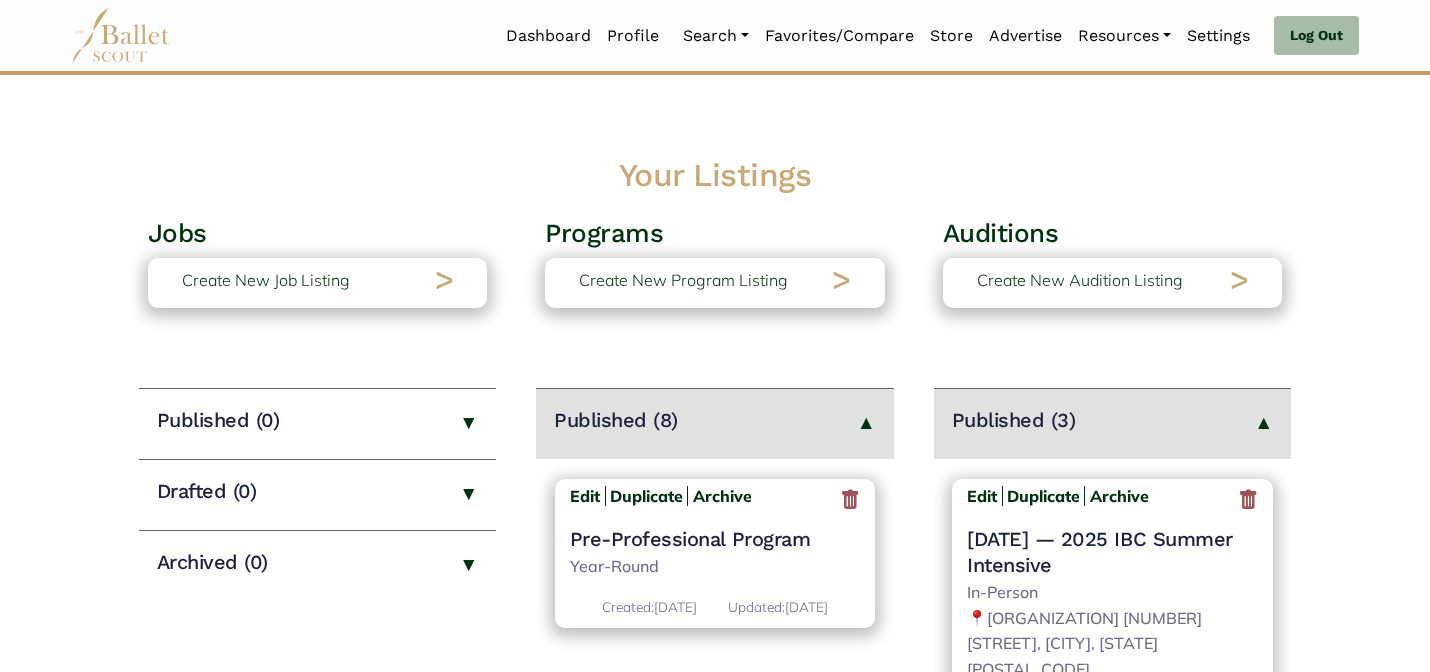 scroll, scrollTop: 200, scrollLeft: 0, axis: vertical 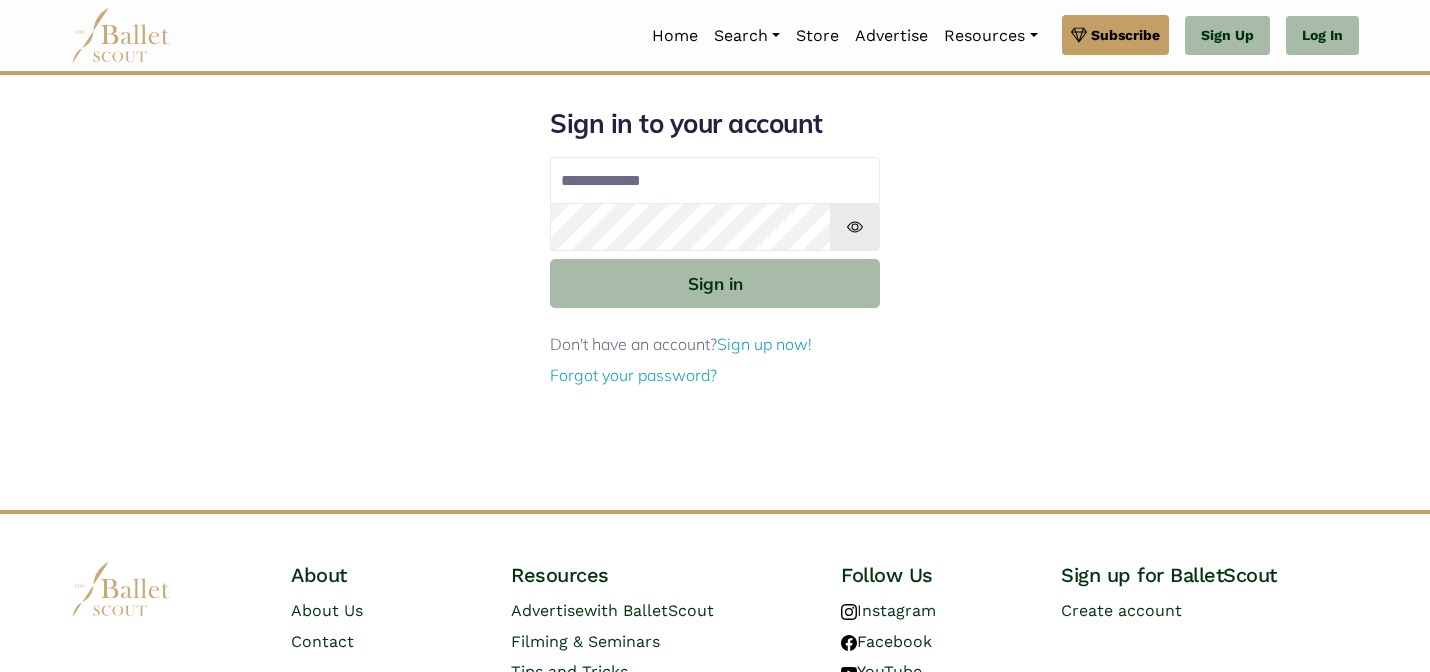 type on "**********" 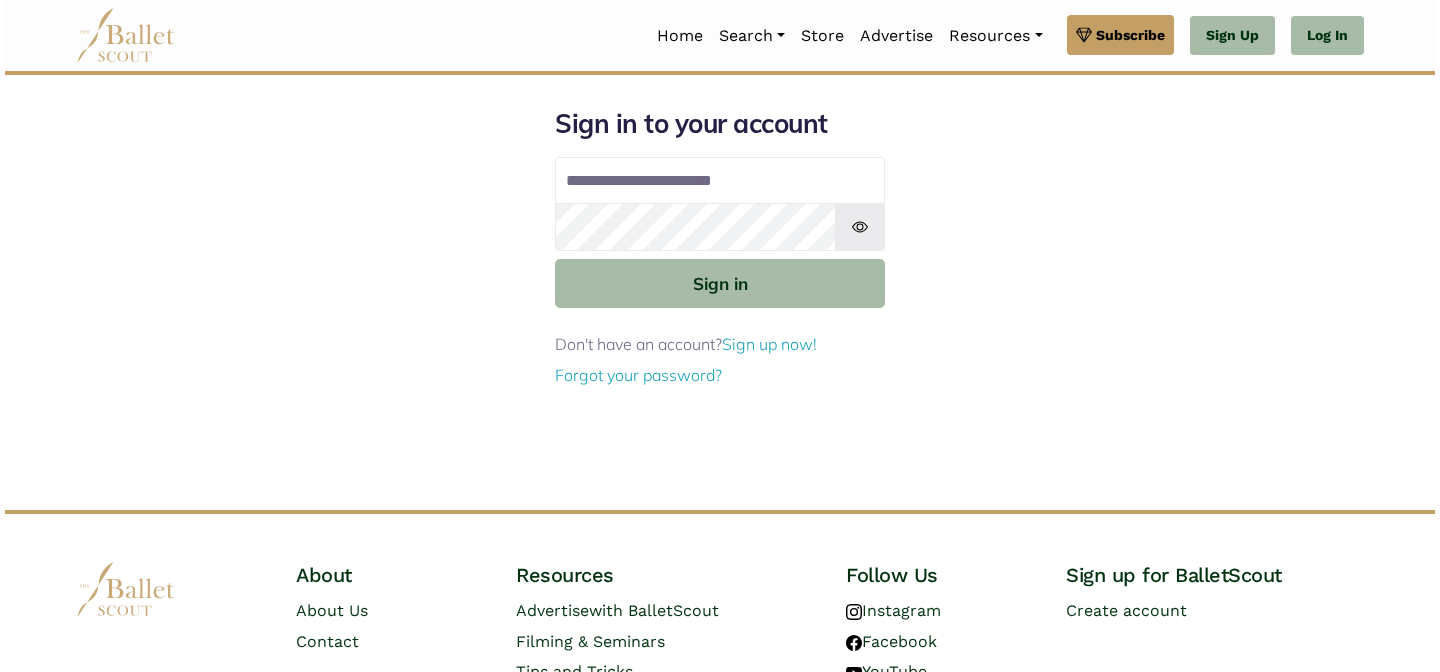 scroll, scrollTop: 0, scrollLeft: 0, axis: both 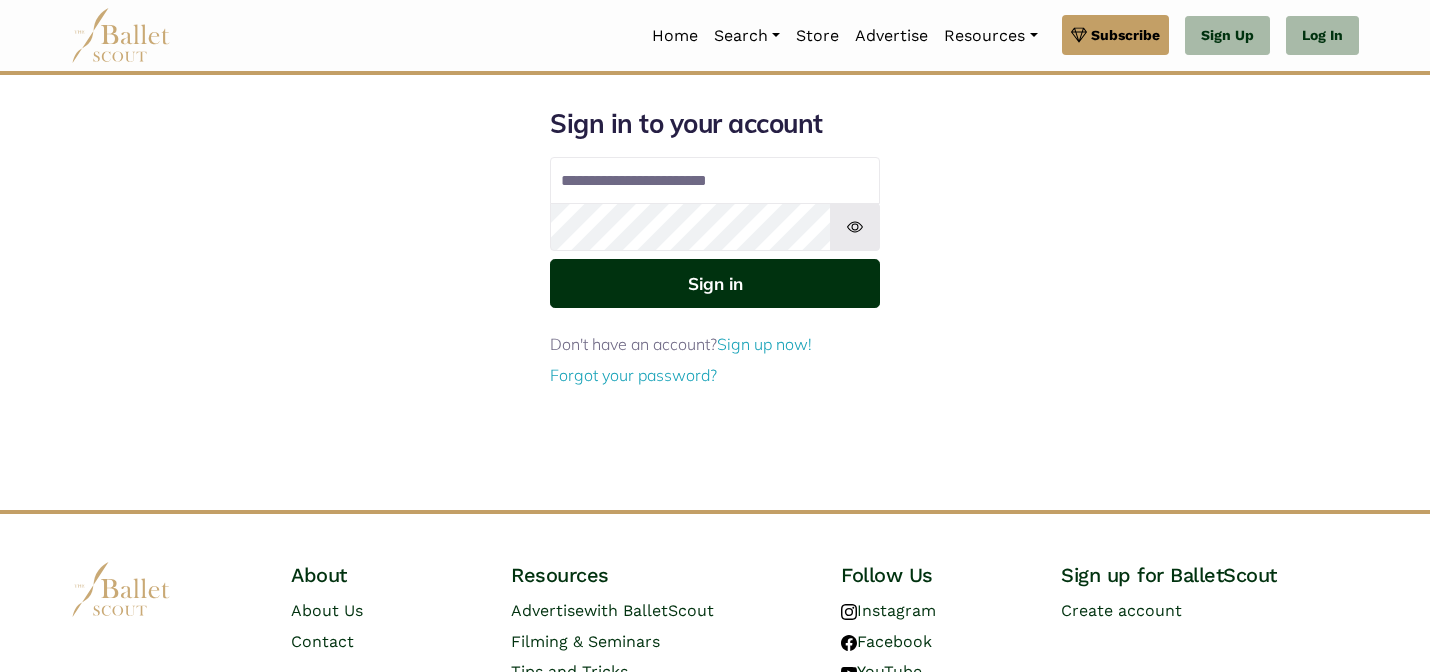 click on "Sign in" at bounding box center [715, 283] 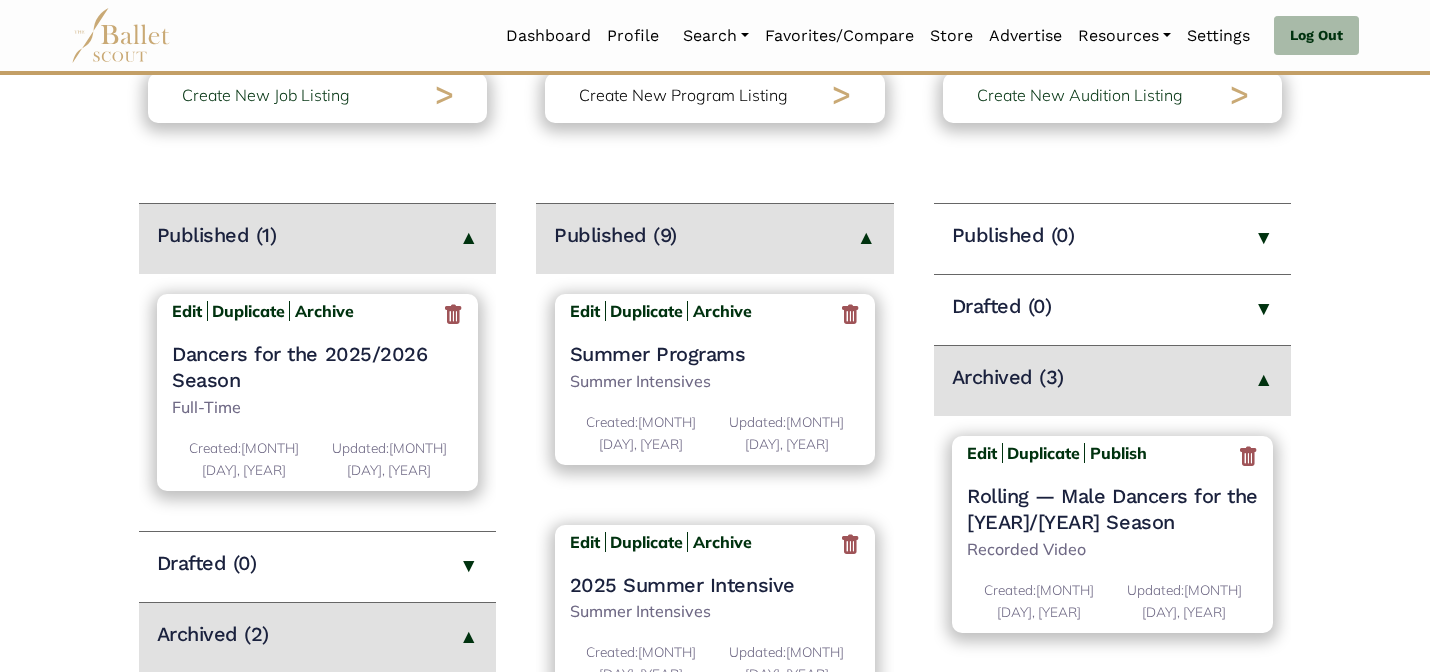 scroll, scrollTop: 200, scrollLeft: 0, axis: vertical 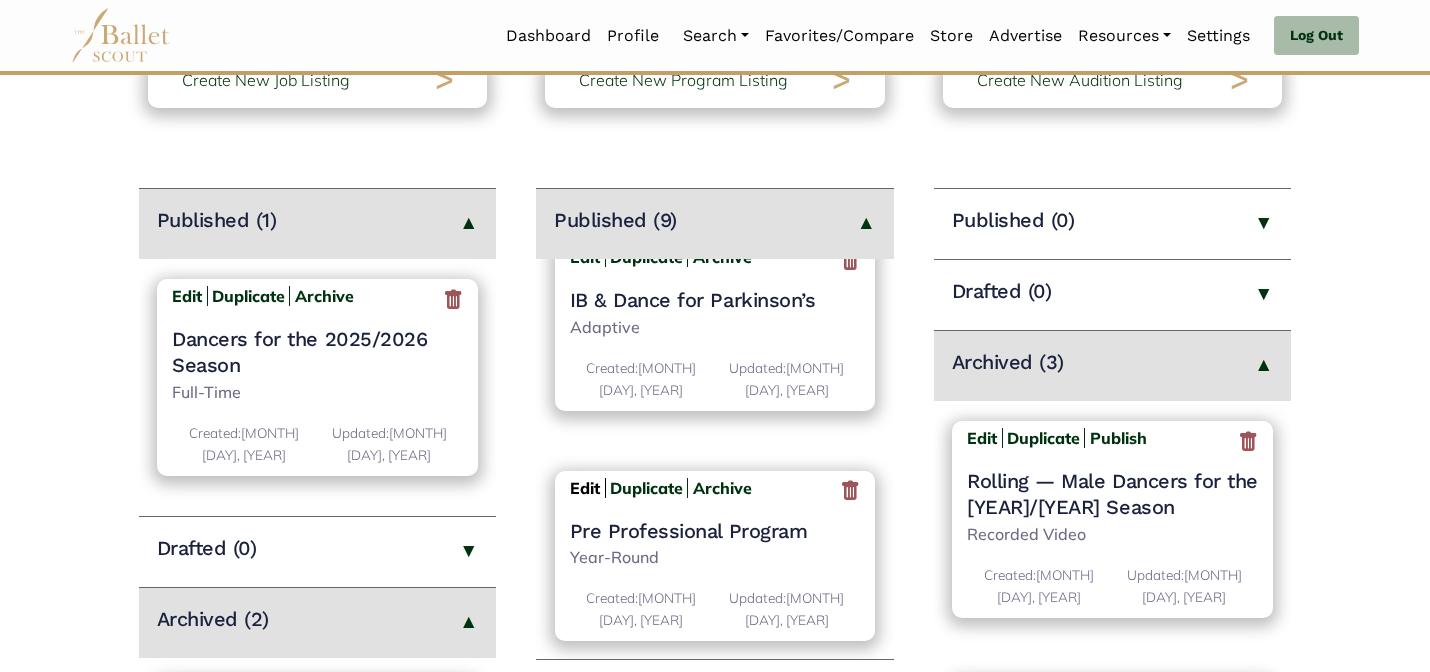 click on "Edit" at bounding box center (585, 488) 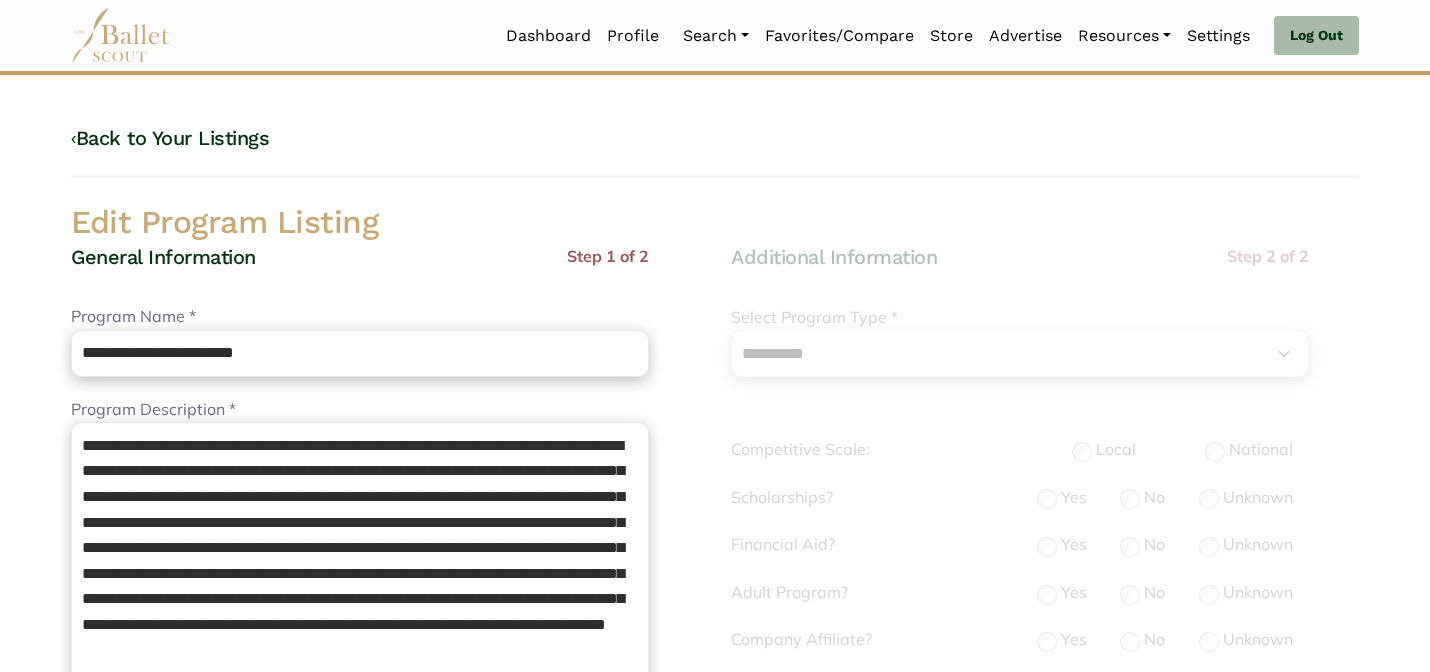 select on "**" 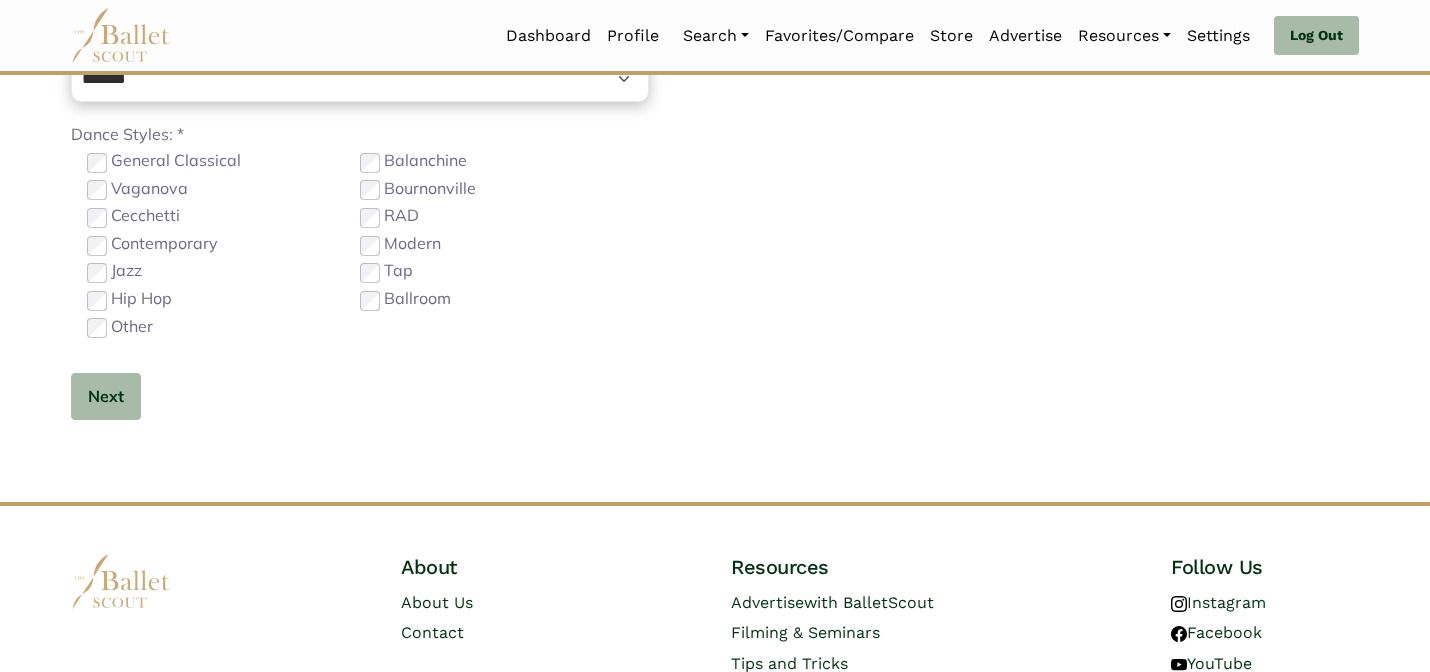 scroll, scrollTop: 1264, scrollLeft: 0, axis: vertical 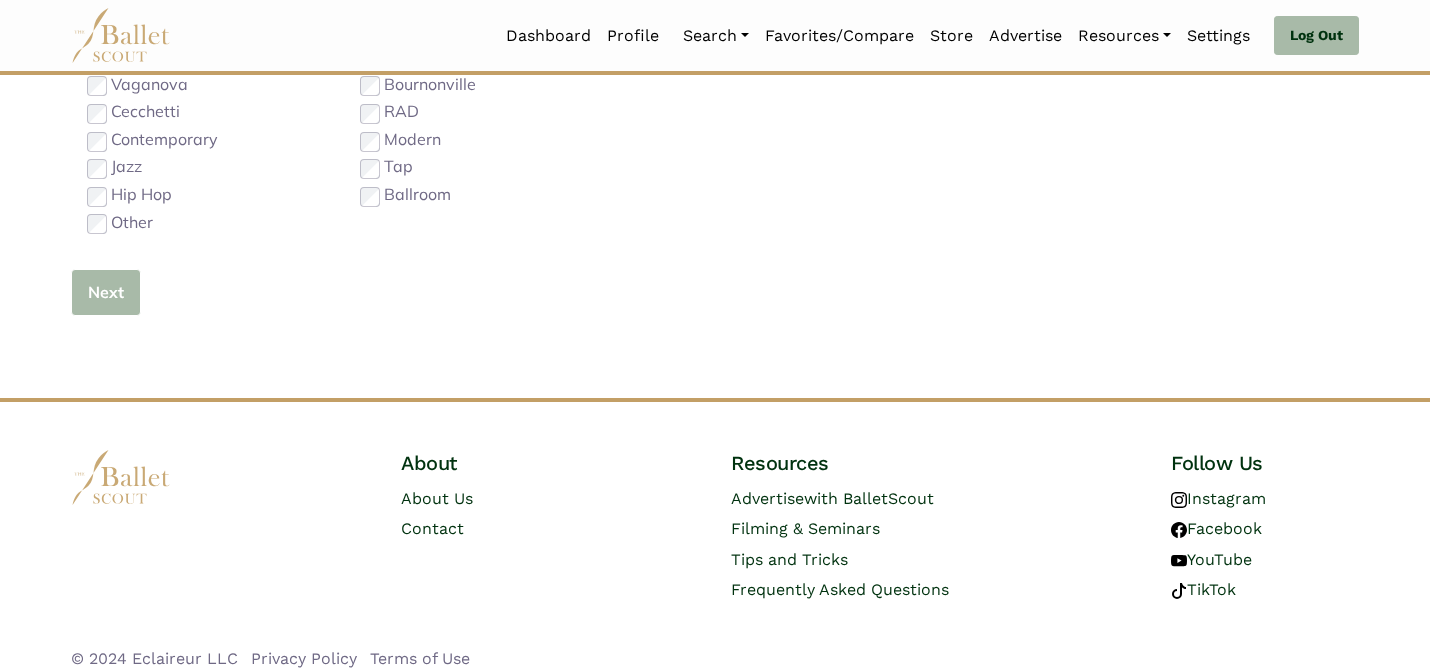 click on "Next" at bounding box center (106, 292) 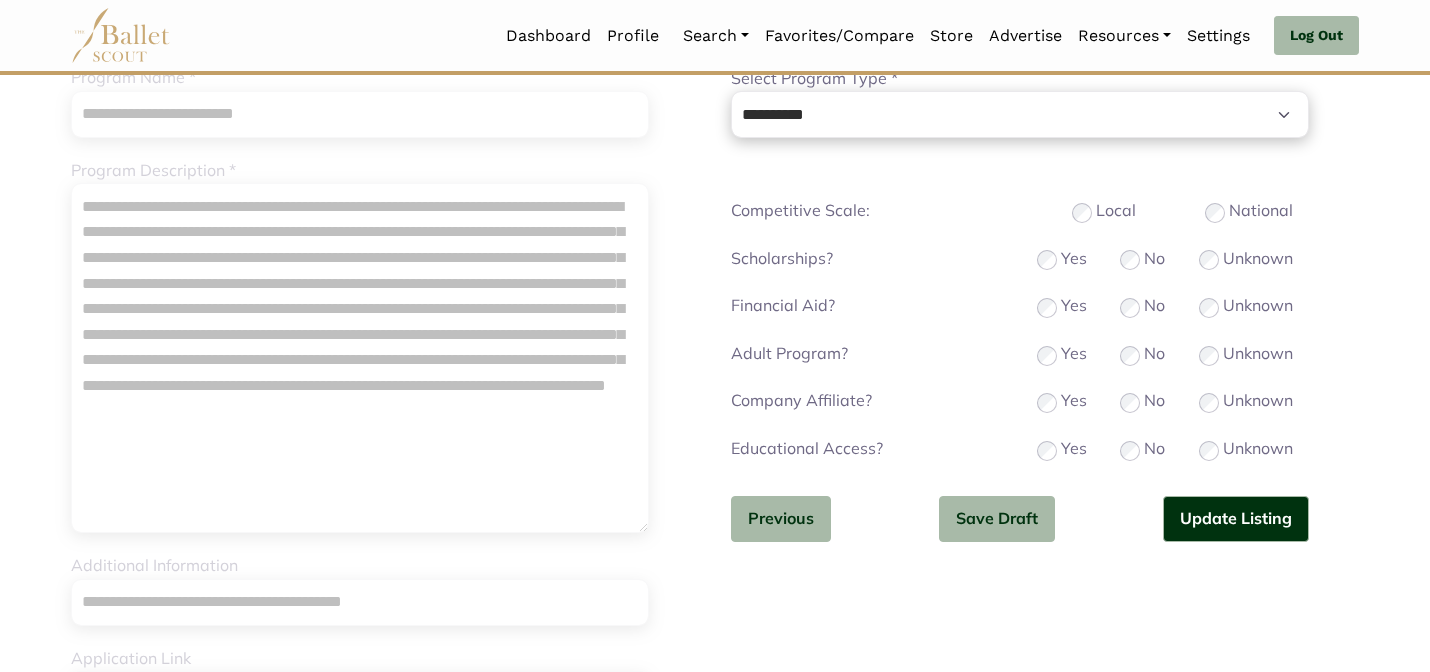 scroll, scrollTop: 240, scrollLeft: 0, axis: vertical 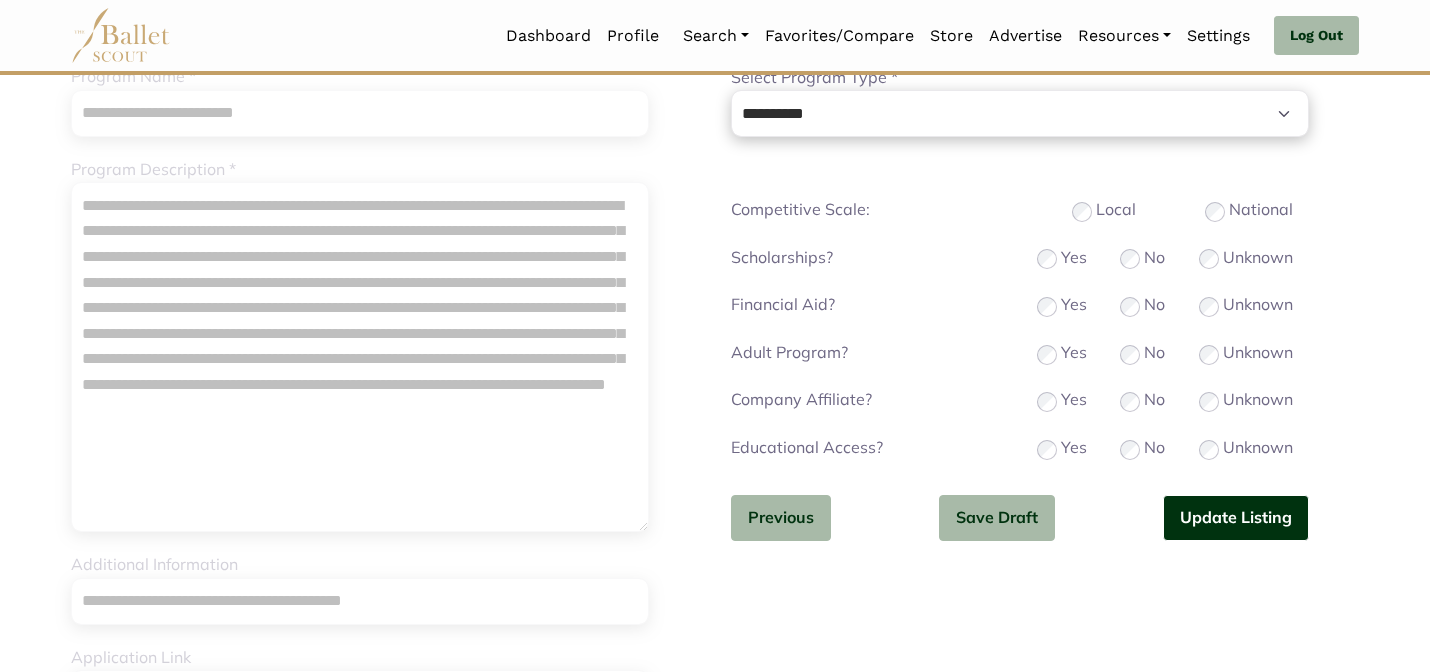 click on "Update Listing" at bounding box center (1236, 518) 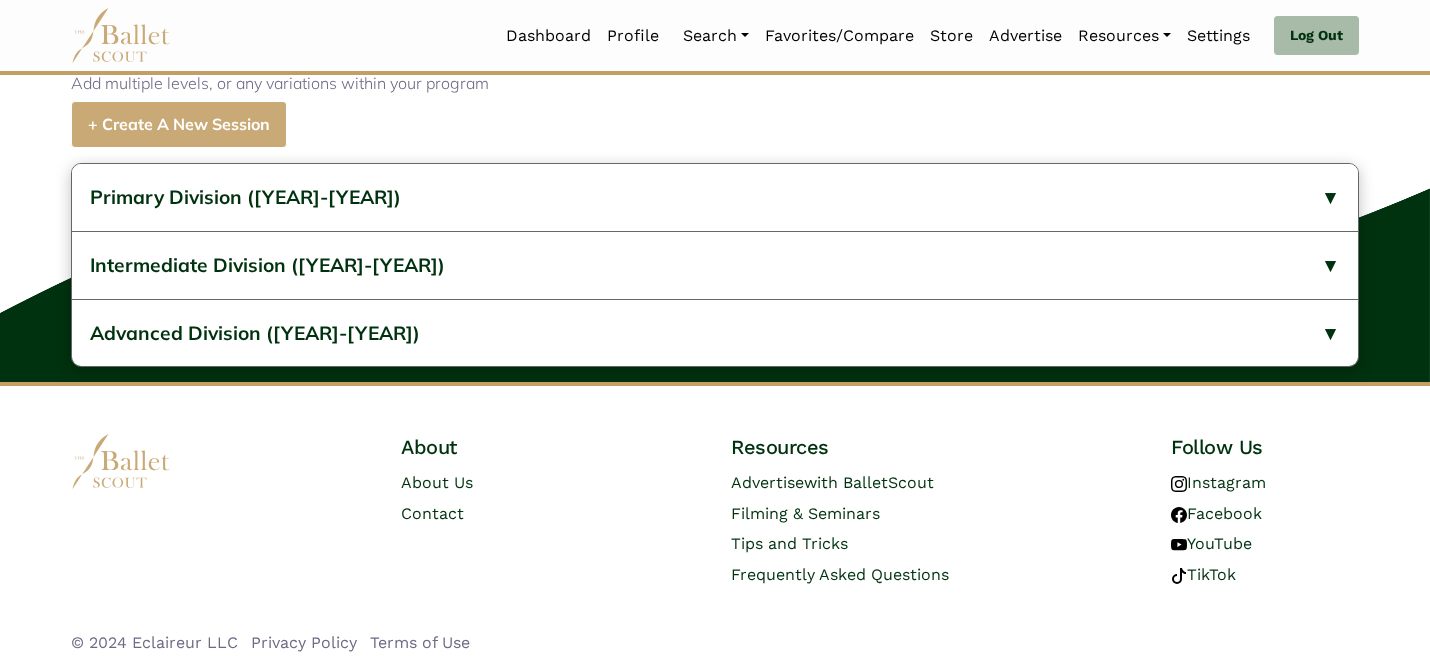 scroll, scrollTop: 959, scrollLeft: 0, axis: vertical 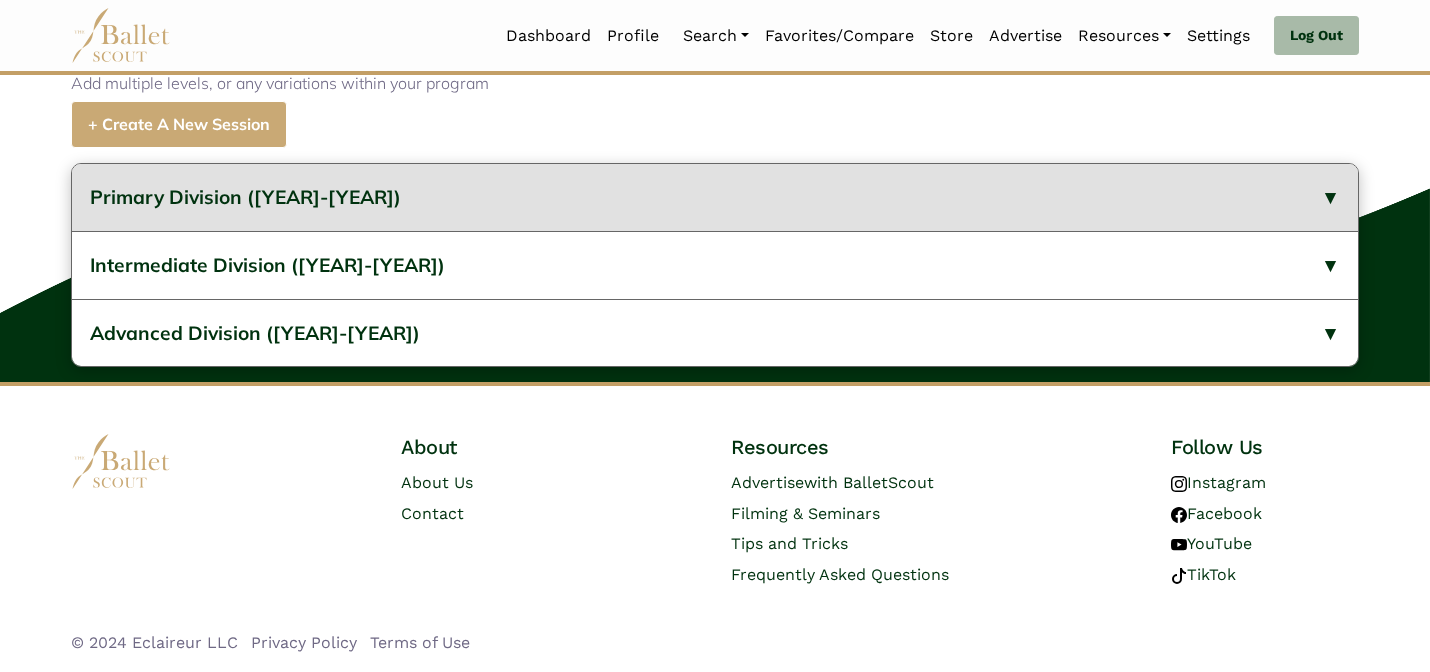 click on "Primary Division (2024-2025)" at bounding box center (715, 197) 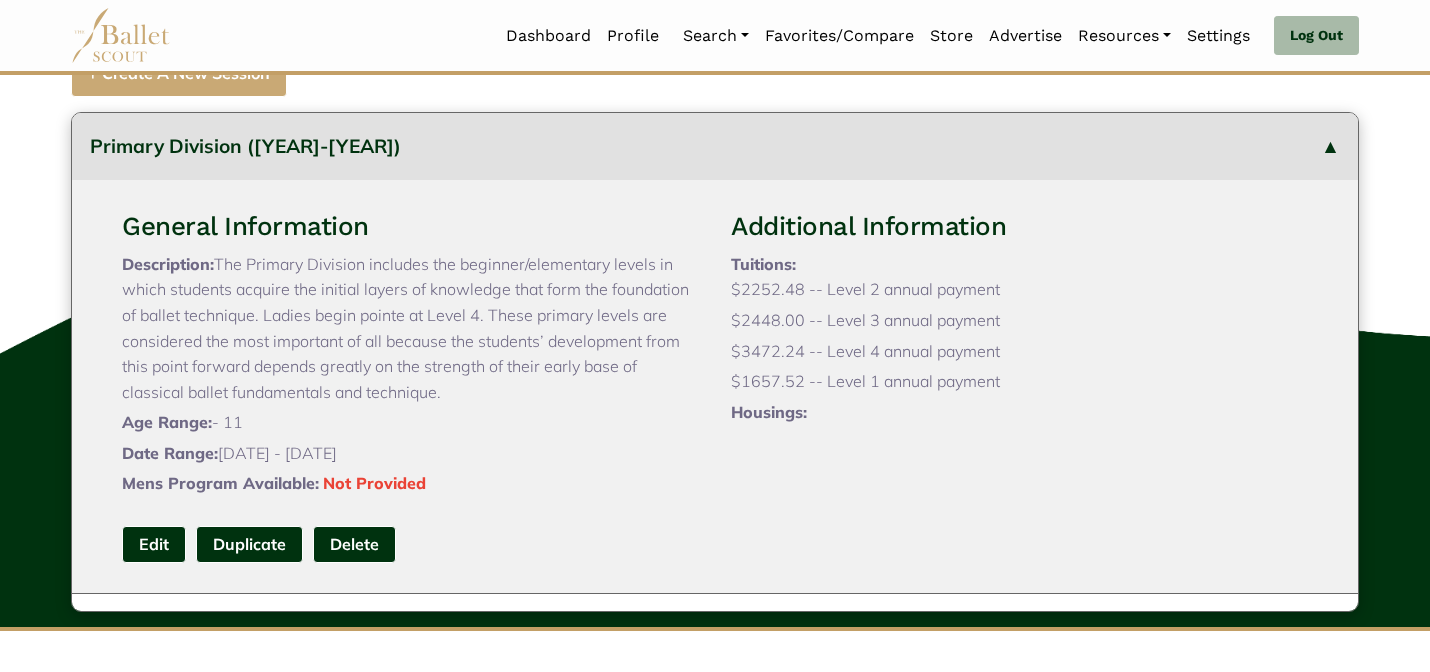 type 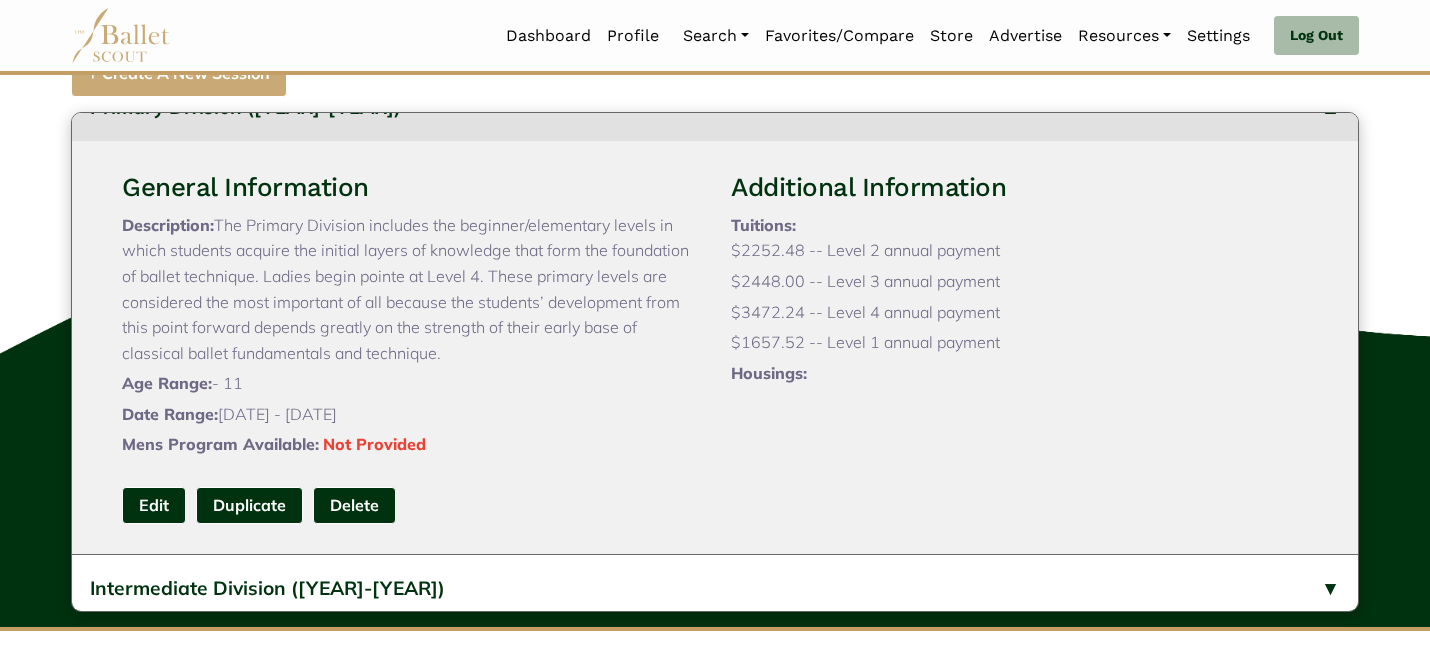 scroll, scrollTop: 40, scrollLeft: 0, axis: vertical 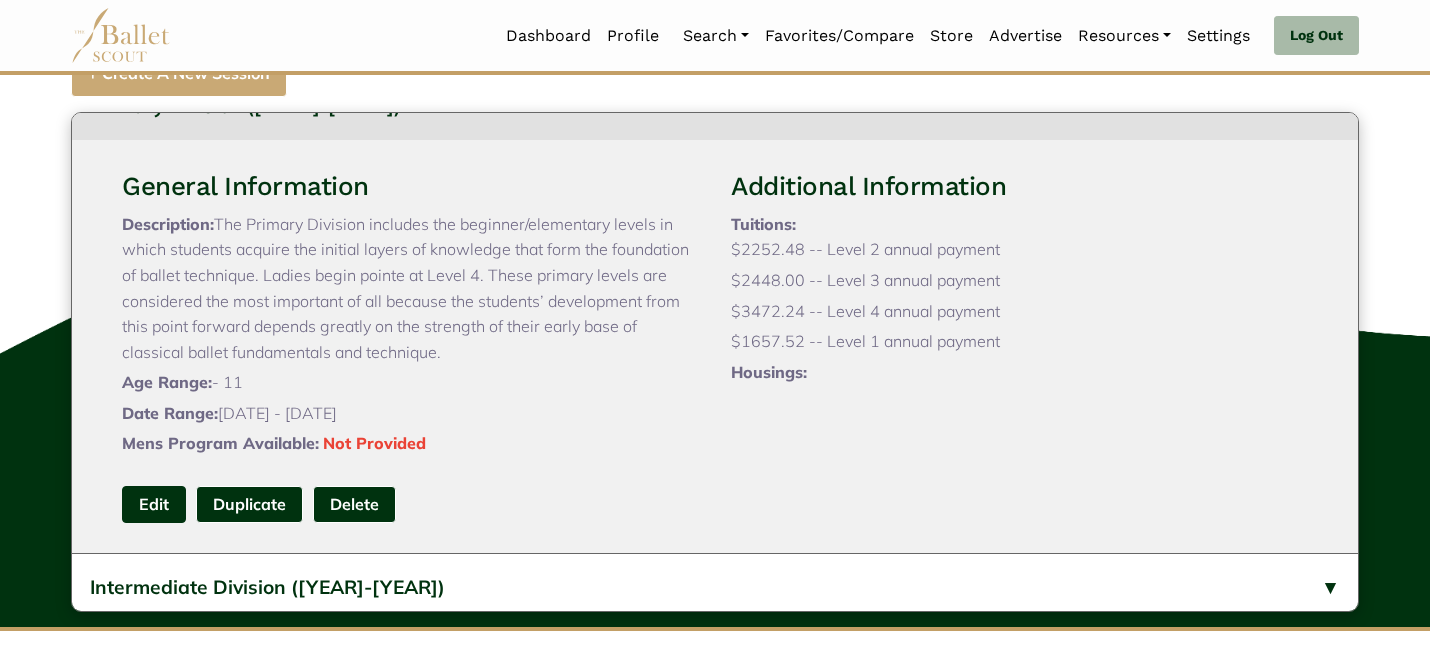 click on "Edit" at bounding box center [154, 504] 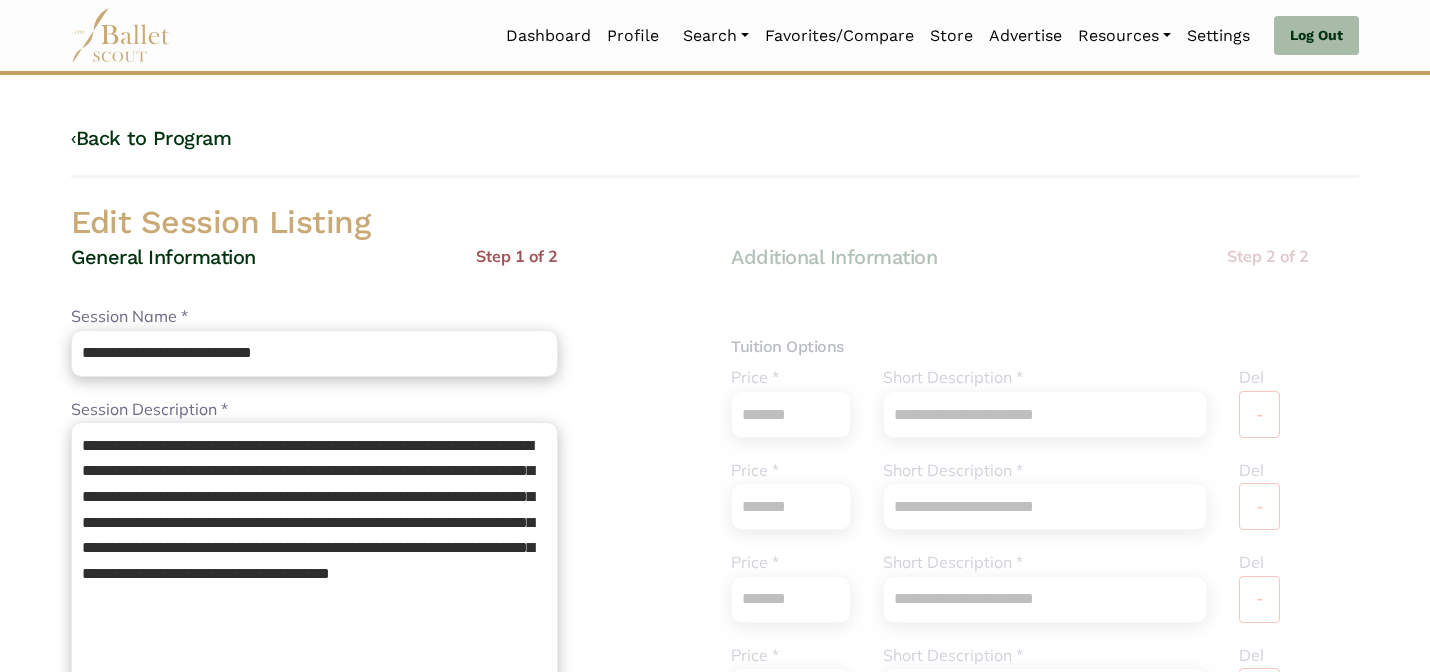 scroll, scrollTop: 0, scrollLeft: 0, axis: both 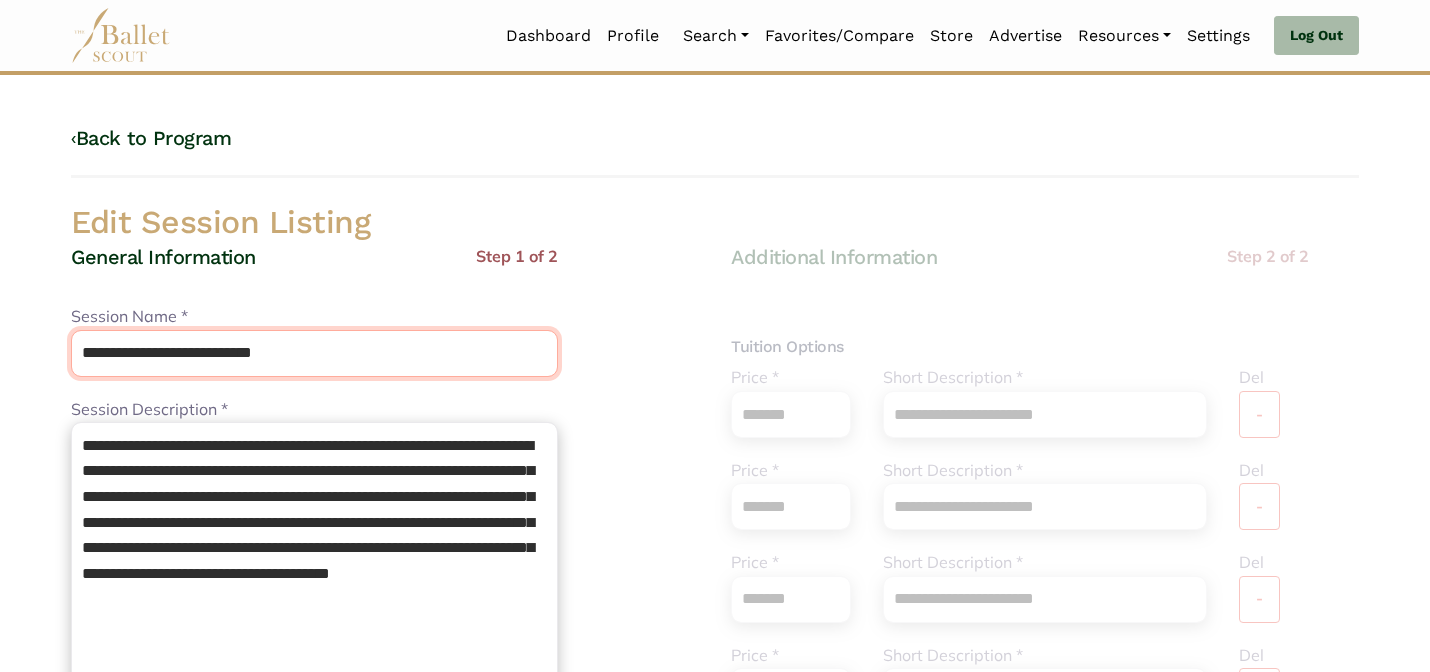 drag, startPoint x: 312, startPoint y: 345, endPoint x: 204, endPoint y: 354, distance: 108.37435 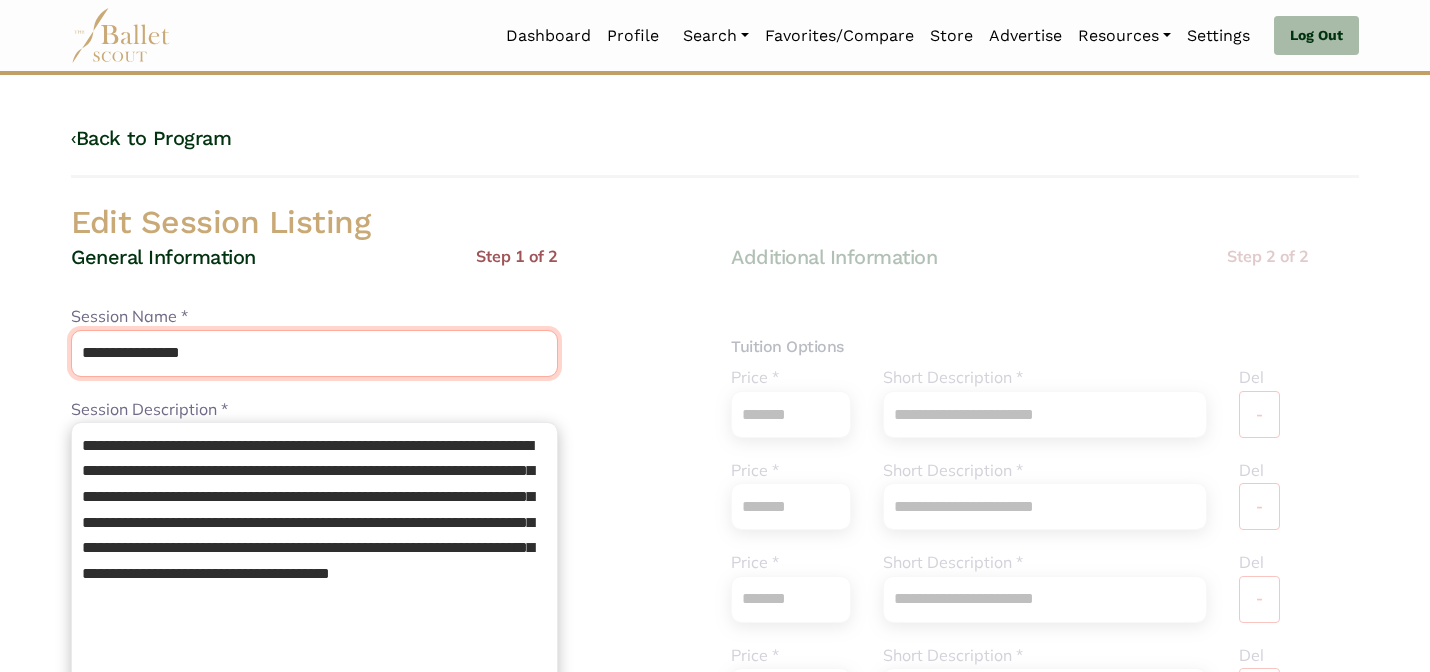 type on "**********" 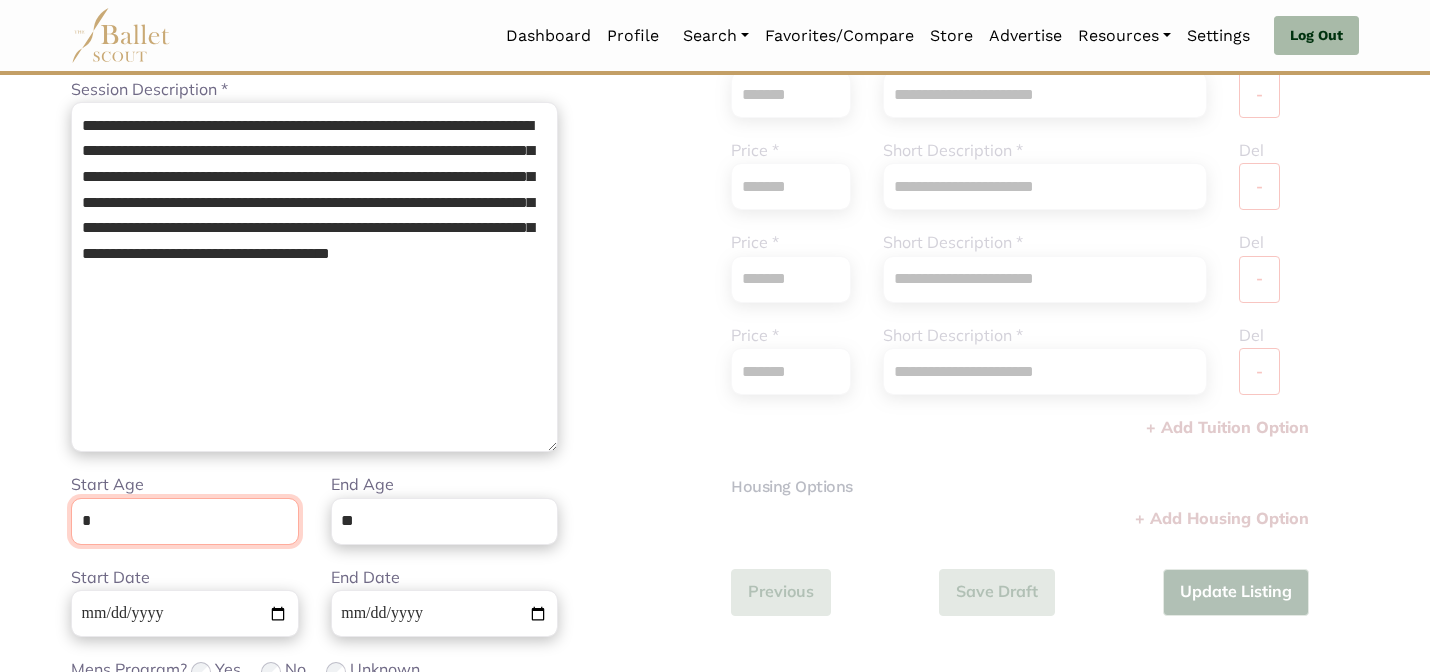 scroll, scrollTop: 505, scrollLeft: 0, axis: vertical 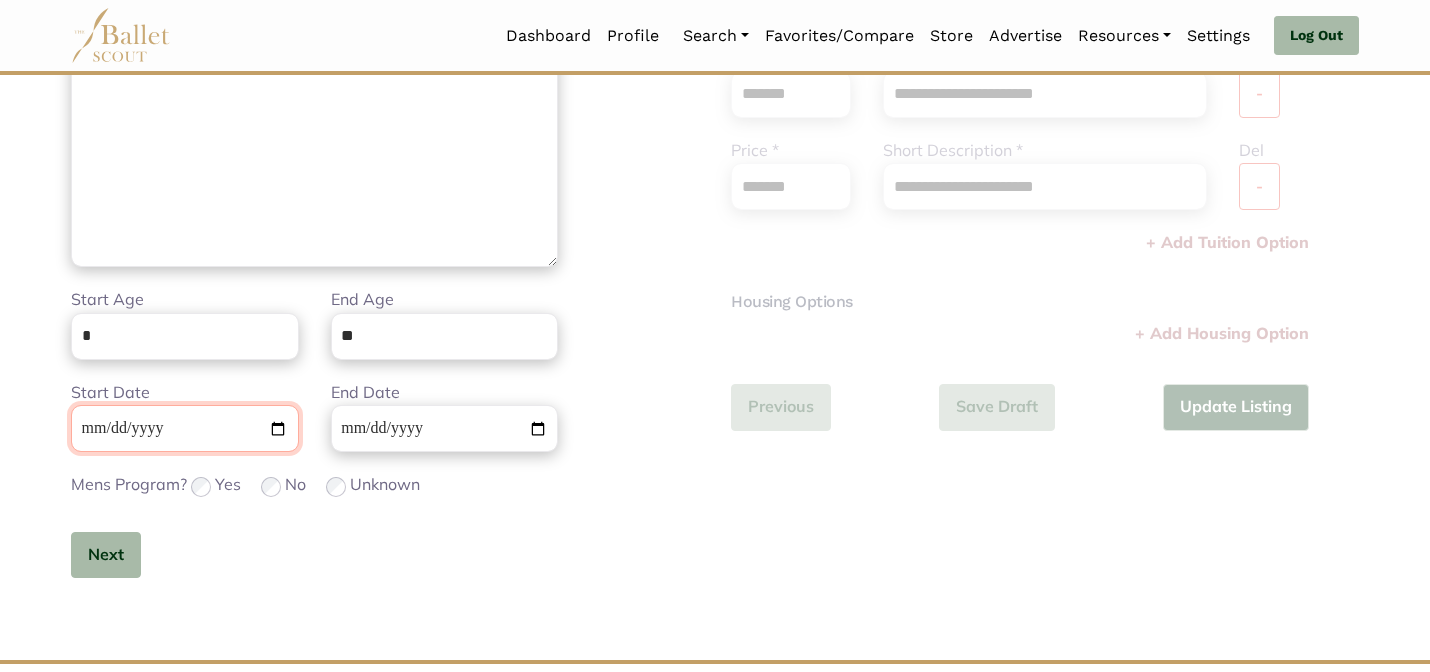 type 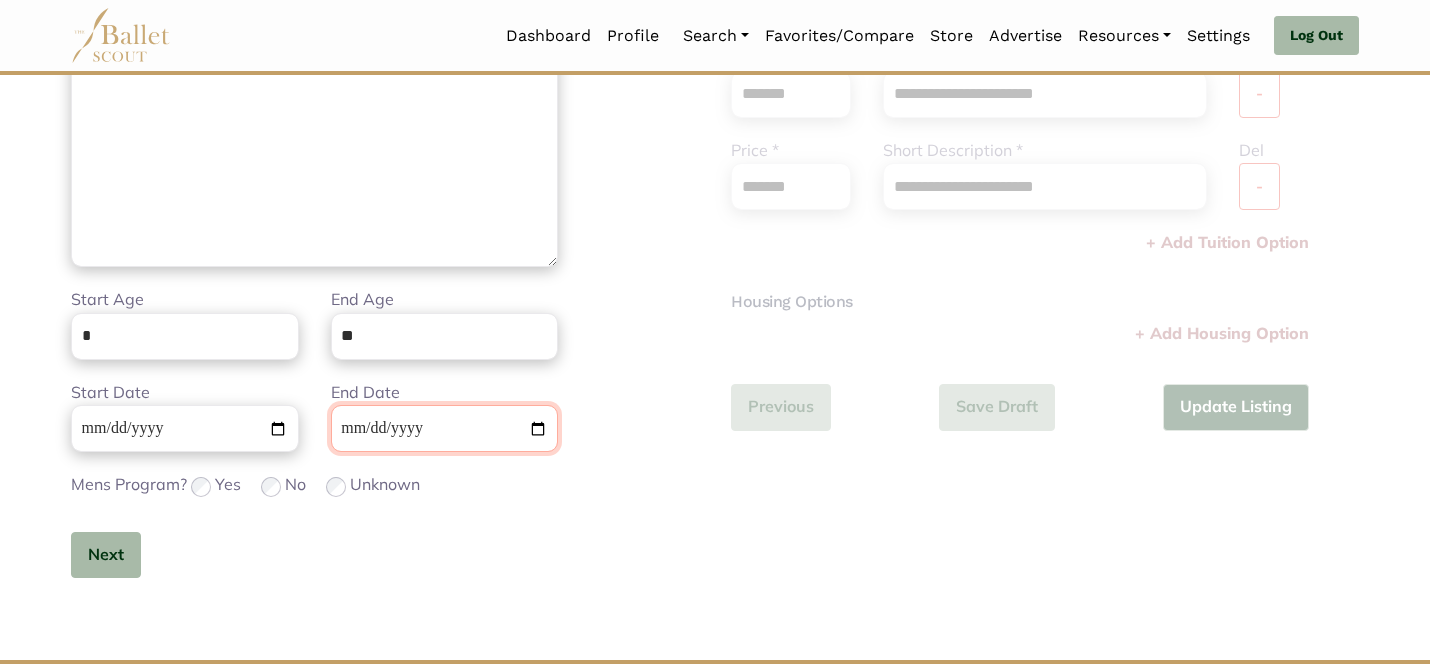 type 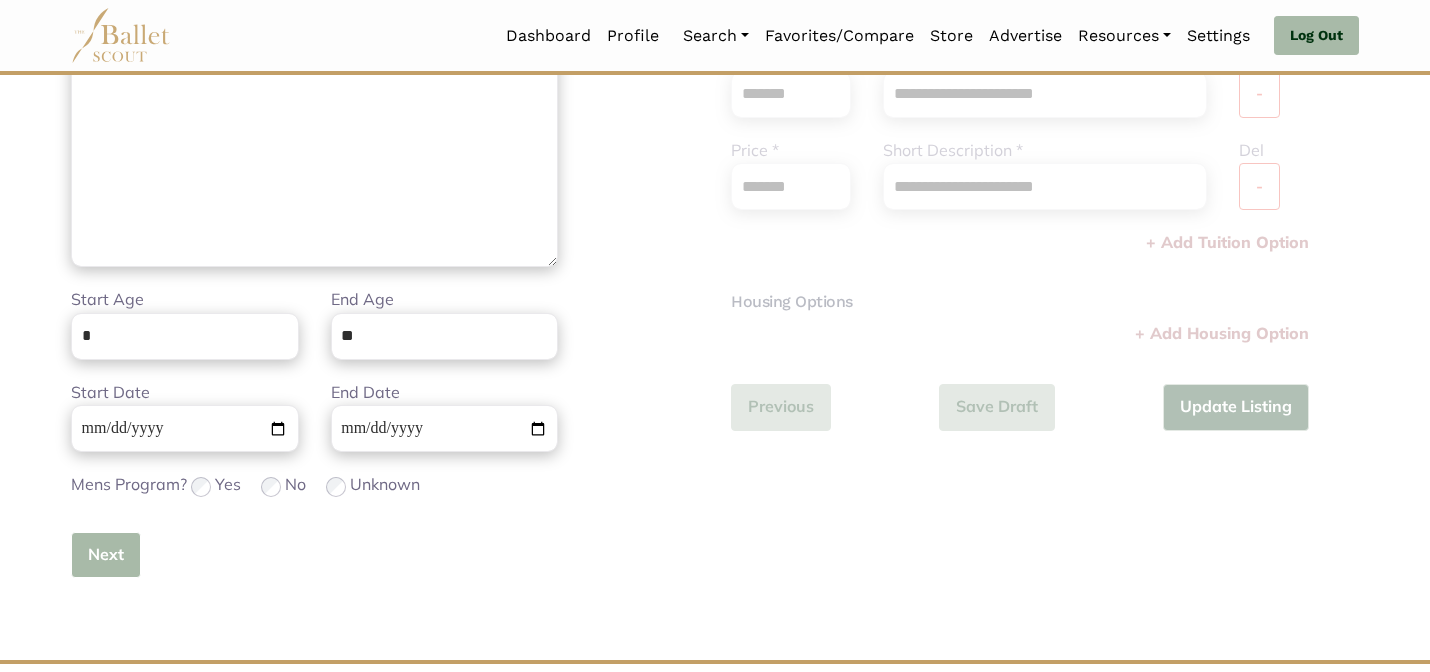 click on "Next" at bounding box center [106, 555] 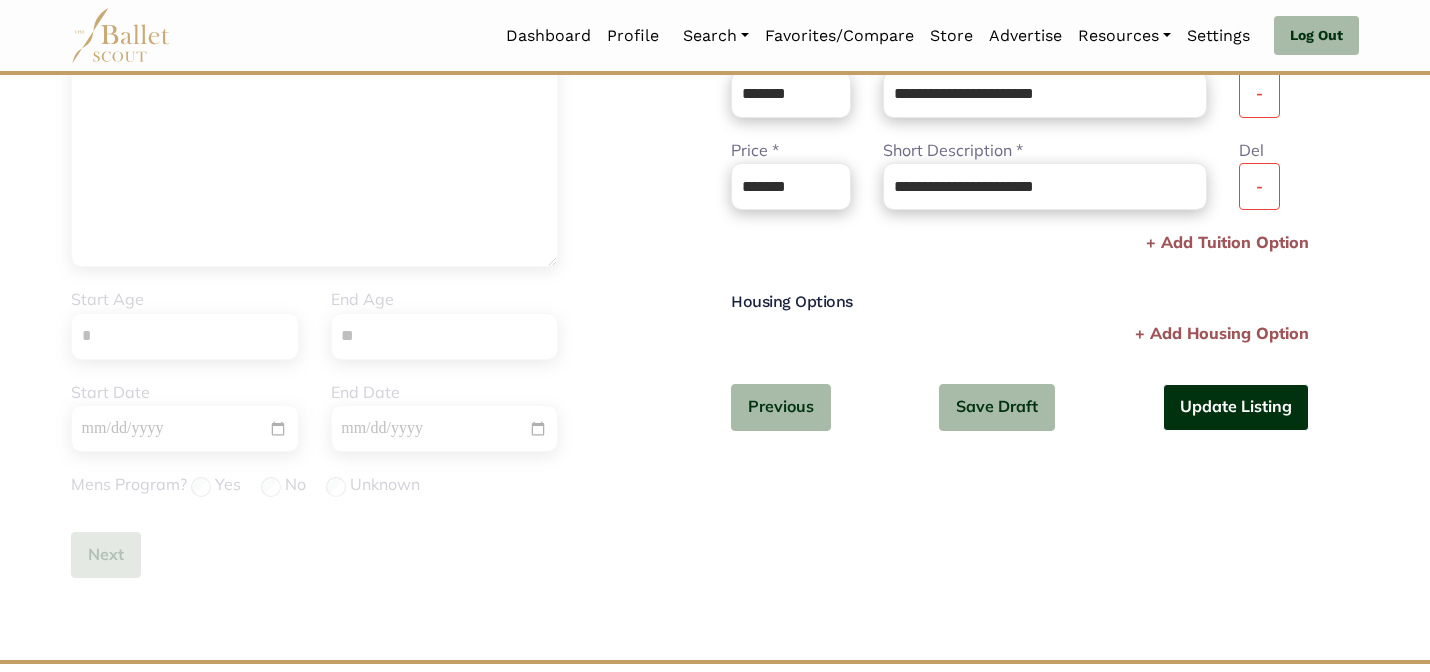 click on "Update Listing" at bounding box center (1236, 407) 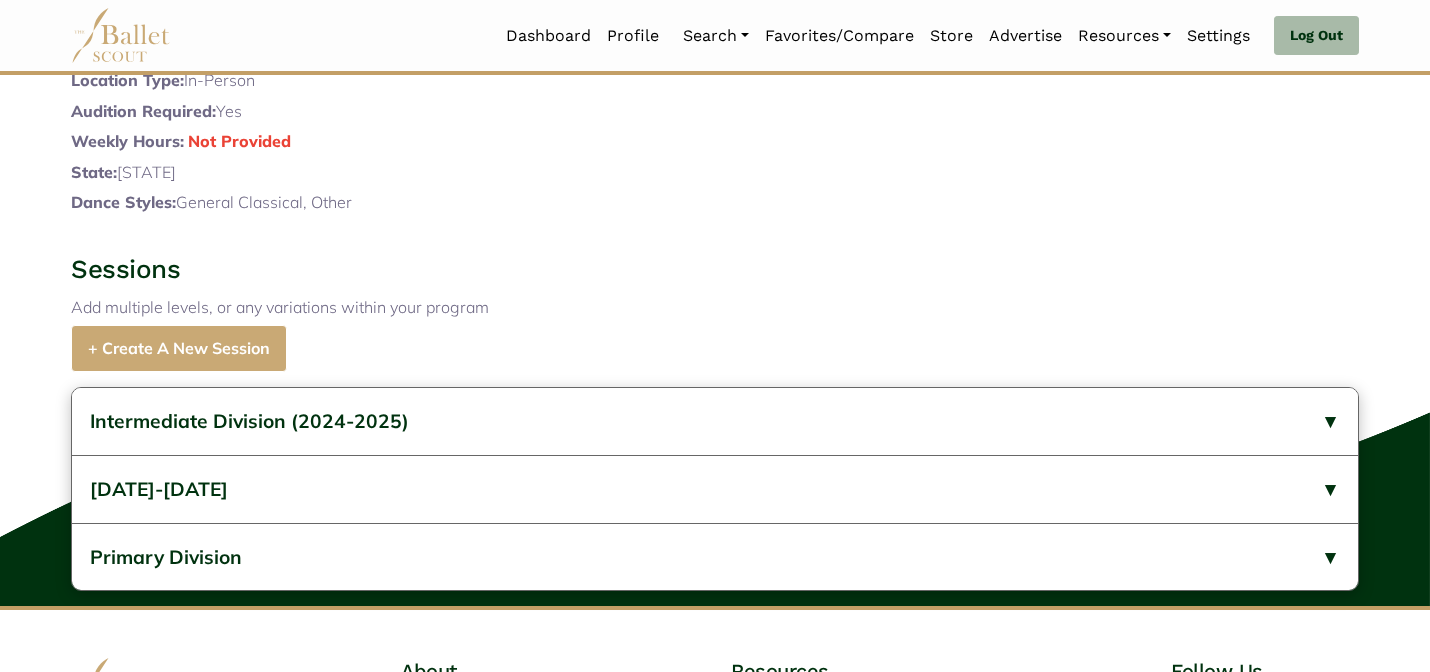 scroll, scrollTop: 959, scrollLeft: 0, axis: vertical 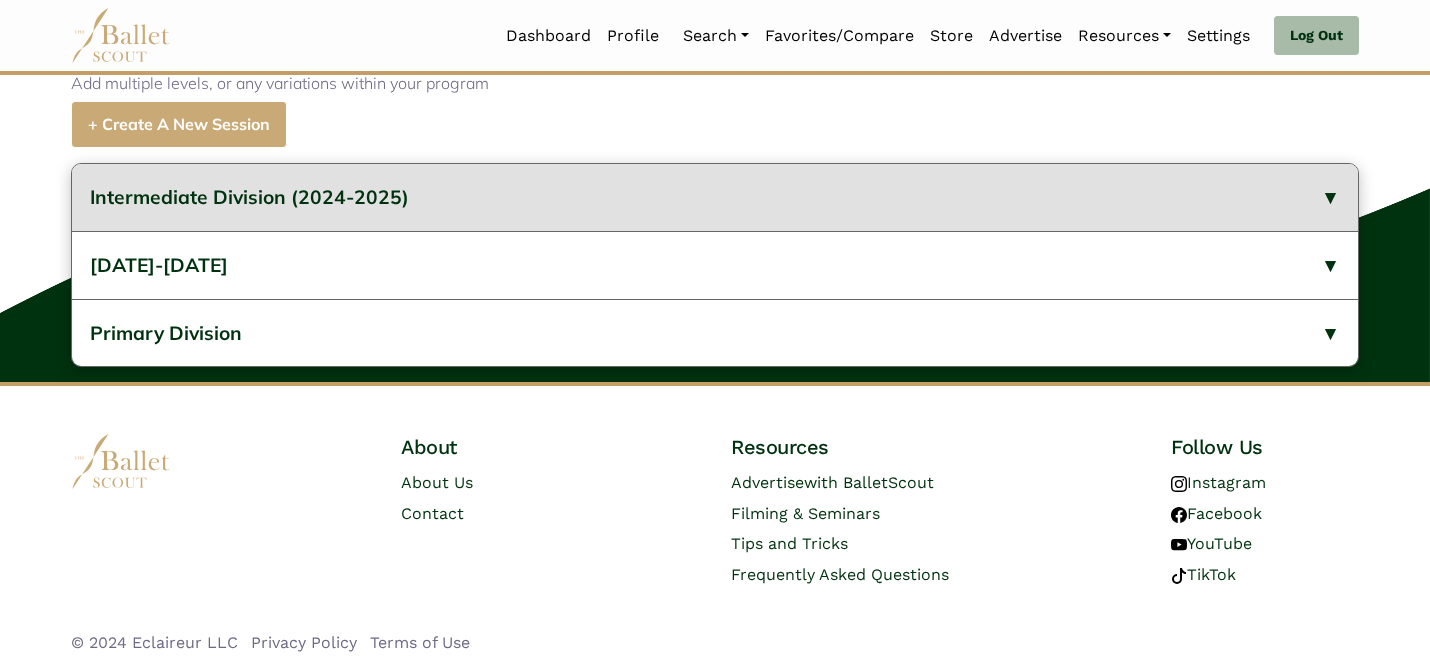 click on "Intermediate Division (2024-2025)" at bounding box center [715, 197] 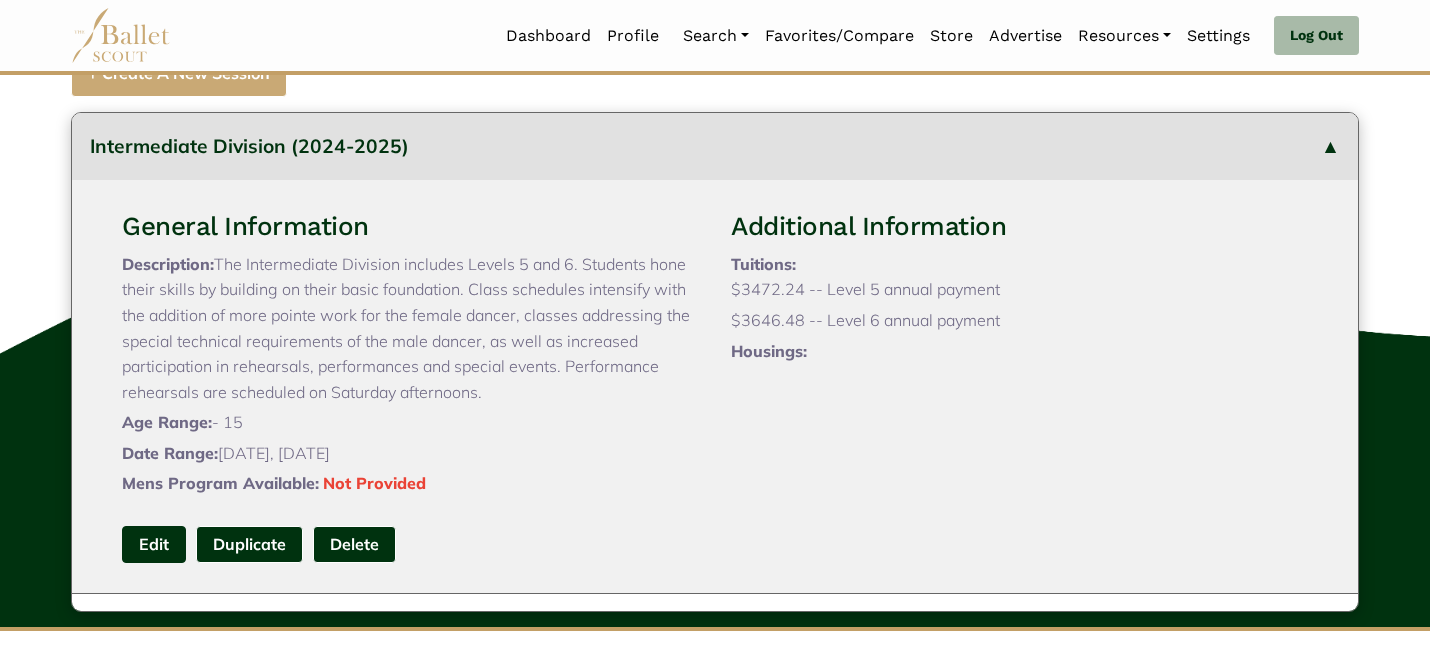 click on "Edit" at bounding box center (154, 544) 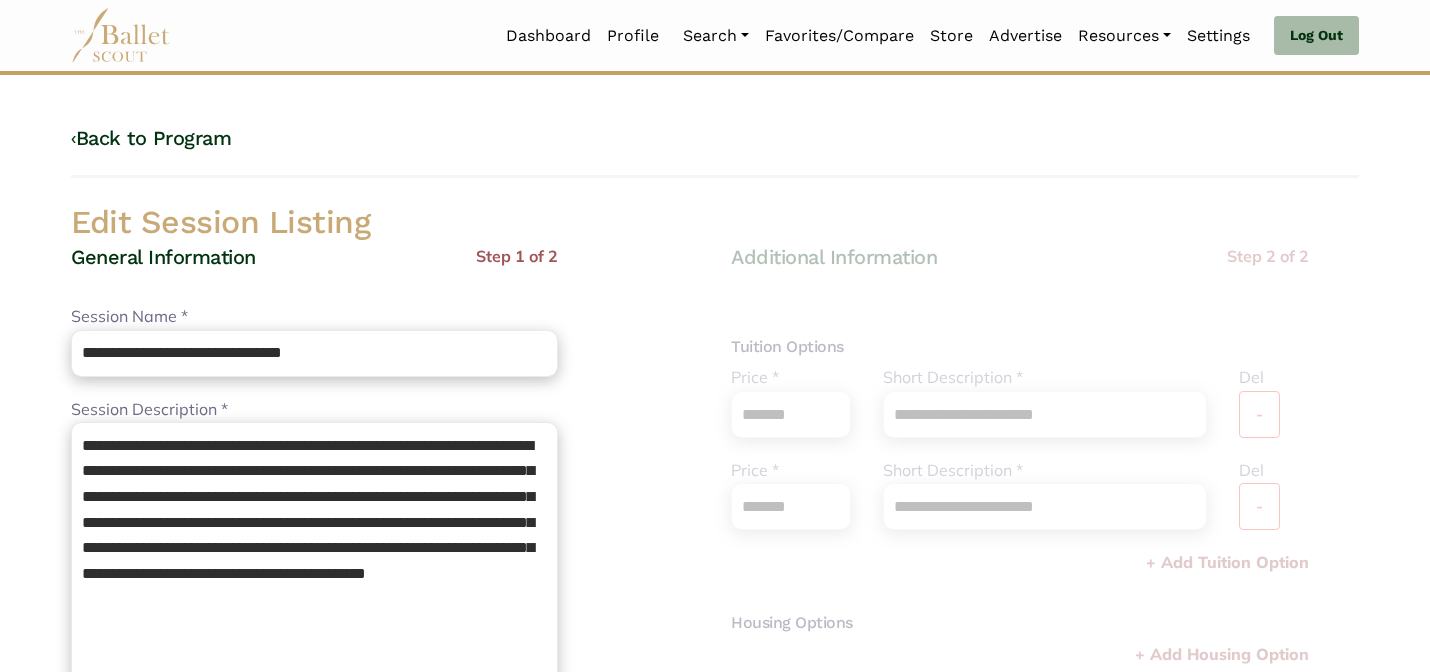 scroll, scrollTop: 0, scrollLeft: 0, axis: both 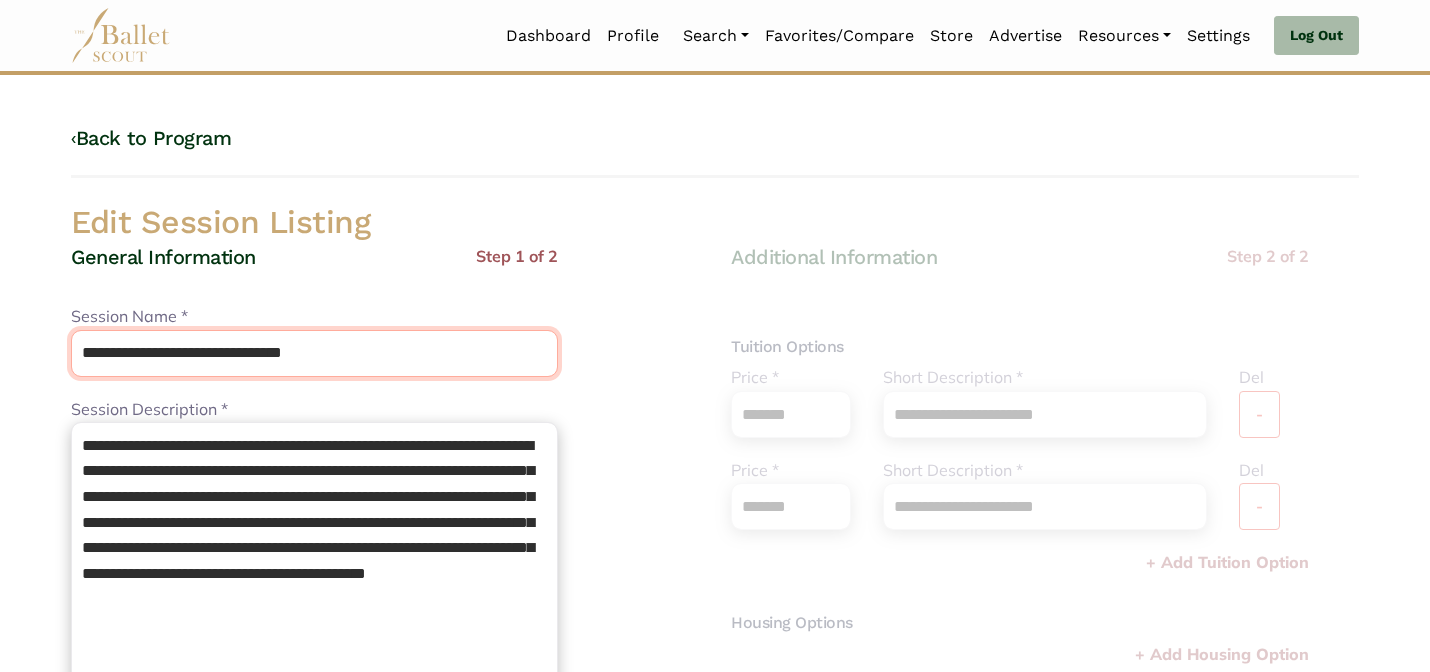 drag, startPoint x: 351, startPoint y: 348, endPoint x: 235, endPoint y: 346, distance: 116.01724 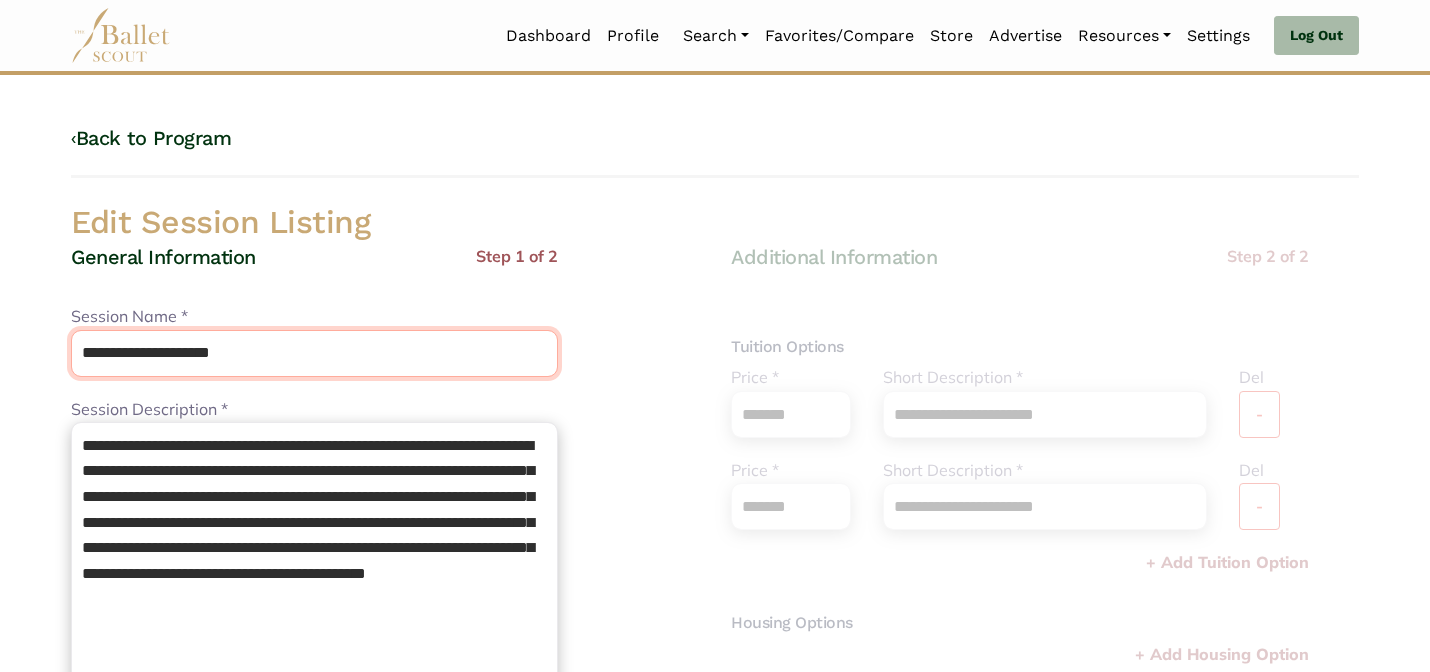 type on "**********" 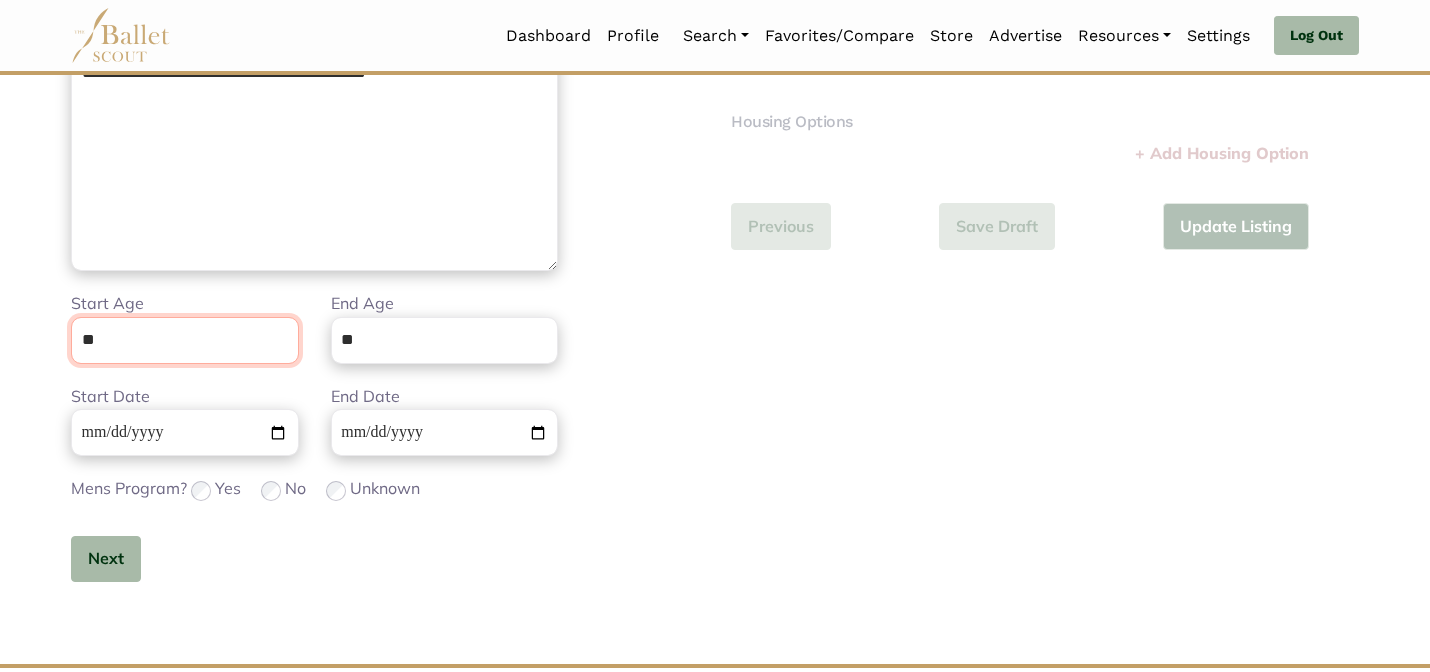 scroll, scrollTop: 505, scrollLeft: 0, axis: vertical 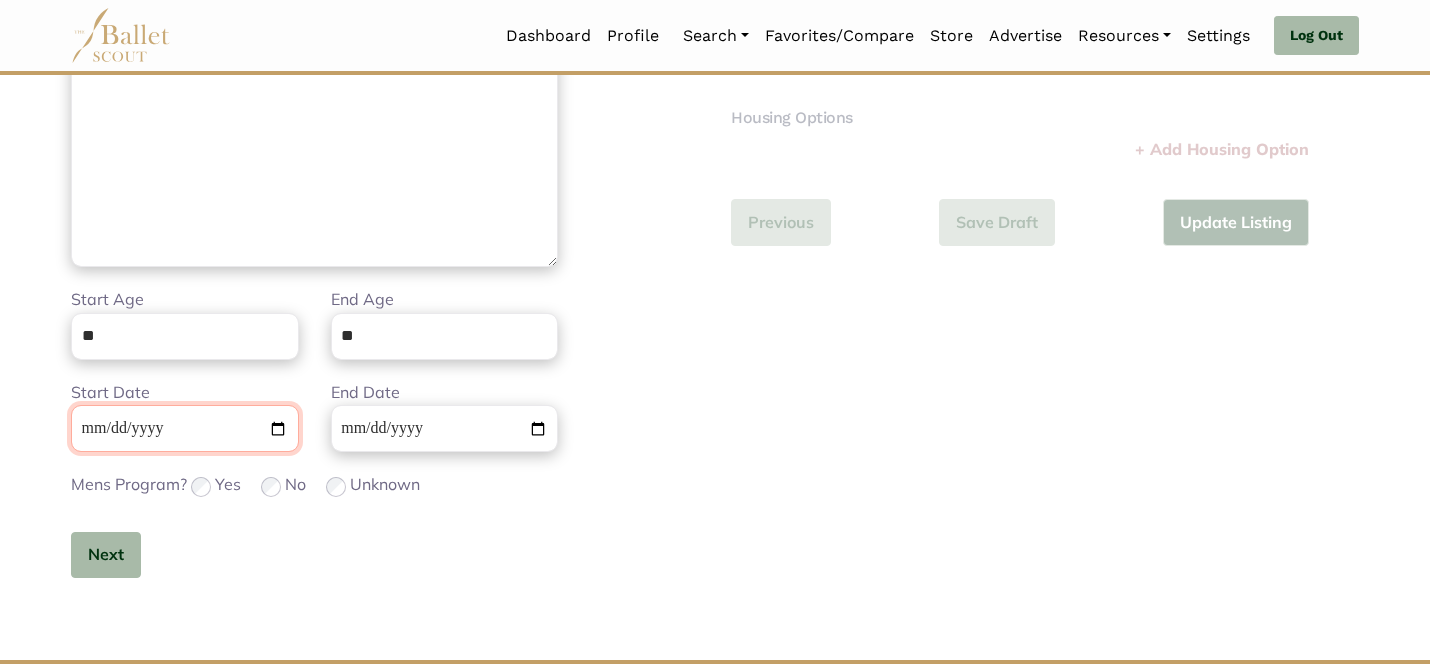 type 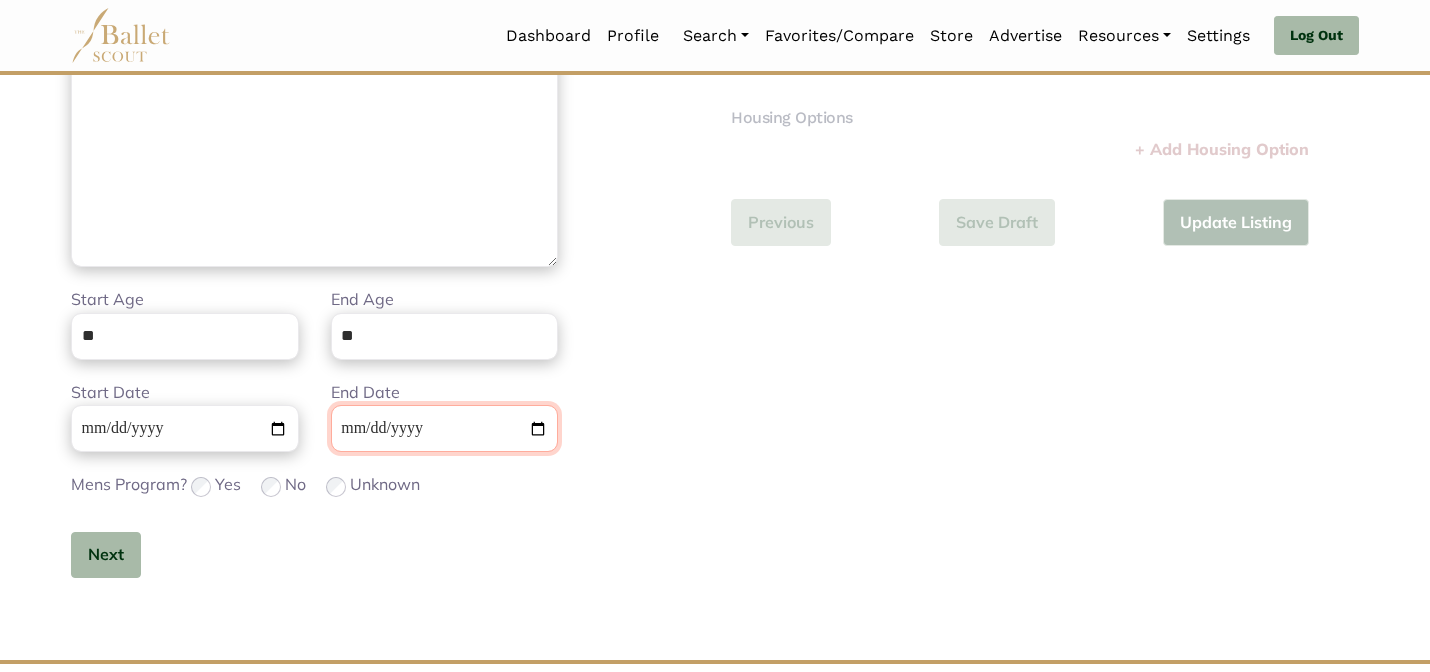 type 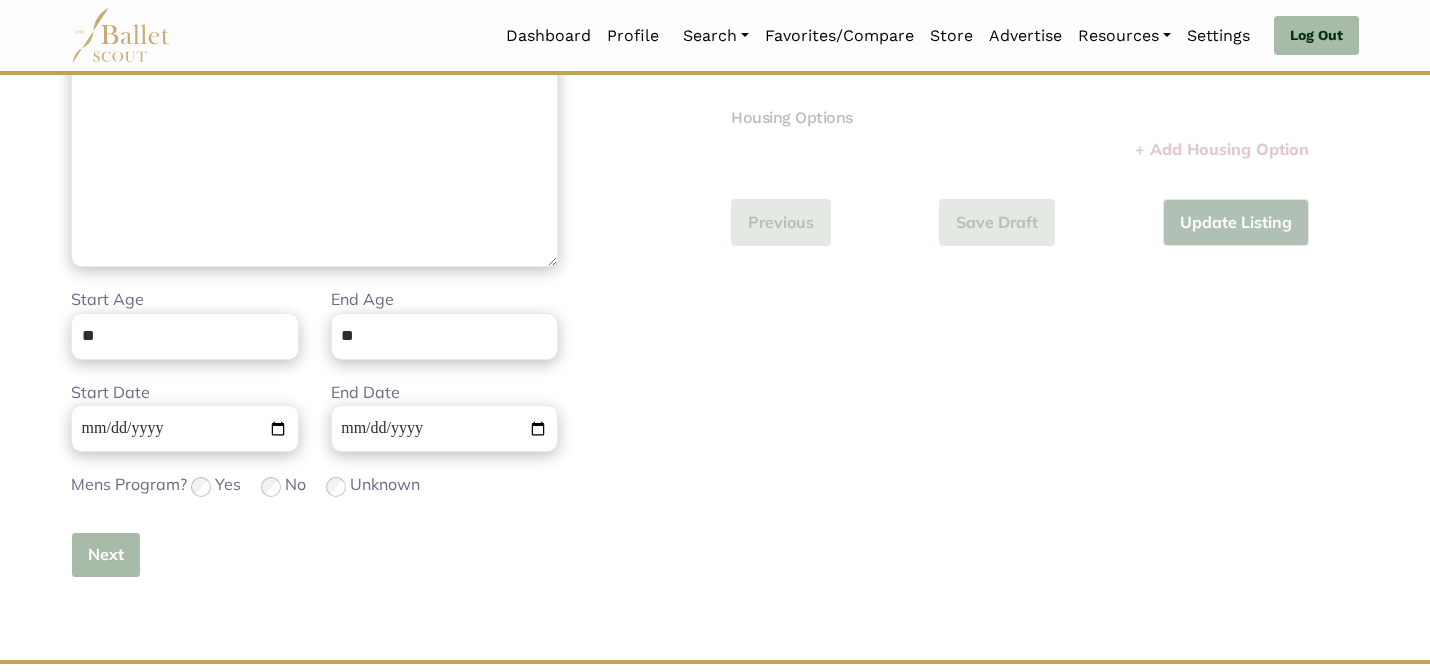 click on "Next" at bounding box center [106, 555] 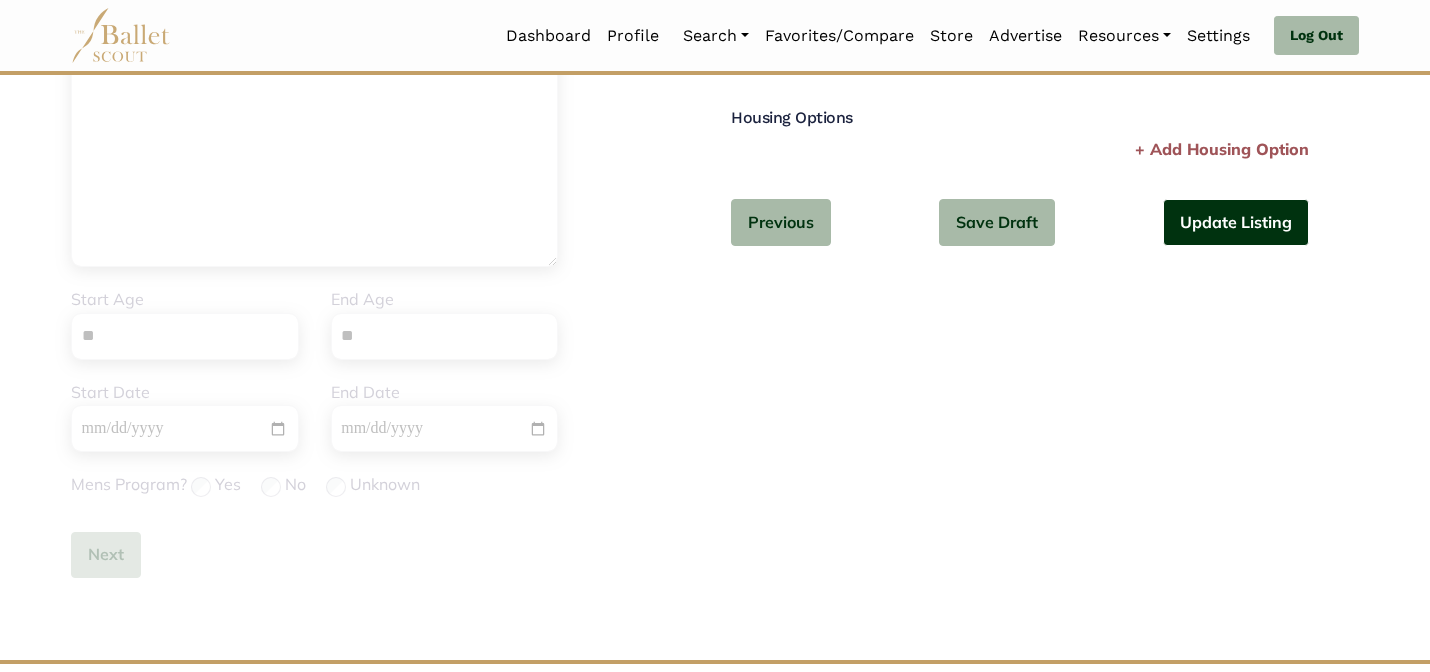 click on "Update Listing" at bounding box center (1236, 222) 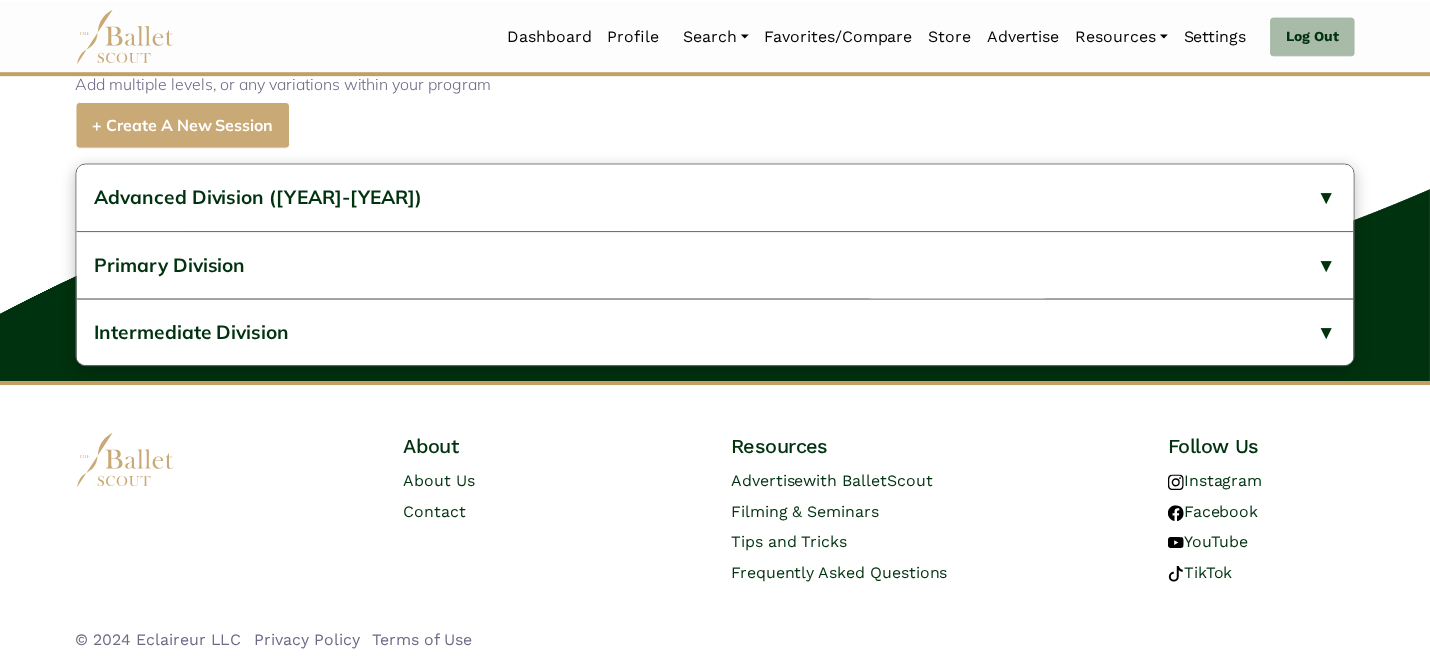 scroll, scrollTop: 959, scrollLeft: 0, axis: vertical 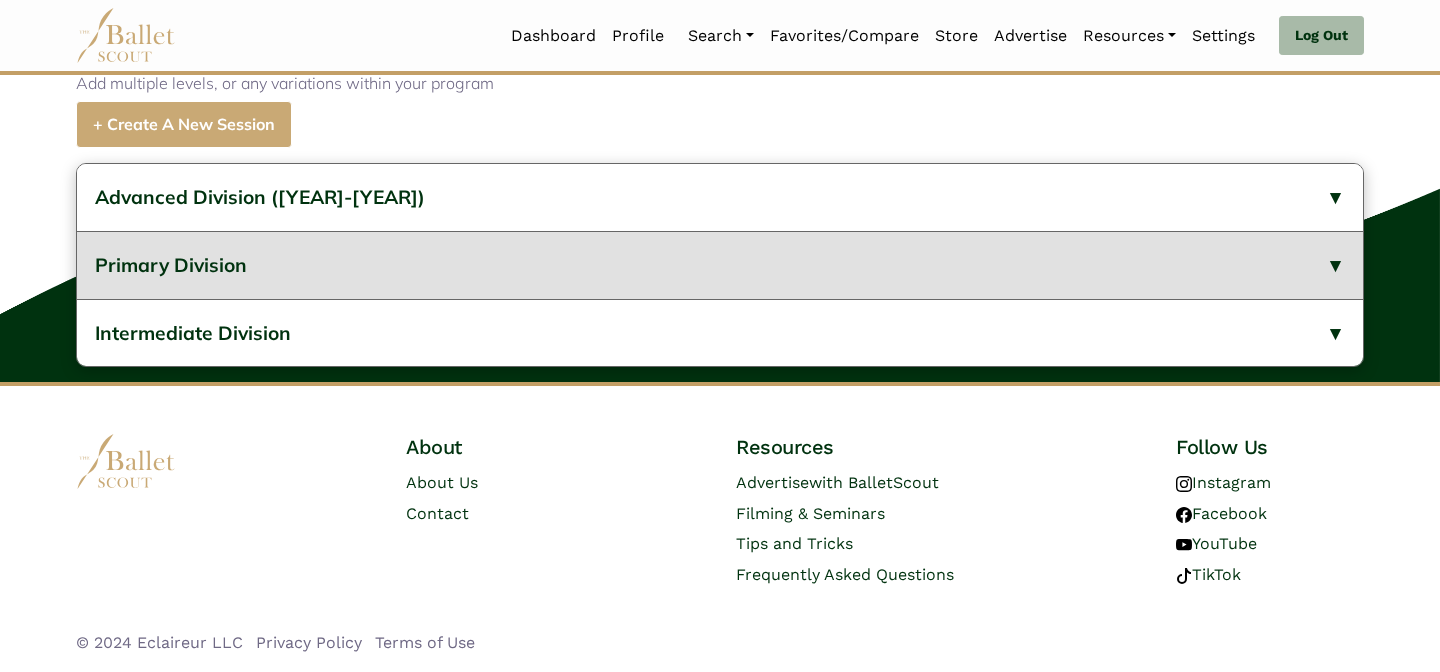 click on "Primary Division" at bounding box center (720, 265) 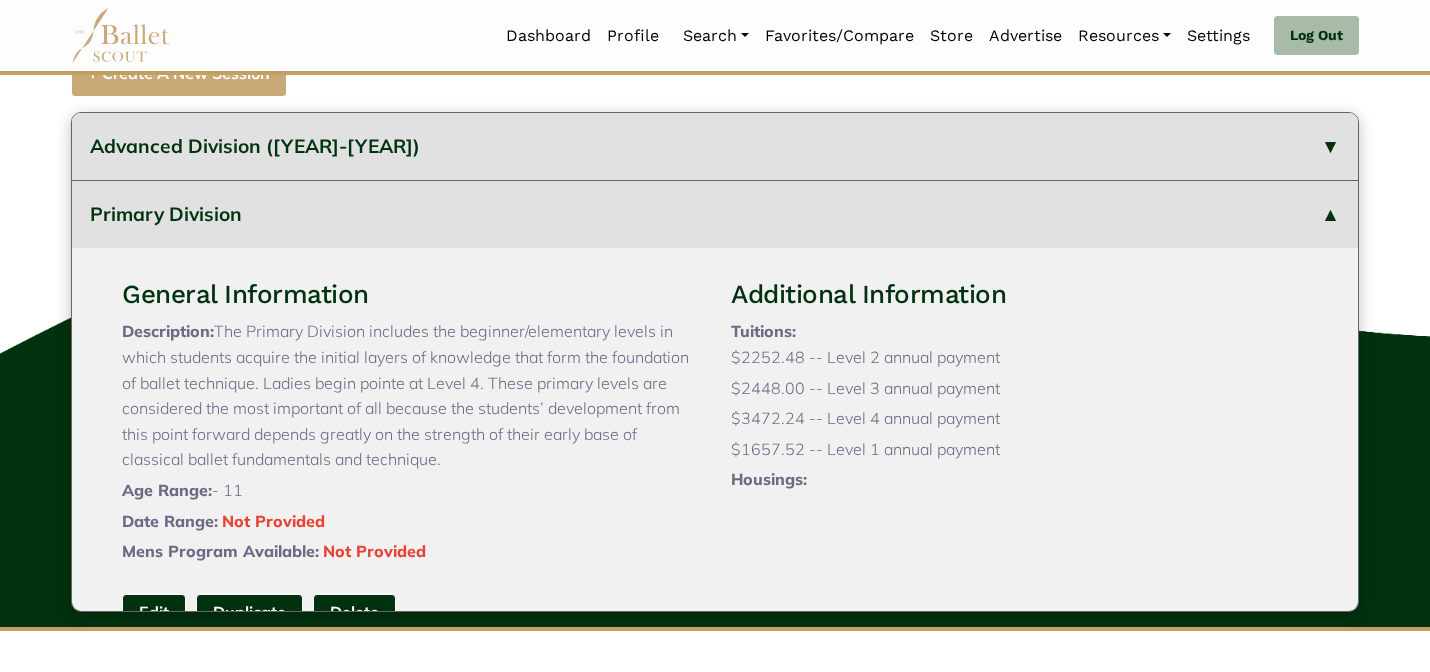click on "Advanced Division (2024-2025)" at bounding box center (715, 146) 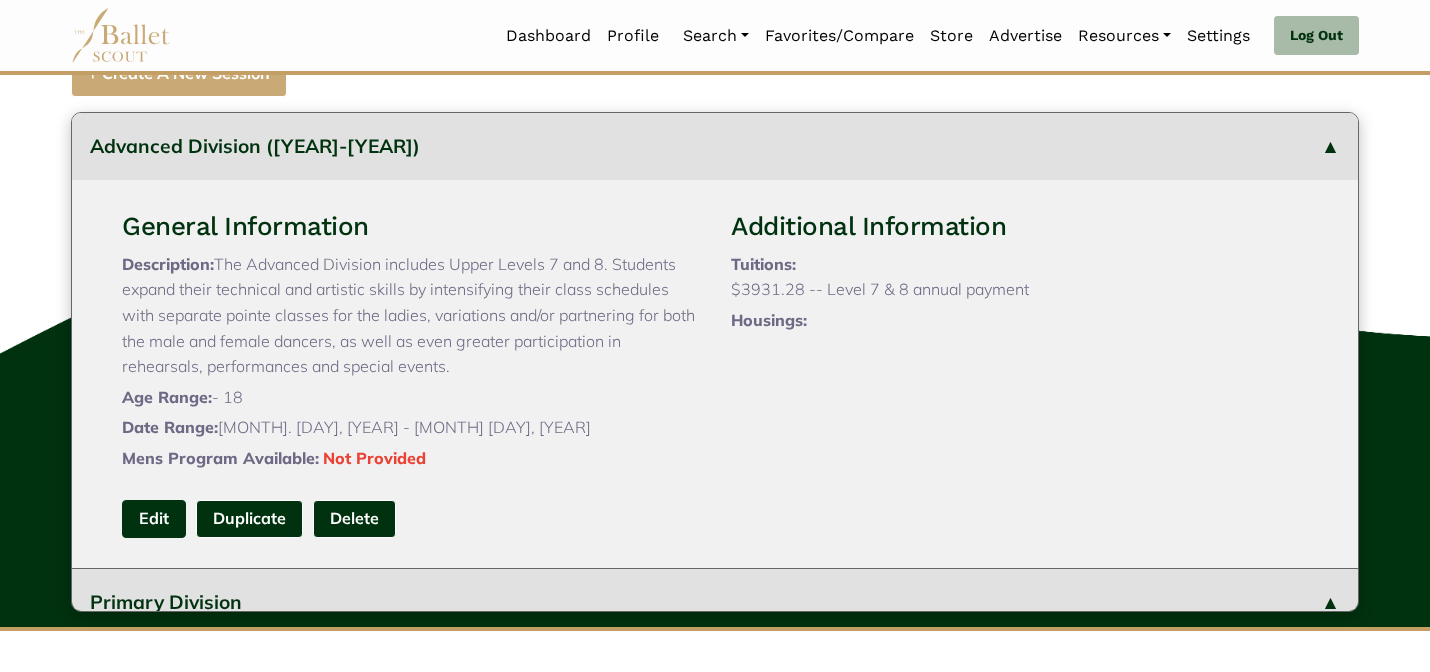 click on "Edit" at bounding box center [154, 518] 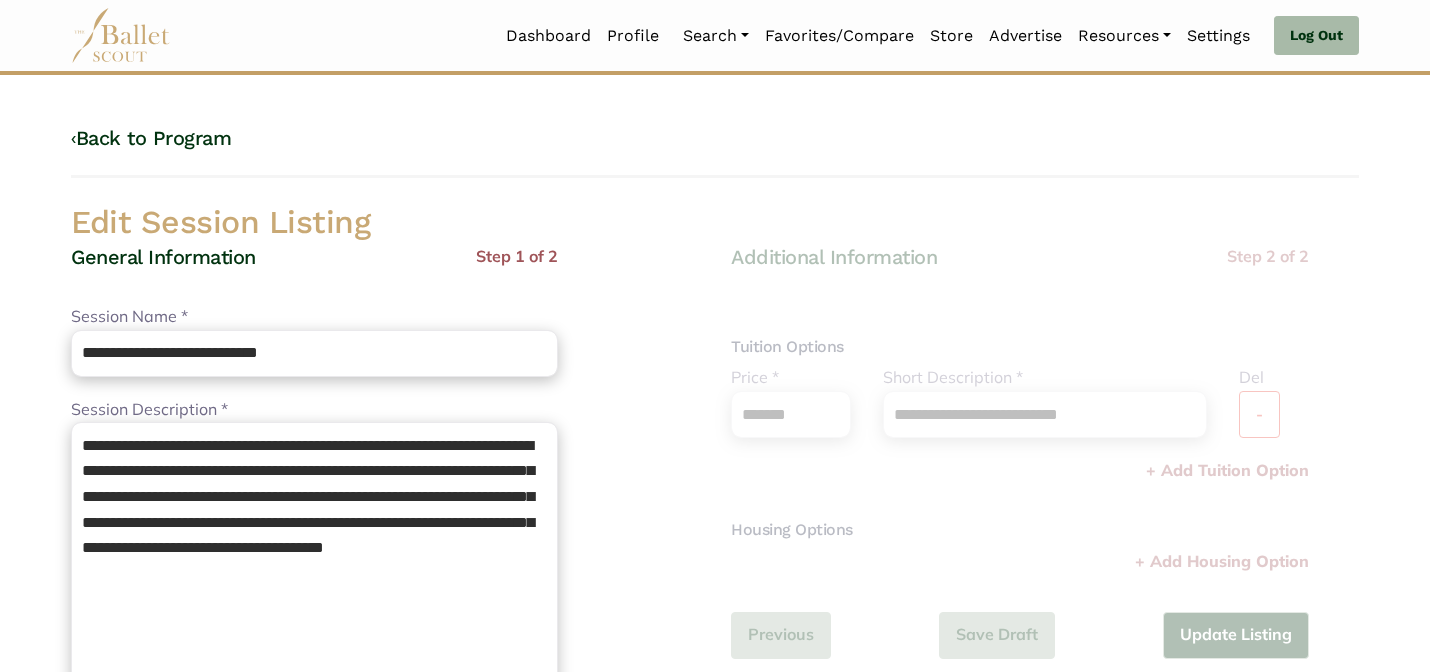 scroll, scrollTop: 0, scrollLeft: 0, axis: both 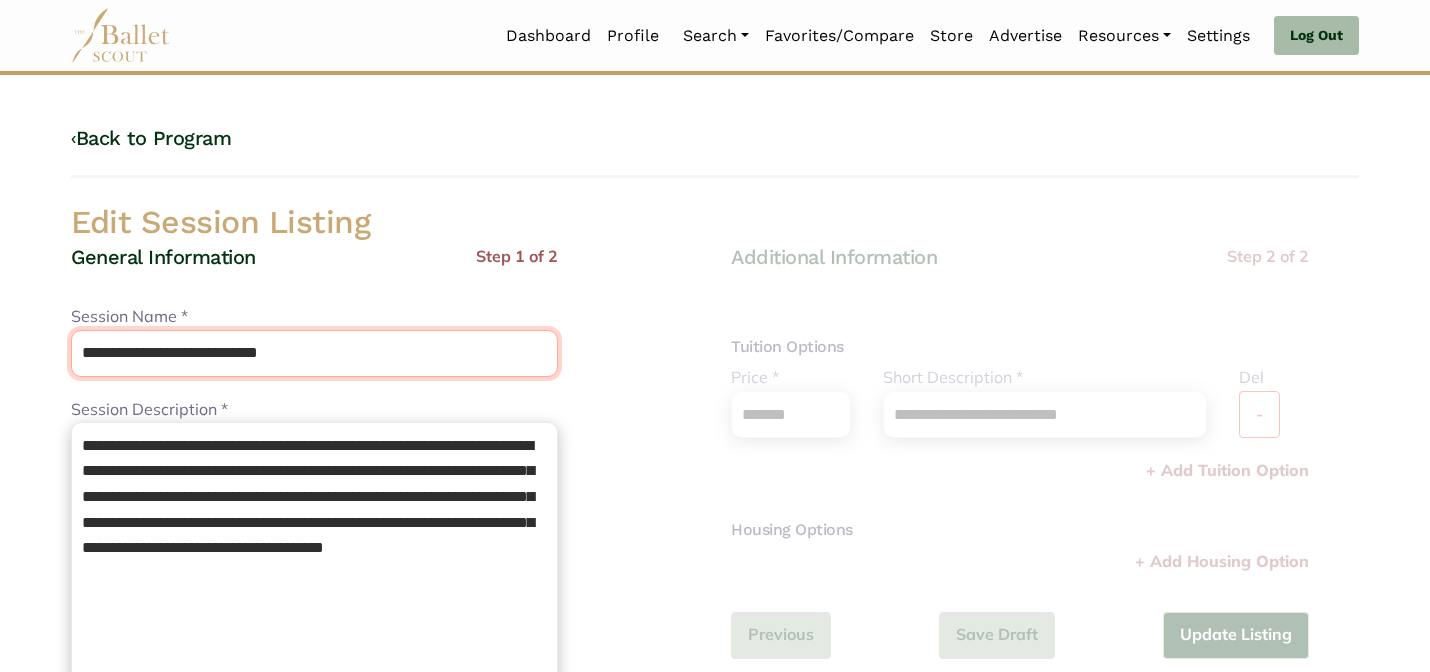 drag, startPoint x: 328, startPoint y: 341, endPoint x: 217, endPoint y: 345, distance: 111.07205 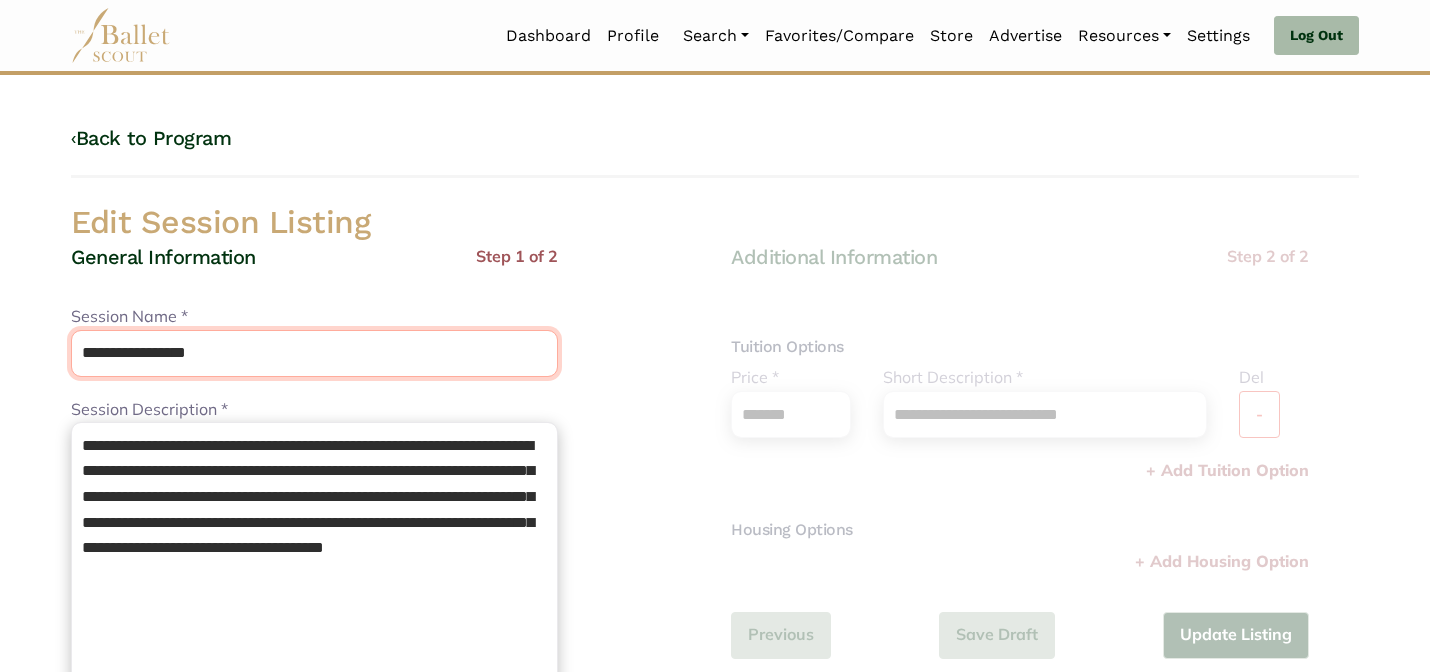 type on "**********" 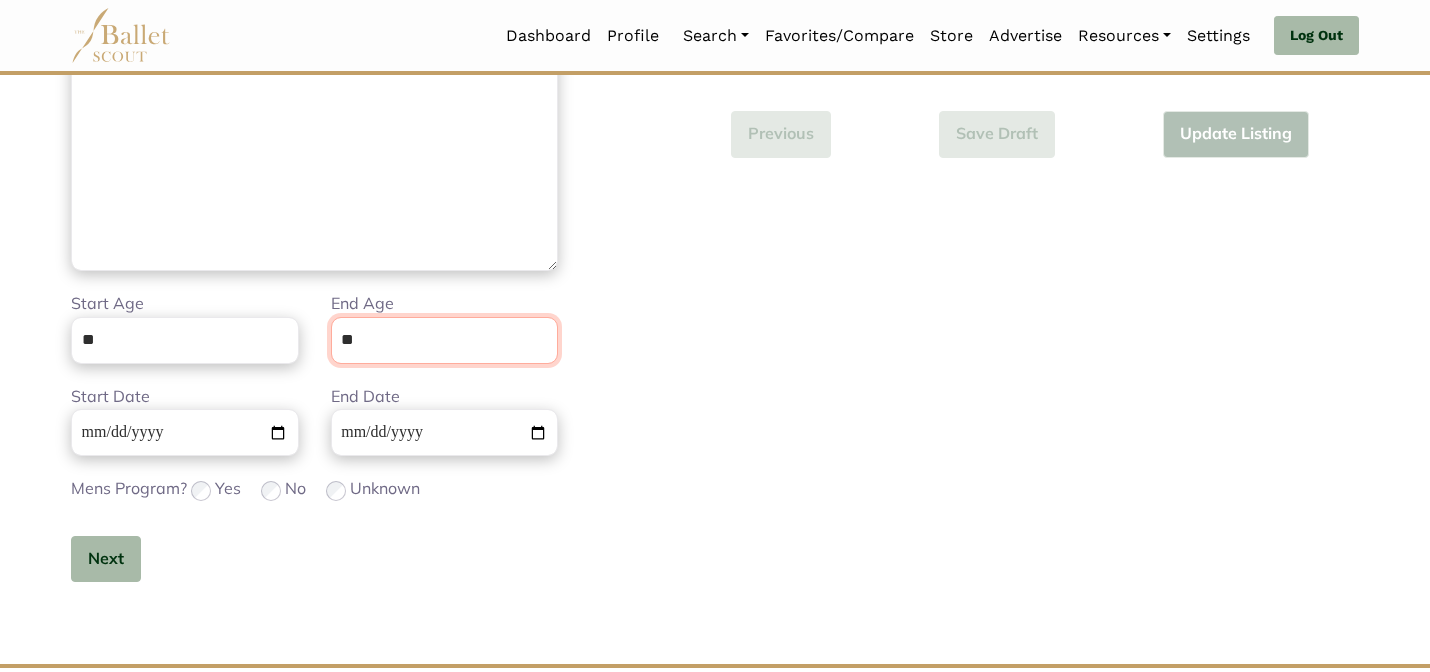 scroll, scrollTop: 505, scrollLeft: 0, axis: vertical 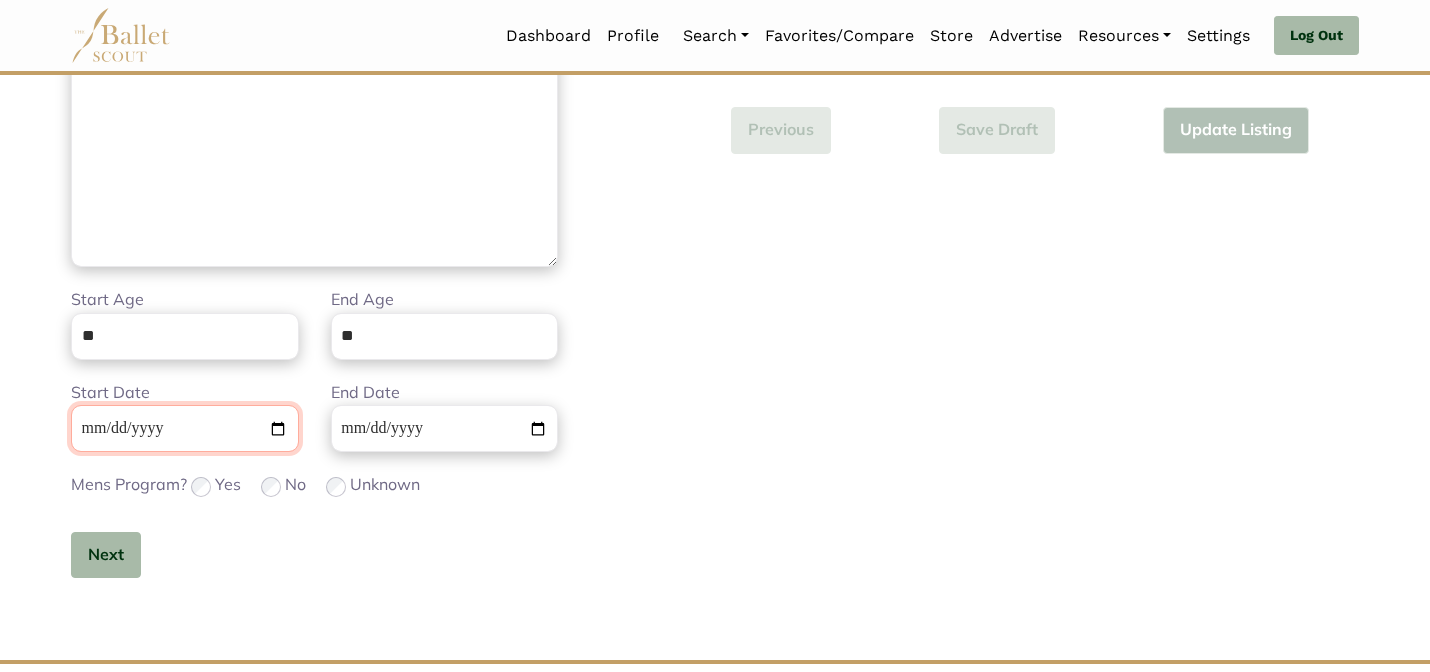 type 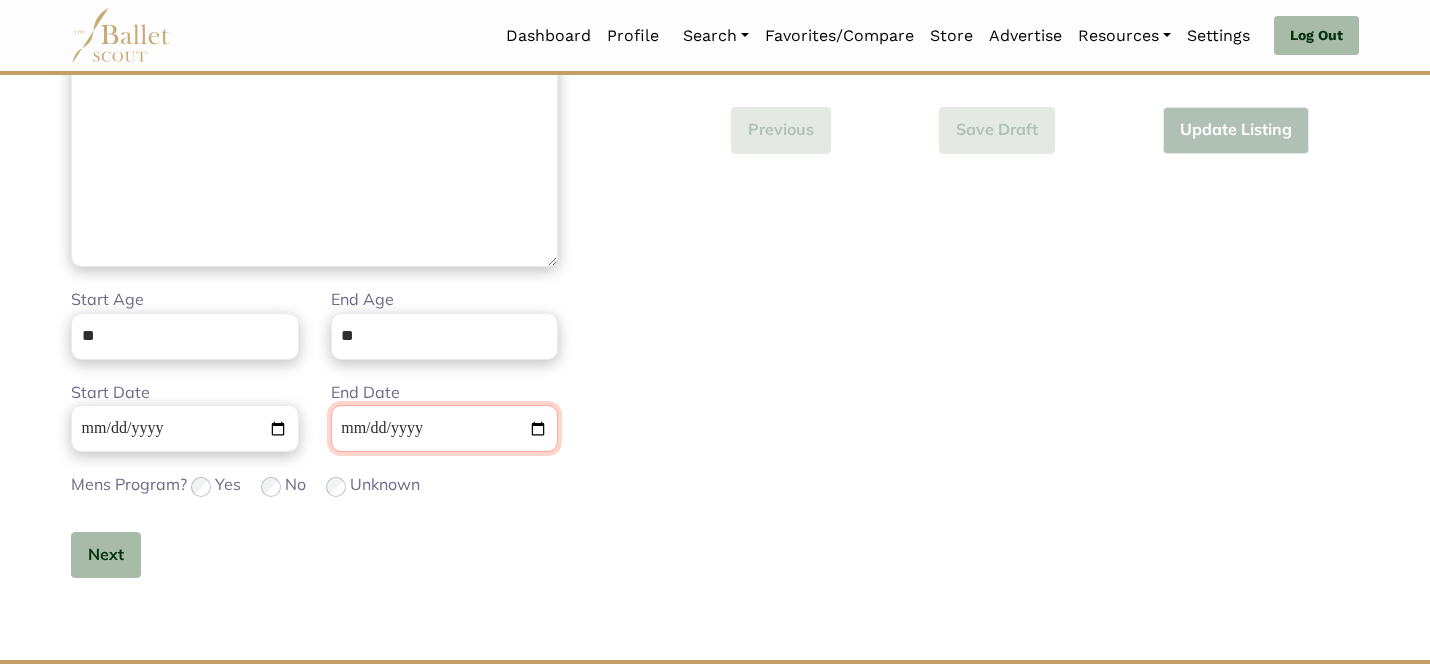 type 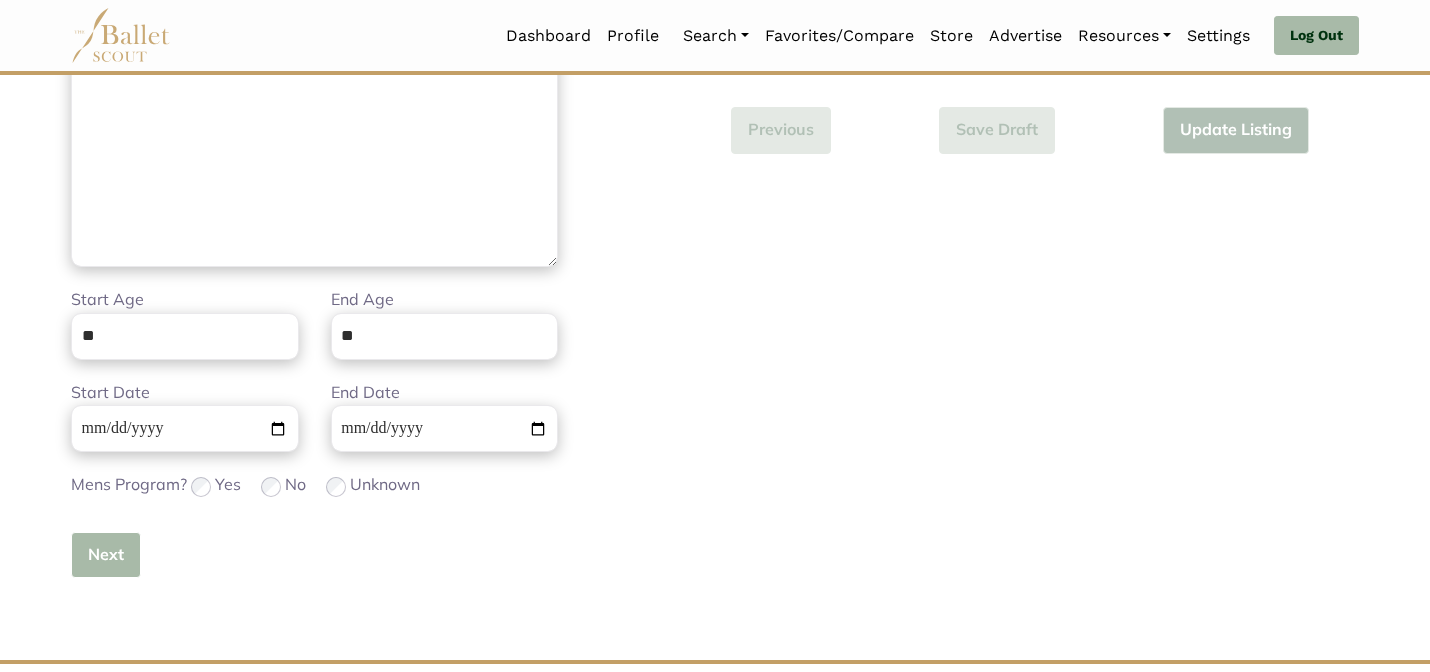 click on "Next" at bounding box center (106, 555) 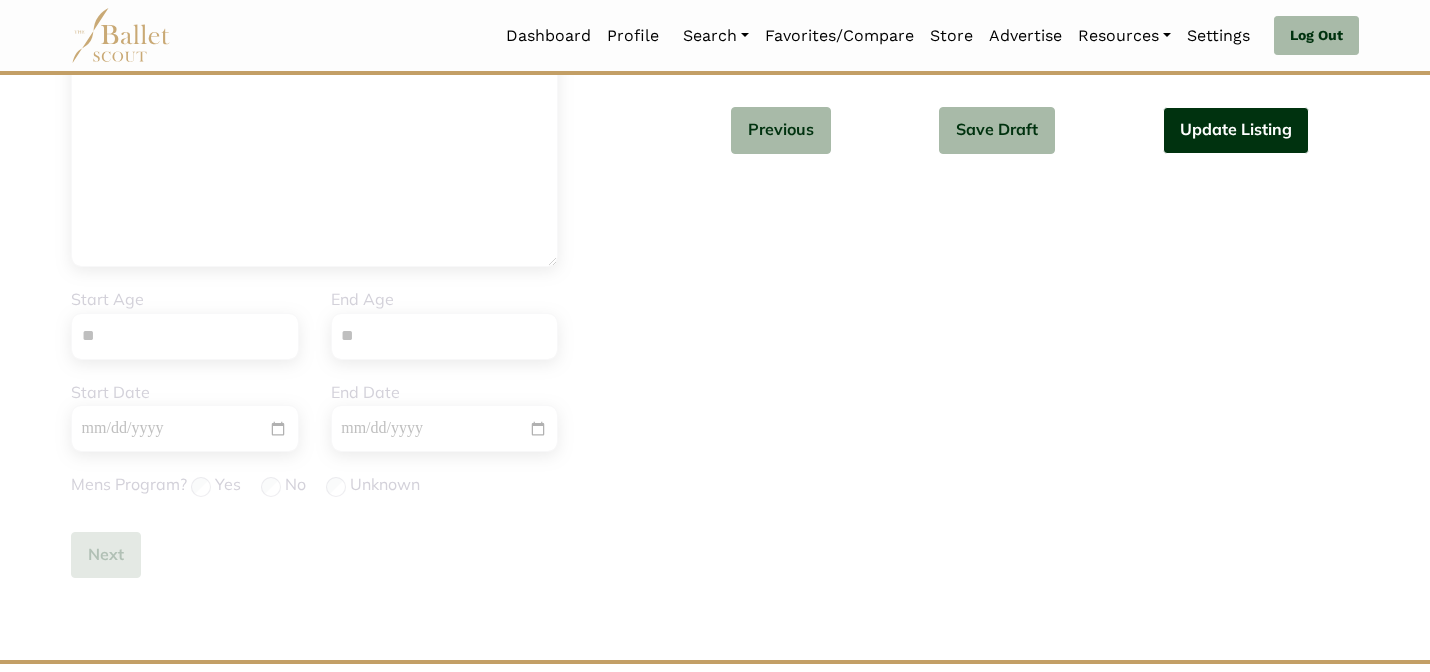 click on "Update Listing" at bounding box center [1236, 130] 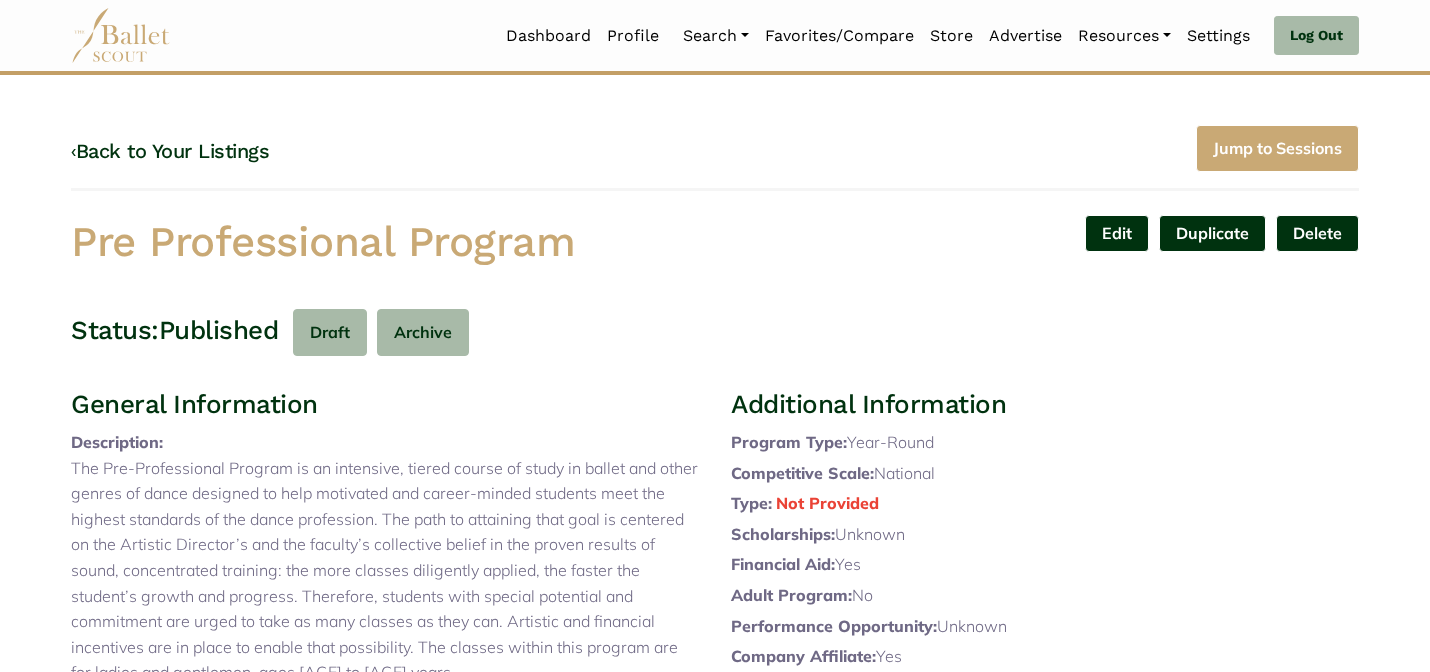 scroll, scrollTop: 0, scrollLeft: 0, axis: both 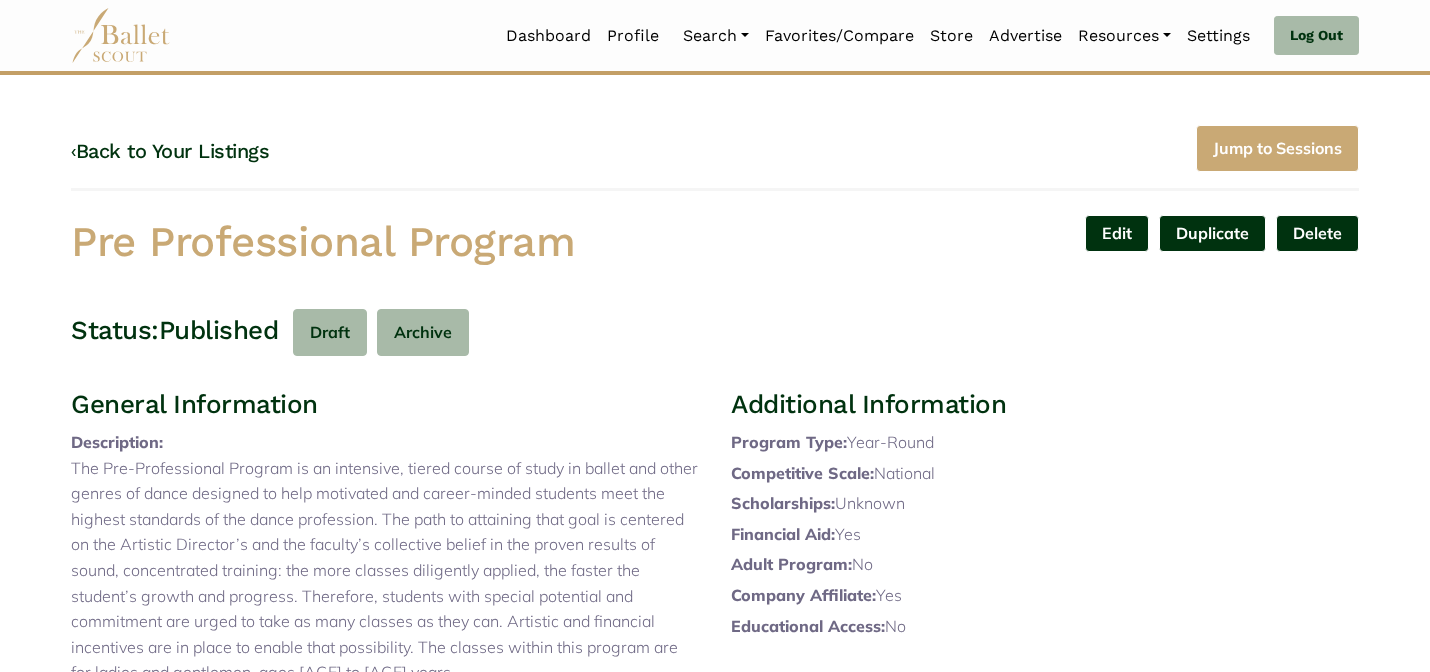 click on "Edit
Duplicate
Delete
Are you sure?
Yes
No" at bounding box center (1045, 246) 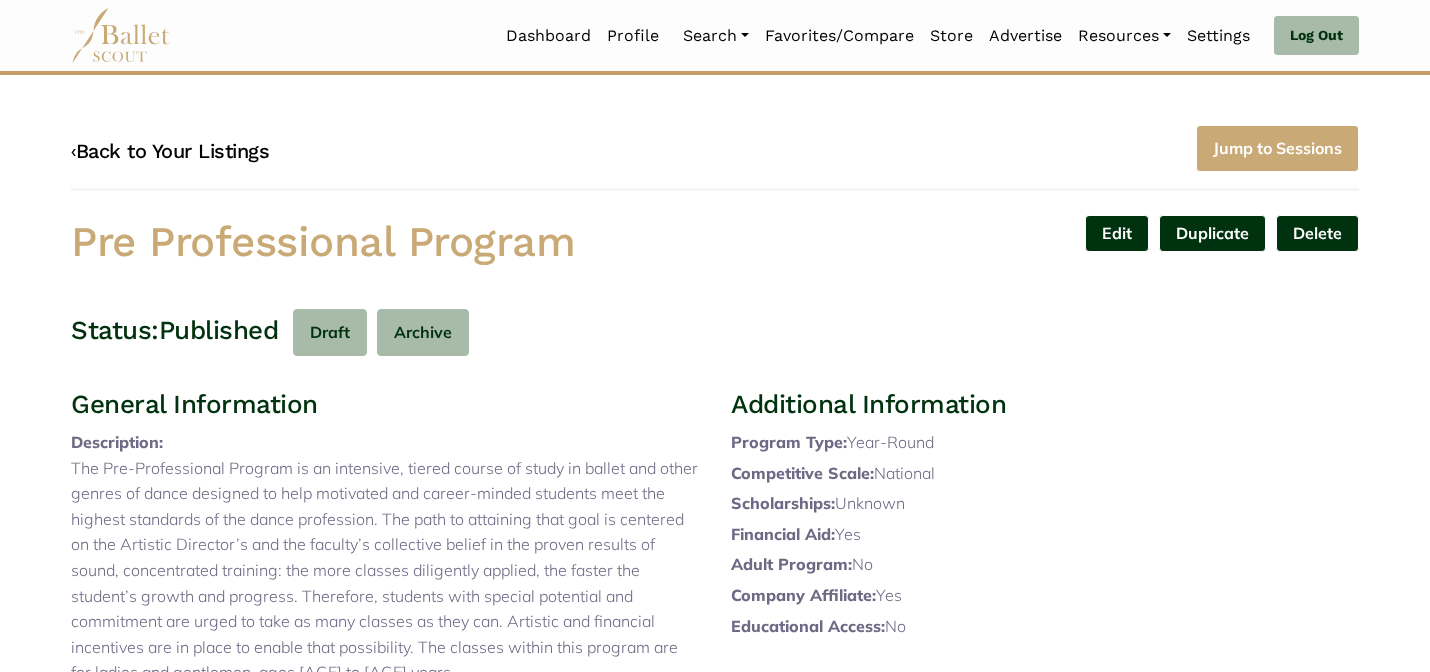 click on "‹  Back to Your Listings" at bounding box center [170, 151] 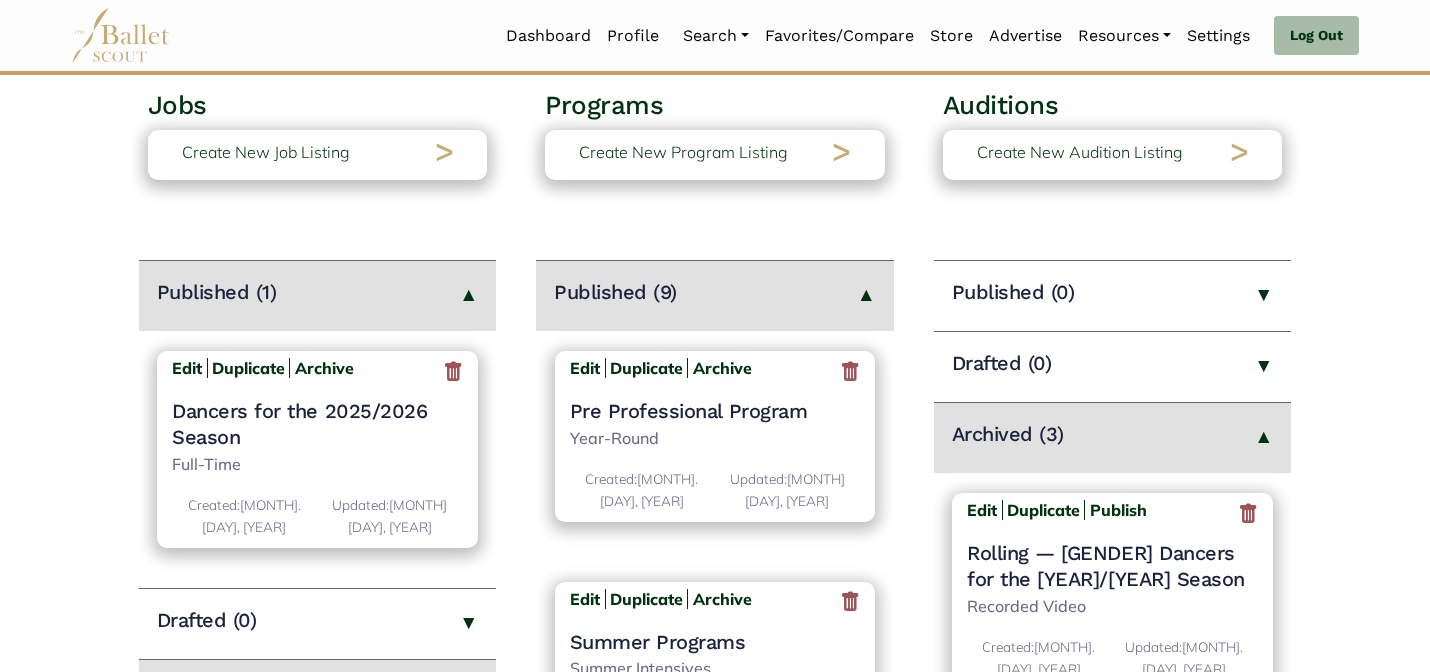 scroll, scrollTop: 200, scrollLeft: 0, axis: vertical 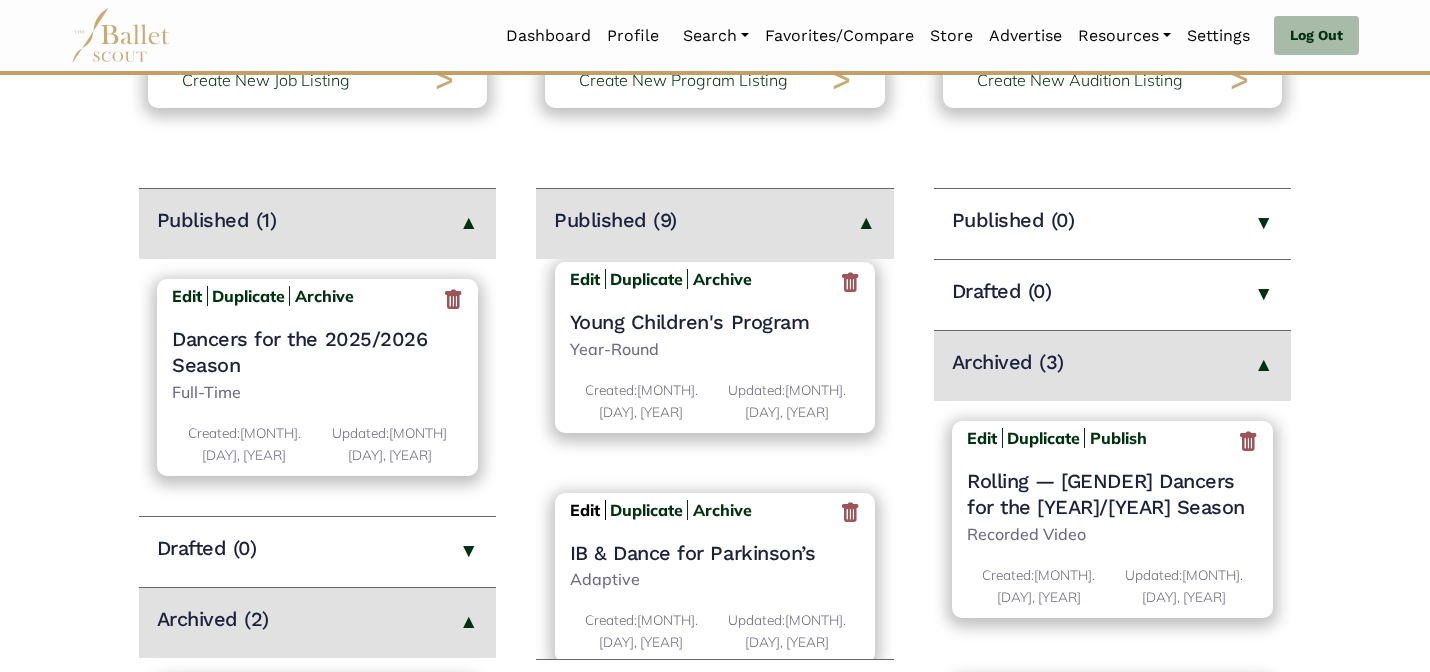 click on "Edit" at bounding box center (585, 510) 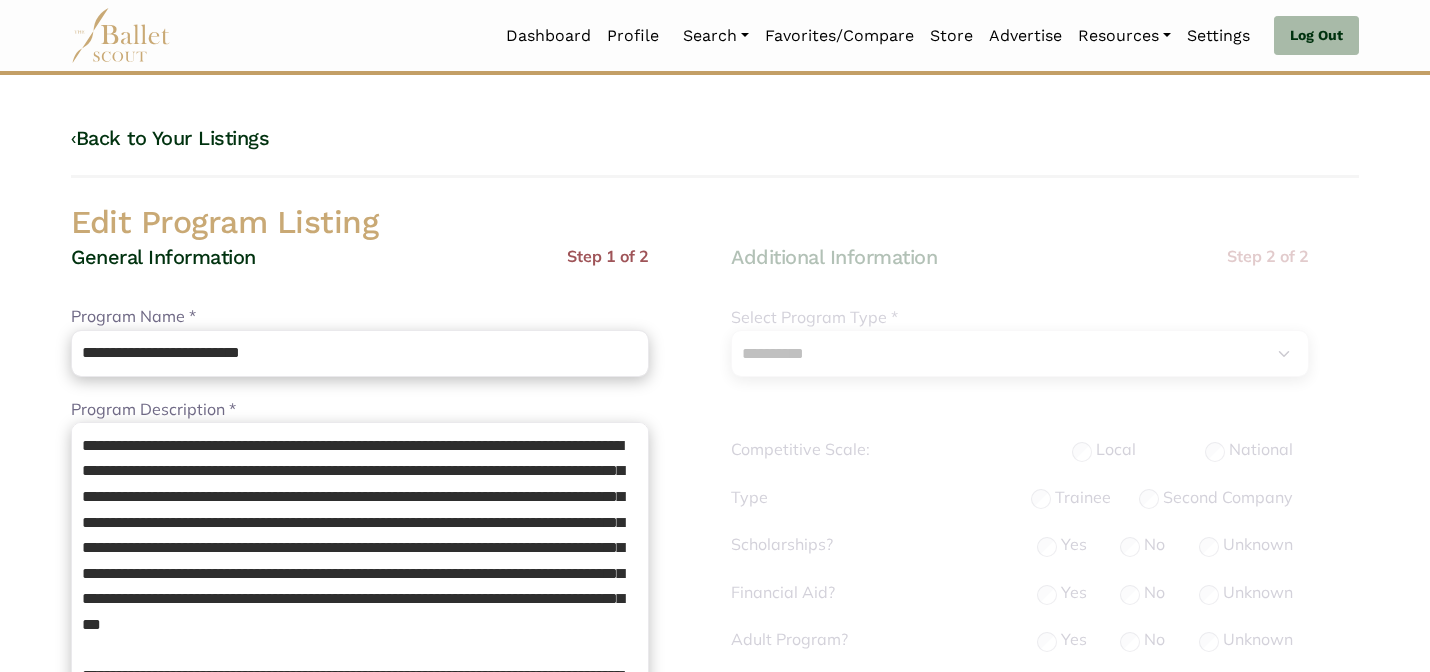 select on "**" 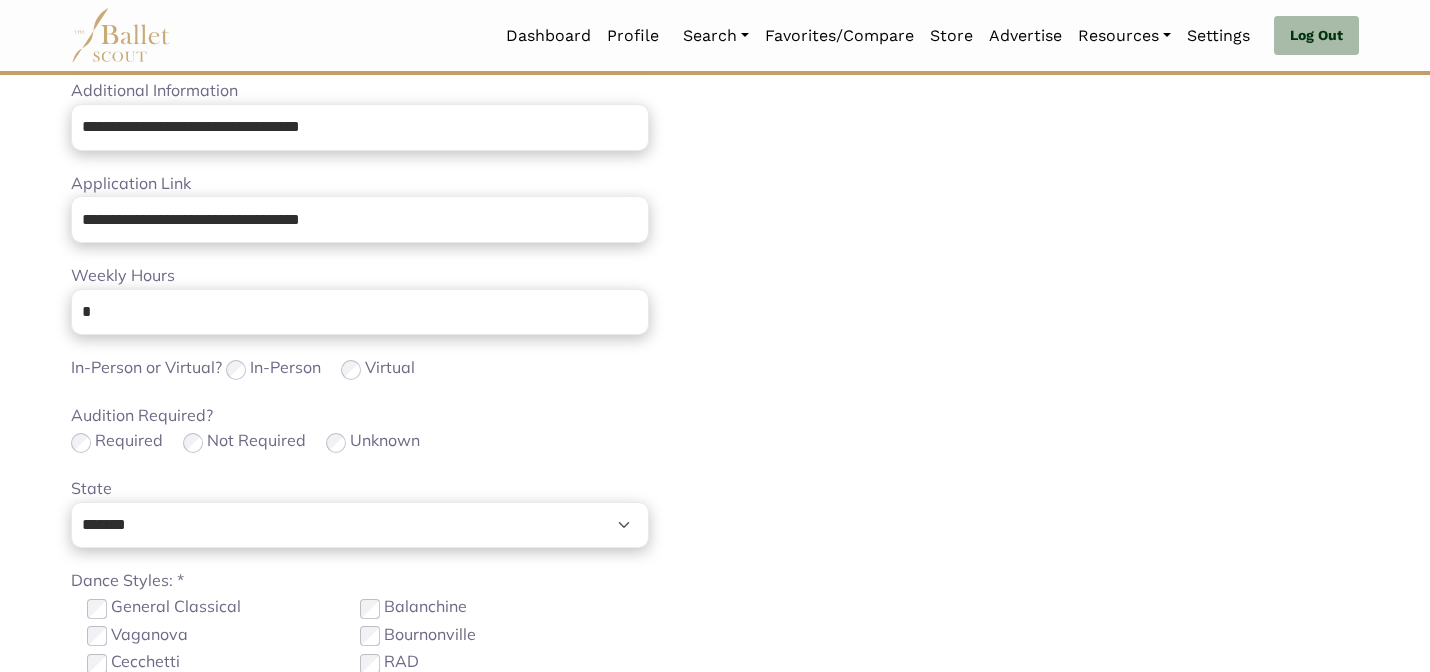 scroll, scrollTop: 632, scrollLeft: 0, axis: vertical 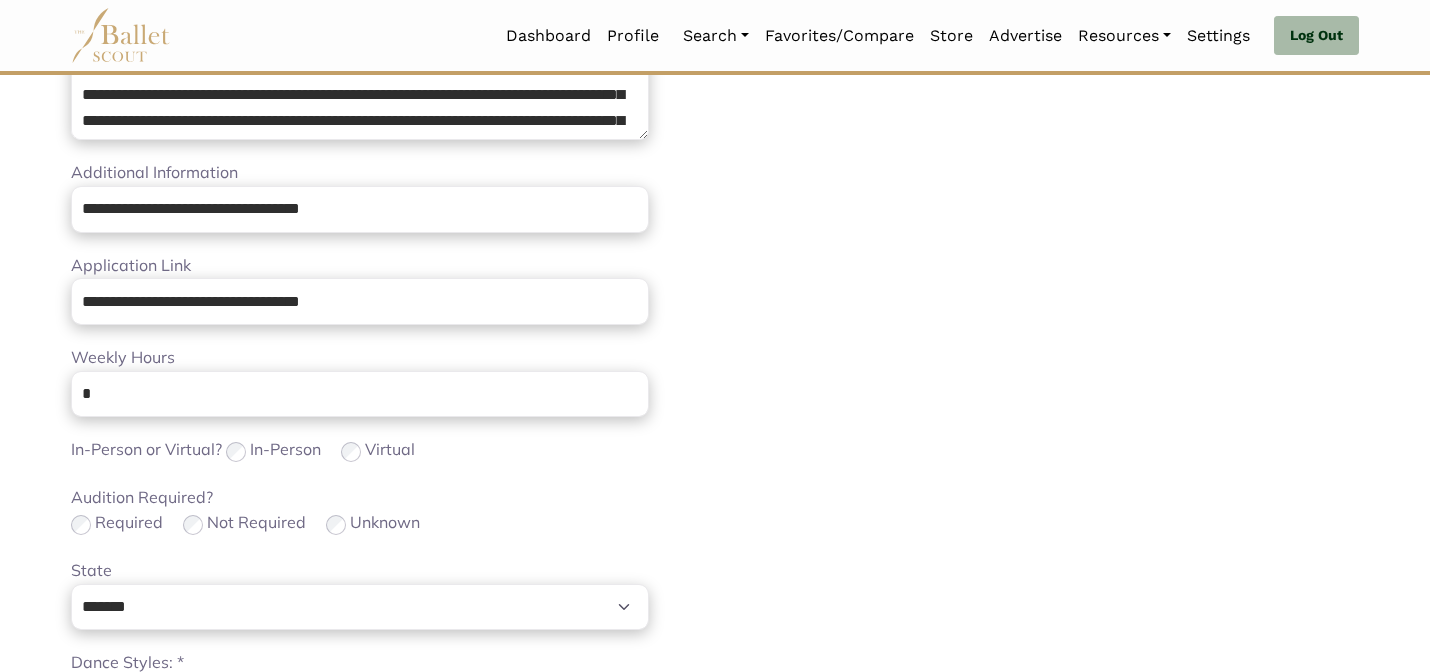 click on "Required
Not Required
Unknown" at bounding box center (360, 524) 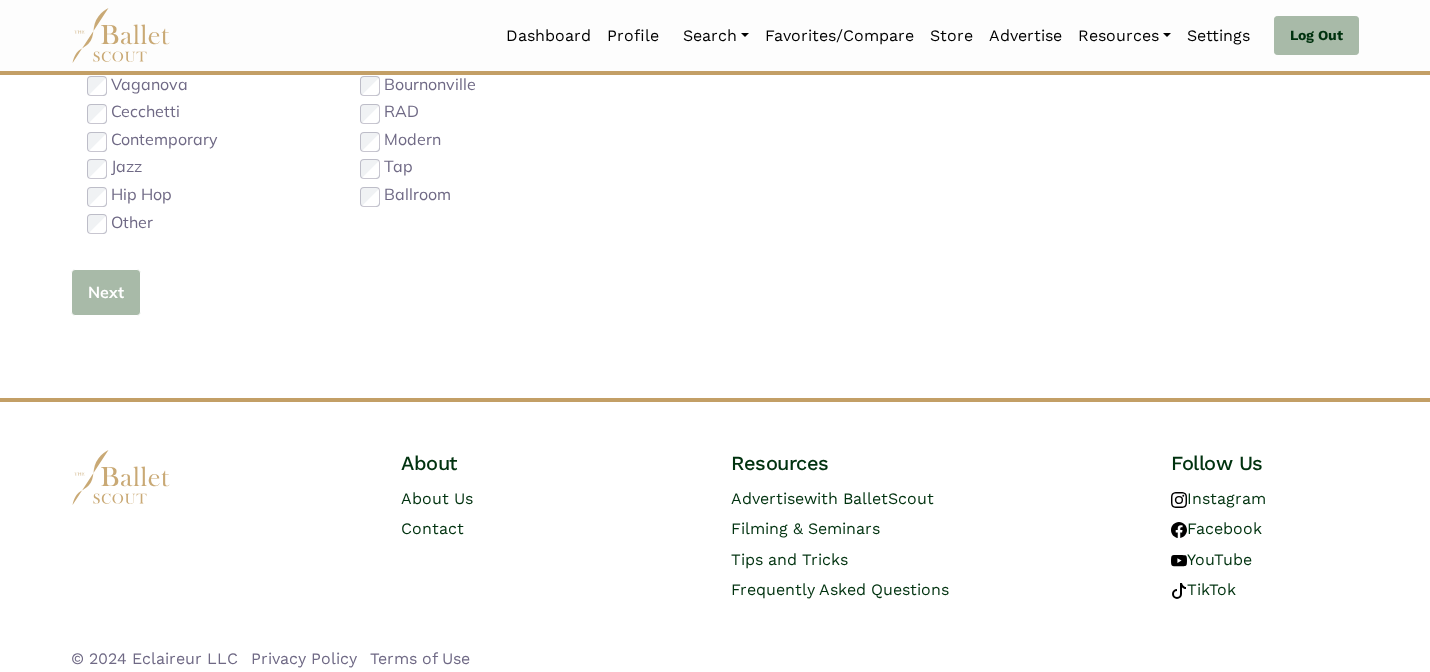 click on "Next" at bounding box center (106, 292) 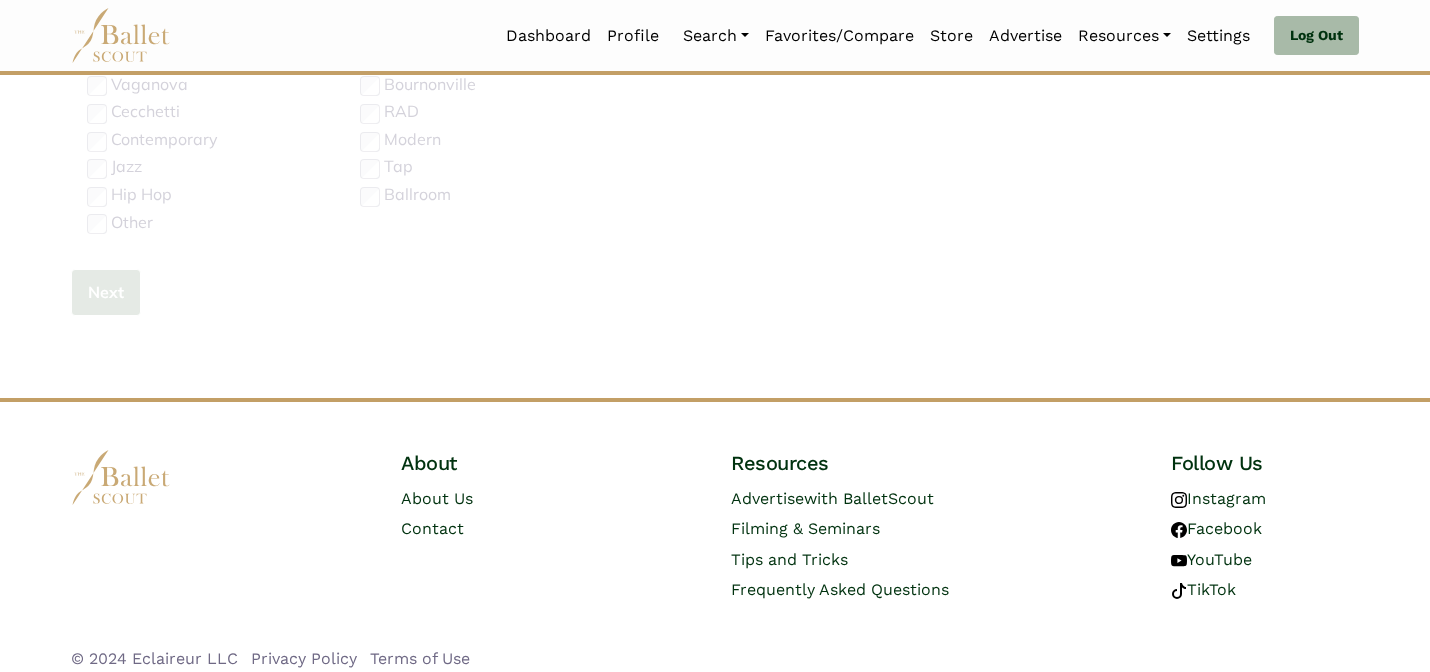 type 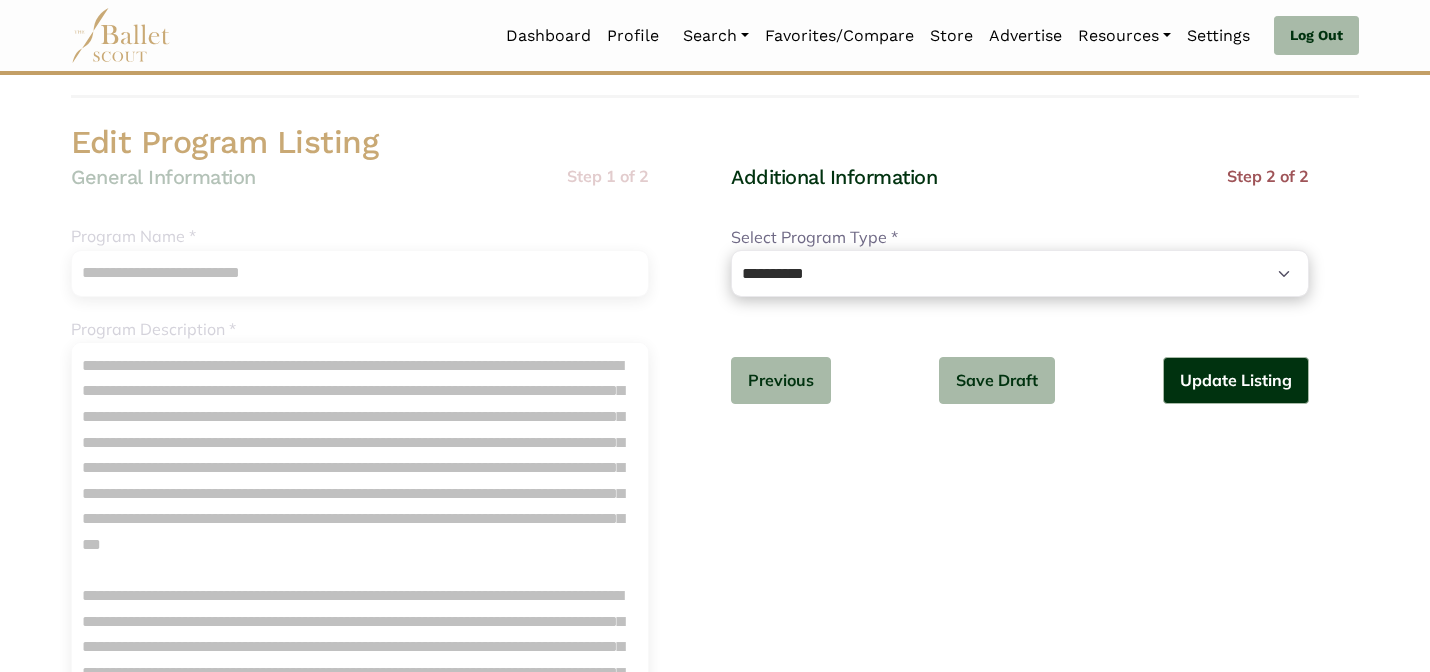 scroll, scrollTop: 0, scrollLeft: 0, axis: both 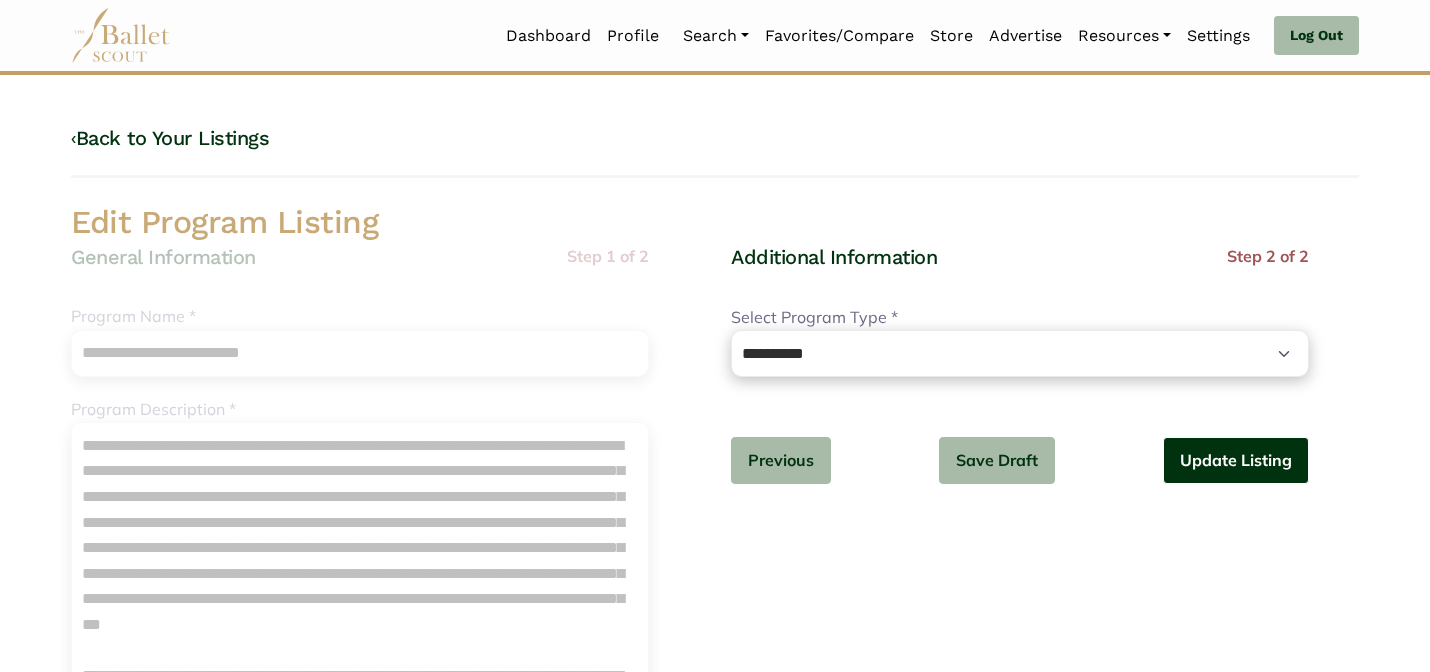 click on "Update Listing" at bounding box center [1236, 460] 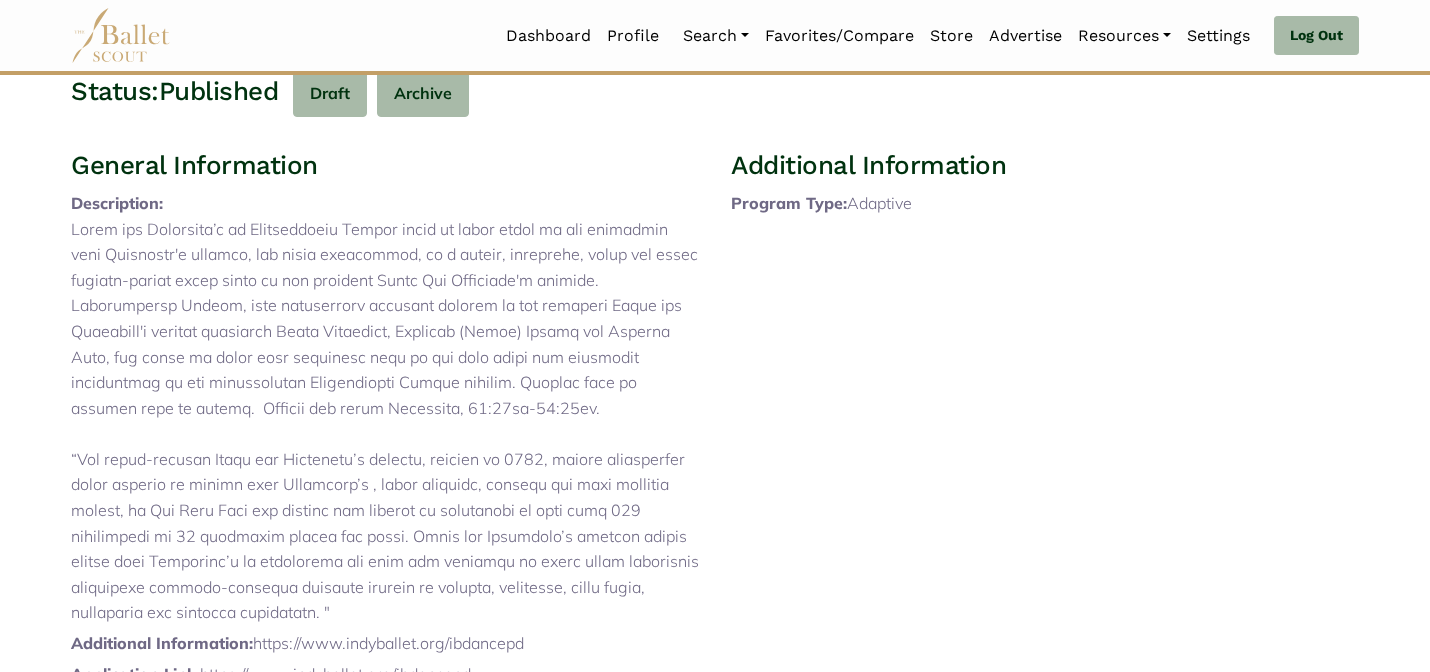 scroll, scrollTop: 232, scrollLeft: 0, axis: vertical 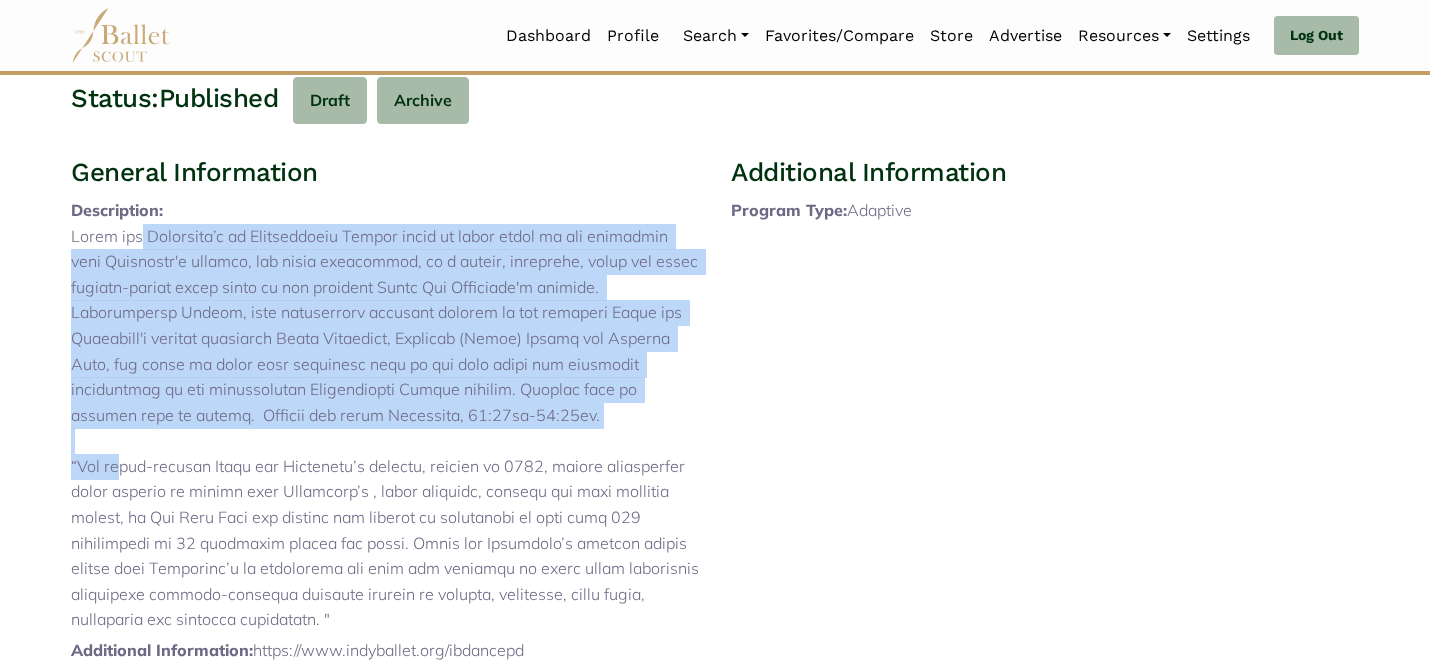 drag, startPoint x: 579, startPoint y: 446, endPoint x: 107, endPoint y: 261, distance: 506.96054 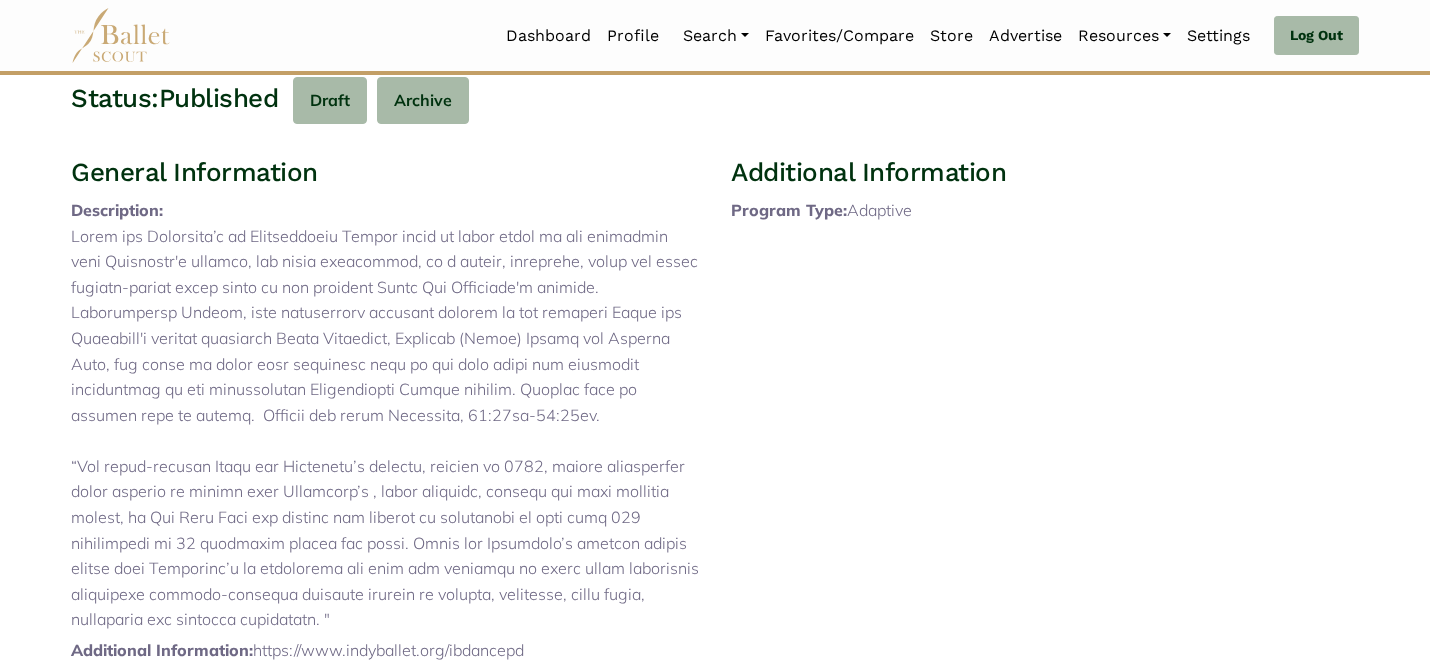 click on "Additional Information
A
Program Type:
Adaptive
Competitive Scale:
Not Provided
Type:
Not Provided
Scholarships:
Unknown
Financial Aid:
Unknown
Adult Program:
Unknown
Performance Opportunity:
Unknown
Company Affiliate:
Unknown
Double Major:
Unknown
Early Graduation:
Unknown
Study Abroad:
Unknown
Educational Access:
Unknown
Stipend:
Unknown" at bounding box center (1045, 504) 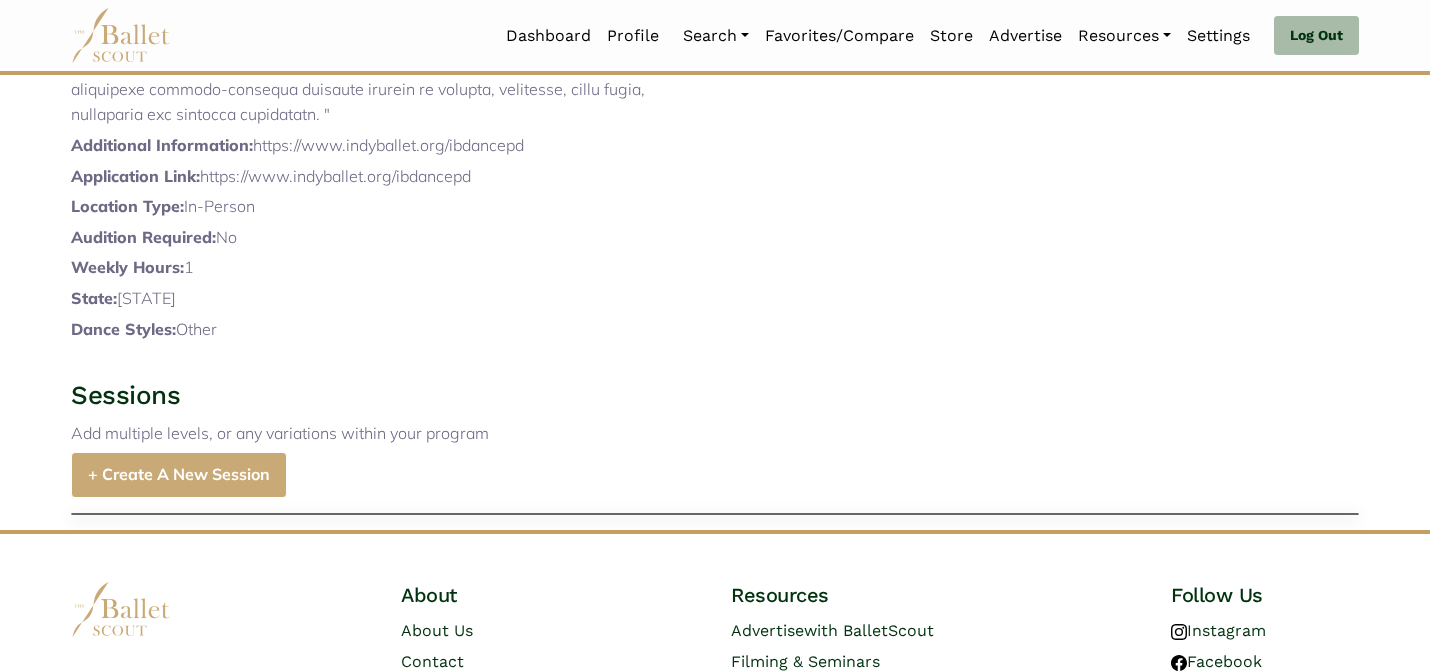 scroll, scrollTop: 864, scrollLeft: 0, axis: vertical 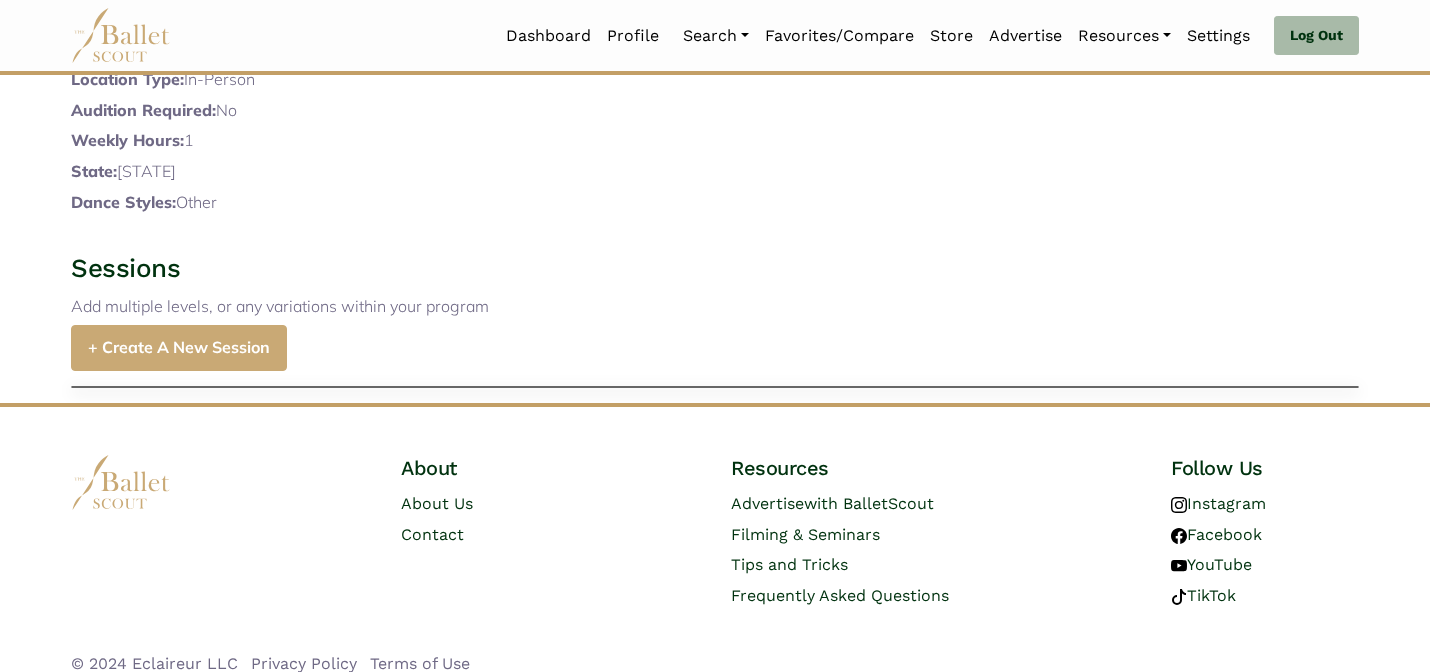 click on "+ Create A New Session" at bounding box center [179, 348] 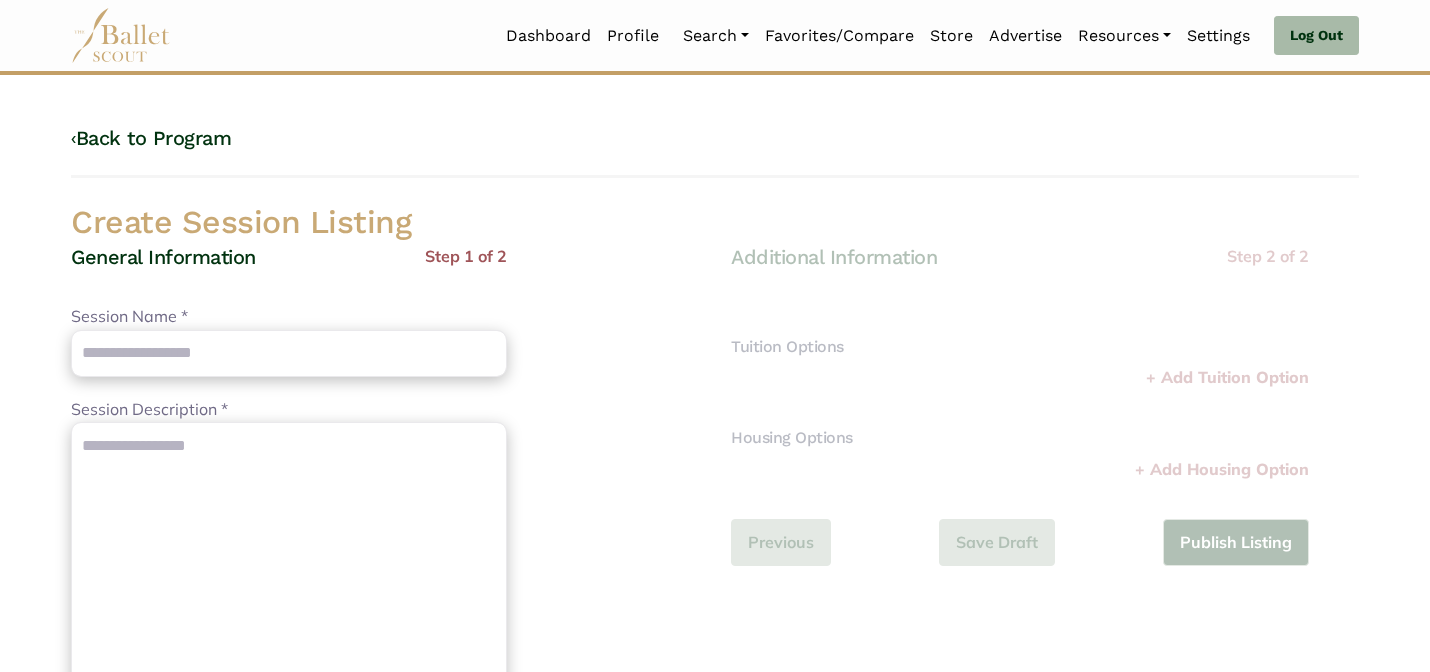 scroll, scrollTop: 0, scrollLeft: 0, axis: both 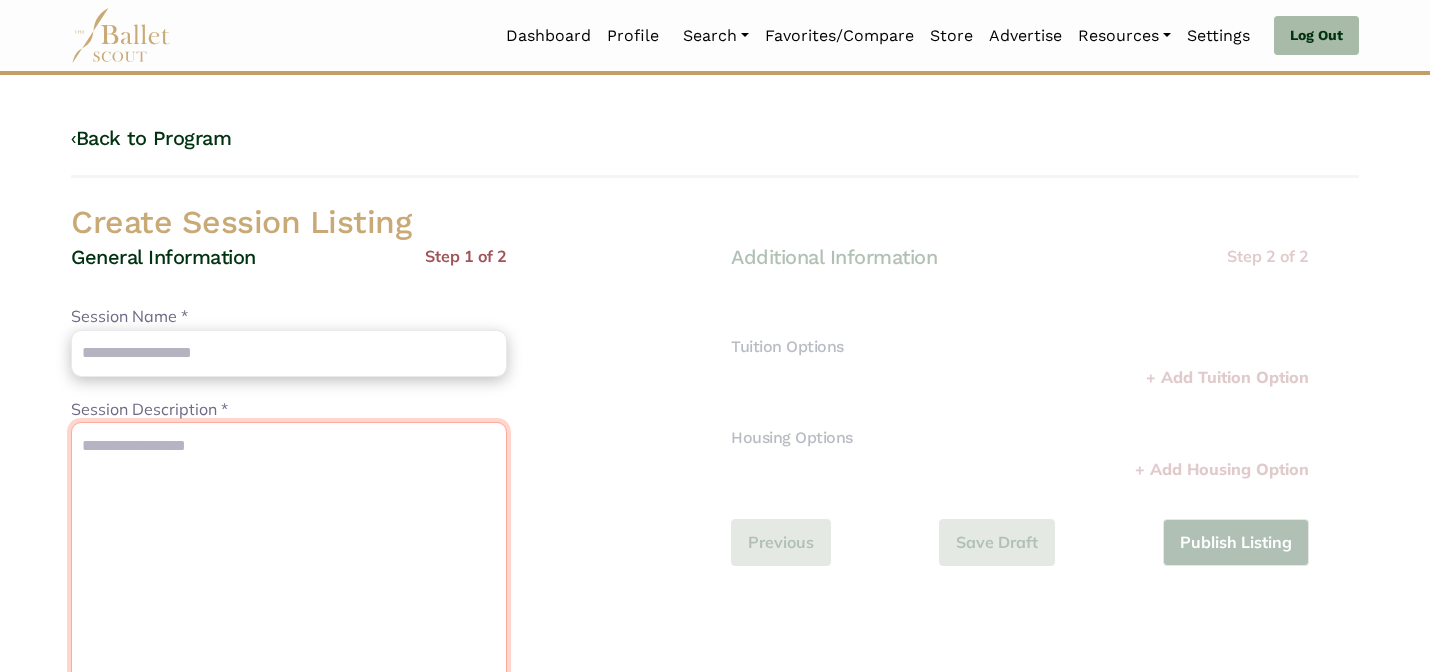 click on "Session Description *" at bounding box center (289, 597) 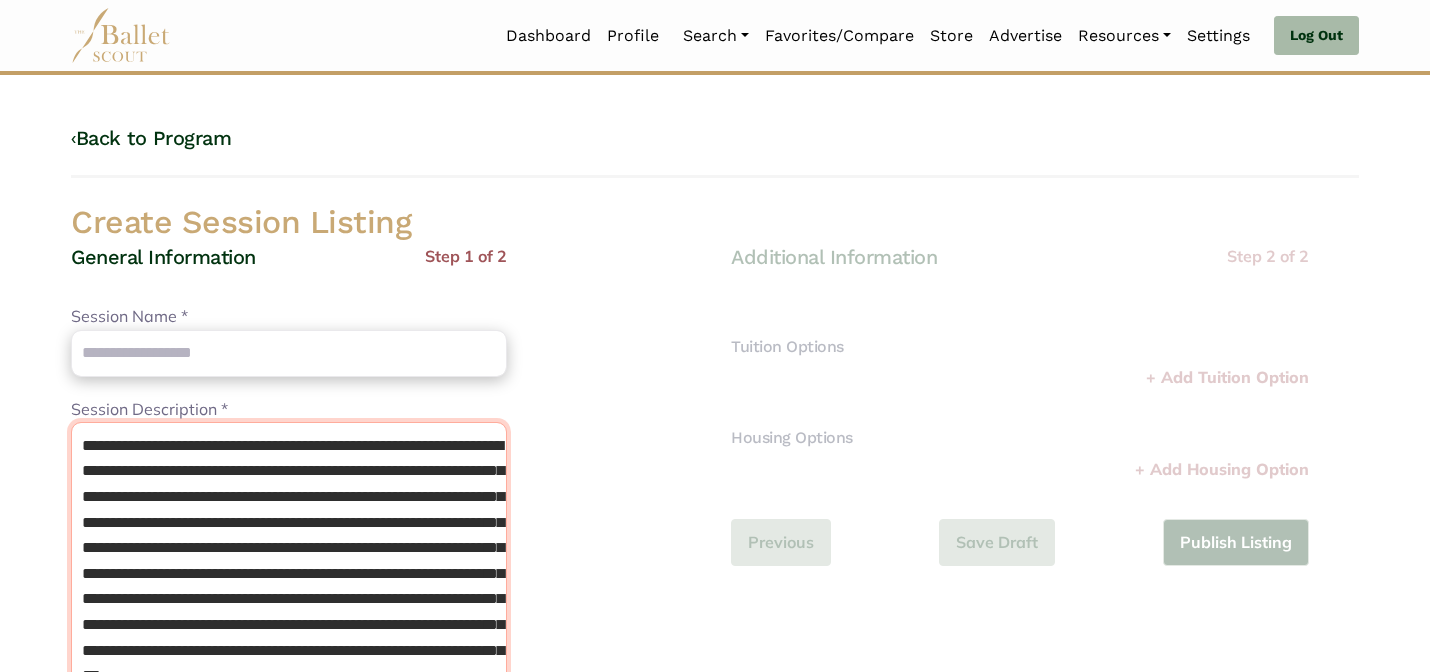 scroll, scrollTop: 39, scrollLeft: 0, axis: vertical 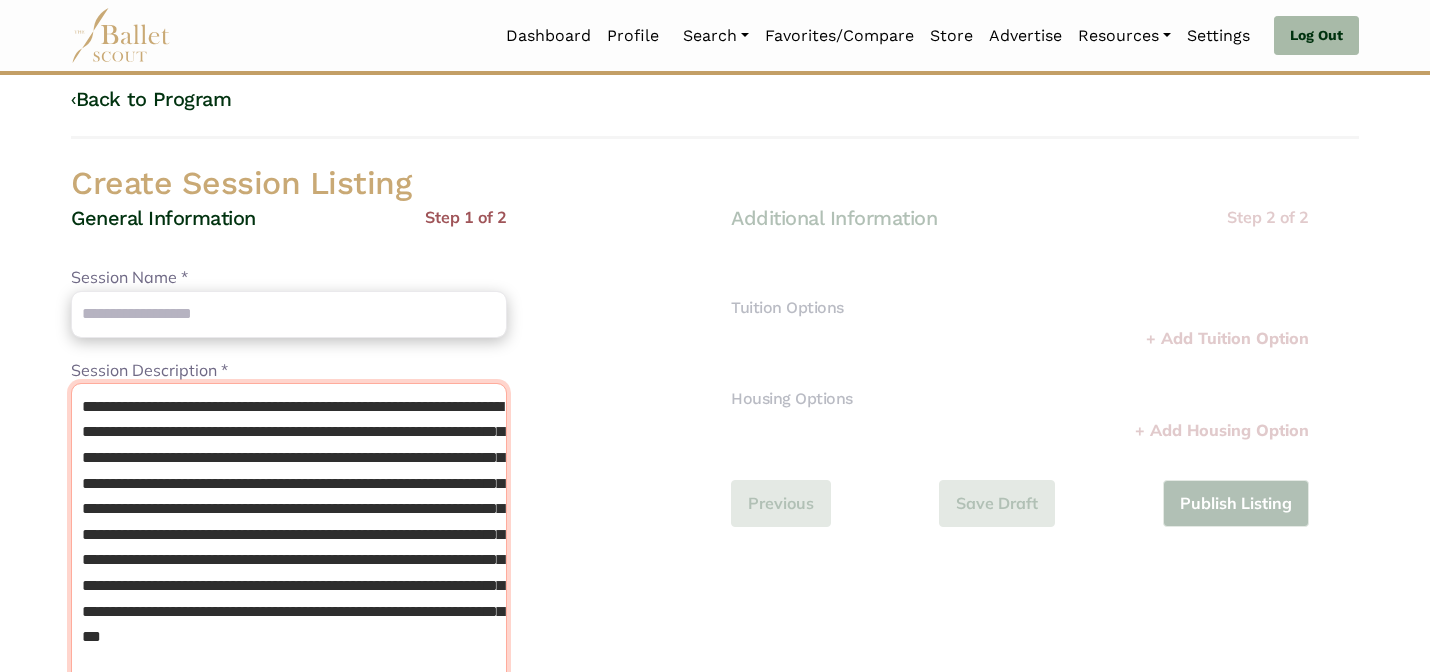 drag, startPoint x: 405, startPoint y: 409, endPoint x: 335, endPoint y: 374, distance: 78.26238 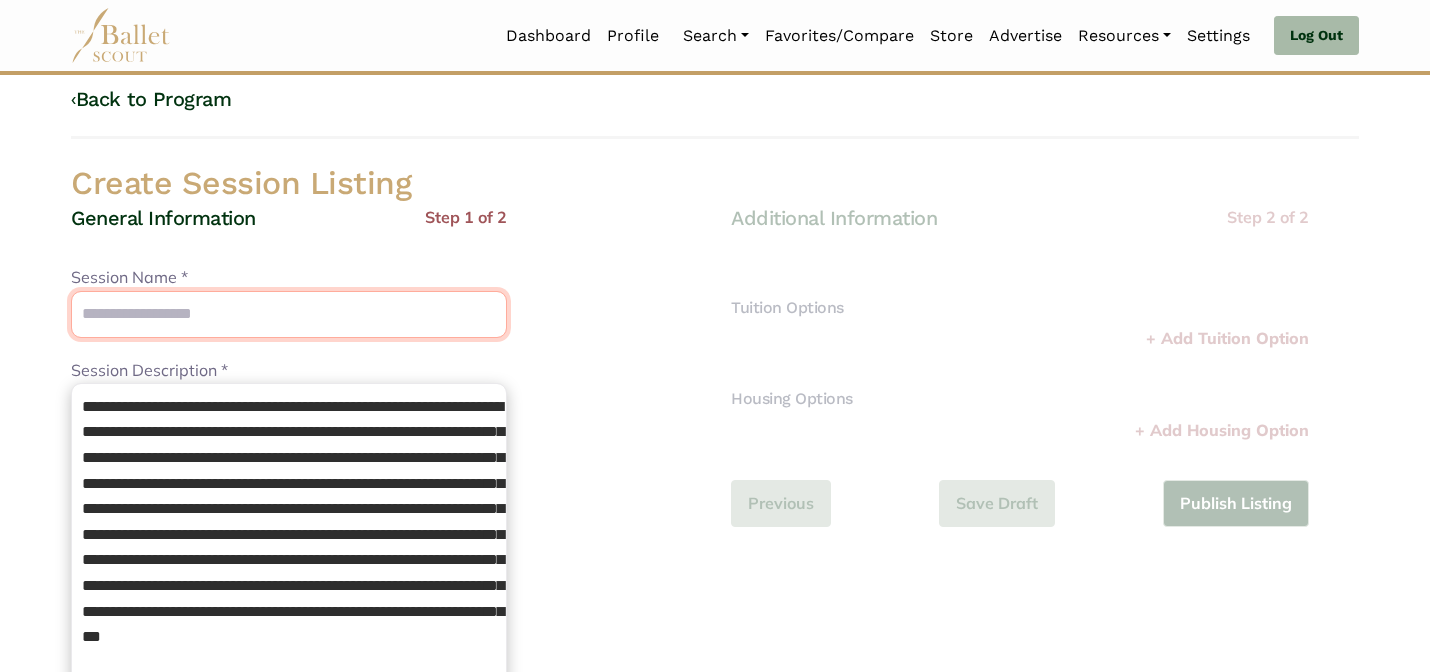 click on "Session Name *" at bounding box center [289, 314] 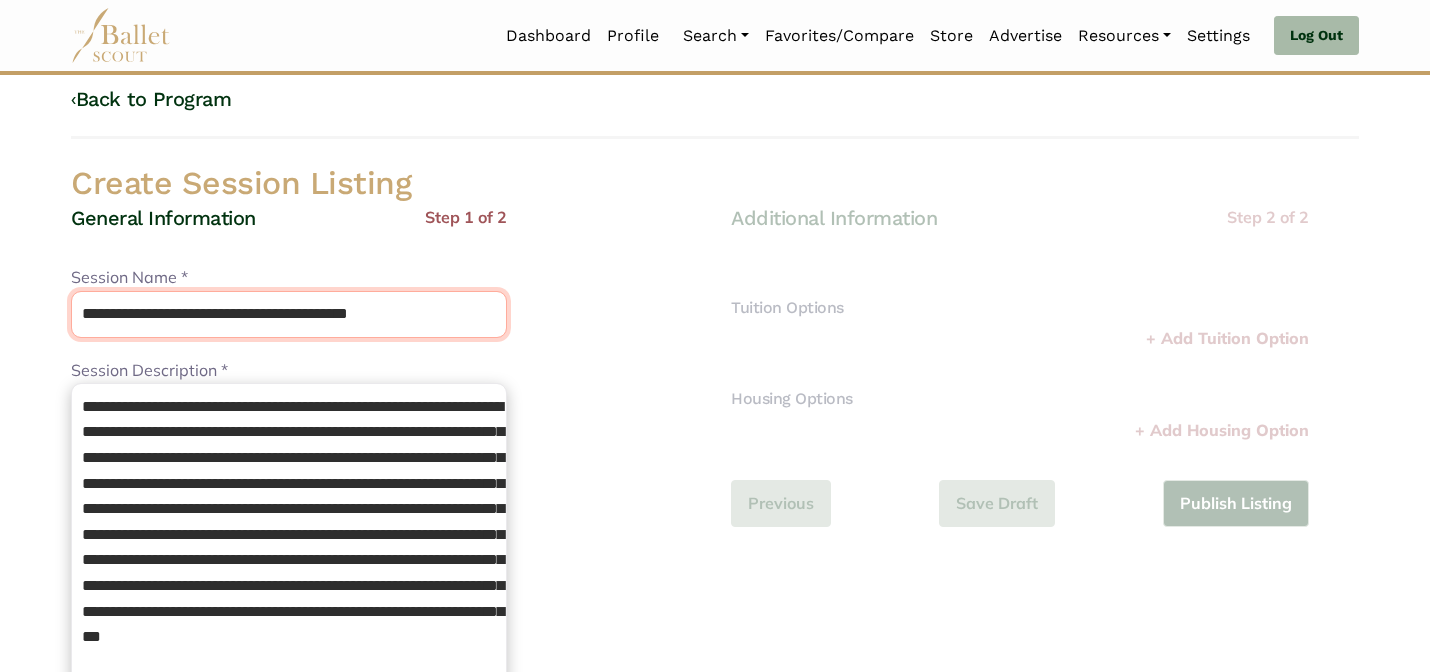 type on "**********" 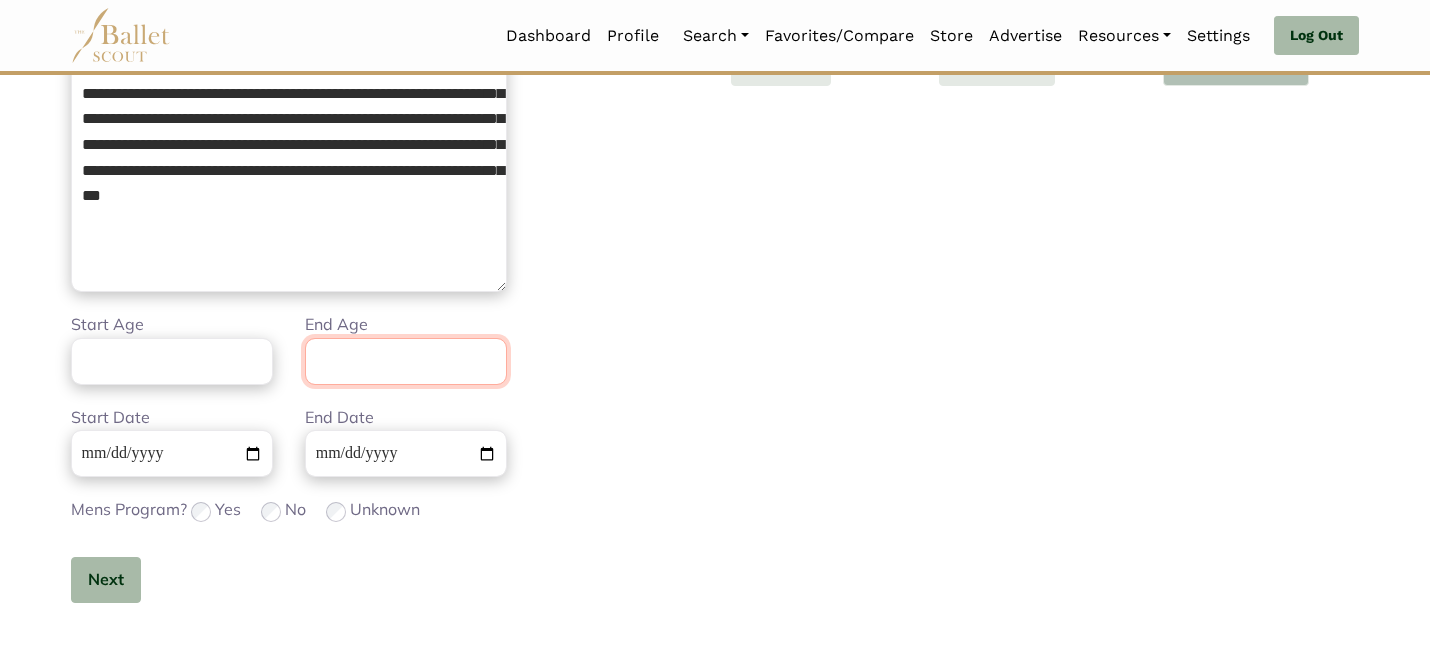 scroll, scrollTop: 506, scrollLeft: 0, axis: vertical 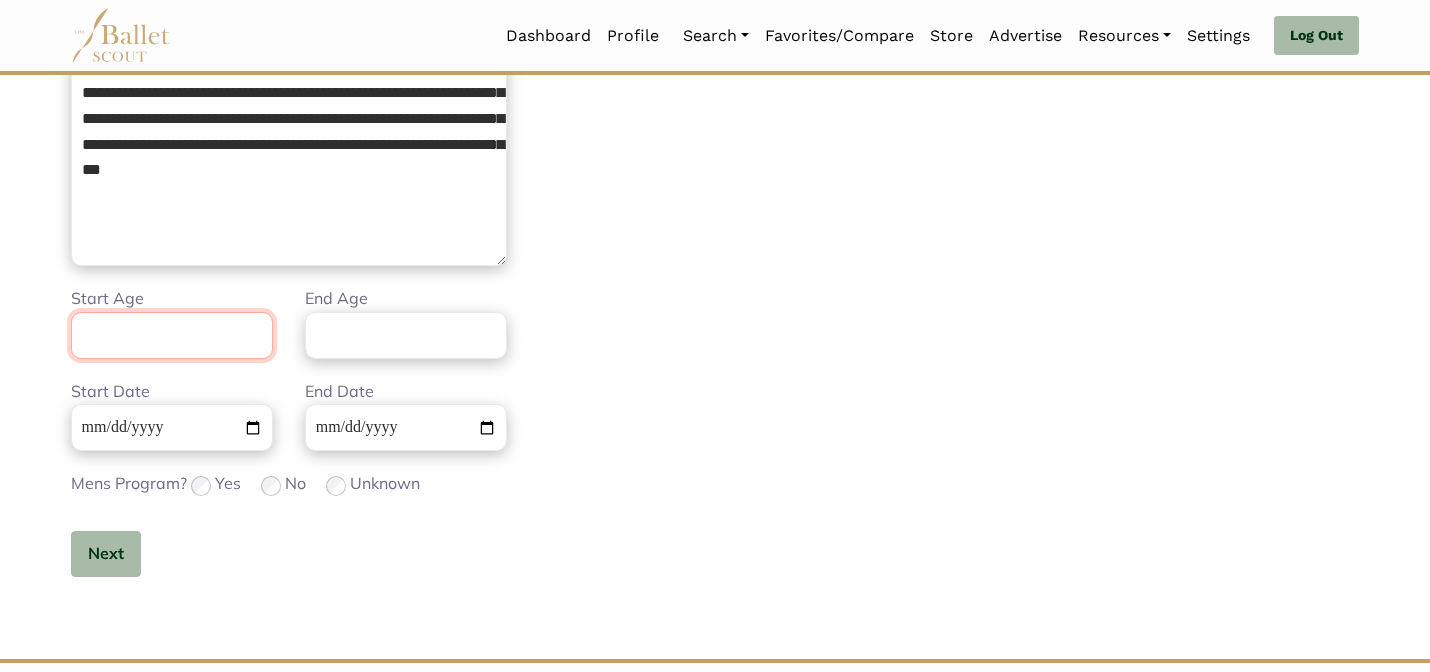 click on "Start Age" at bounding box center (172, 335) 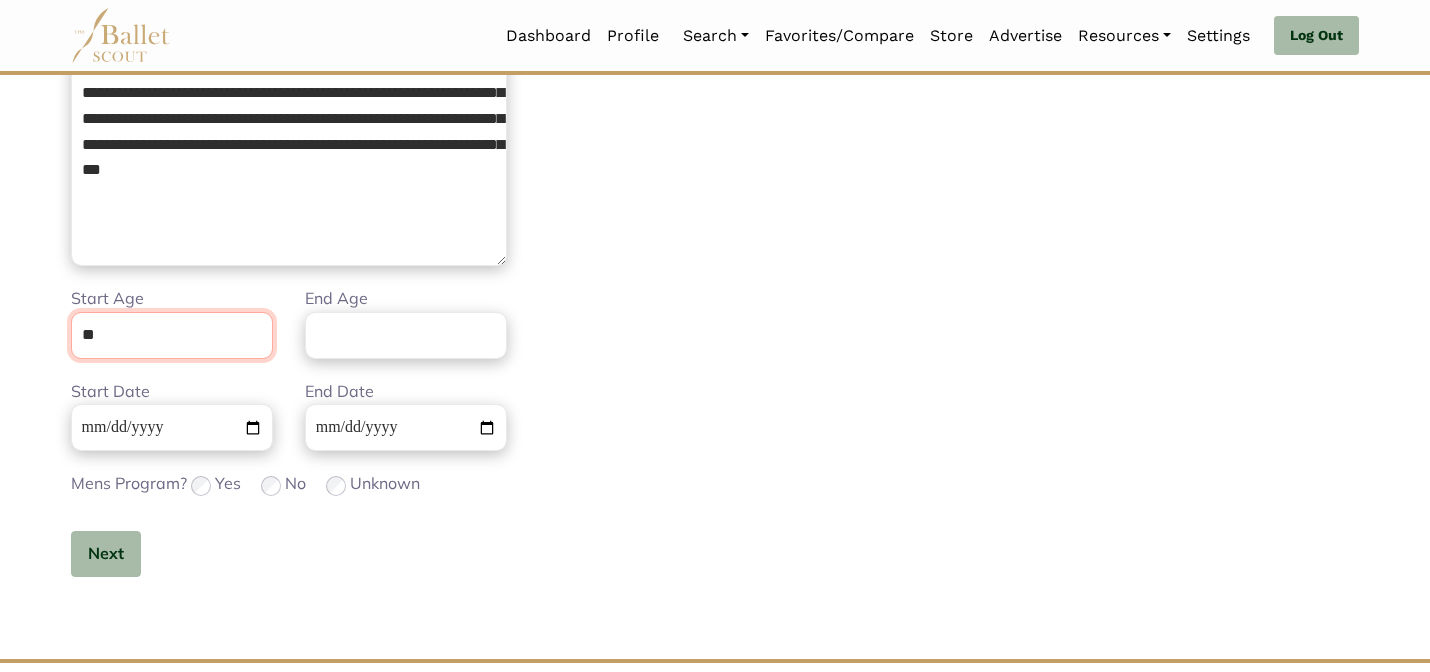 type on "**" 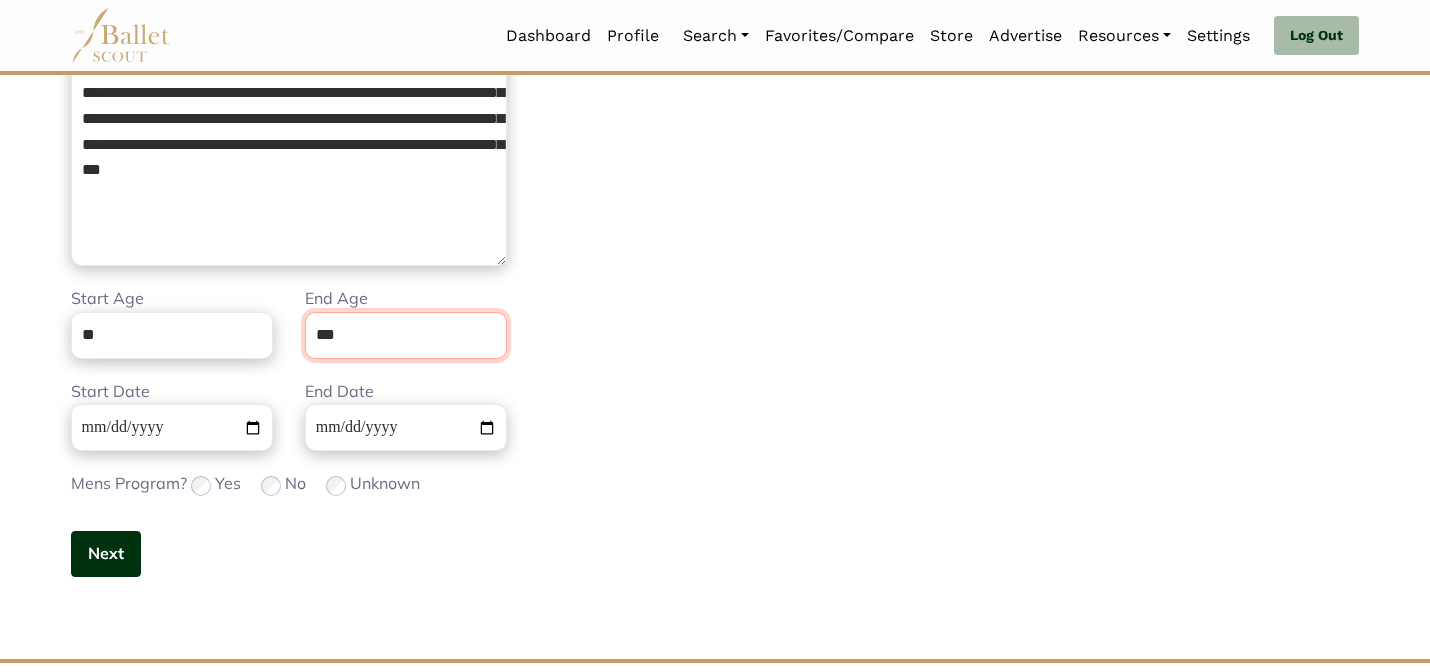 type on "***" 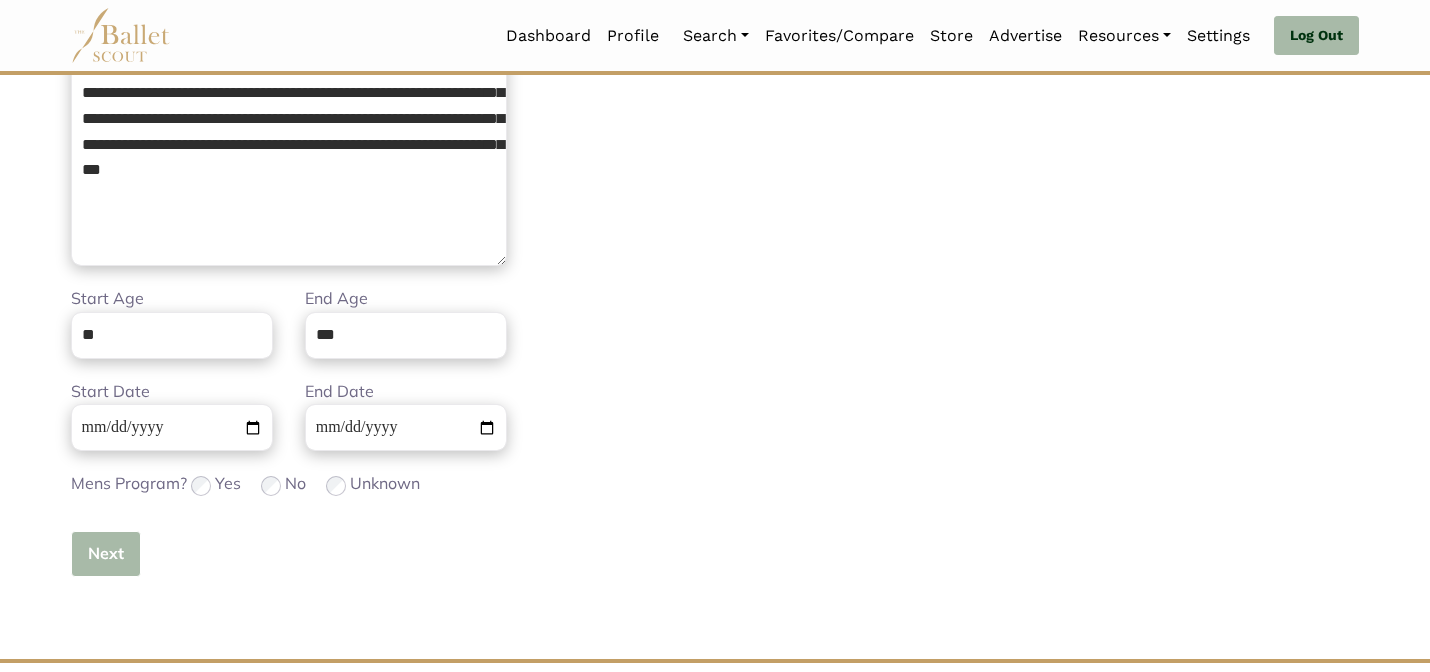 click on "Next" at bounding box center [106, 554] 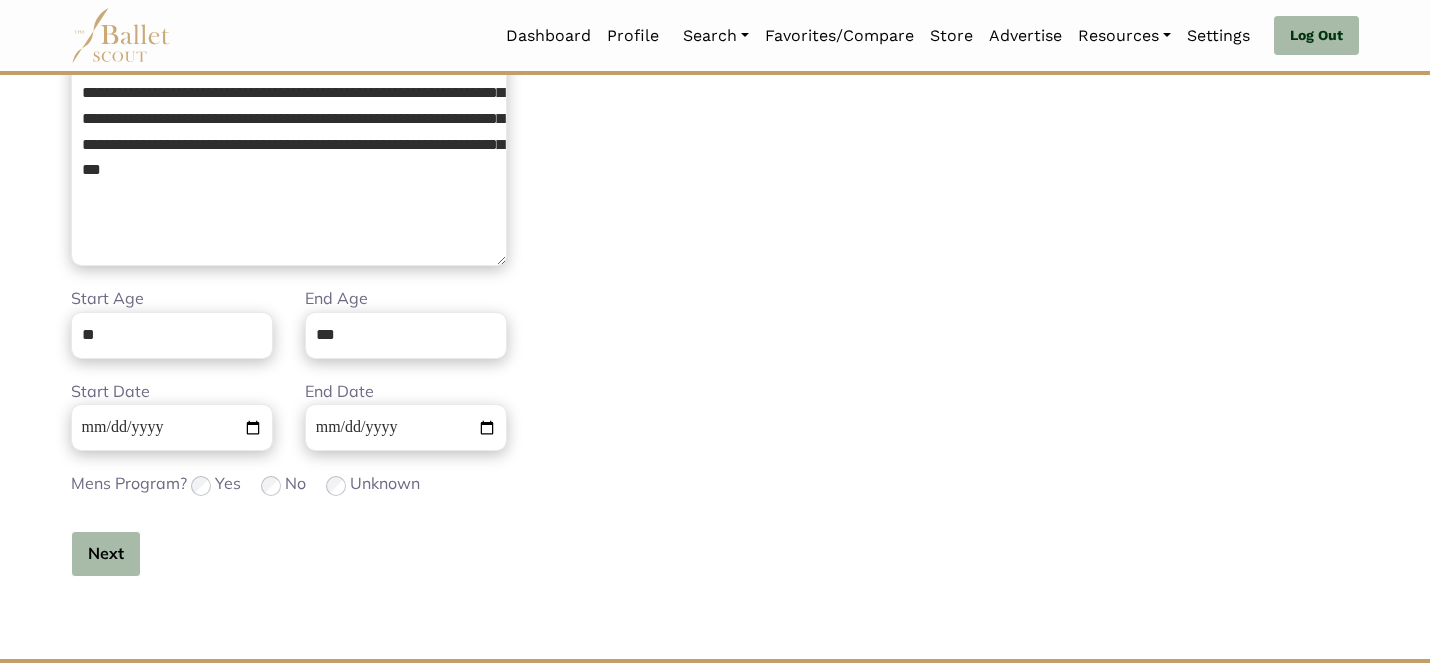 type 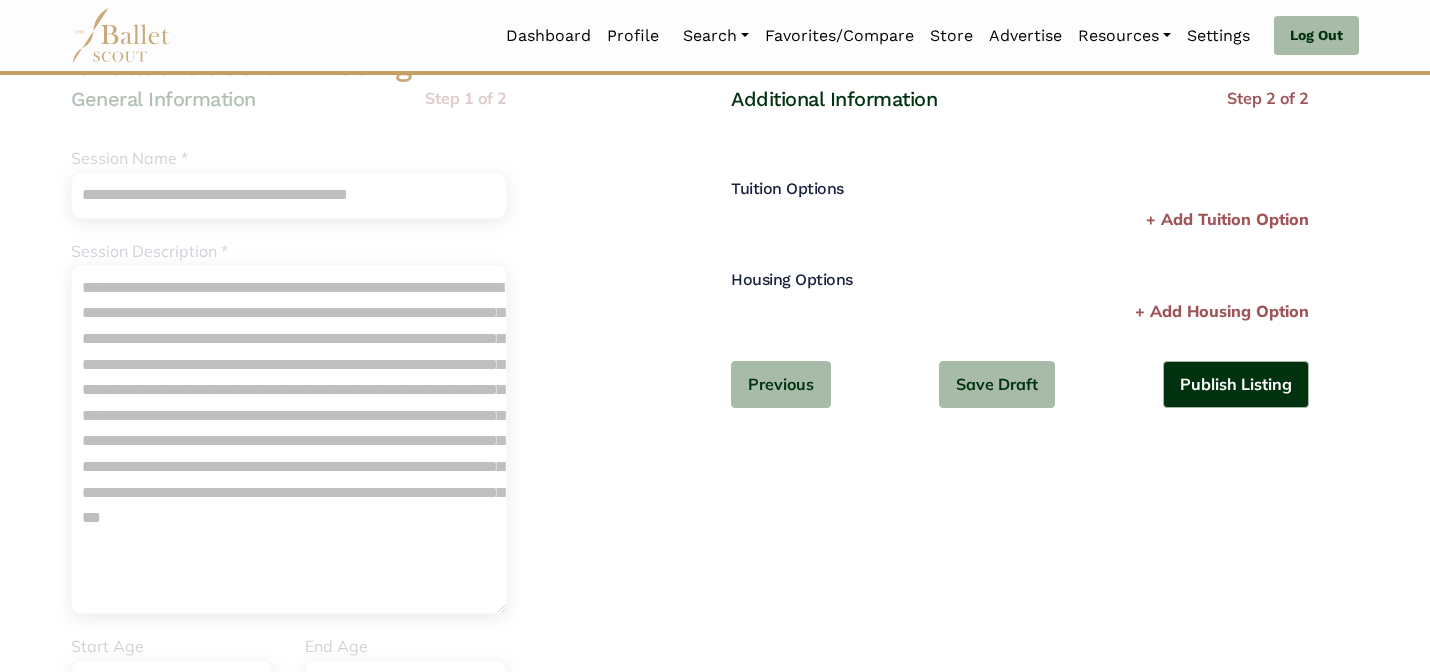 scroll, scrollTop: 0, scrollLeft: 0, axis: both 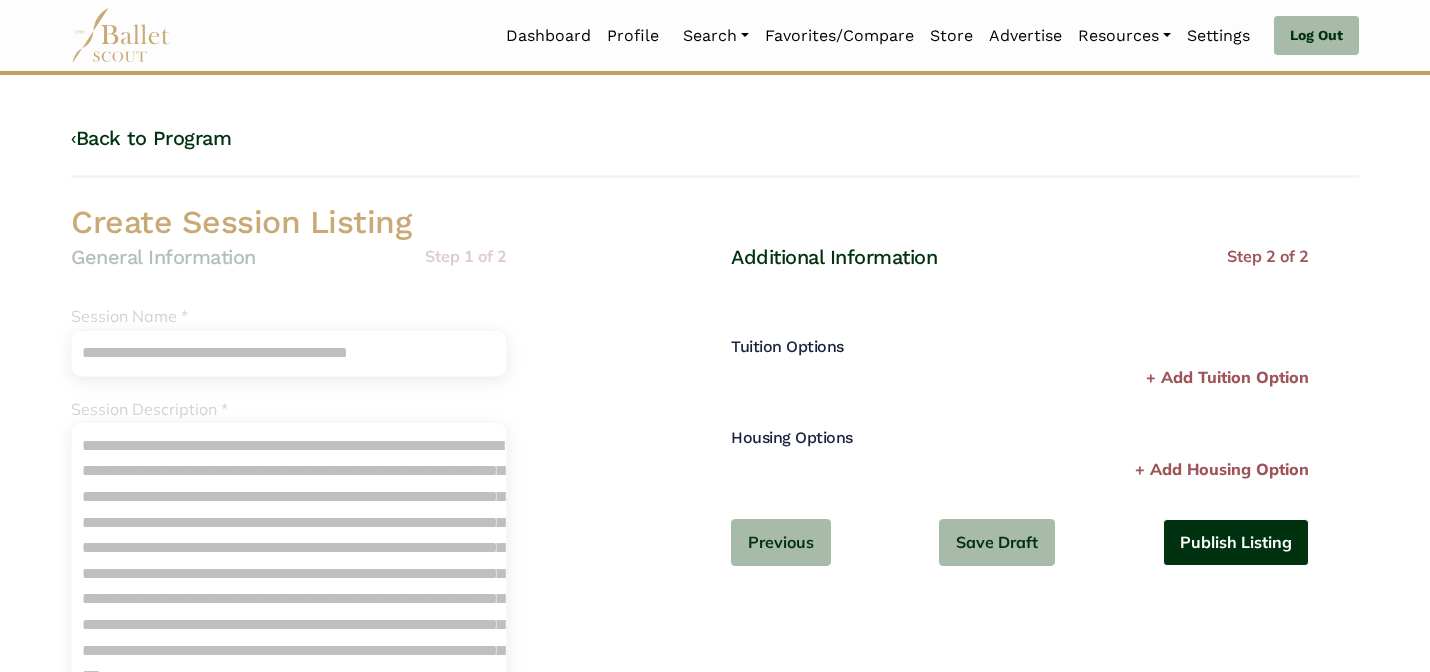 click on "Publish Listing" at bounding box center (1236, 542) 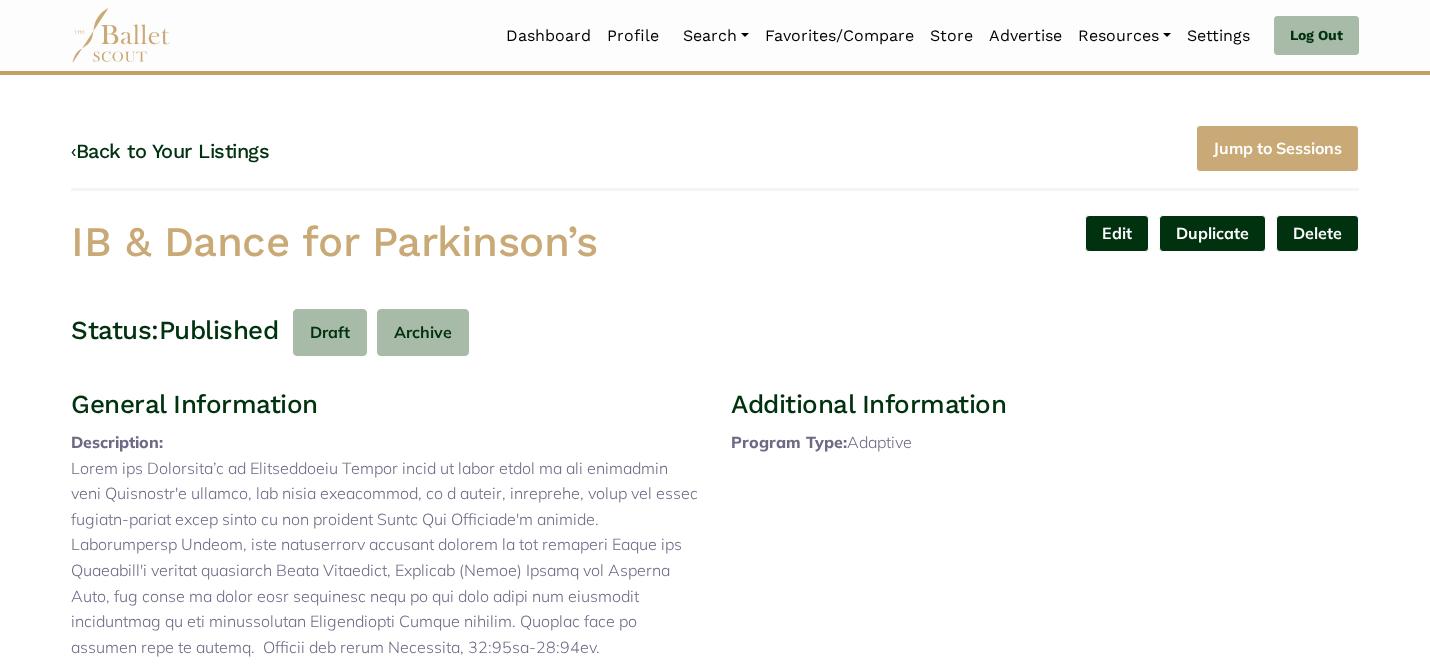 scroll, scrollTop: 0, scrollLeft: 0, axis: both 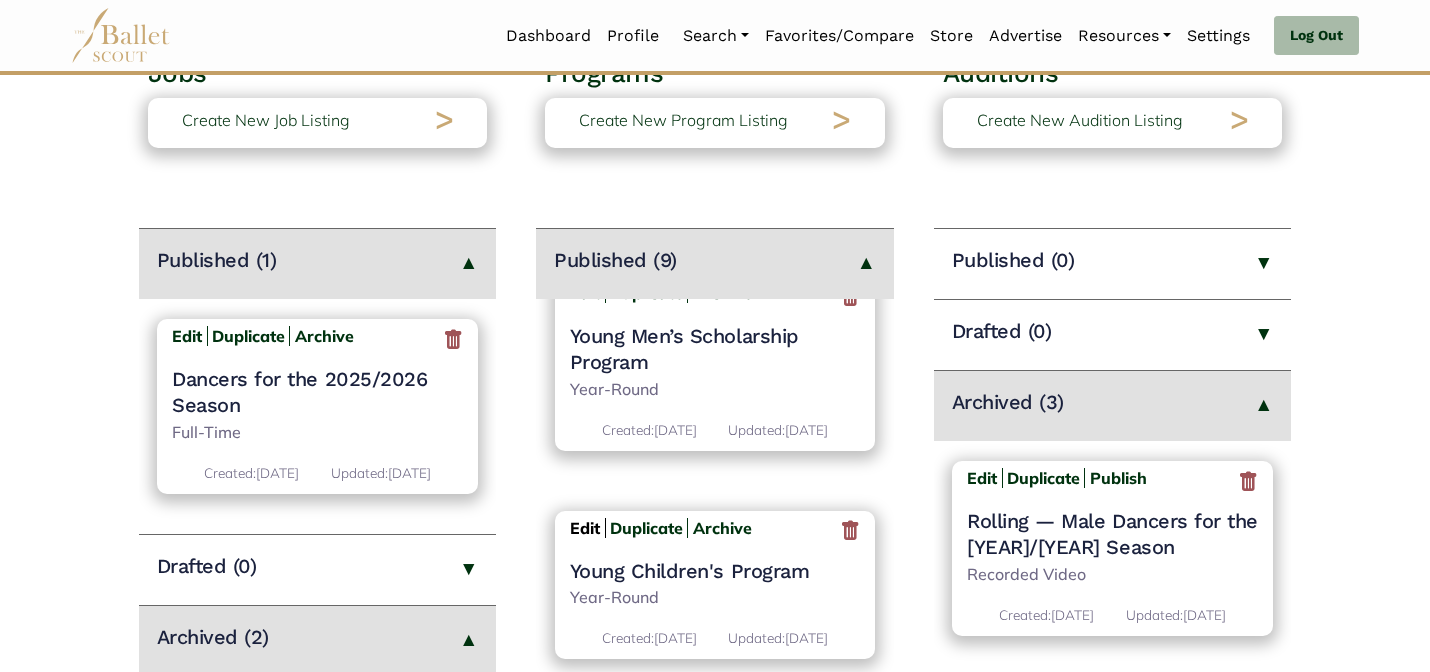 click on "Edit" at bounding box center [585, 528] 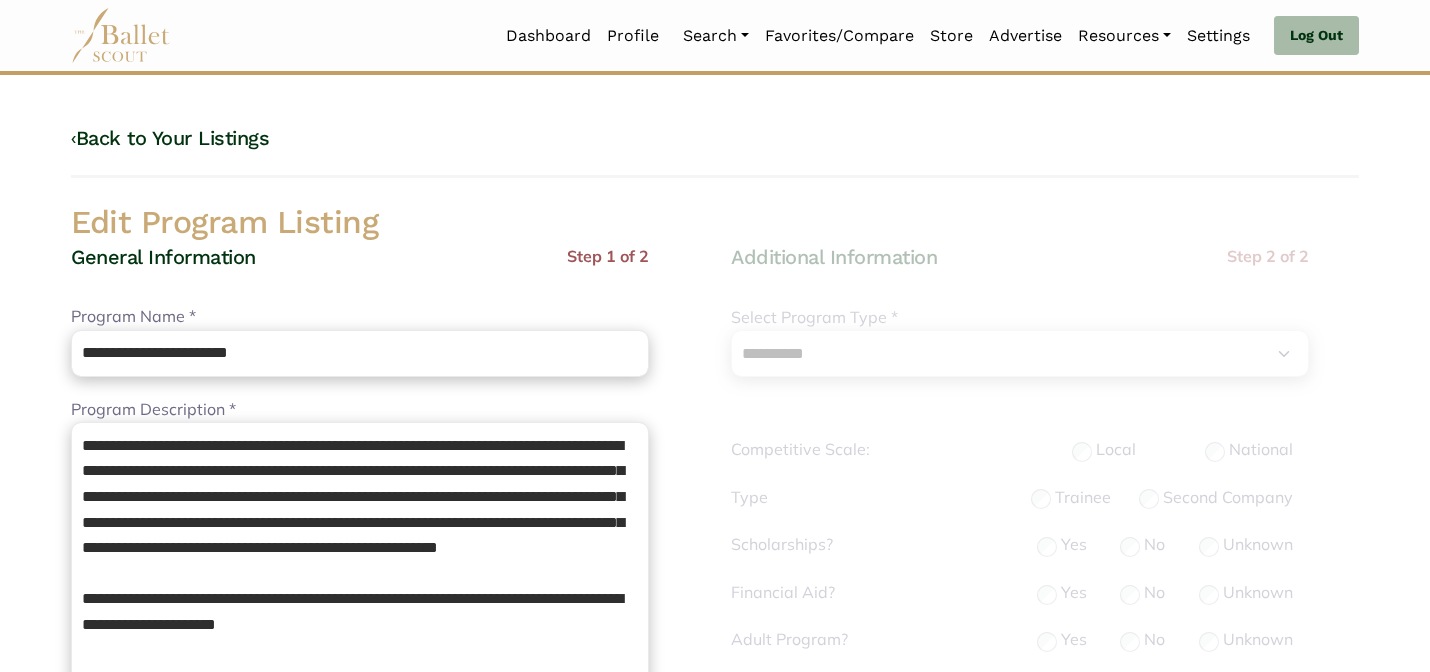 select on "**" 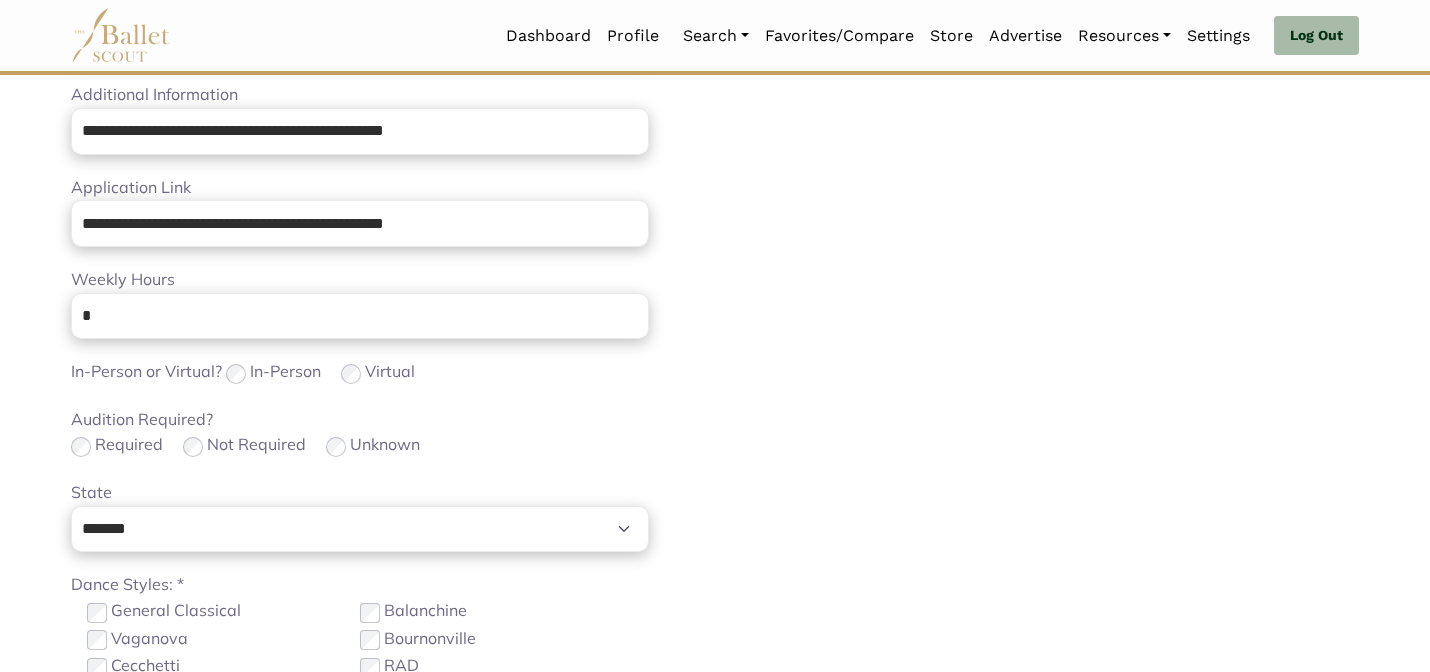 scroll, scrollTop: 712, scrollLeft: 0, axis: vertical 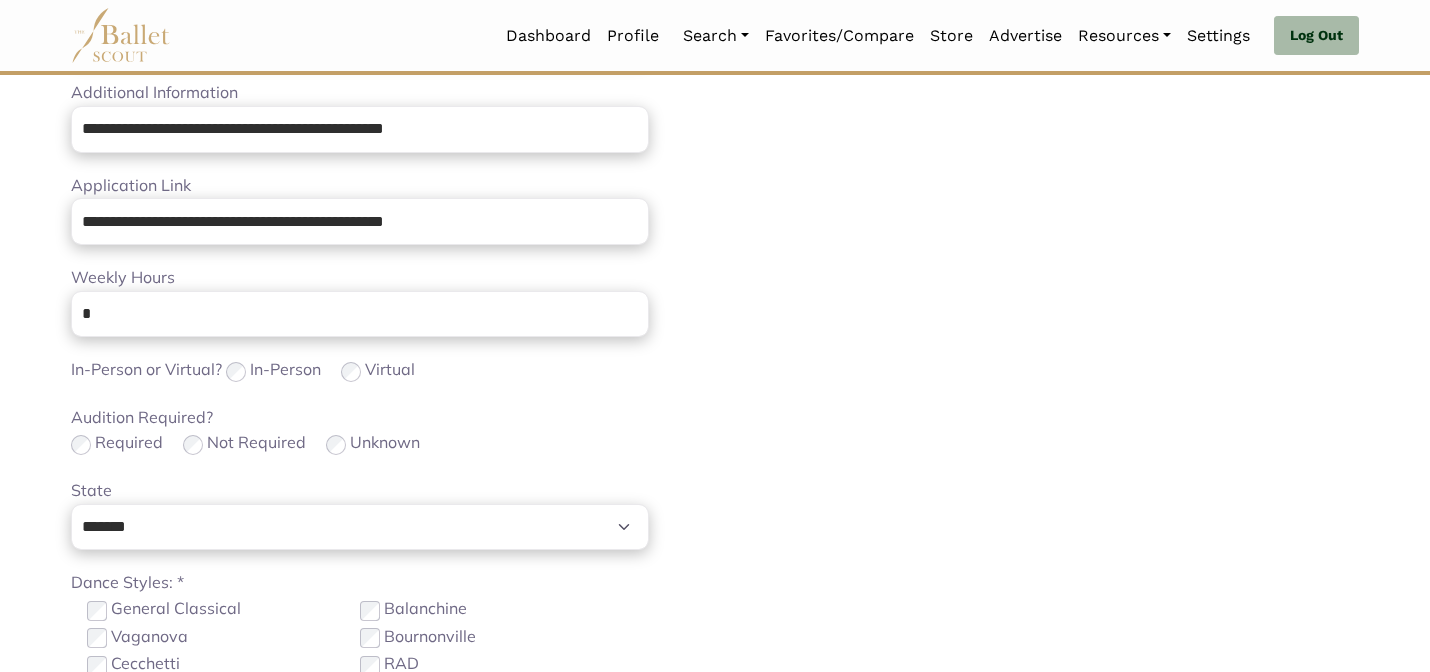 click on "Required
Not Required
Unknown" at bounding box center (360, 444) 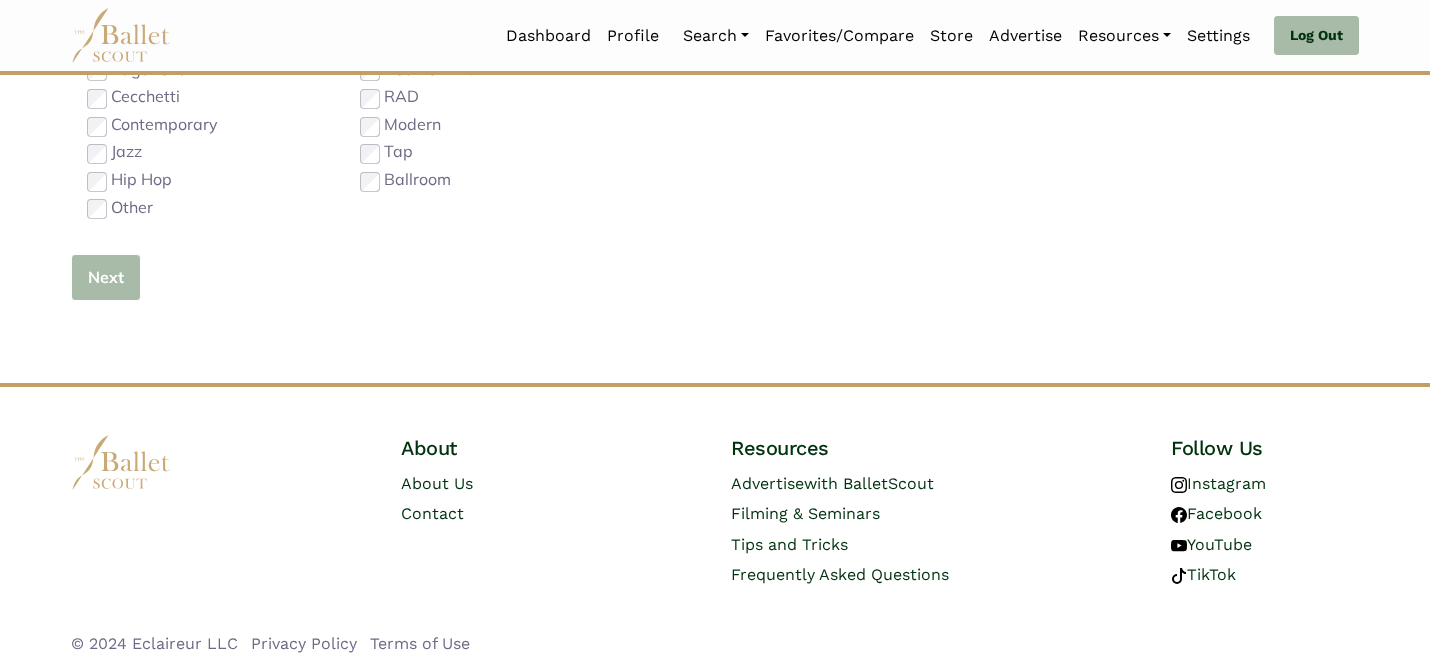 click on "Next" at bounding box center (106, 277) 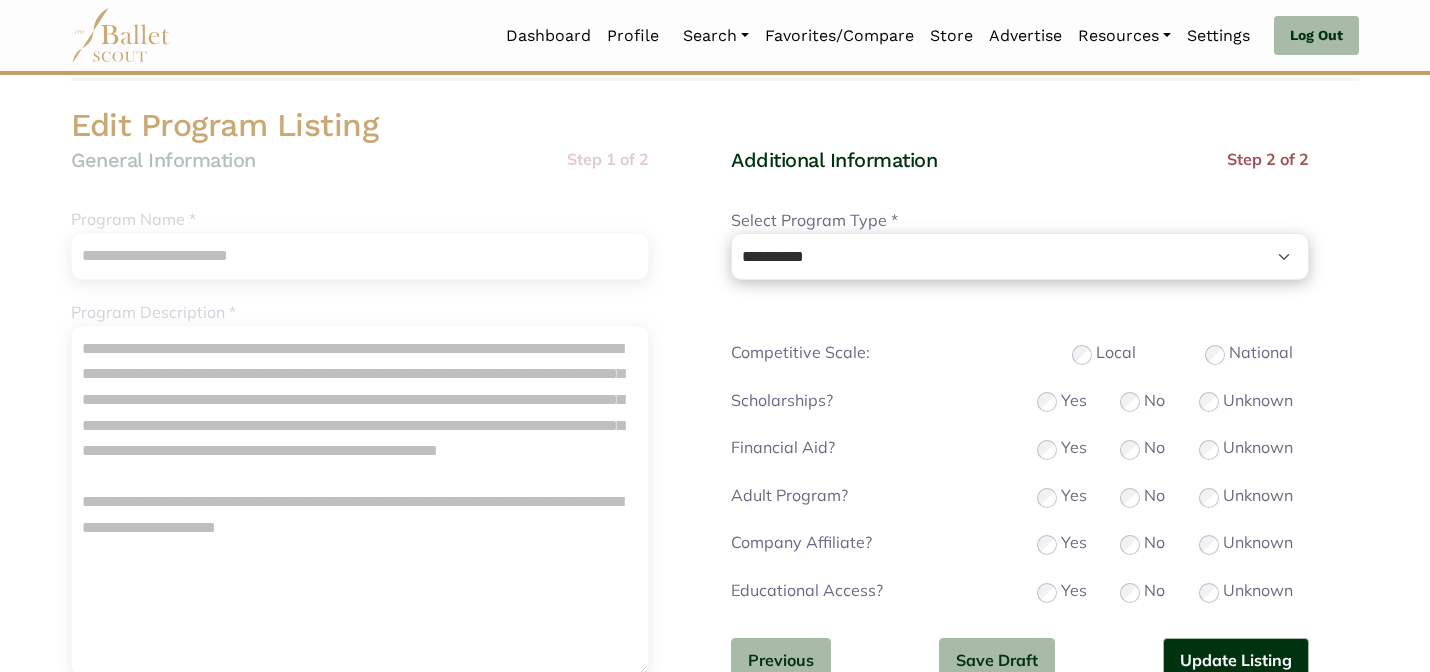 scroll, scrollTop: 135, scrollLeft: 0, axis: vertical 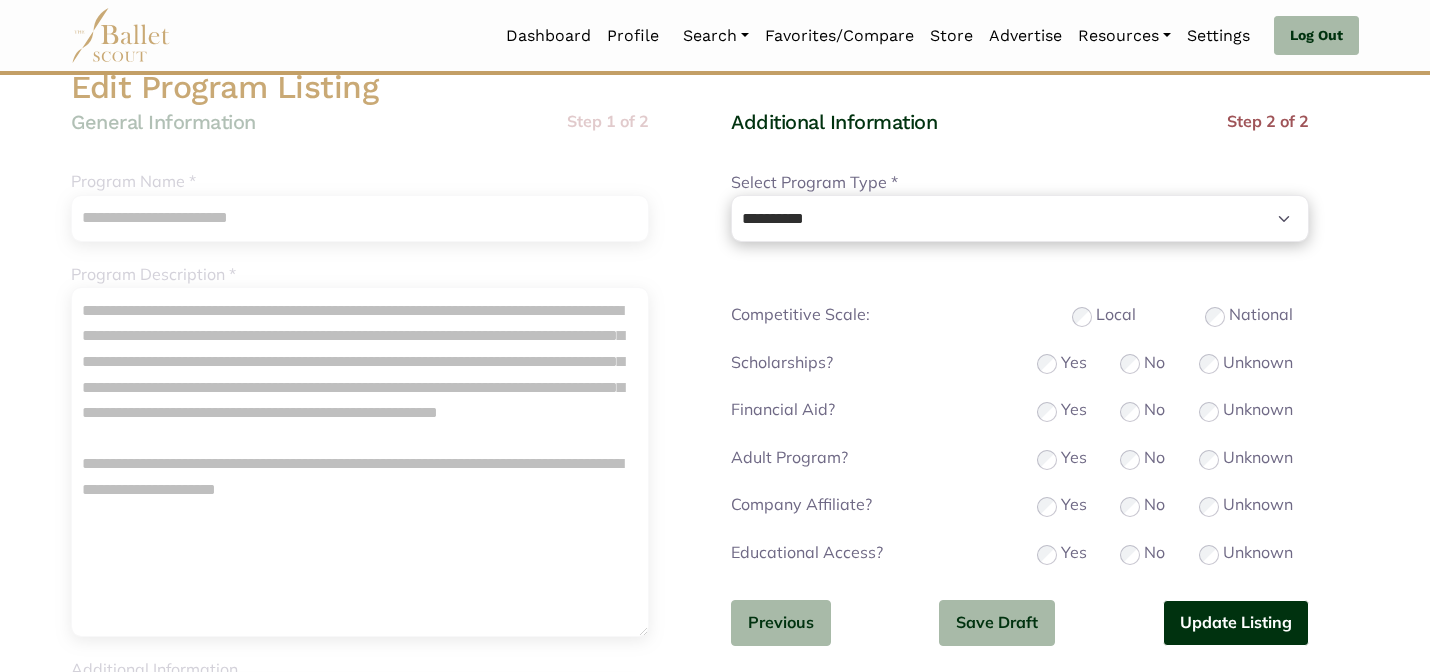 click on "Update Listing" at bounding box center [1236, 623] 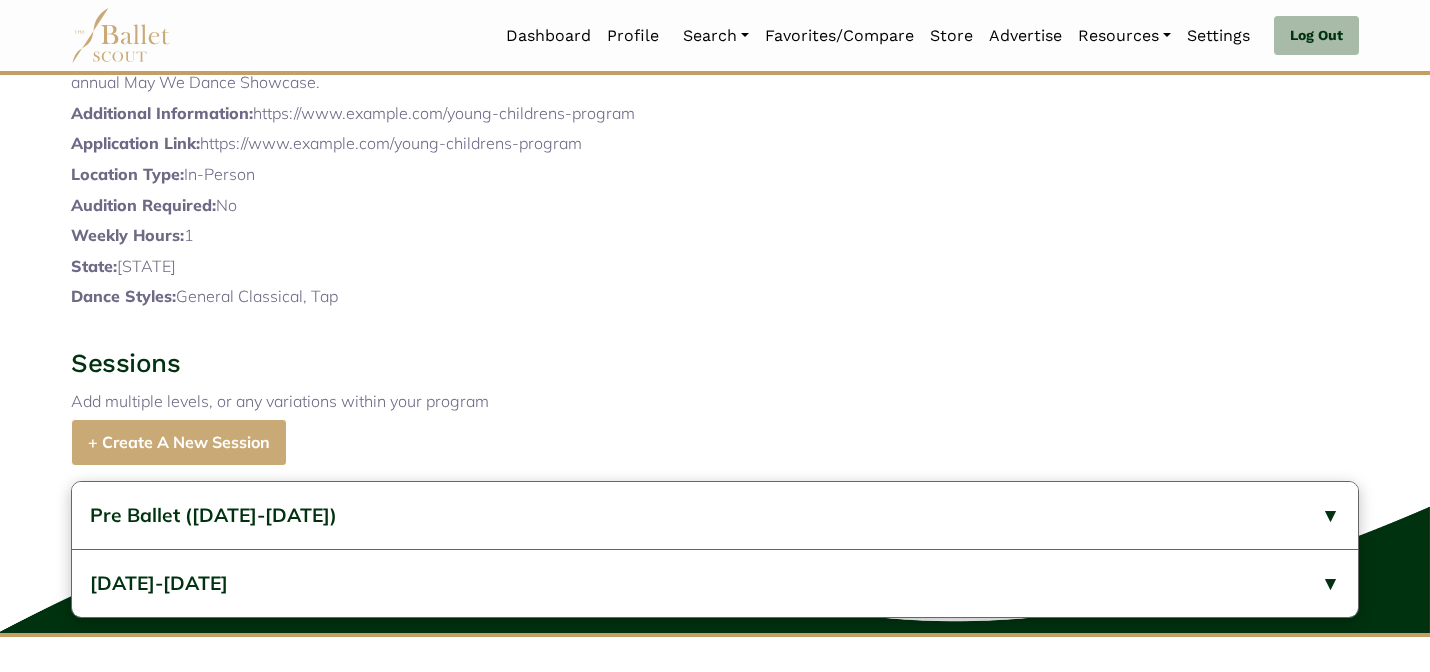 scroll, scrollTop: 672, scrollLeft: 0, axis: vertical 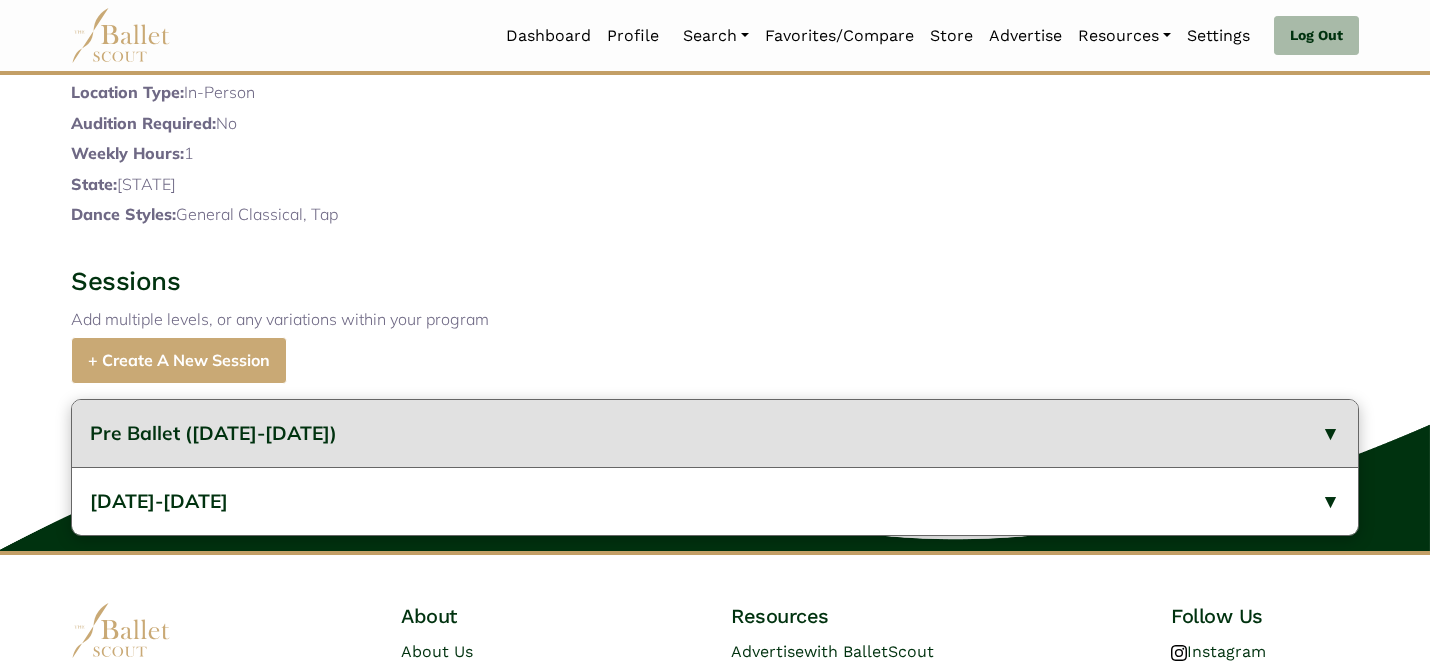 click on "Pre Ballet ([DATE]-[DATE])" at bounding box center [715, 433] 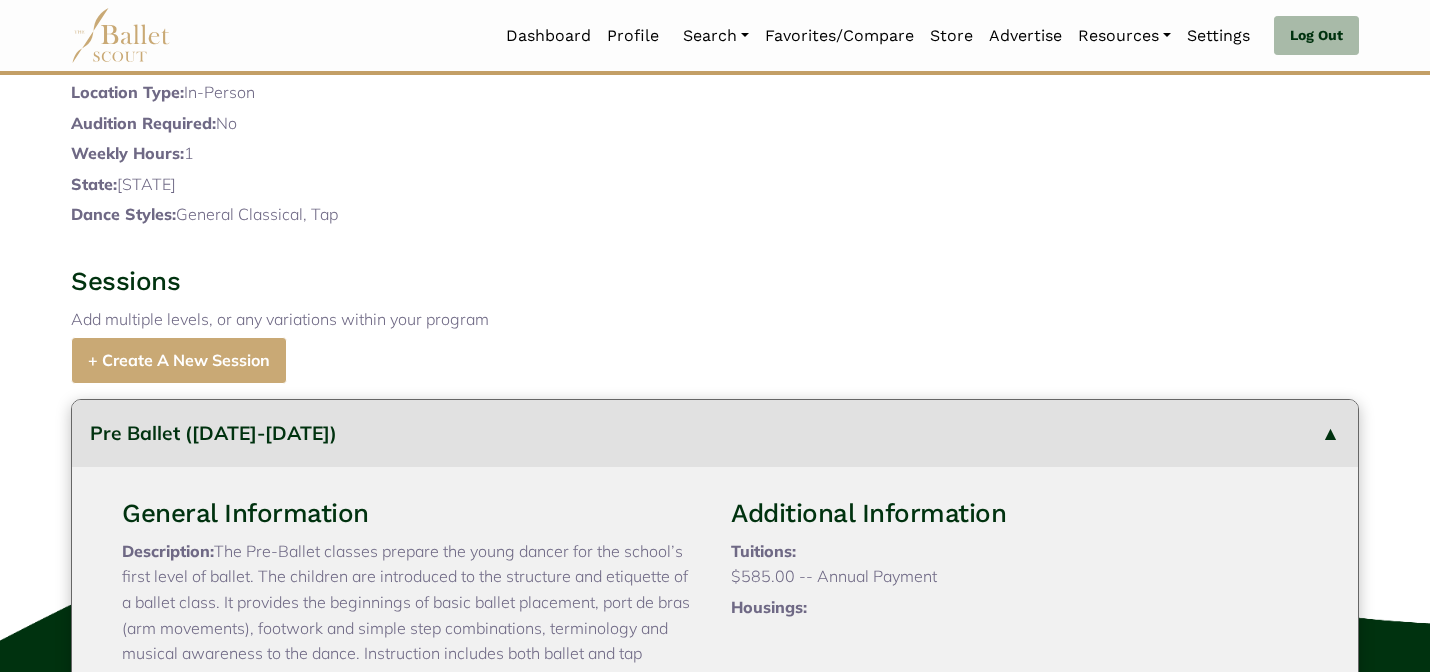 type 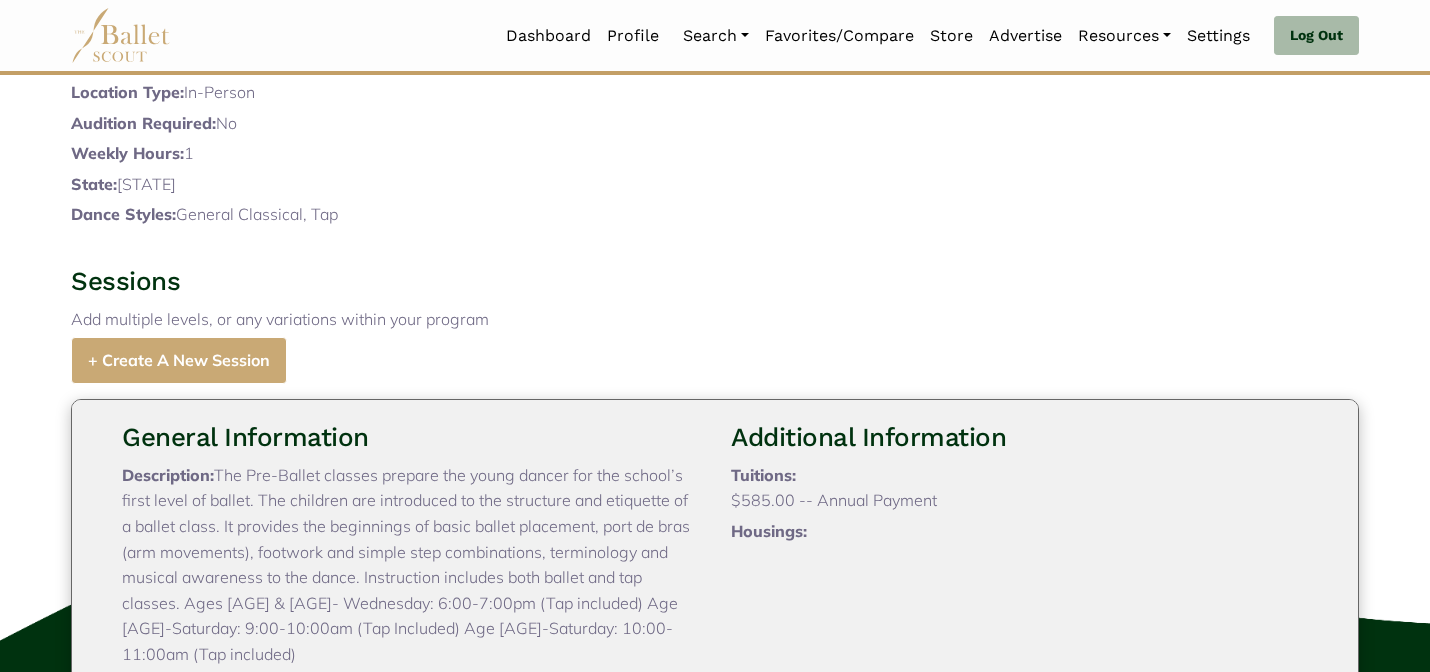 scroll, scrollTop: 101, scrollLeft: 0, axis: vertical 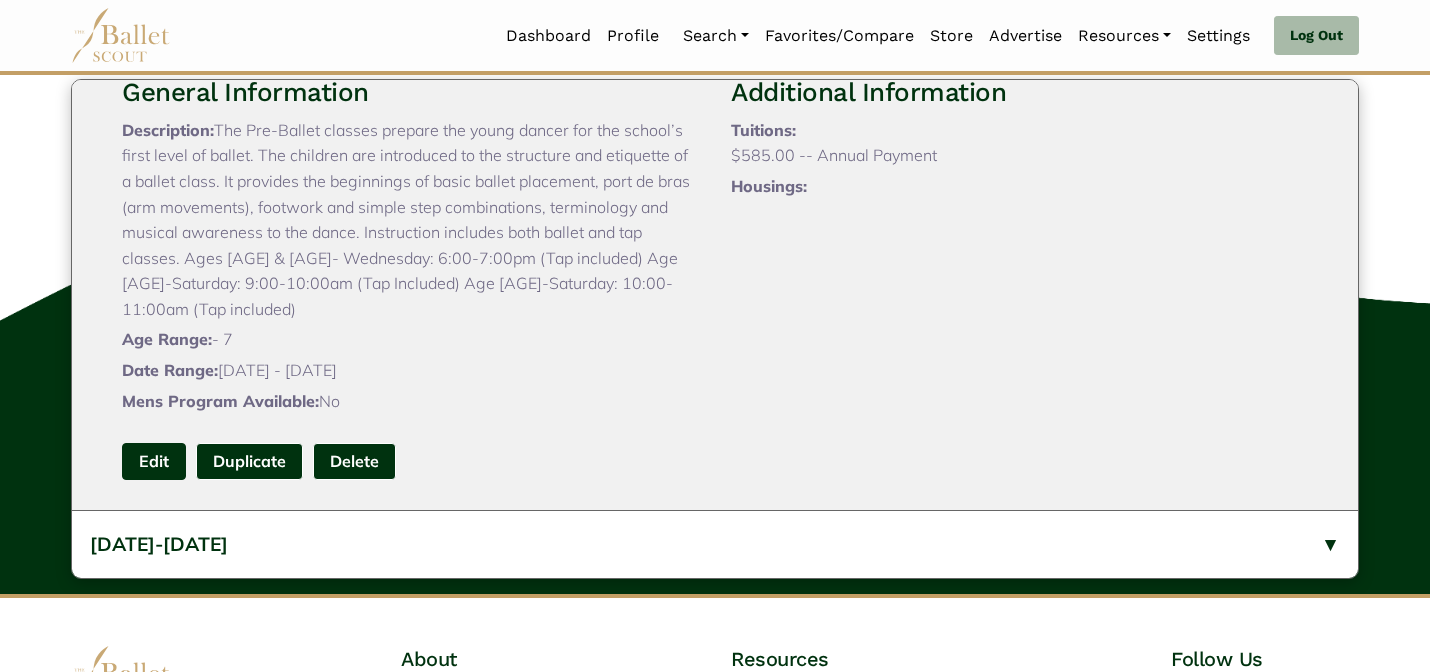 click on "Edit" at bounding box center (154, 461) 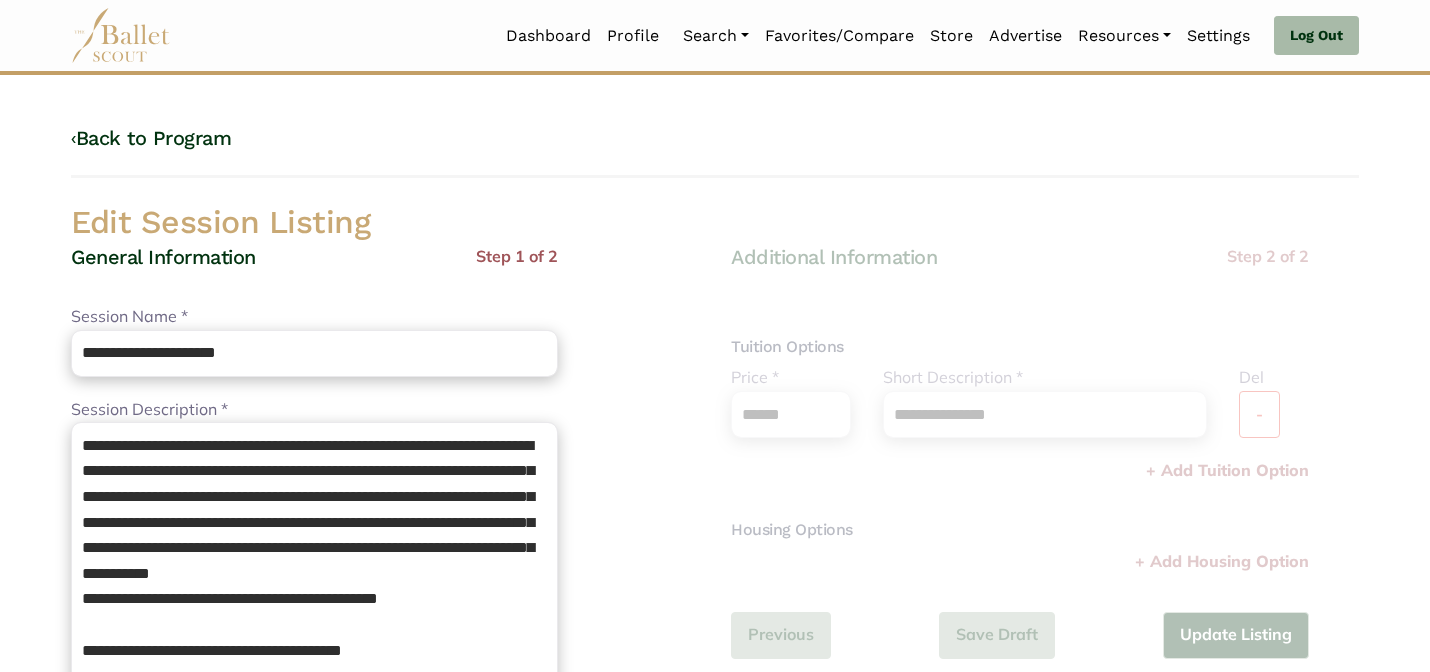 scroll, scrollTop: 0, scrollLeft: 0, axis: both 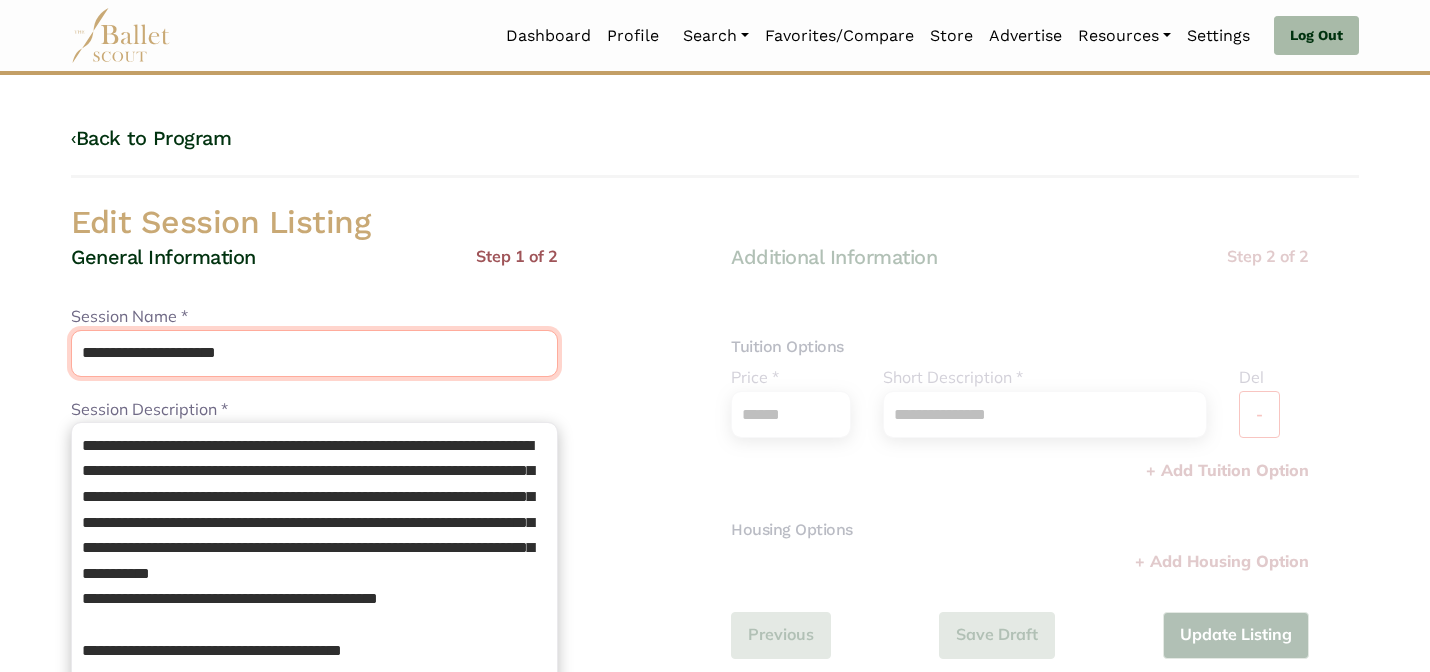 drag, startPoint x: 276, startPoint y: 364, endPoint x: 152, endPoint y: 355, distance: 124.32619 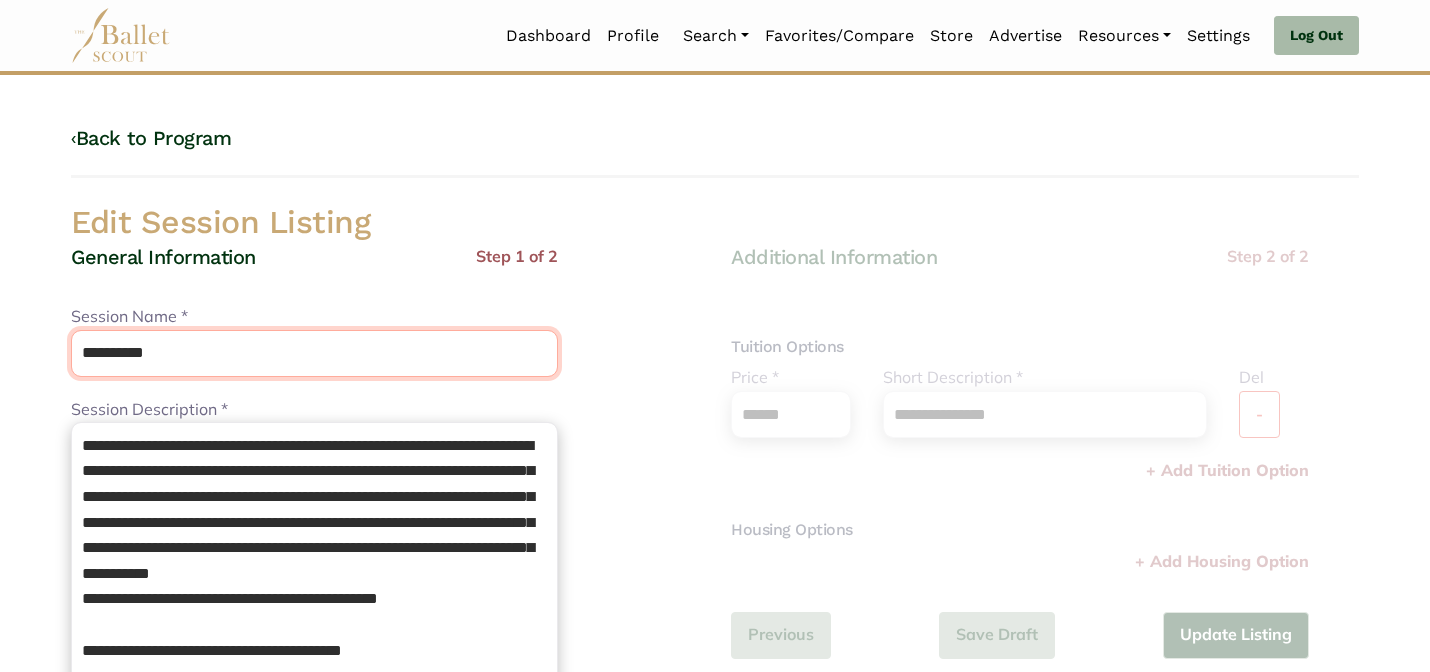 type on "**********" 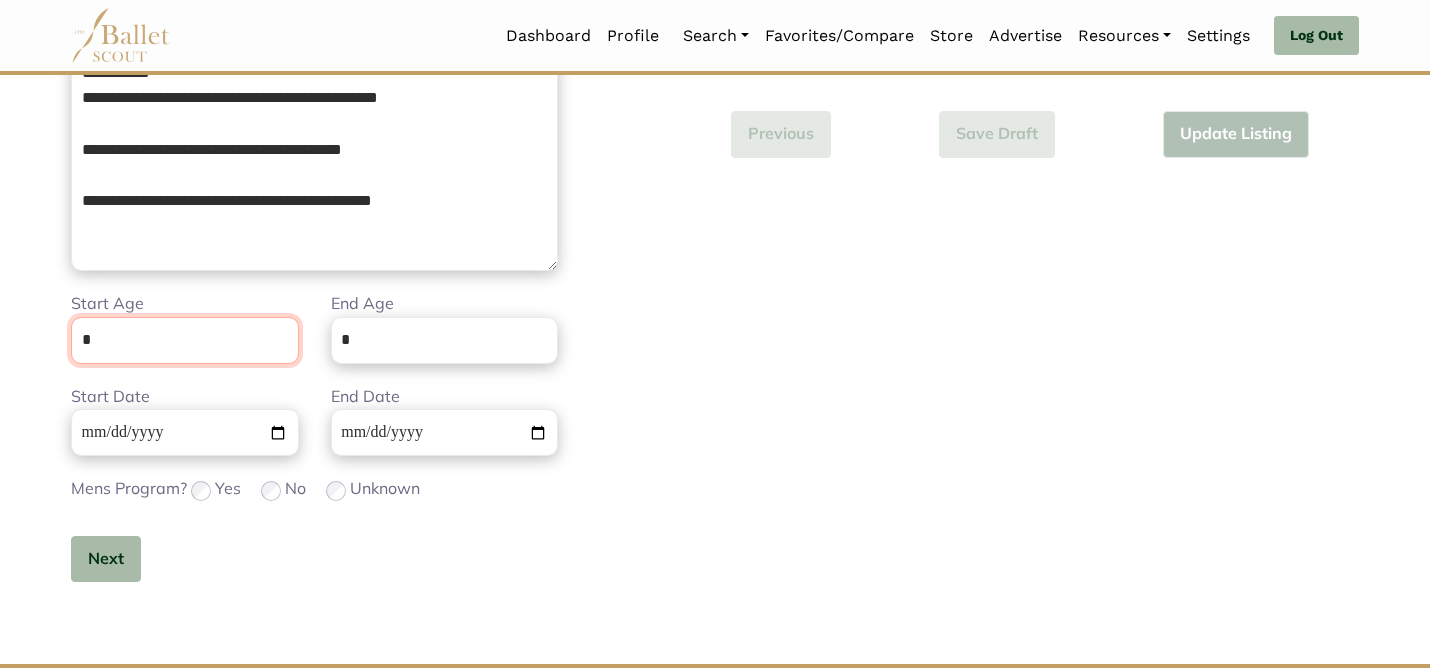 scroll, scrollTop: 505, scrollLeft: 0, axis: vertical 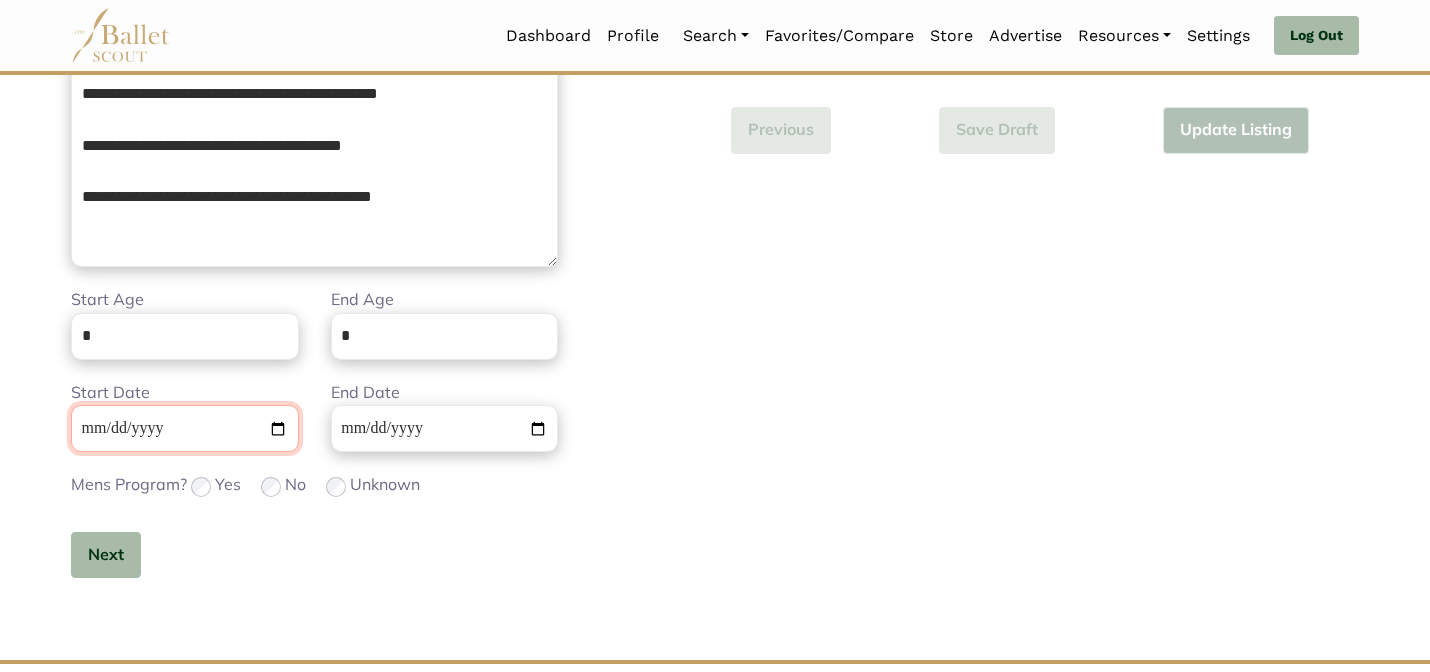 type 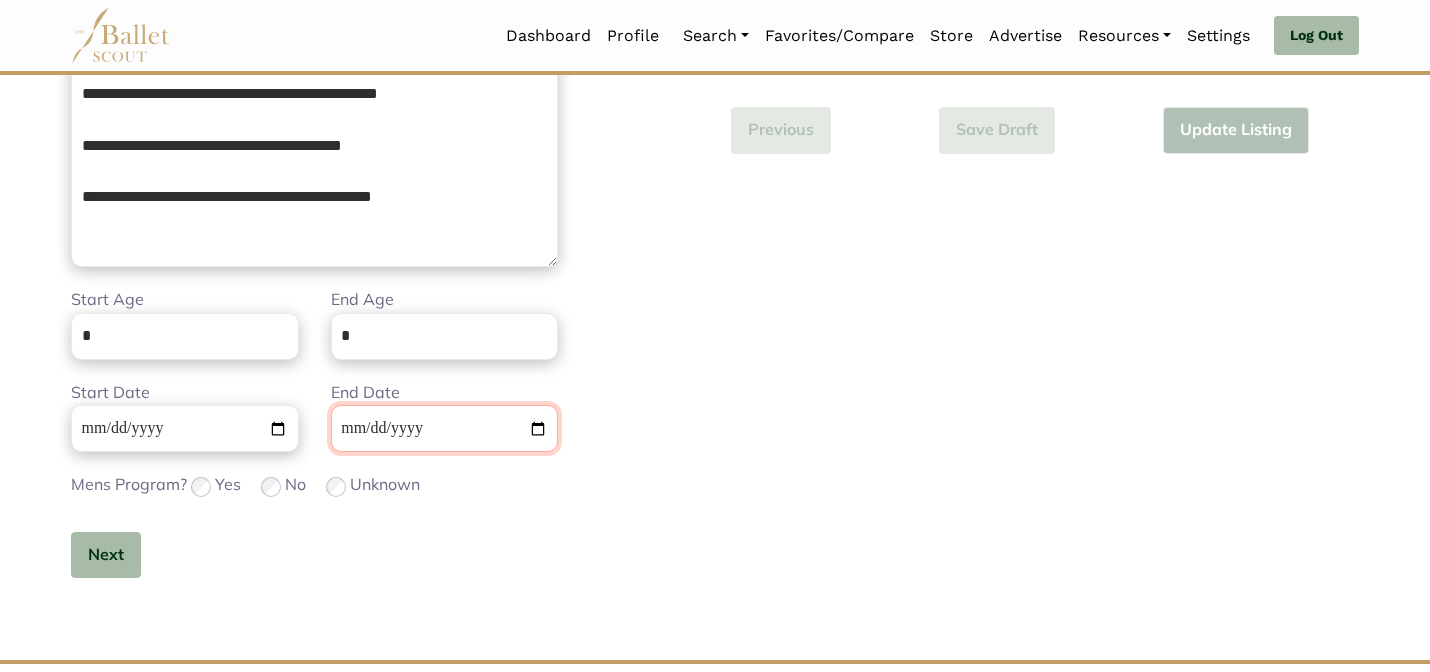 type 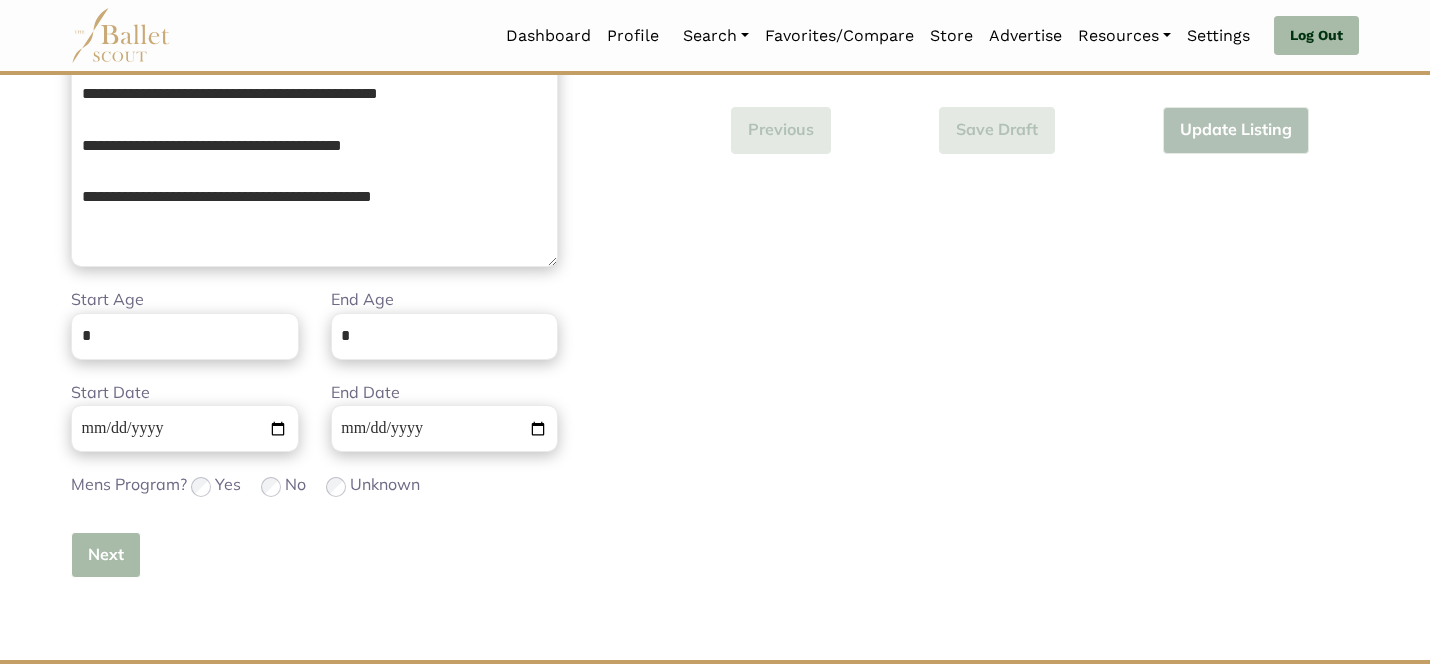 click on "Next" at bounding box center (106, 555) 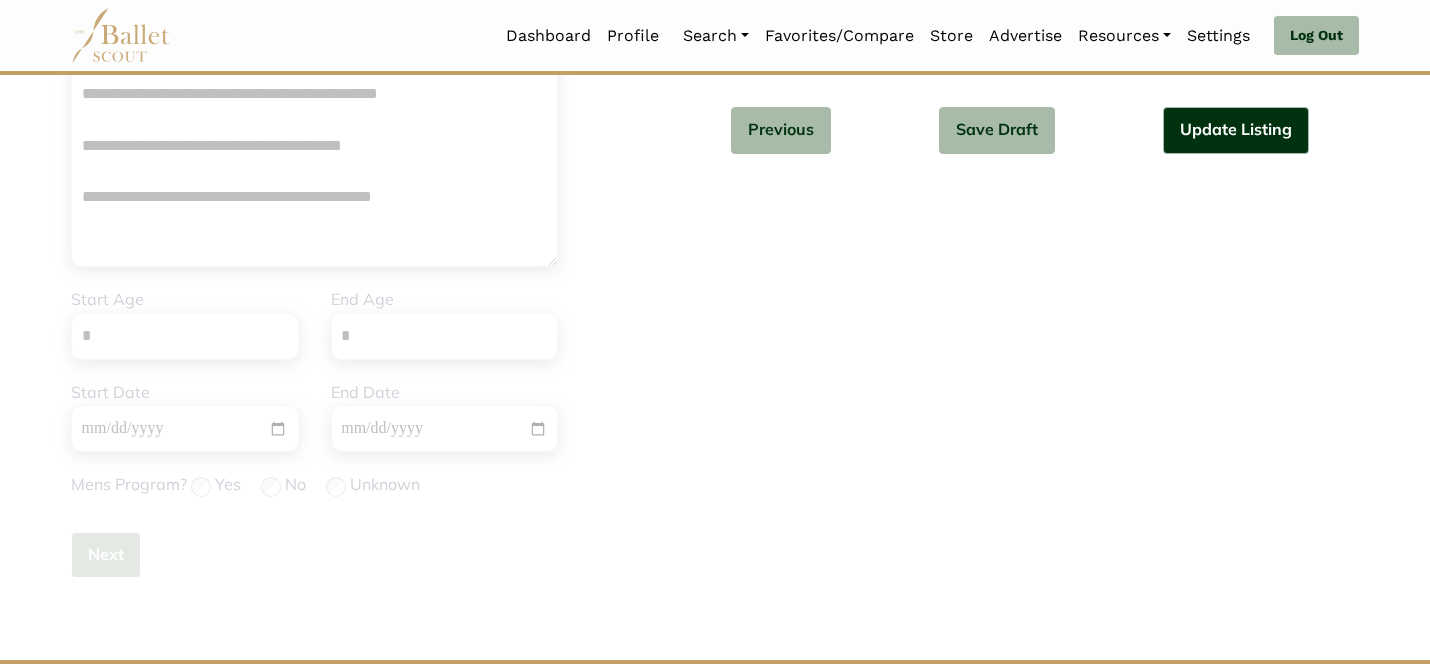 type 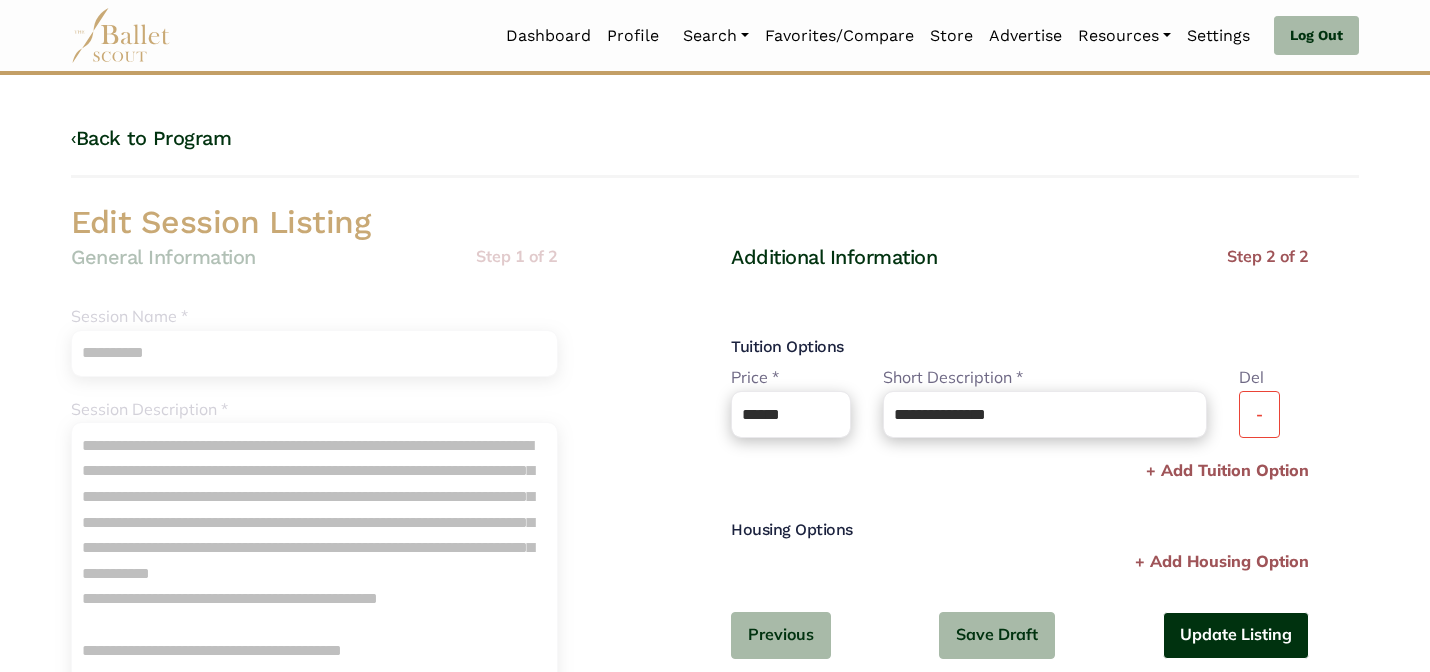 click on "Update Listing" at bounding box center (1236, 635) 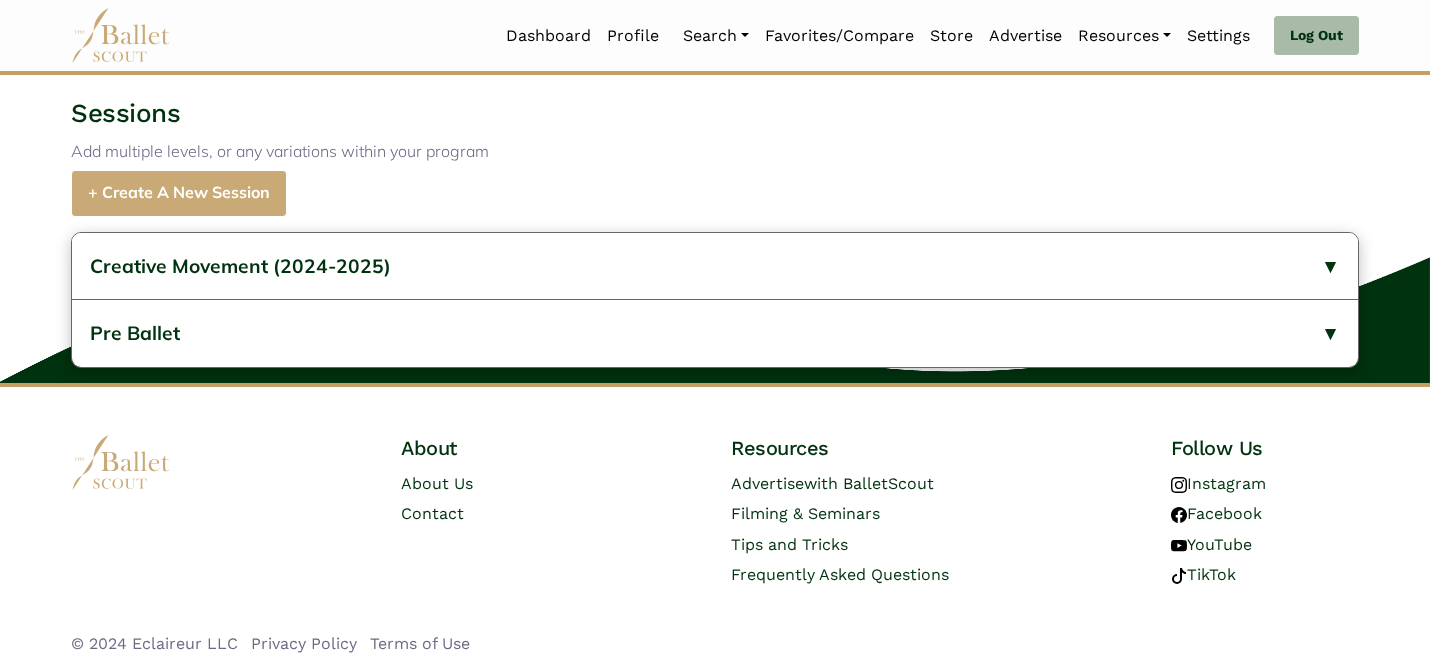 scroll, scrollTop: 942, scrollLeft: 0, axis: vertical 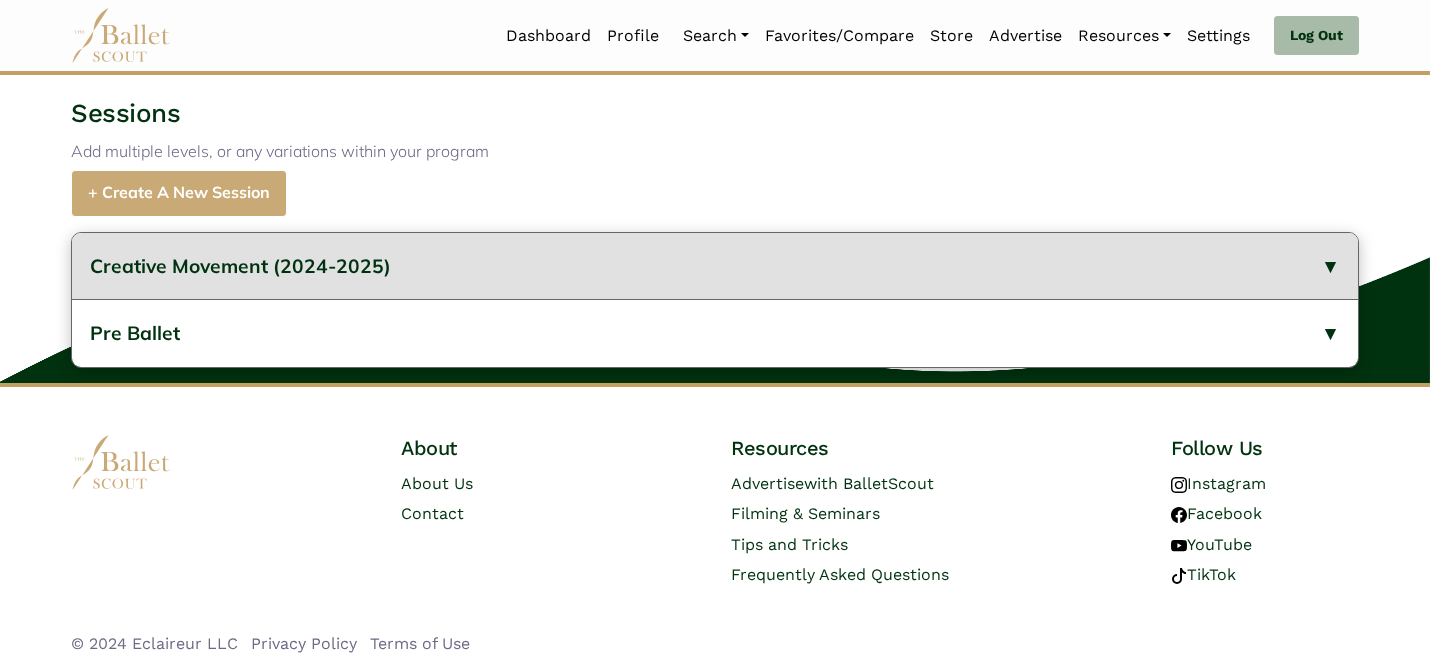 click on "Creative Movement (2024-2025)" at bounding box center (240, 266) 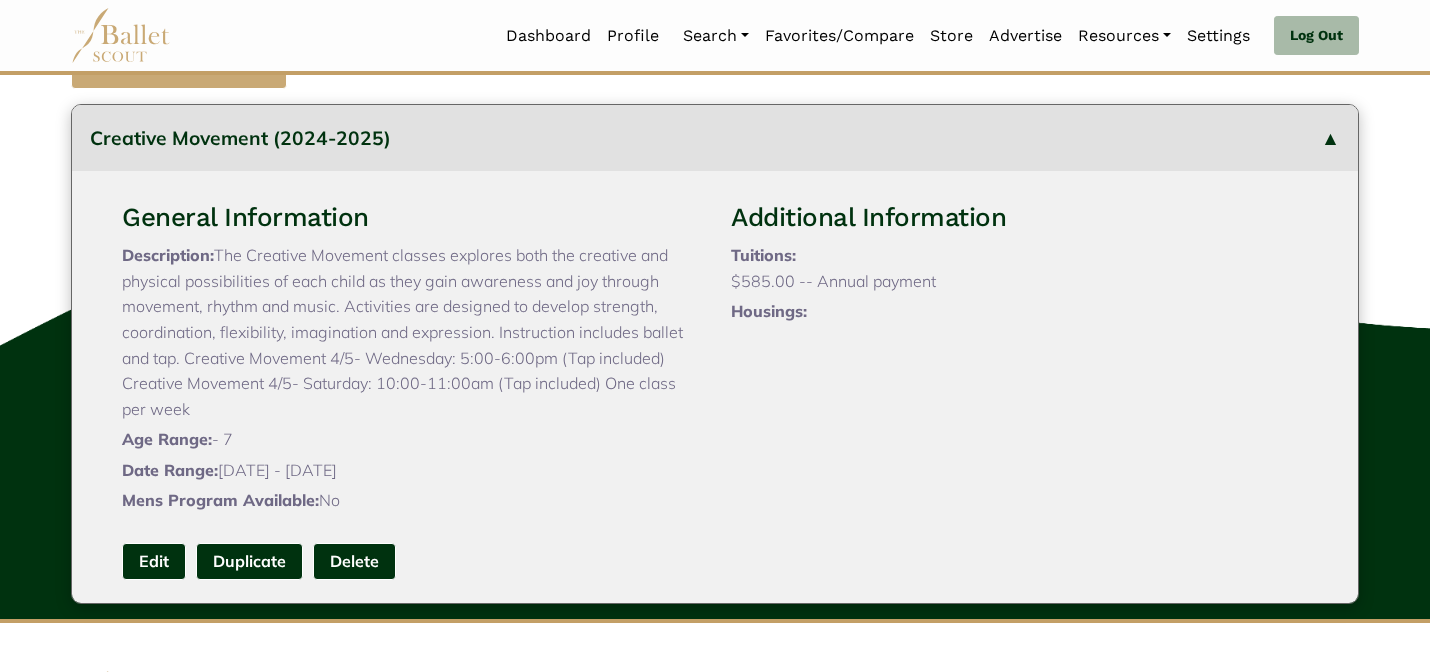 type 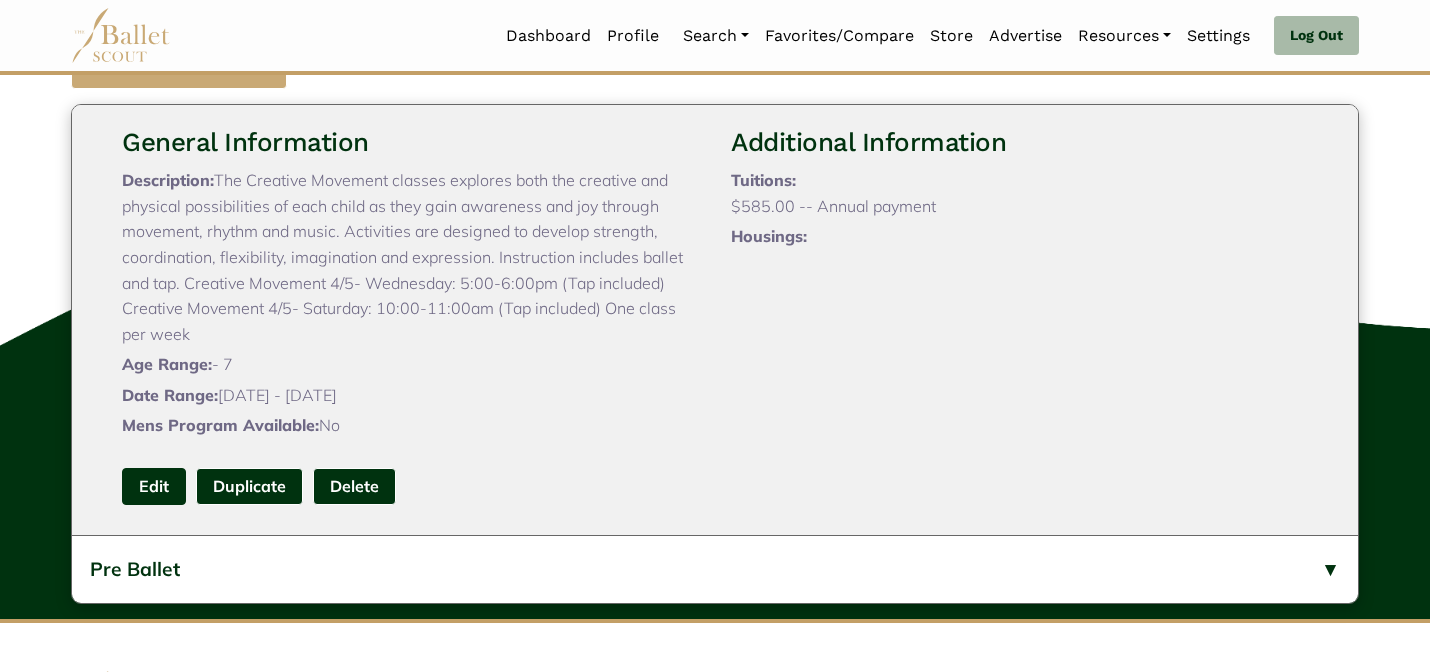 click on "Edit" at bounding box center (154, 486) 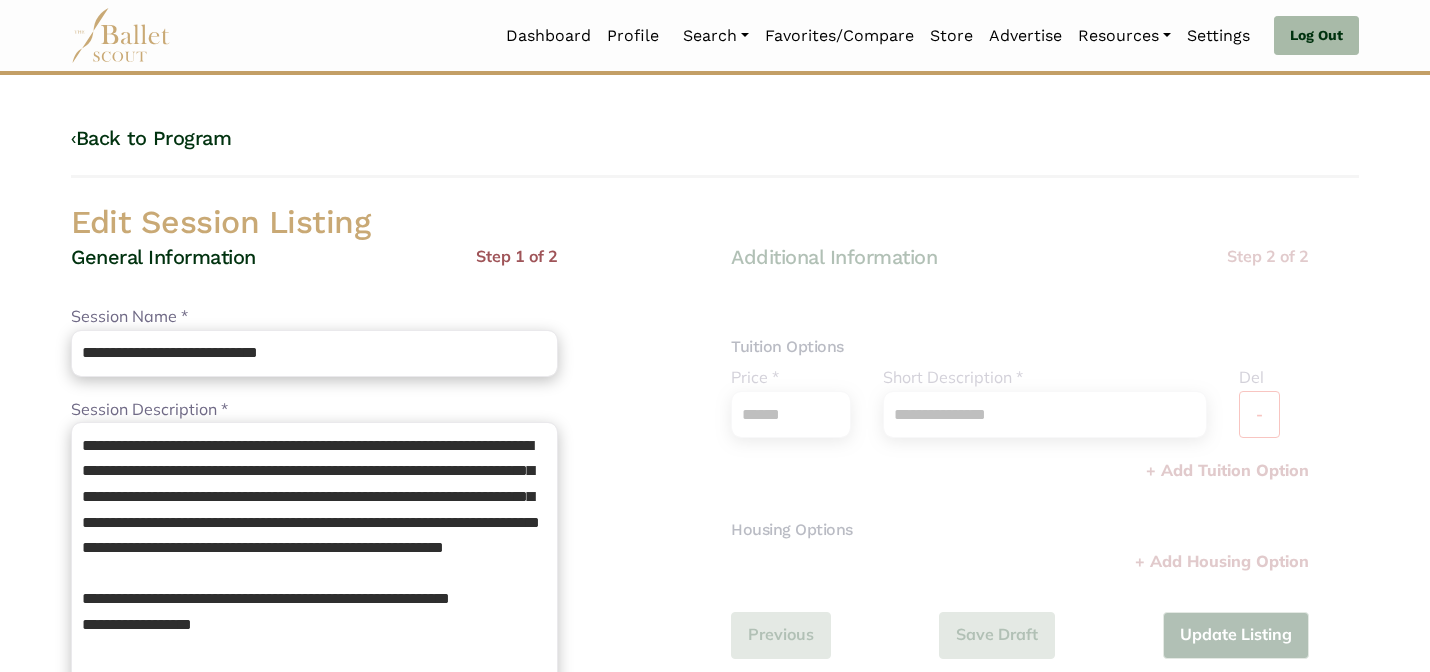 scroll, scrollTop: 0, scrollLeft: 0, axis: both 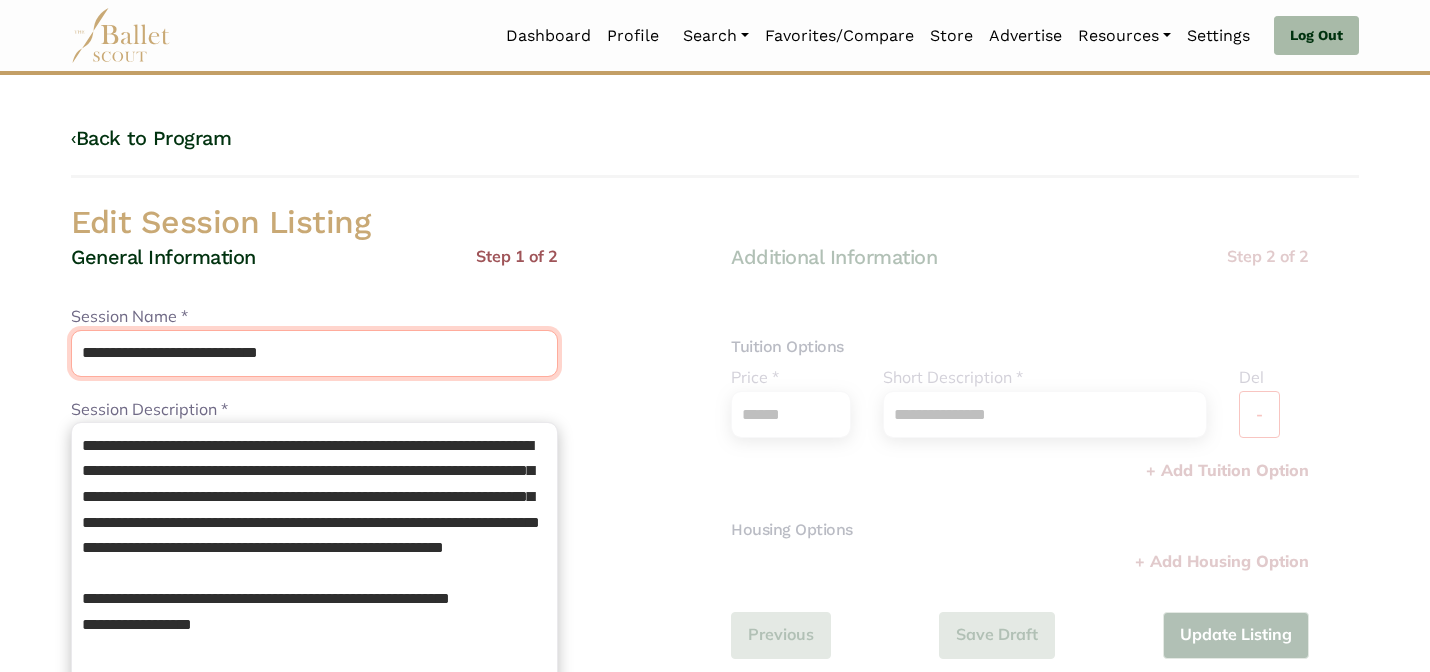 drag, startPoint x: 337, startPoint y: 351, endPoint x: 226, endPoint y: 344, distance: 111.220505 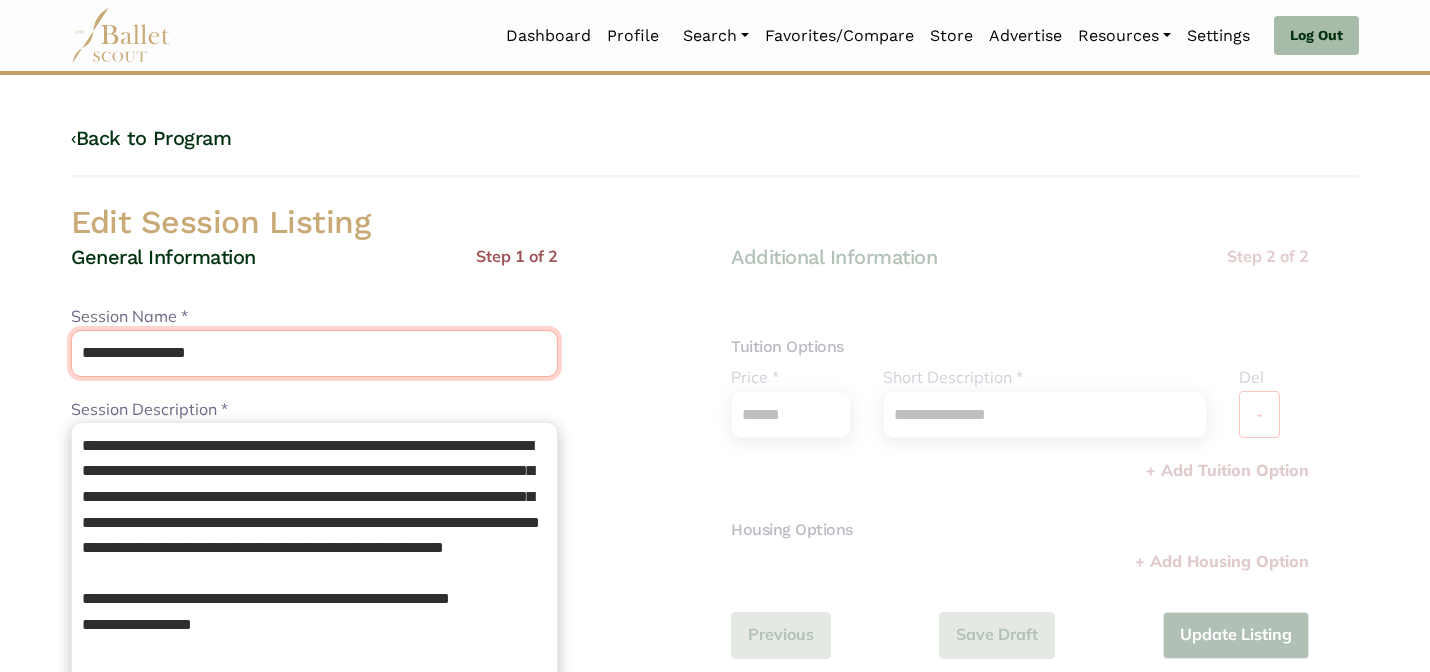 type on "**********" 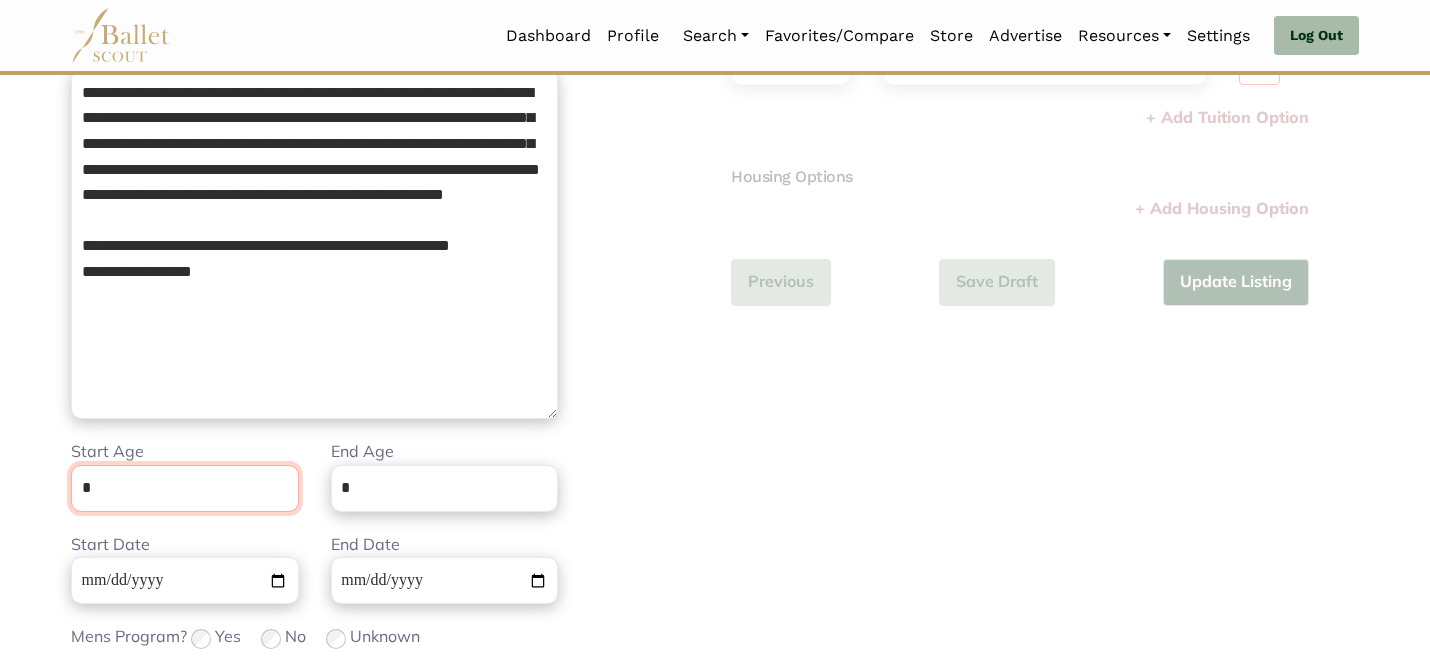 scroll, scrollTop: 505, scrollLeft: 0, axis: vertical 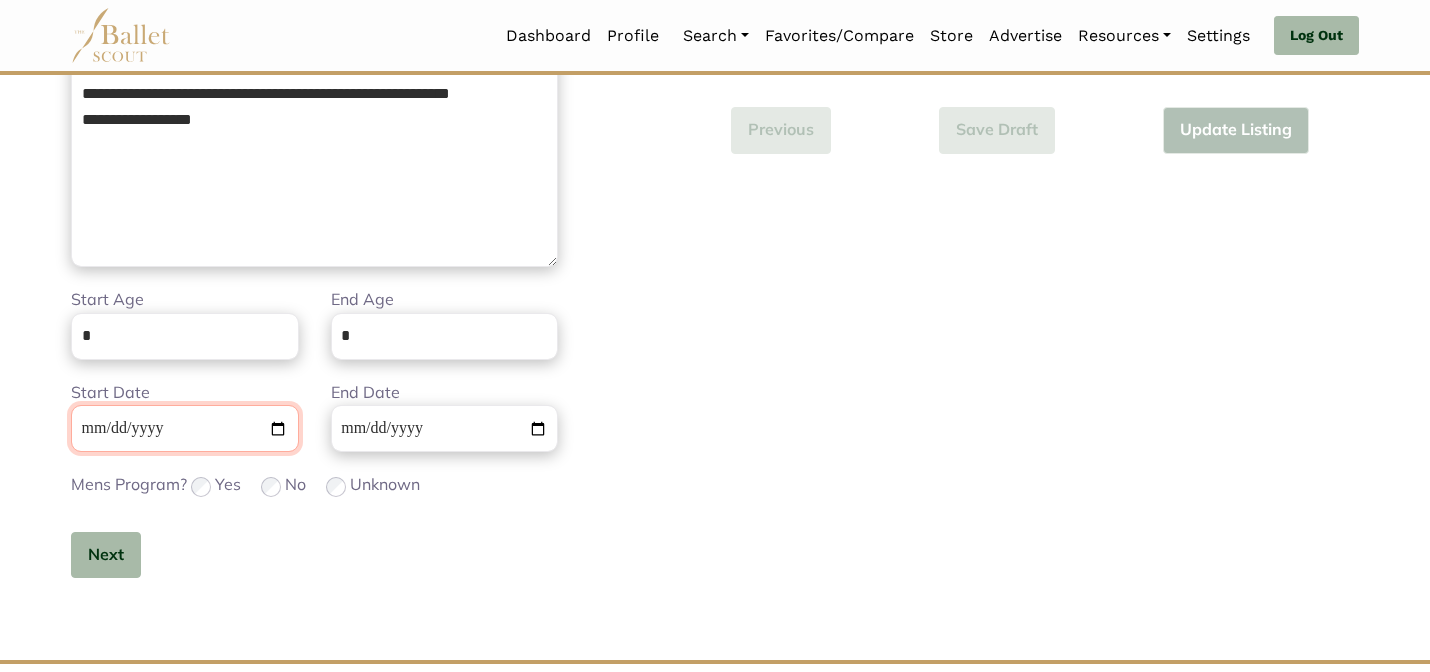 type 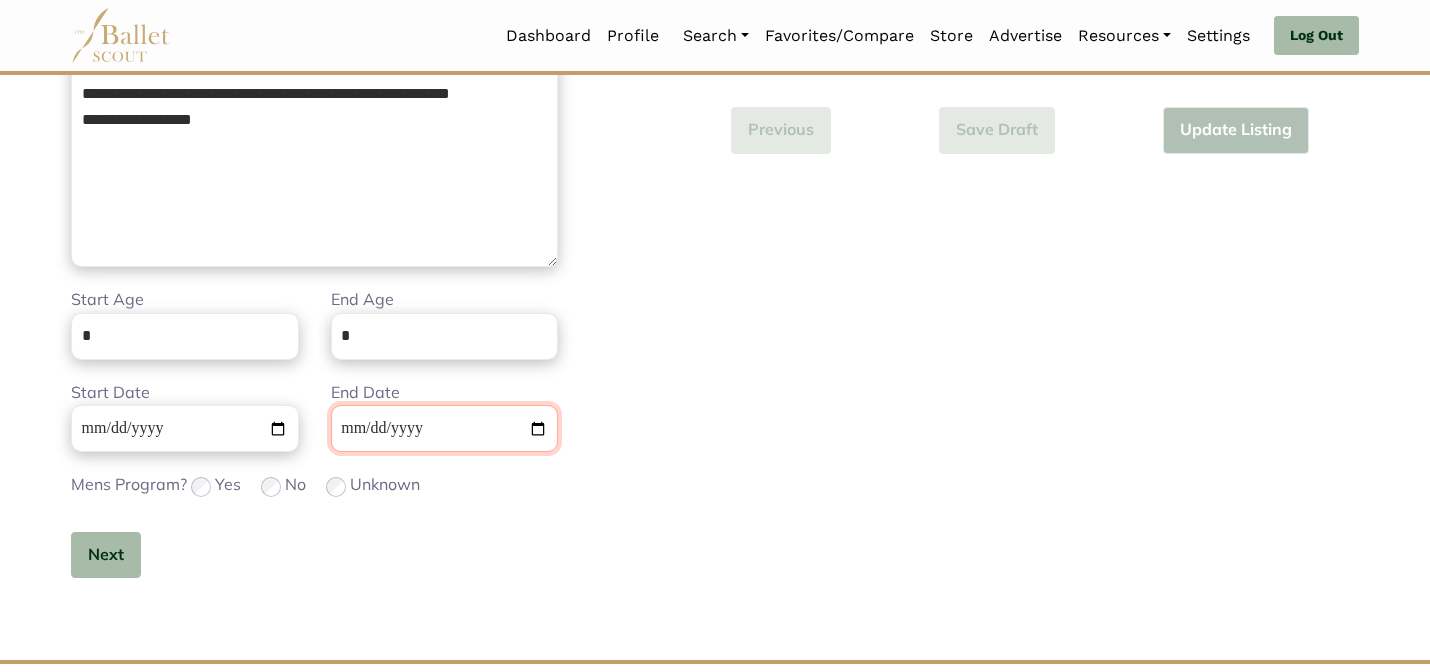 type 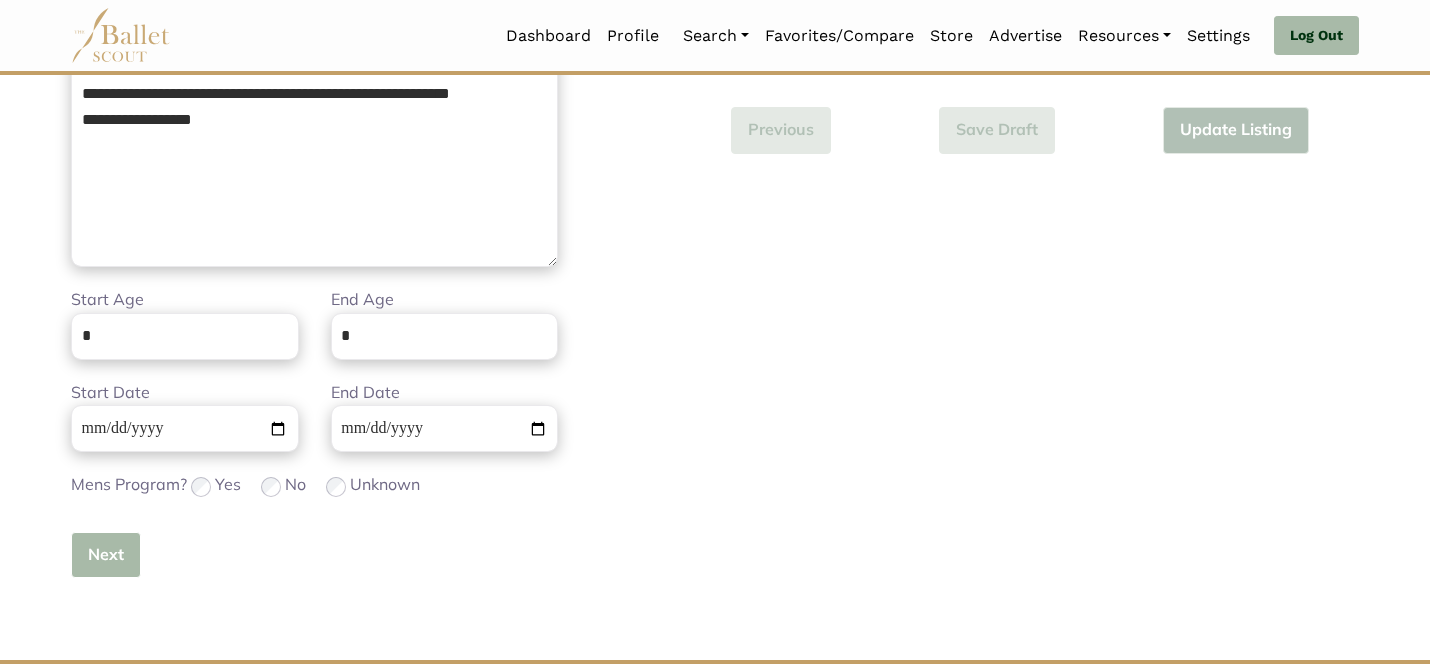 click on "Next" at bounding box center [106, 555] 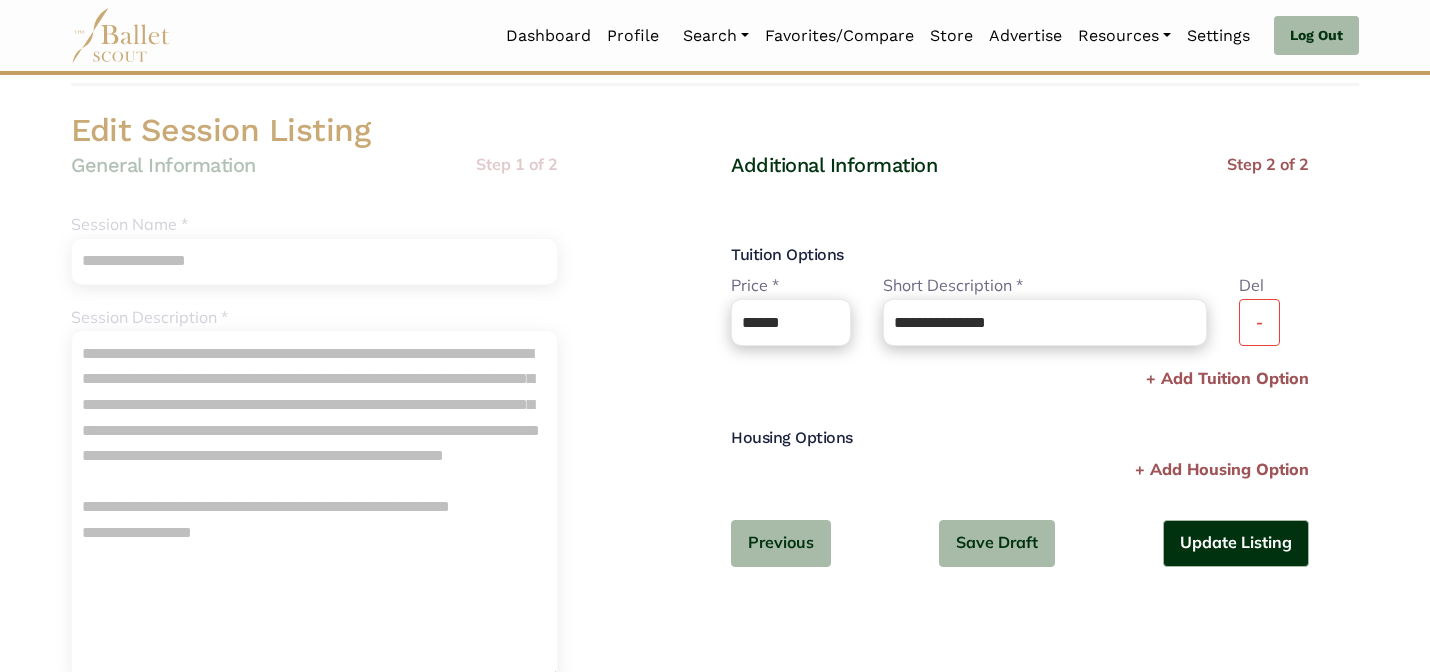 scroll, scrollTop: 0, scrollLeft: 0, axis: both 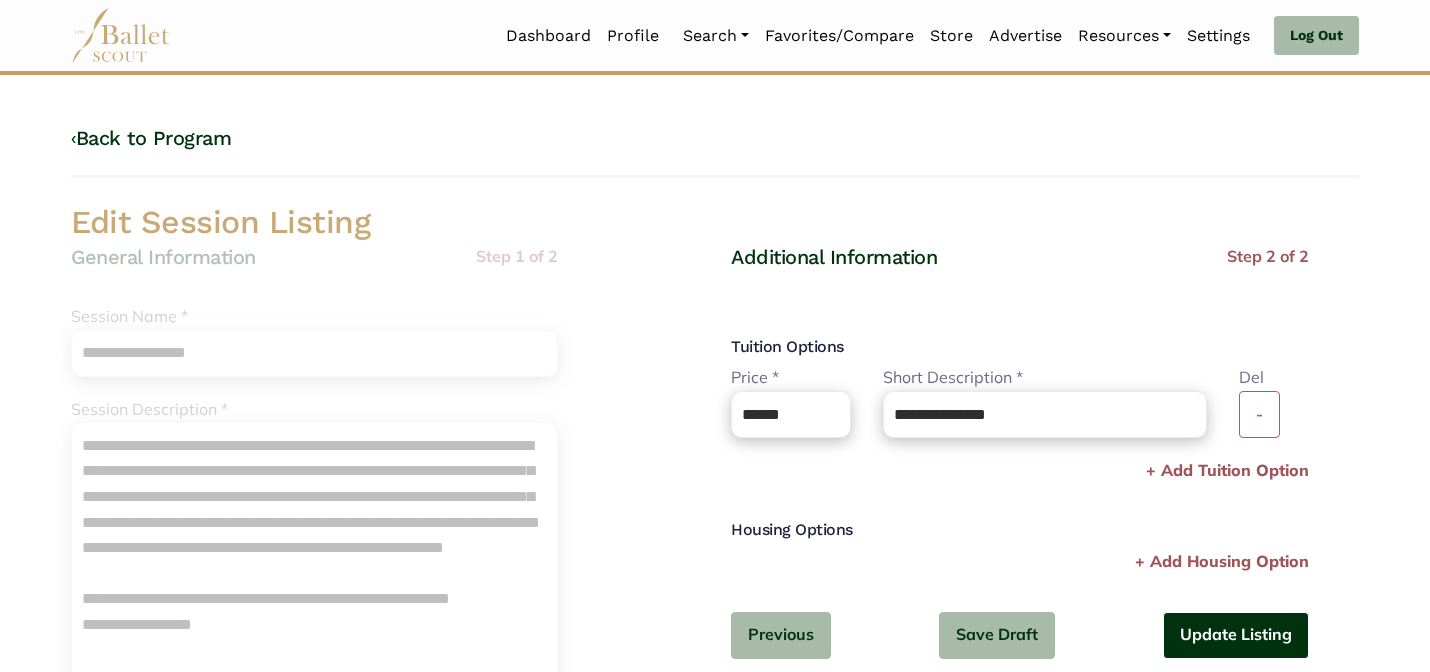 click on "Update Listing" at bounding box center [1236, 635] 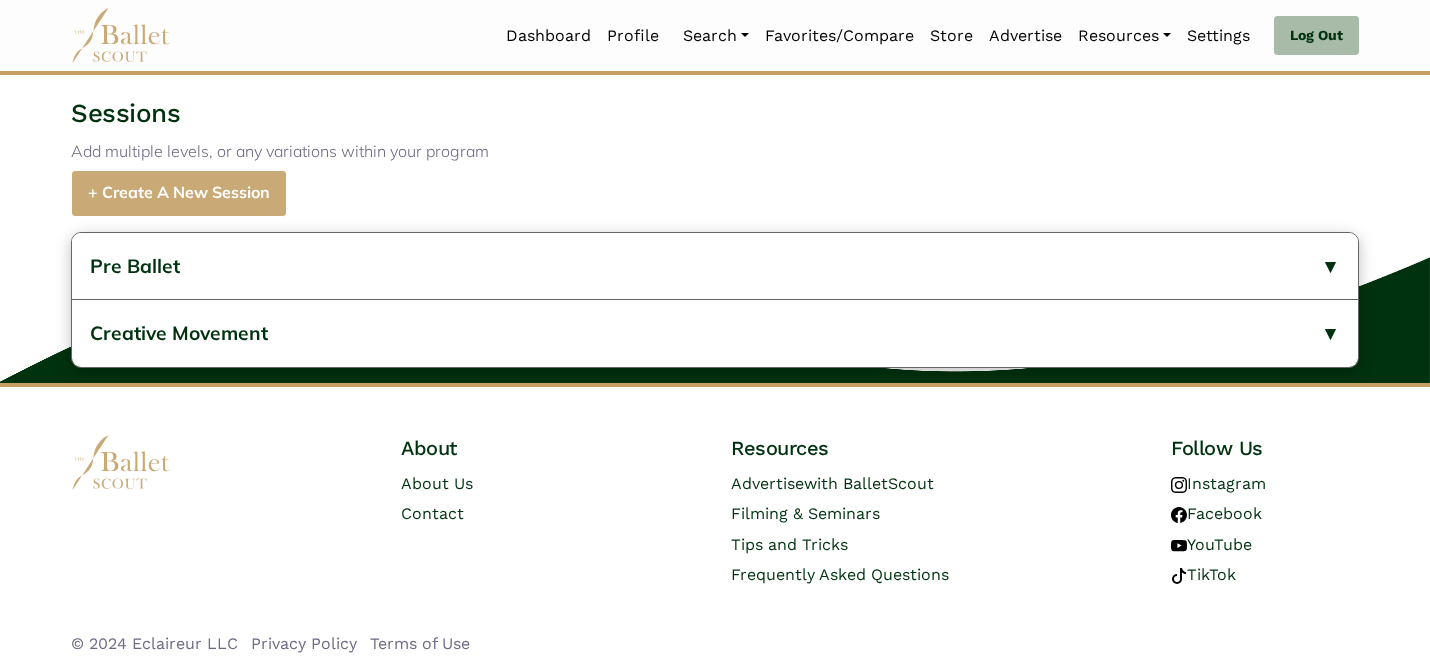 scroll, scrollTop: 942, scrollLeft: 0, axis: vertical 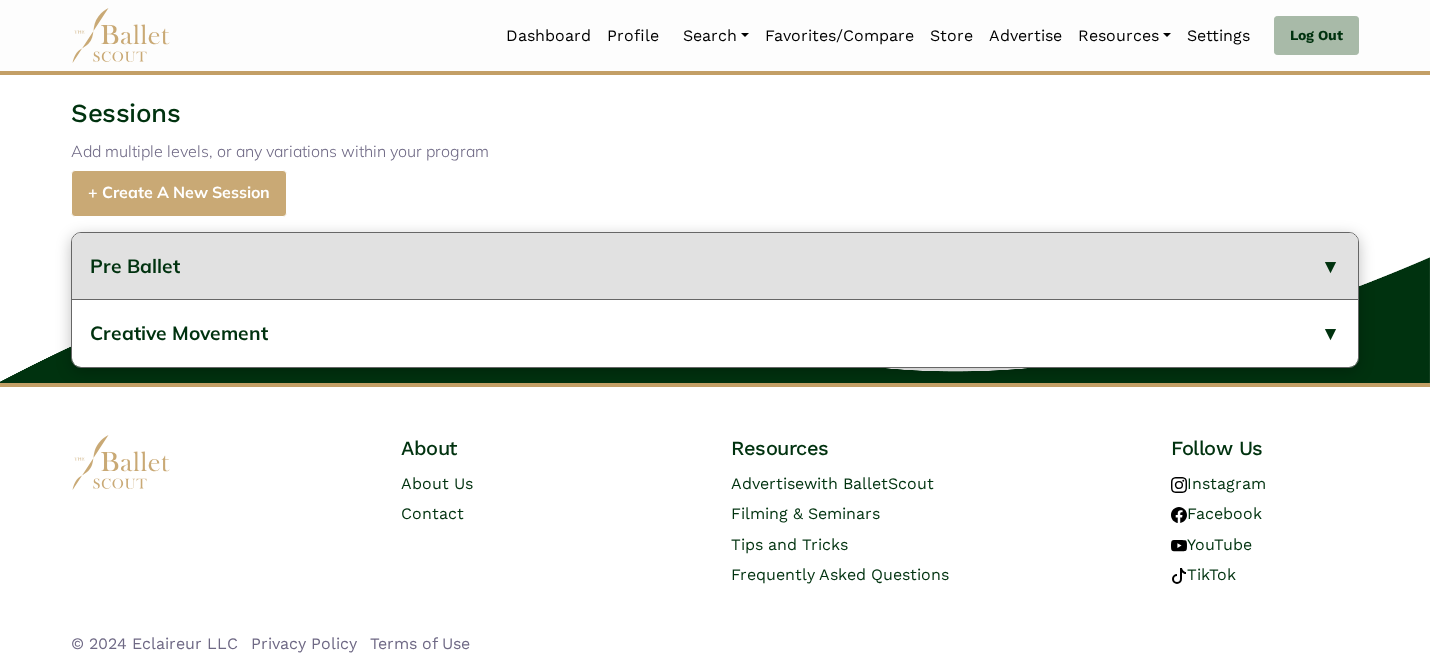 click on "Pre Ballet" at bounding box center (715, 266) 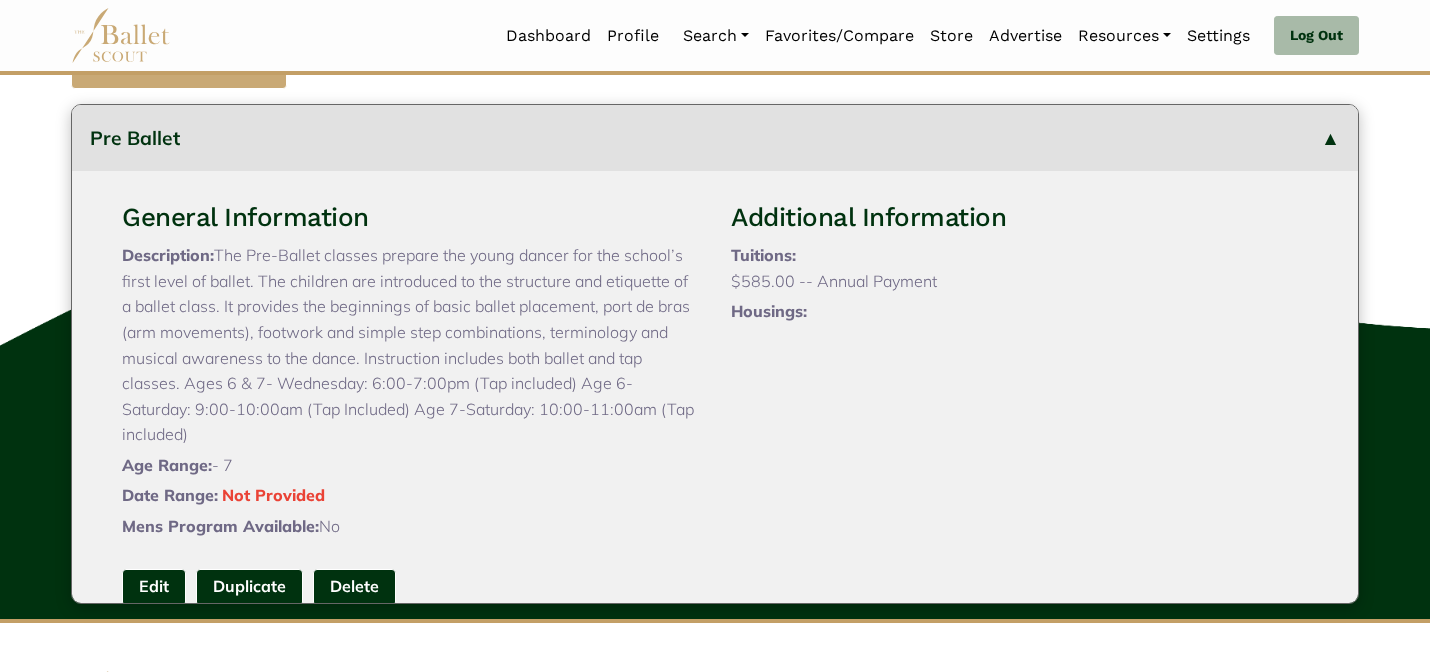 type 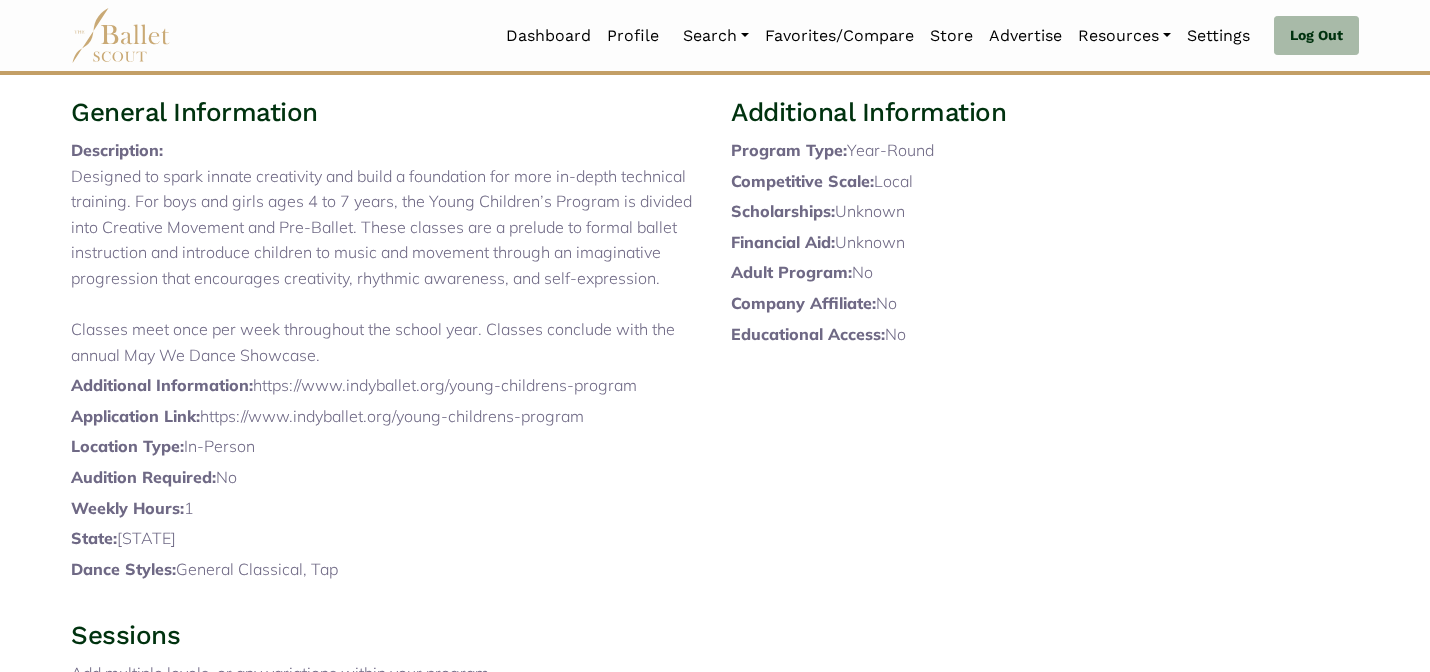 scroll, scrollTop: 0, scrollLeft: 0, axis: both 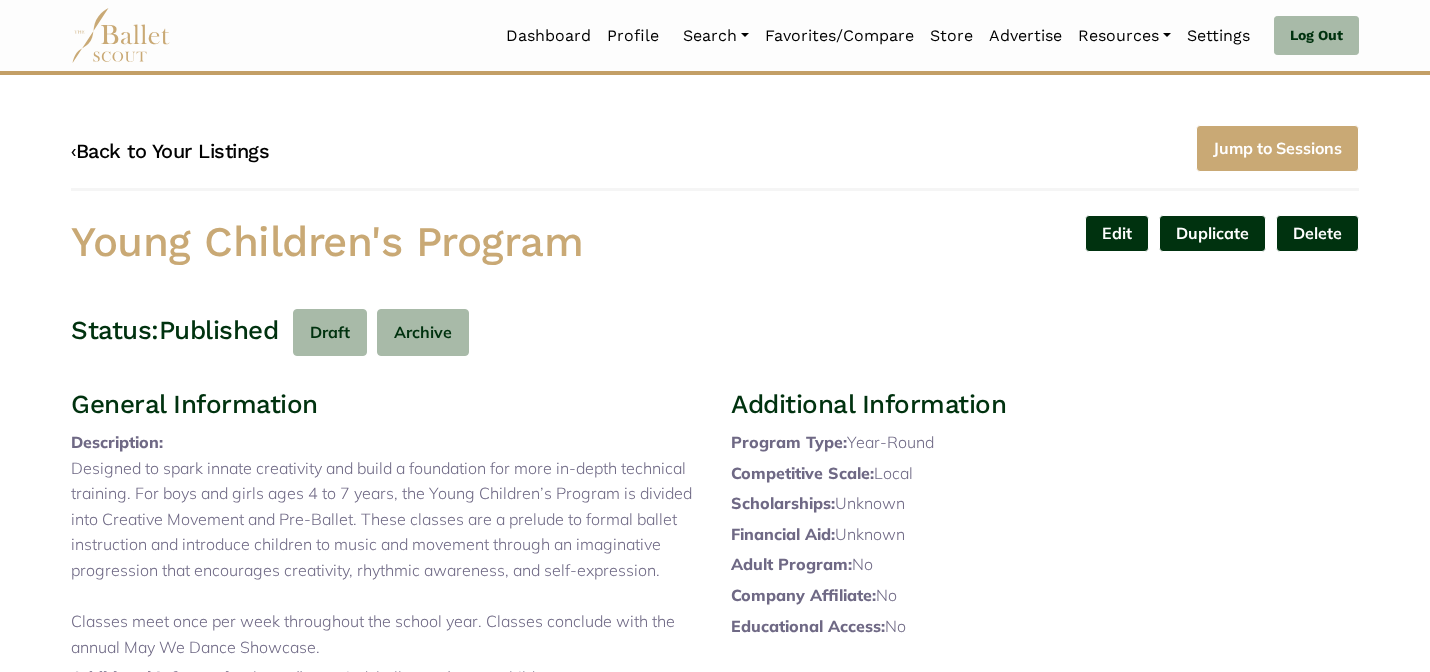 click on "‹  Back to Your Listings" at bounding box center [170, 151] 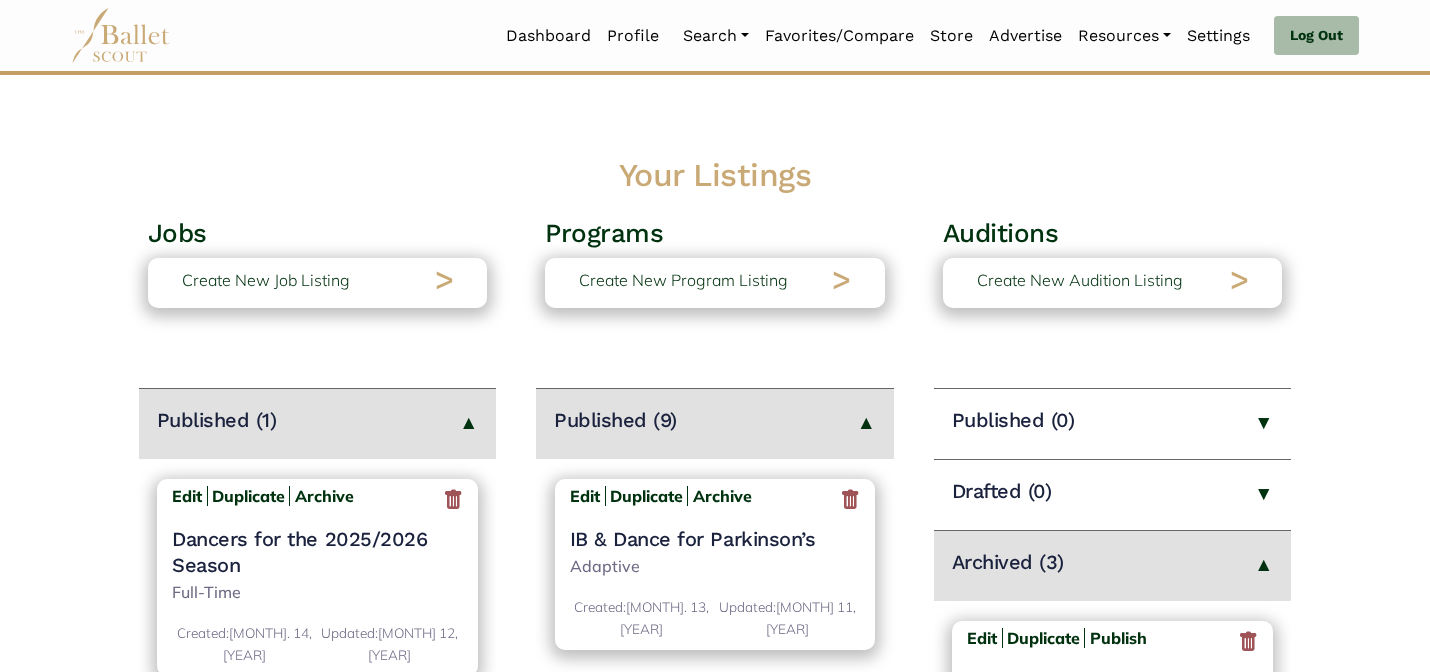 scroll, scrollTop: 0, scrollLeft: 0, axis: both 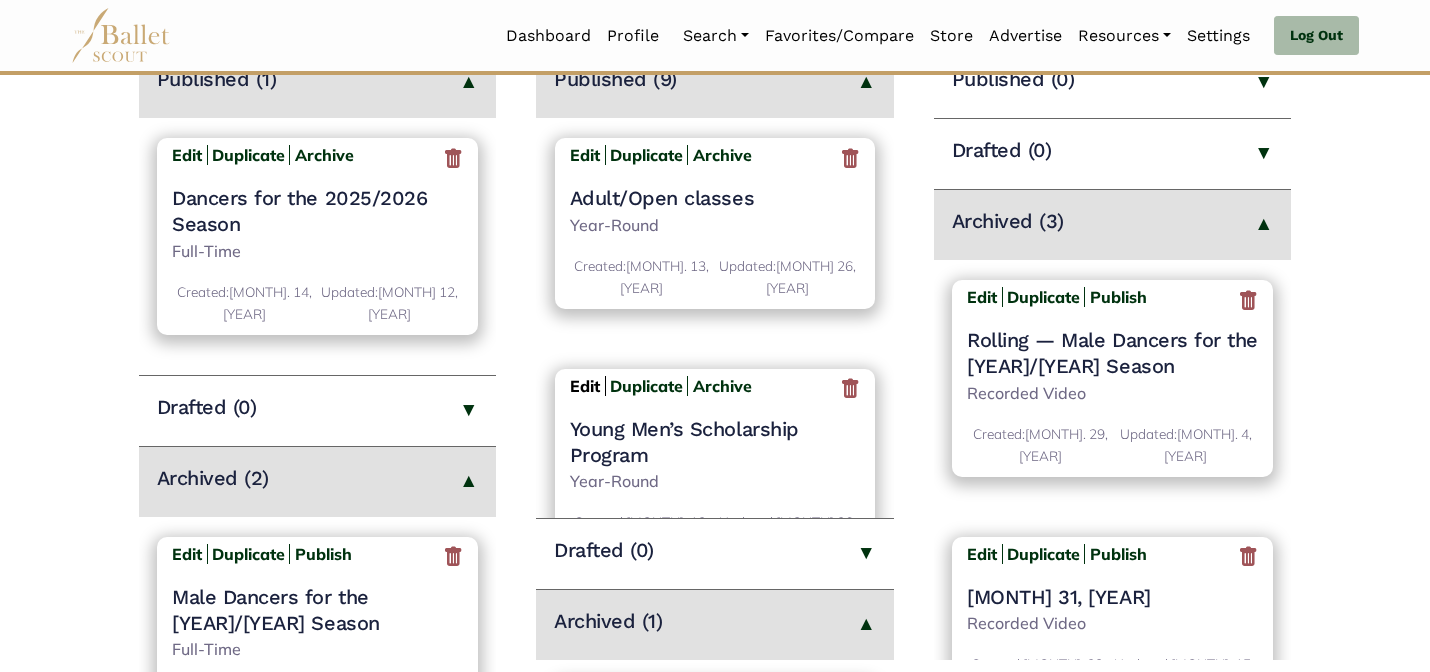 click on "Edit" at bounding box center (585, 386) 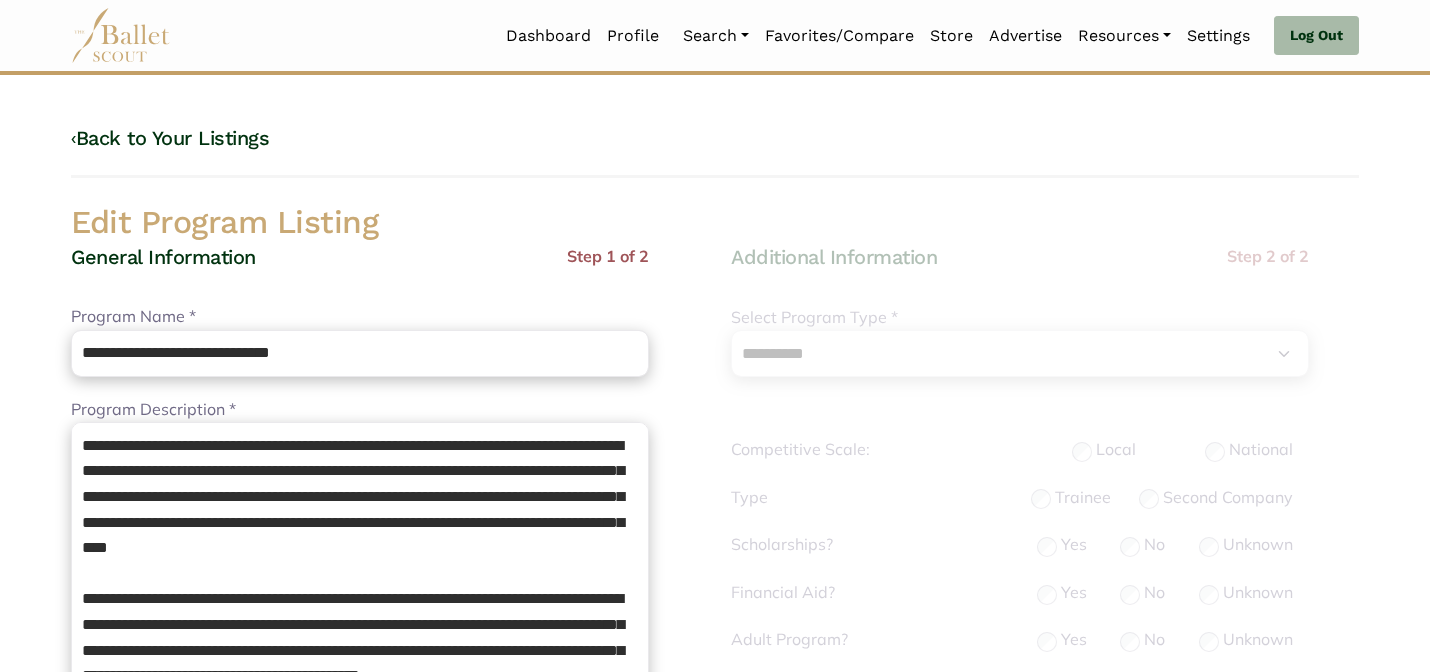 select on "**" 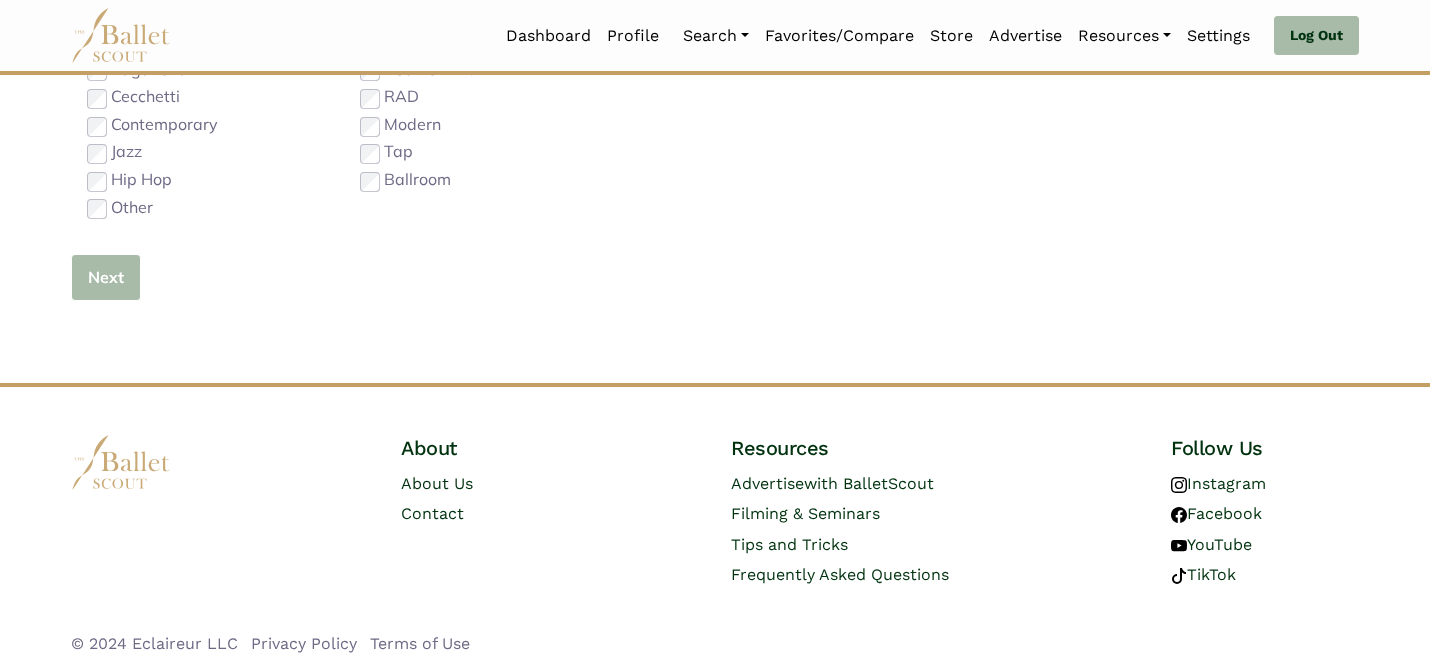 click on "Next" at bounding box center [106, 277] 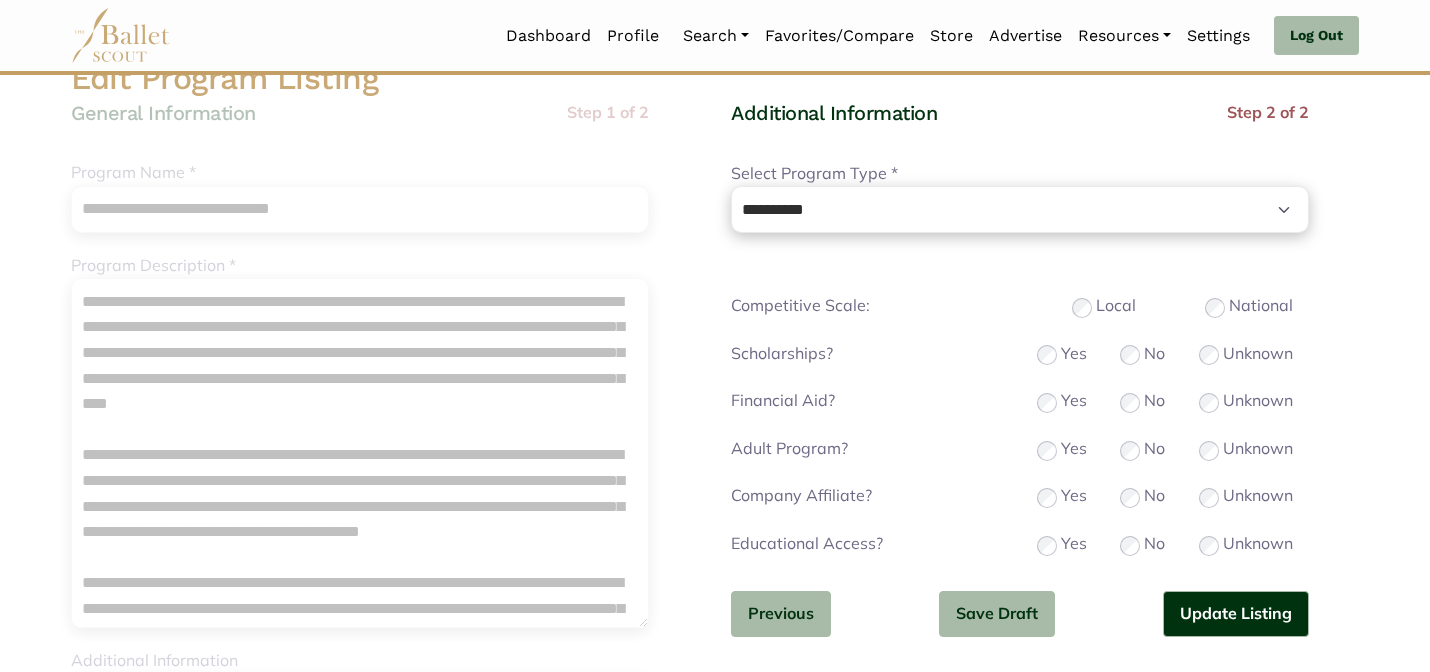 scroll, scrollTop: 175, scrollLeft: 0, axis: vertical 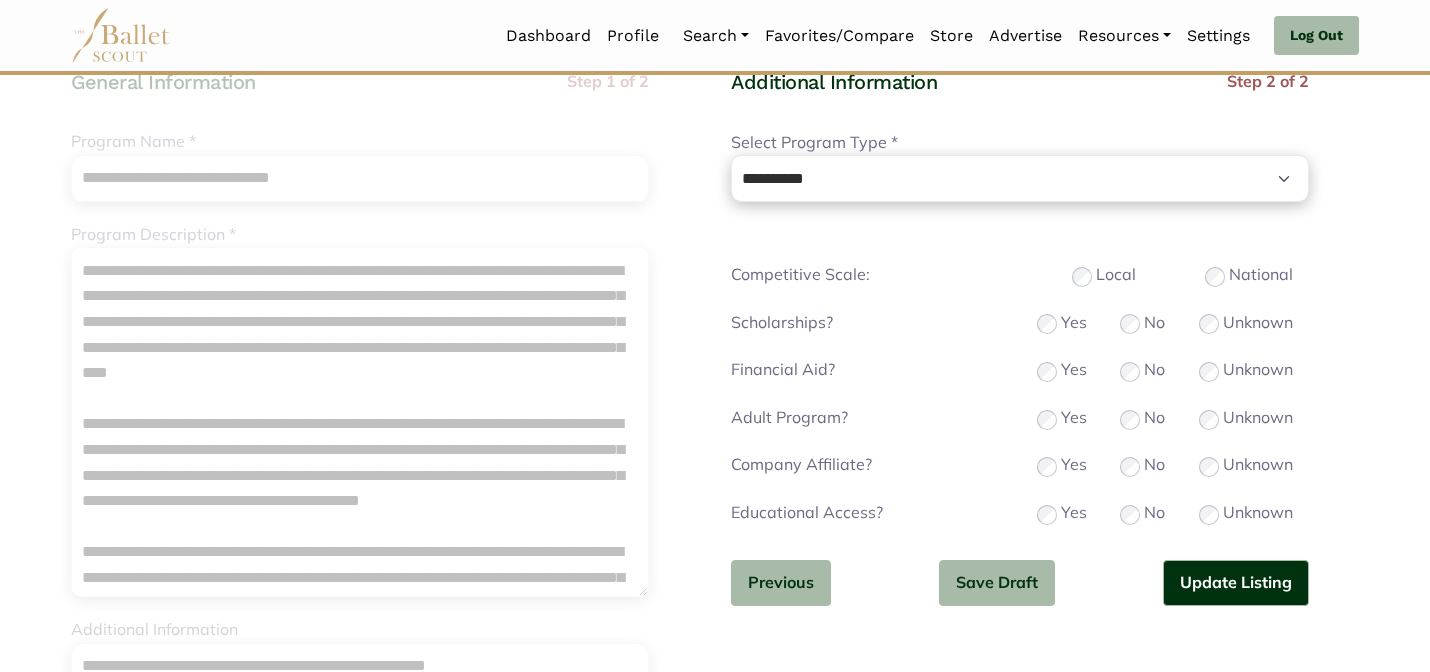 click on "No" at bounding box center [1142, 418] 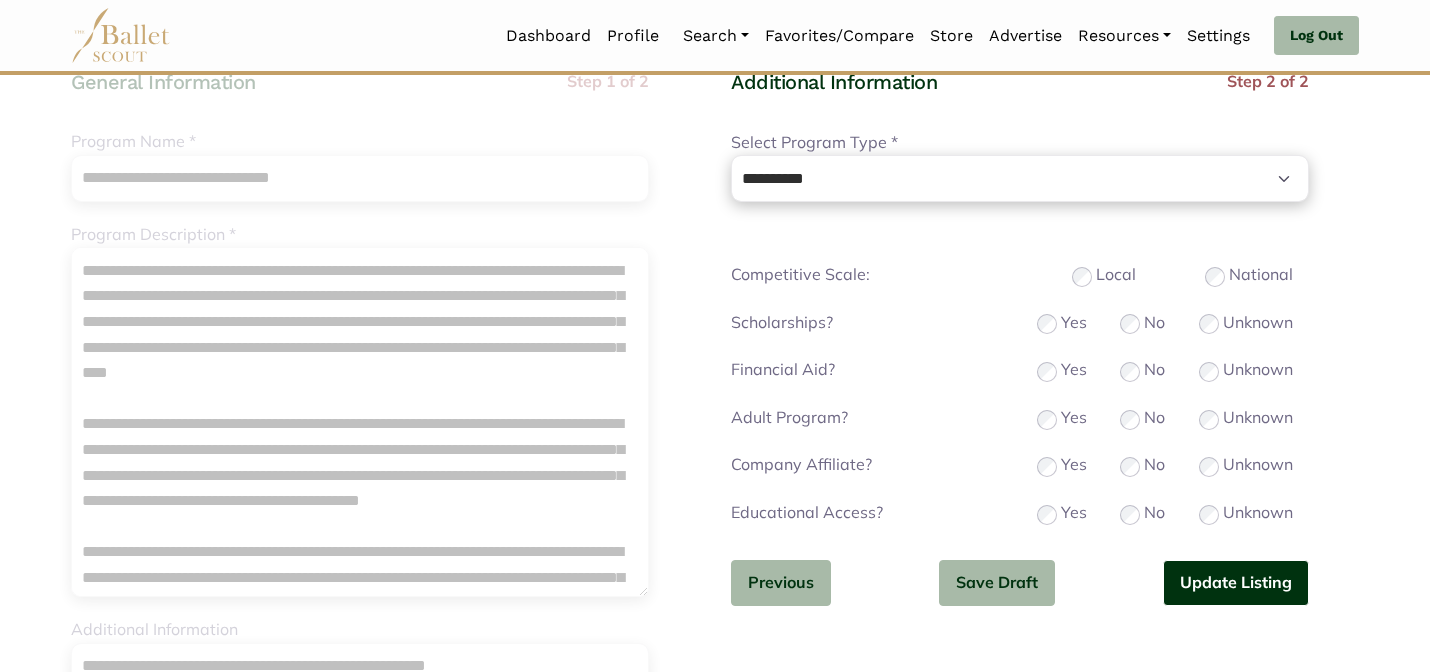 click on "Update Listing" at bounding box center [1236, 583] 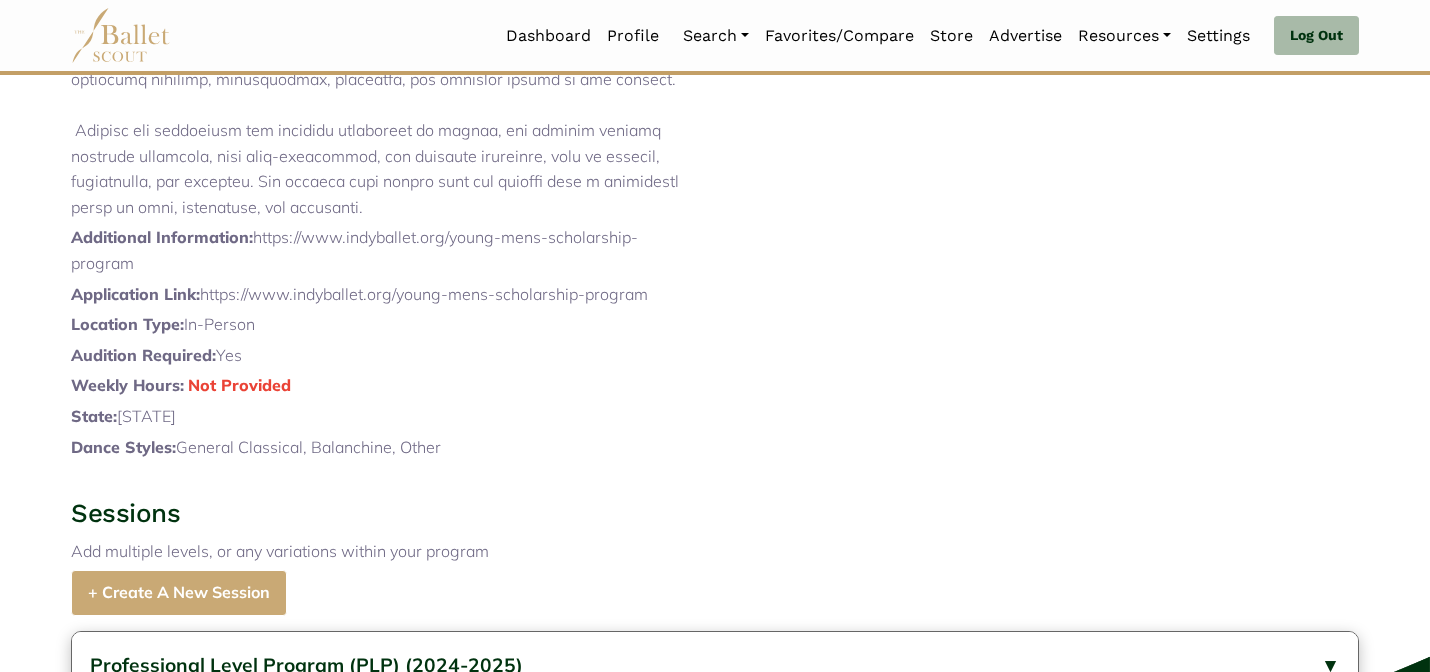 scroll, scrollTop: 1227, scrollLeft: 0, axis: vertical 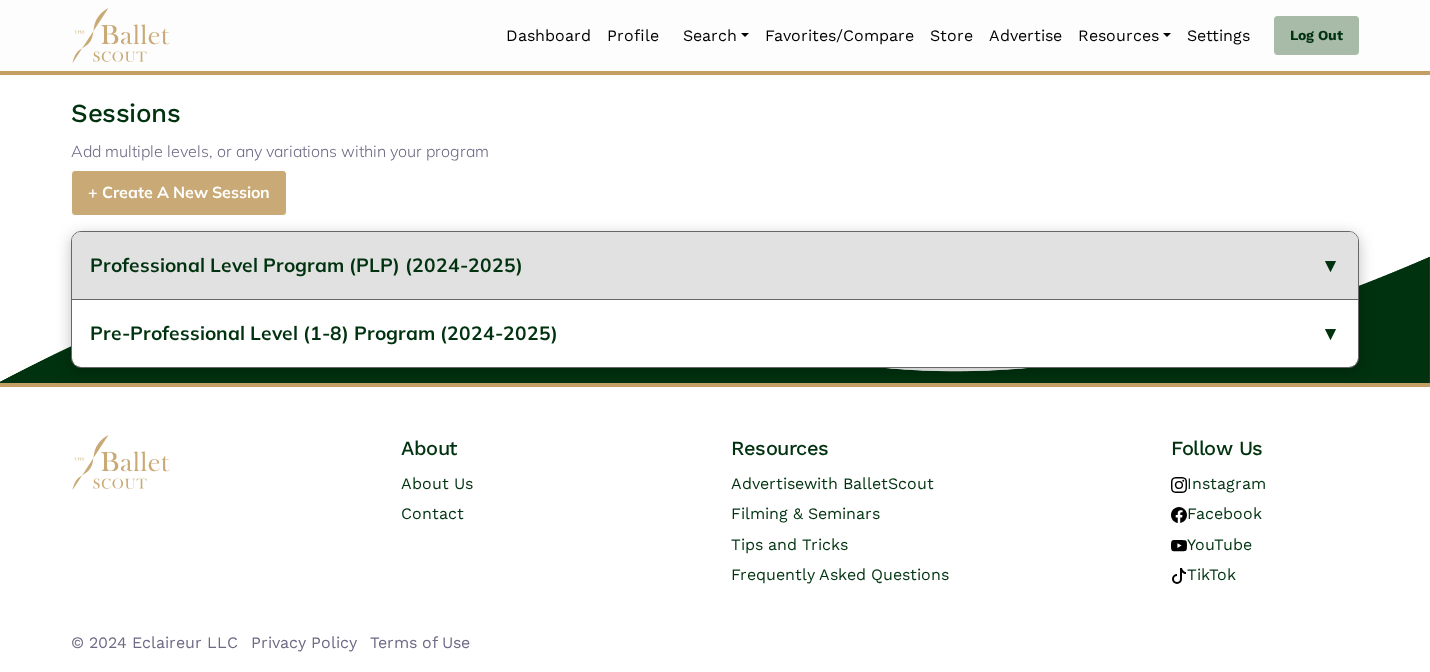 click on "Professional Level Program (PLP) (2024-2025)" at bounding box center [715, 265] 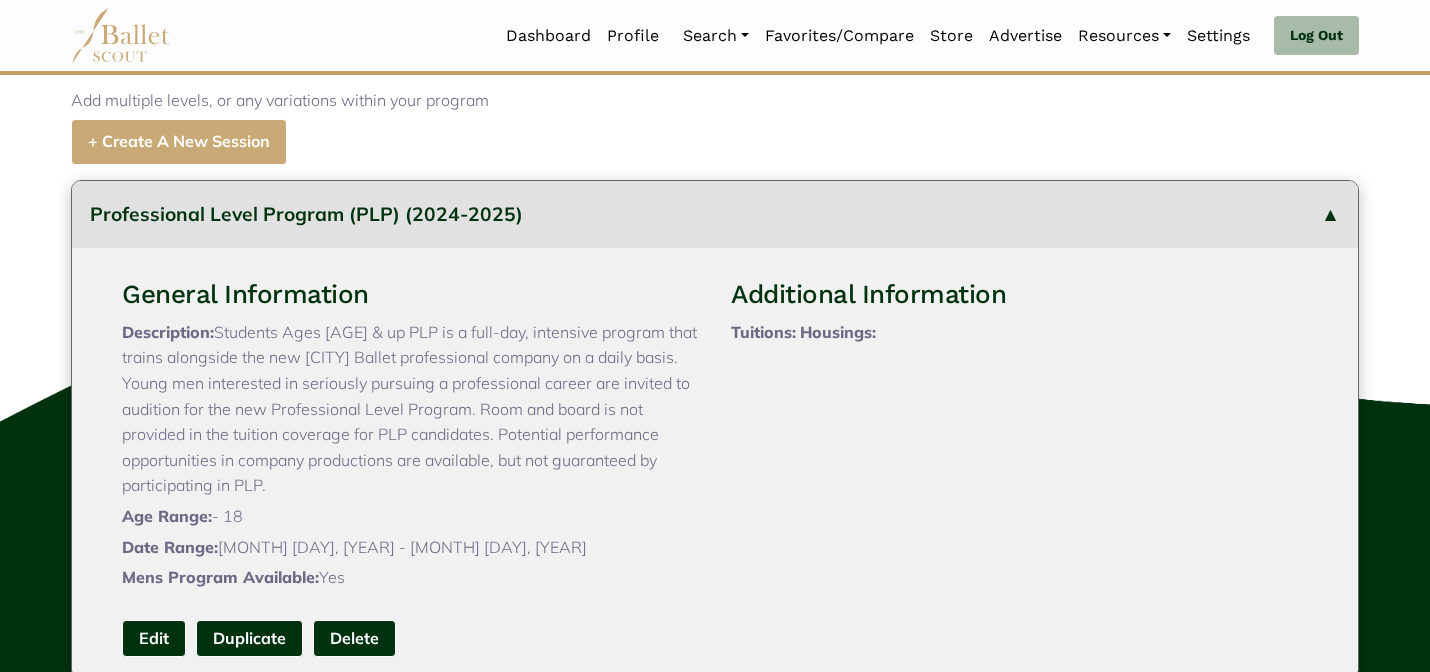 type 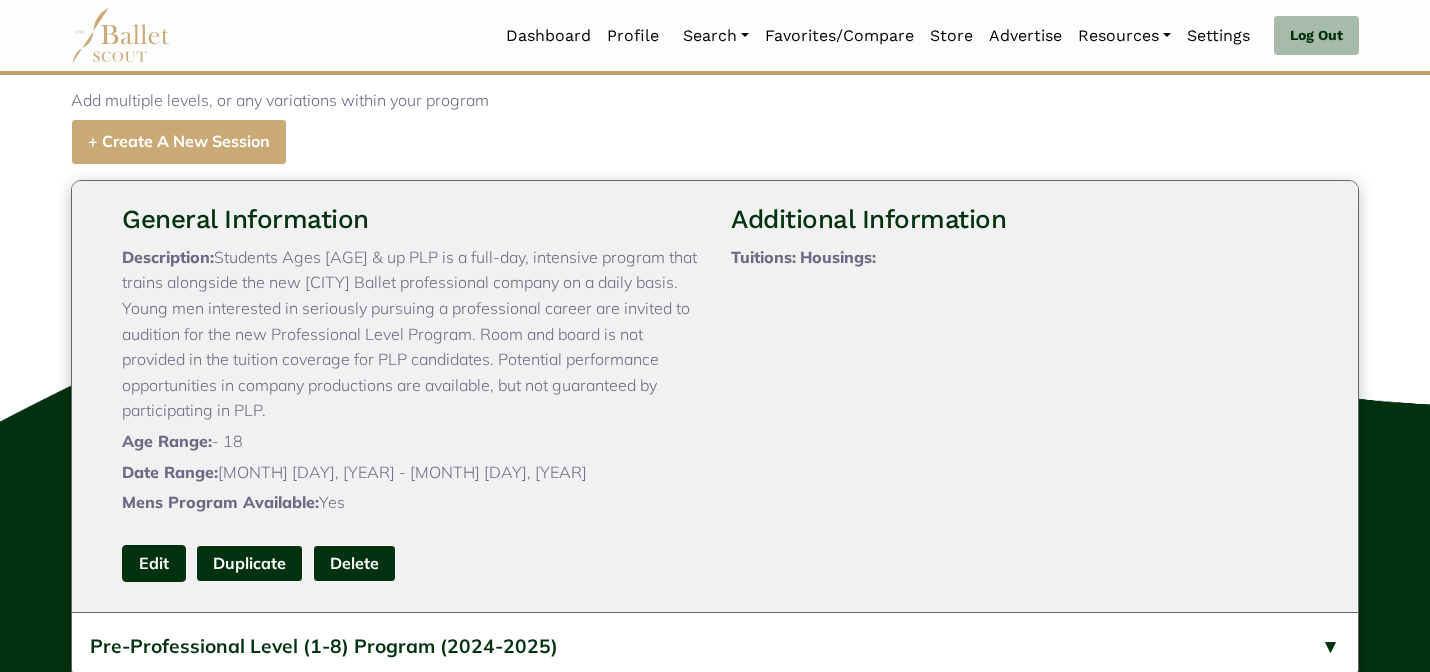 click on "Edit" at bounding box center [154, 563] 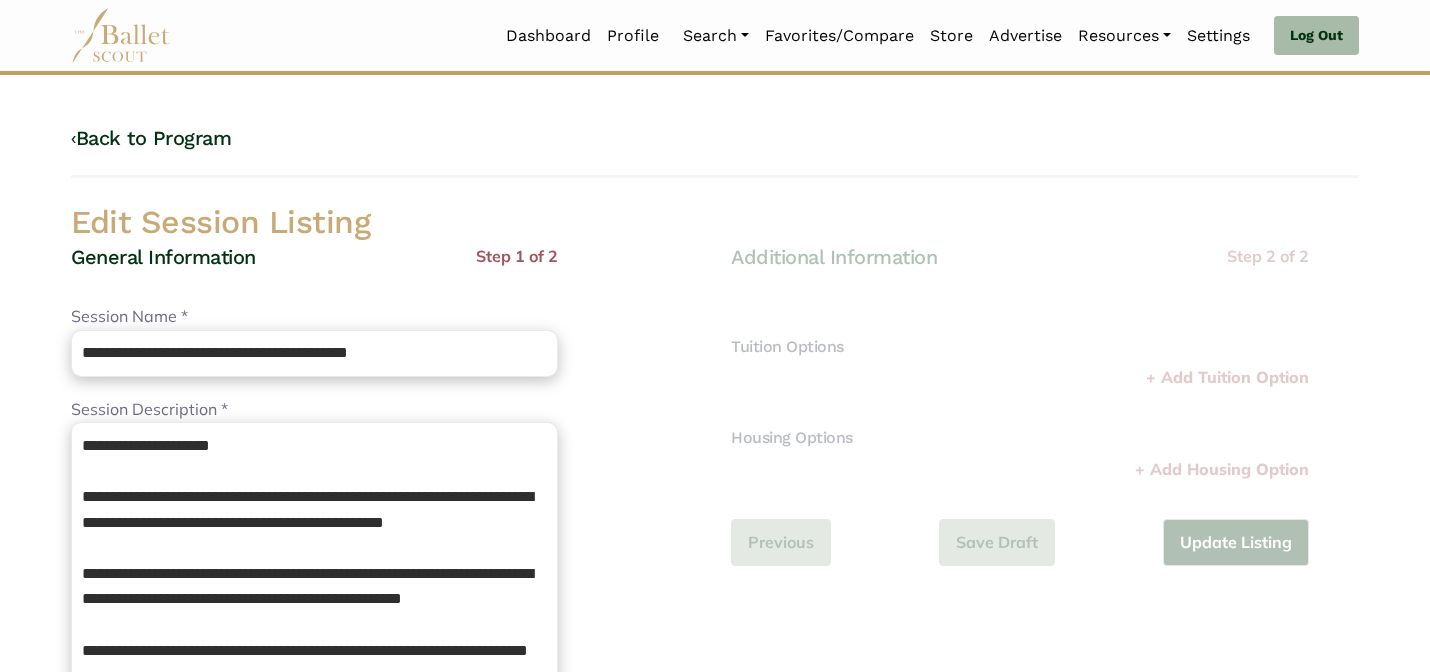 scroll, scrollTop: 0, scrollLeft: 0, axis: both 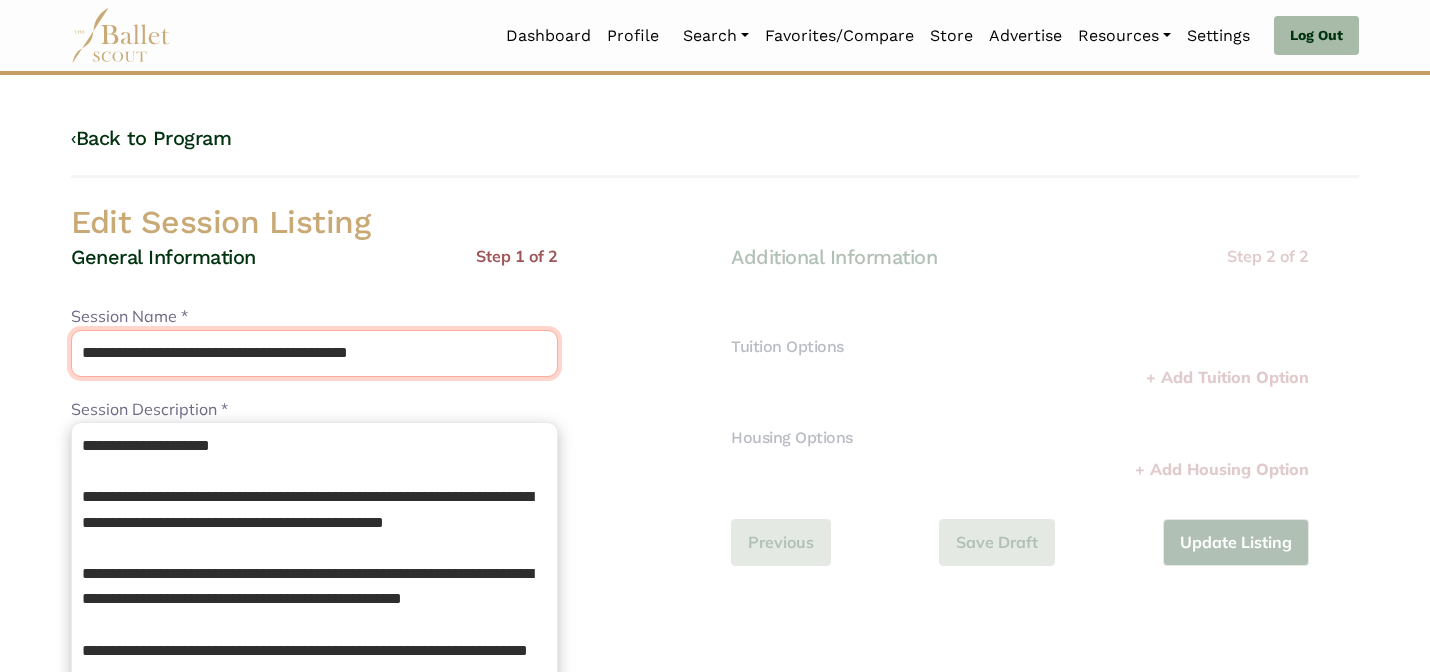 drag, startPoint x: 432, startPoint y: 341, endPoint x: 331, endPoint y: 343, distance: 101.0198 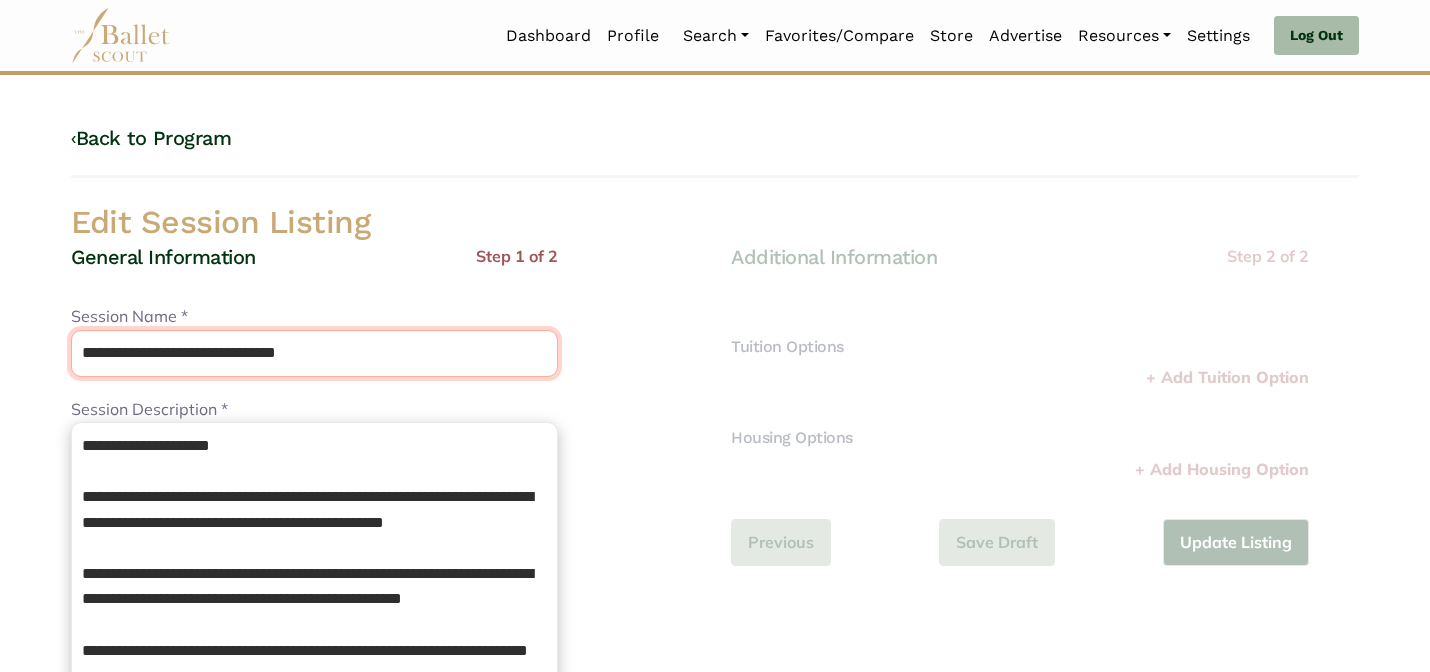 type on "**********" 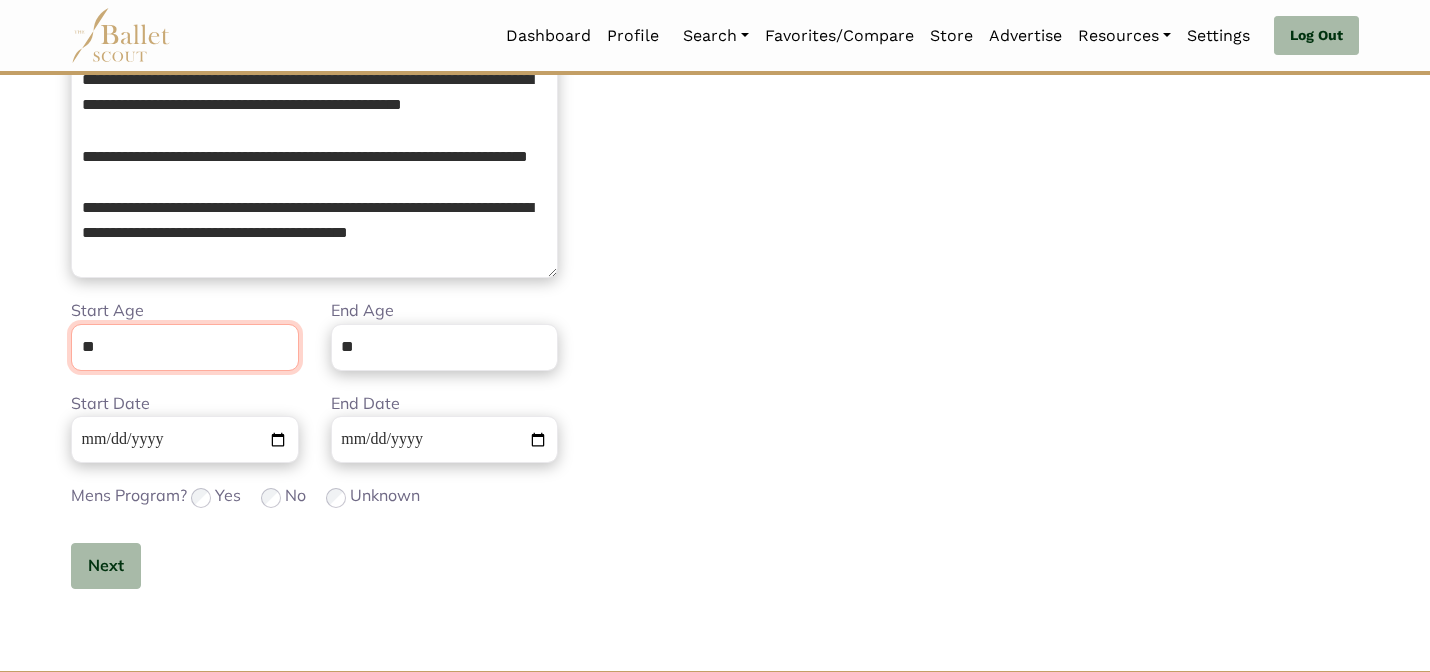 scroll, scrollTop: 505, scrollLeft: 0, axis: vertical 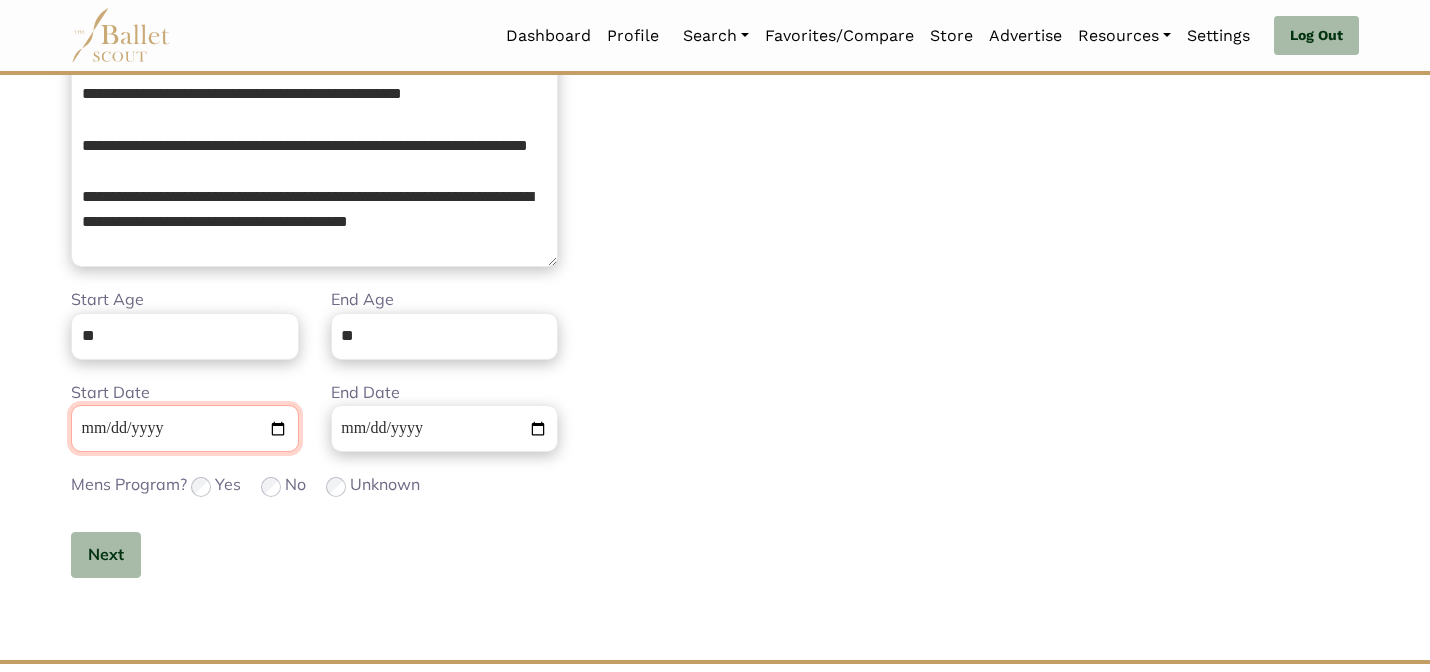 type 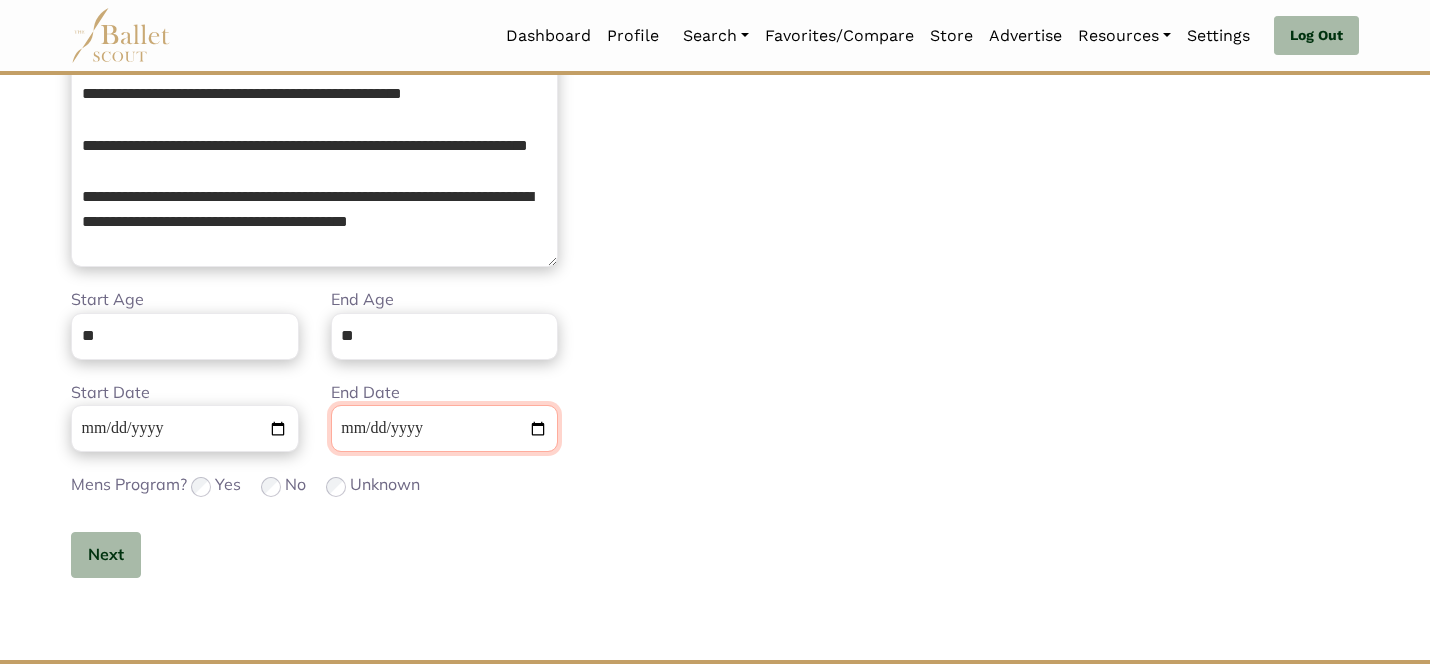 type 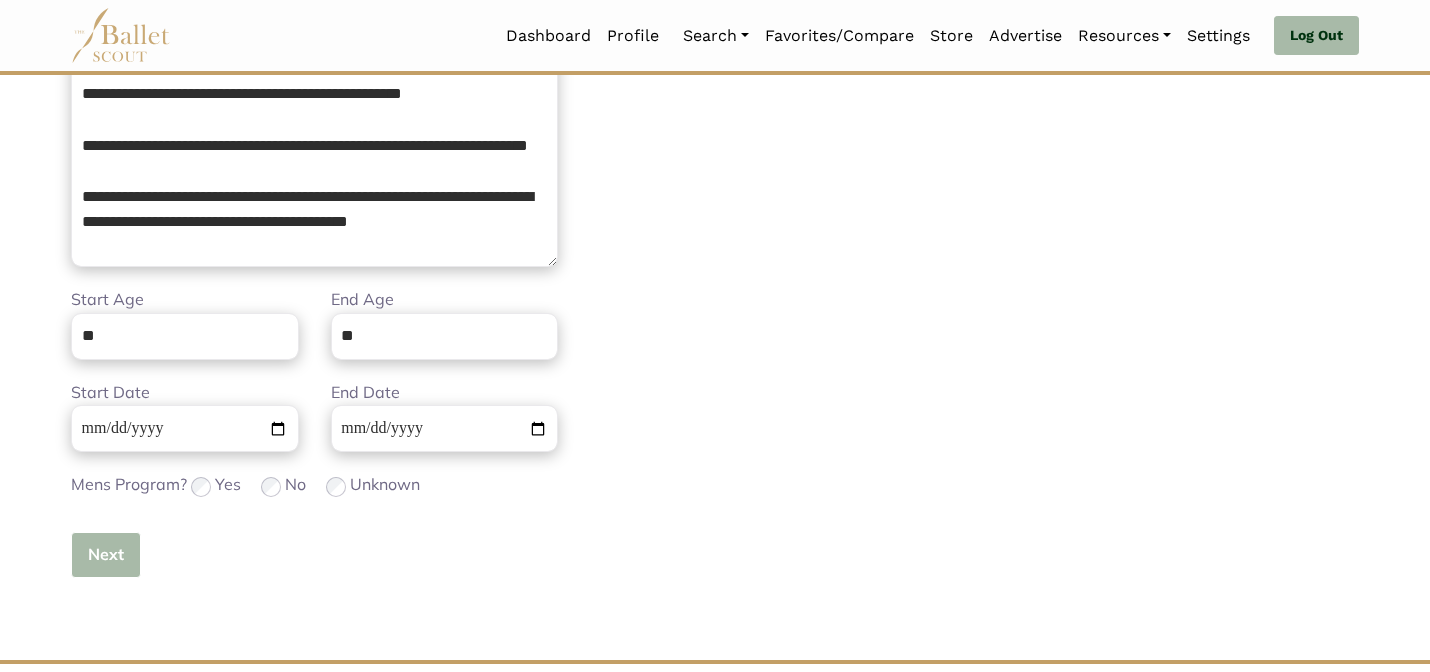 click on "Next" at bounding box center [106, 555] 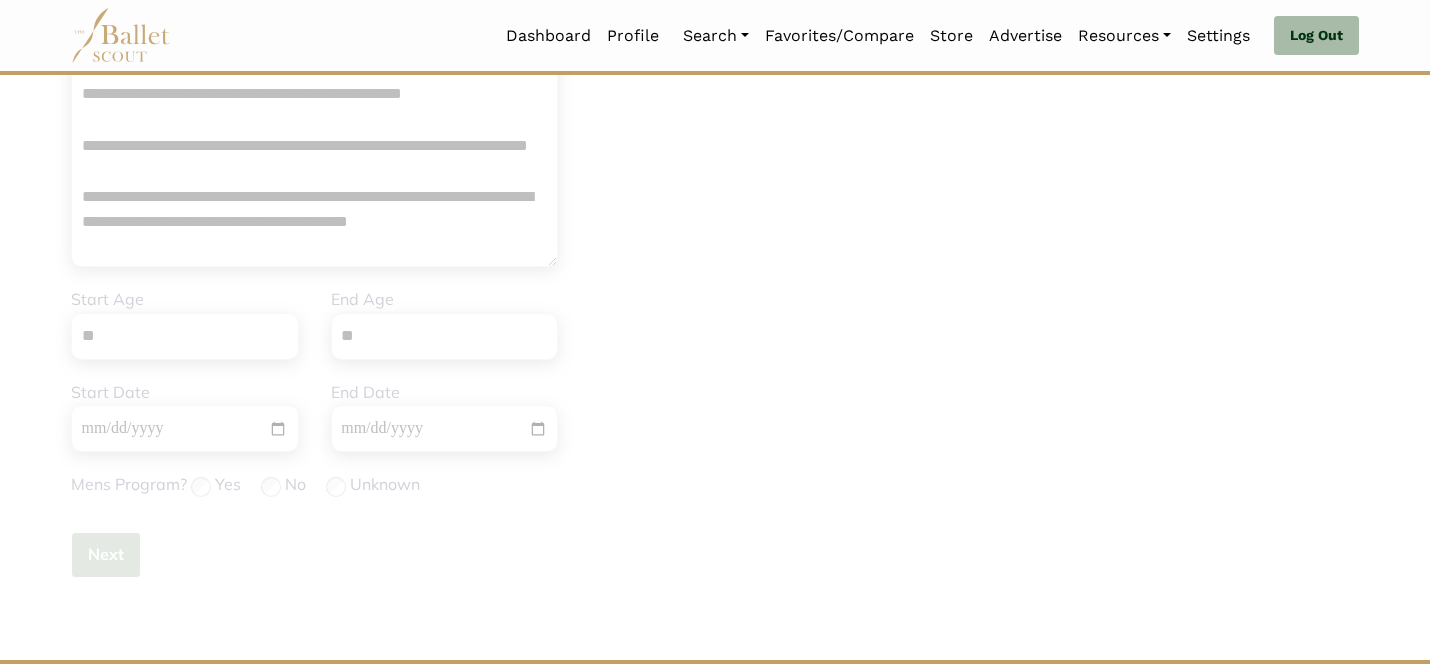 type 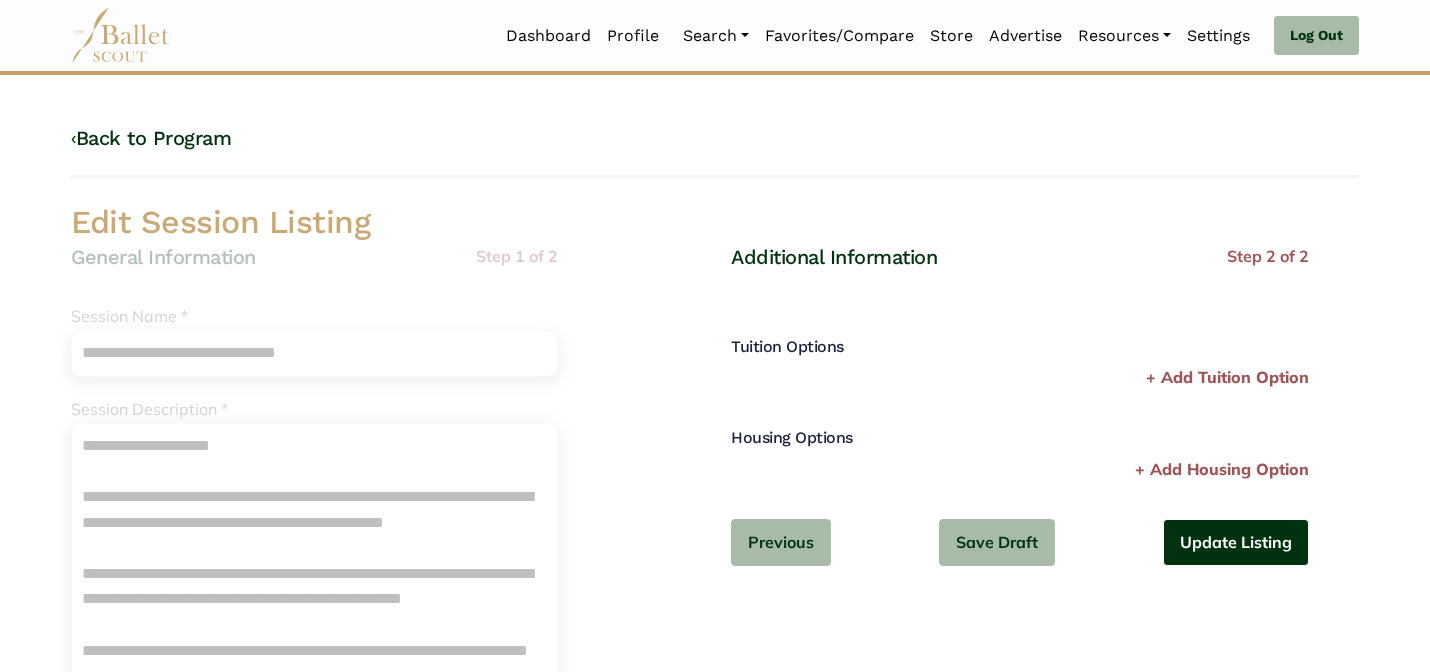click on "Update Listing" at bounding box center (1236, 542) 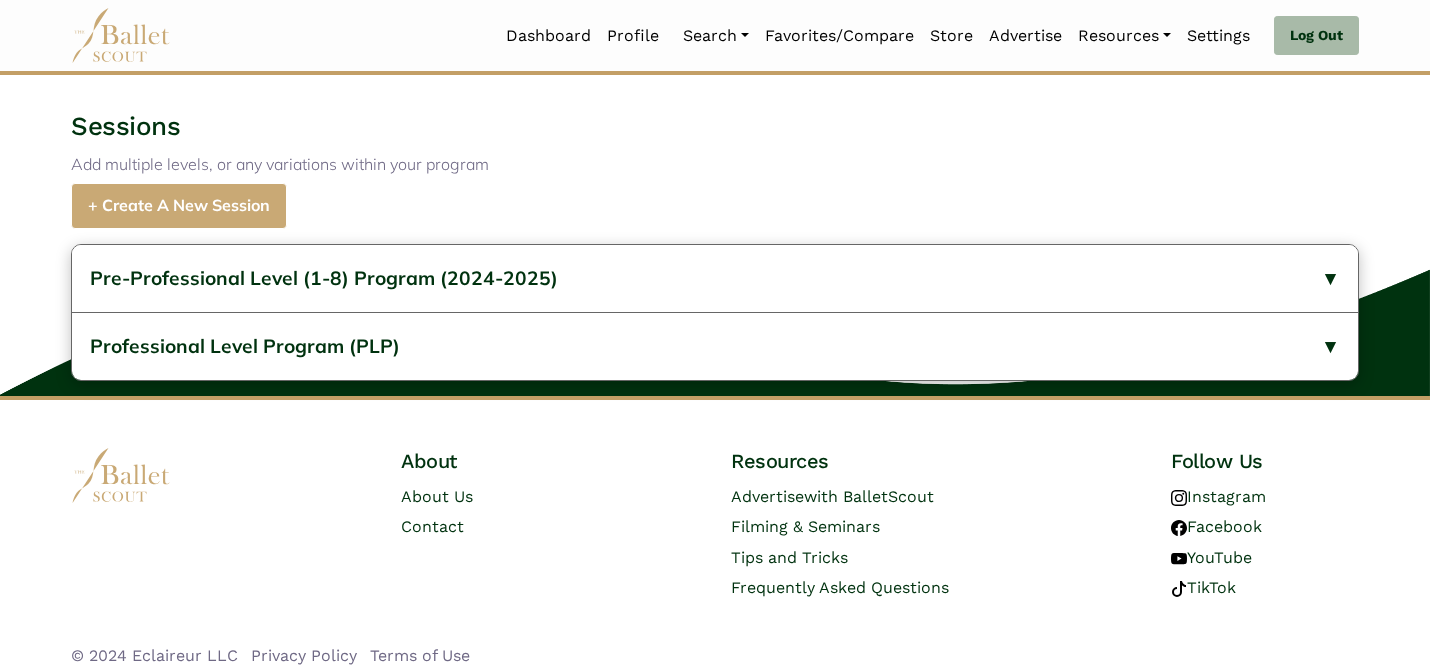 scroll, scrollTop: 1227, scrollLeft: 0, axis: vertical 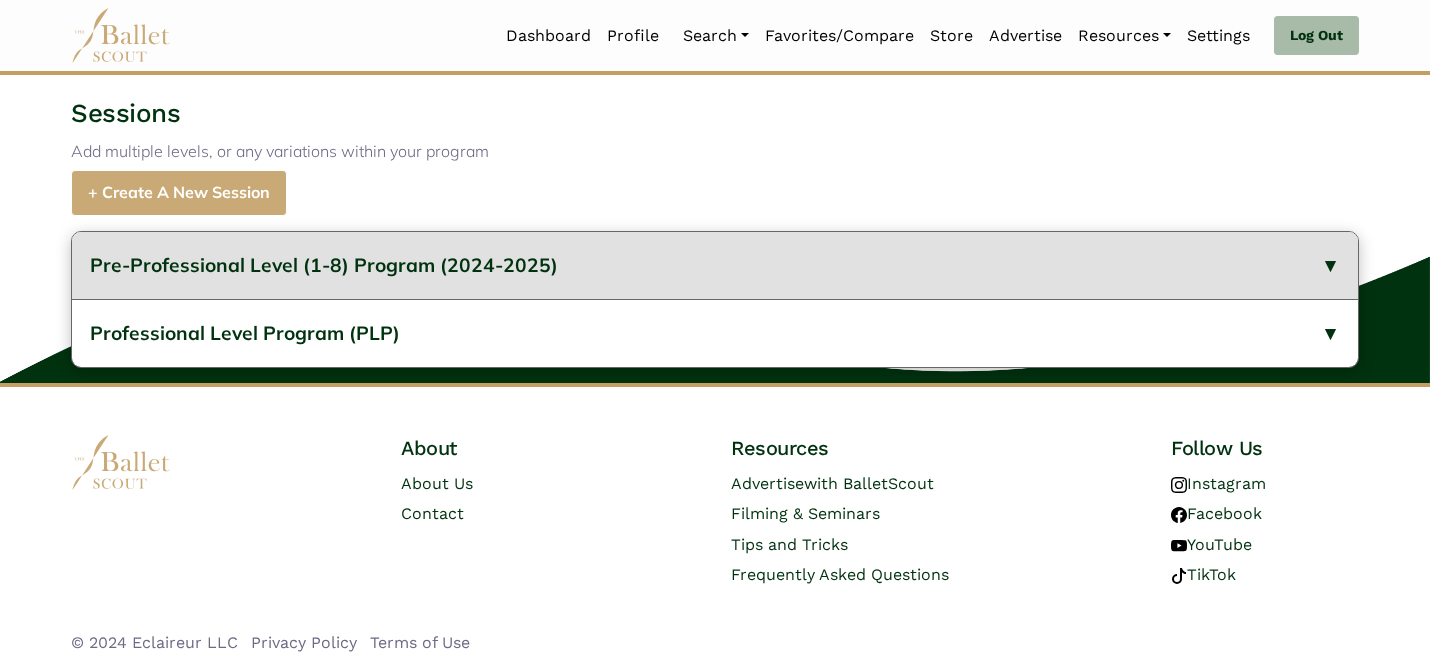 click on "Pre-Professional Level (1-8) Program (2024-2025)" at bounding box center [324, 265] 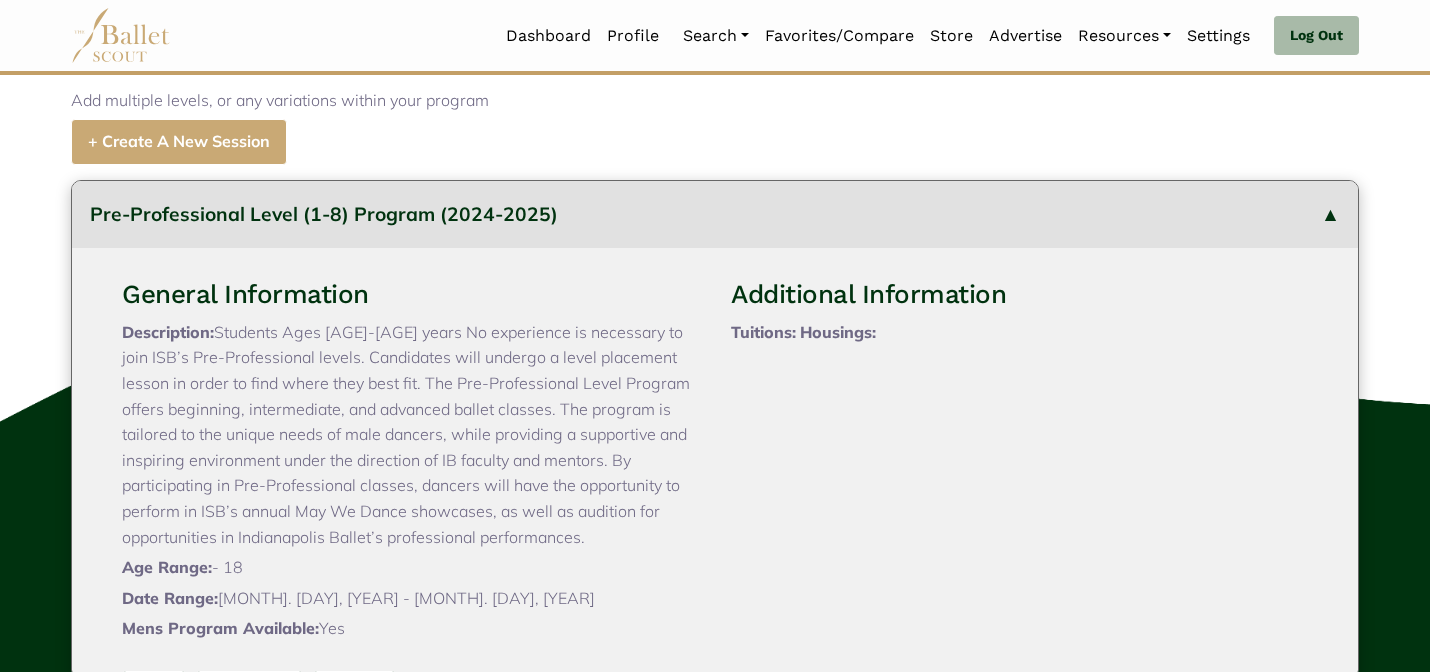type 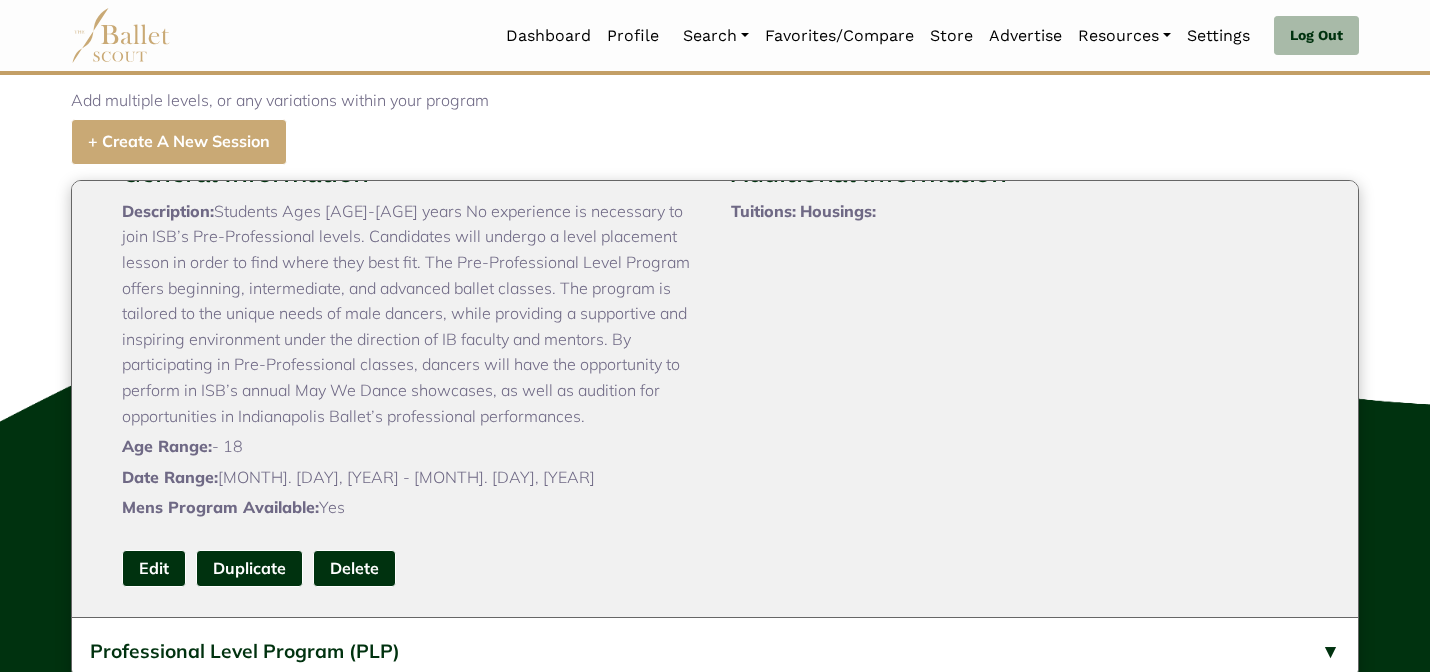 scroll, scrollTop: 126, scrollLeft: 0, axis: vertical 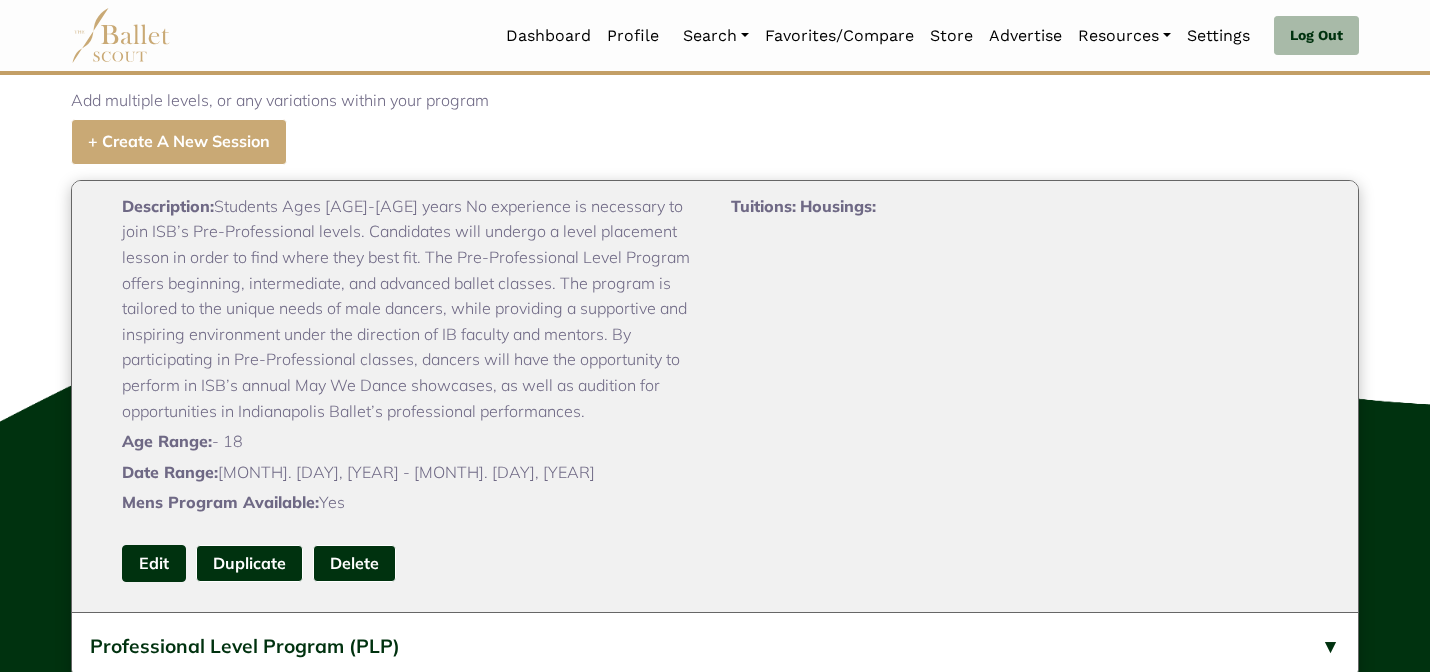 click on "Edit" at bounding box center [154, 563] 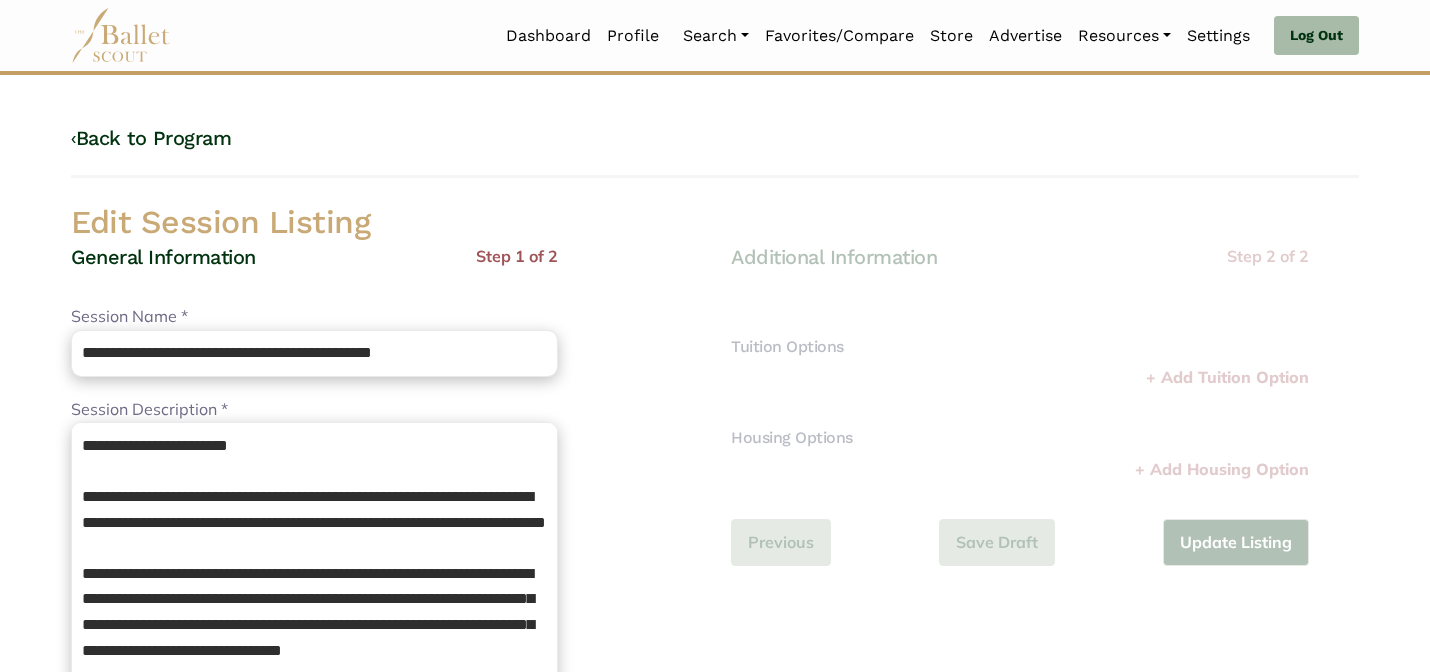 scroll, scrollTop: 0, scrollLeft: 0, axis: both 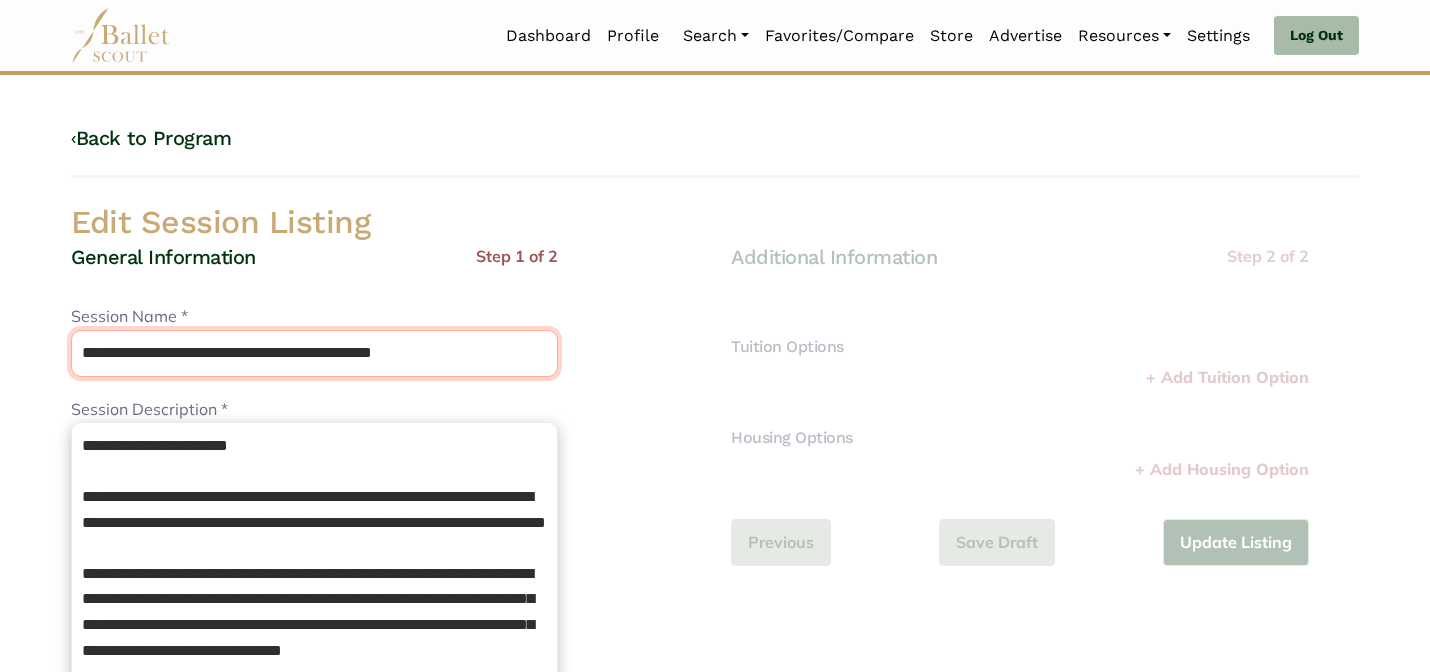 drag, startPoint x: 473, startPoint y: 349, endPoint x: 363, endPoint y: 350, distance: 110.00455 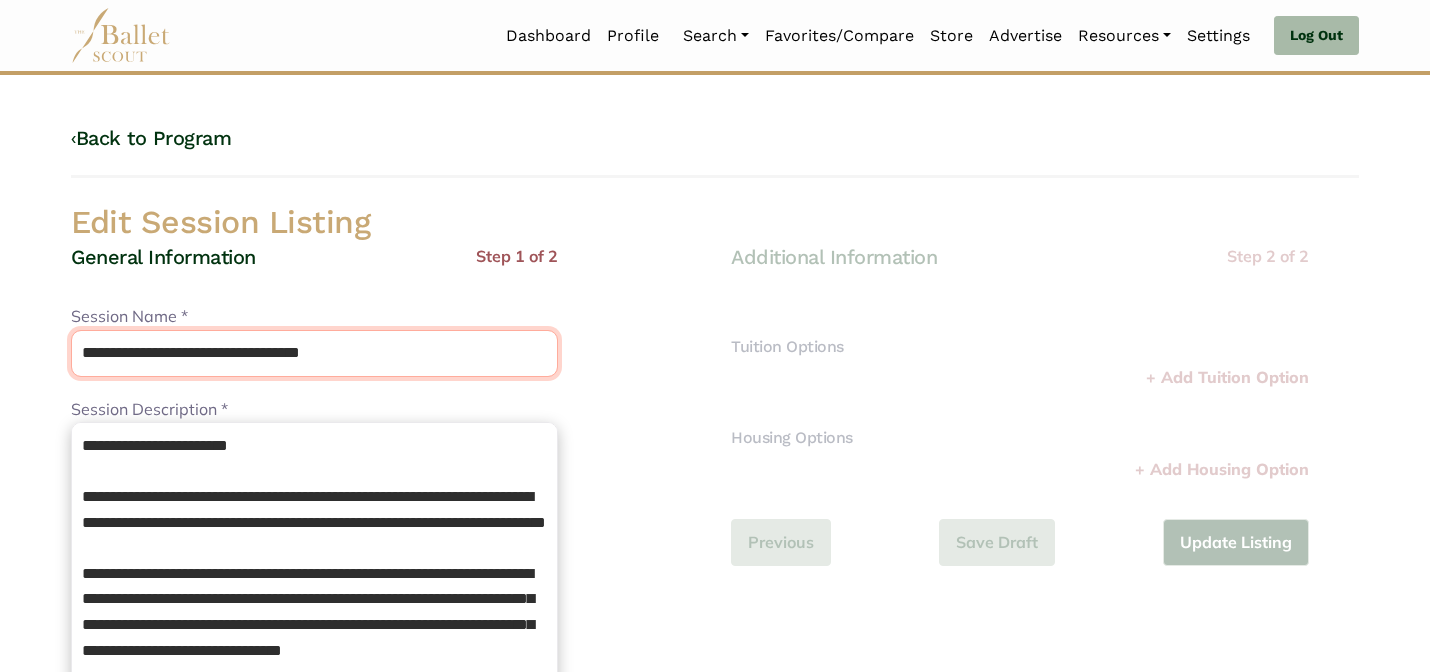 type on "**********" 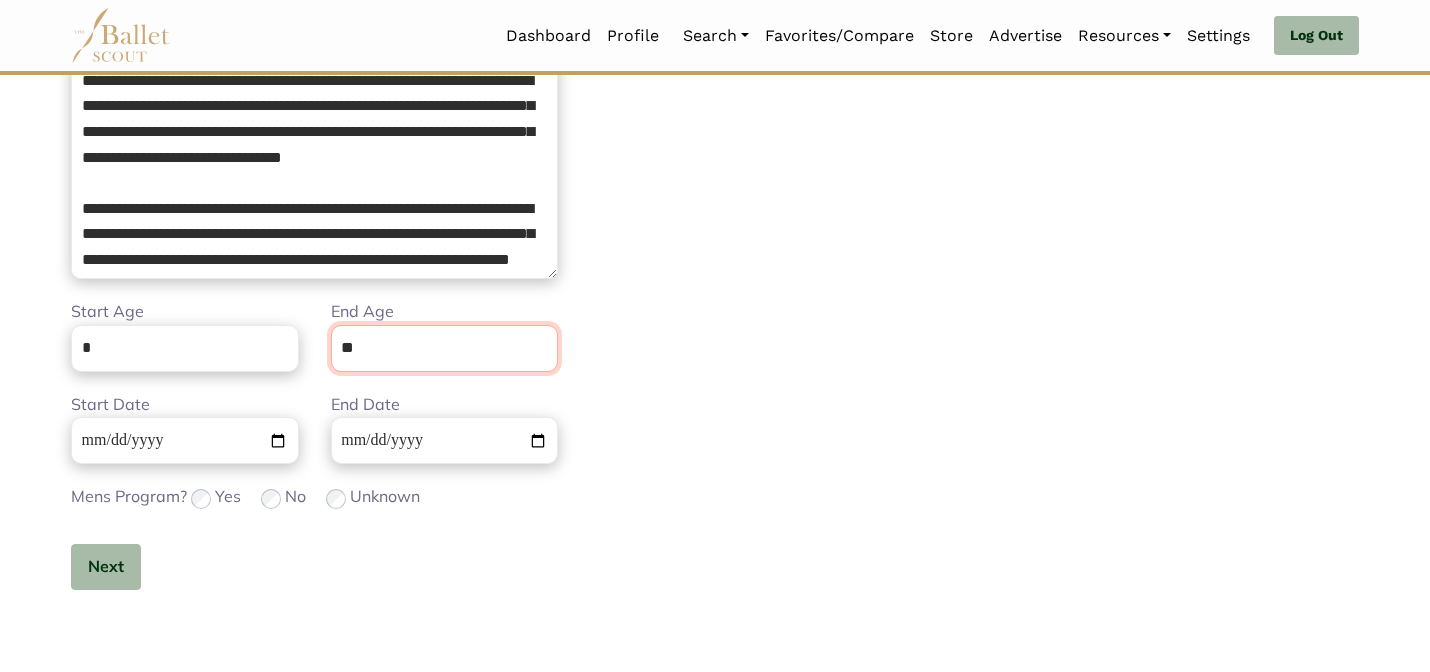 scroll, scrollTop: 505, scrollLeft: 0, axis: vertical 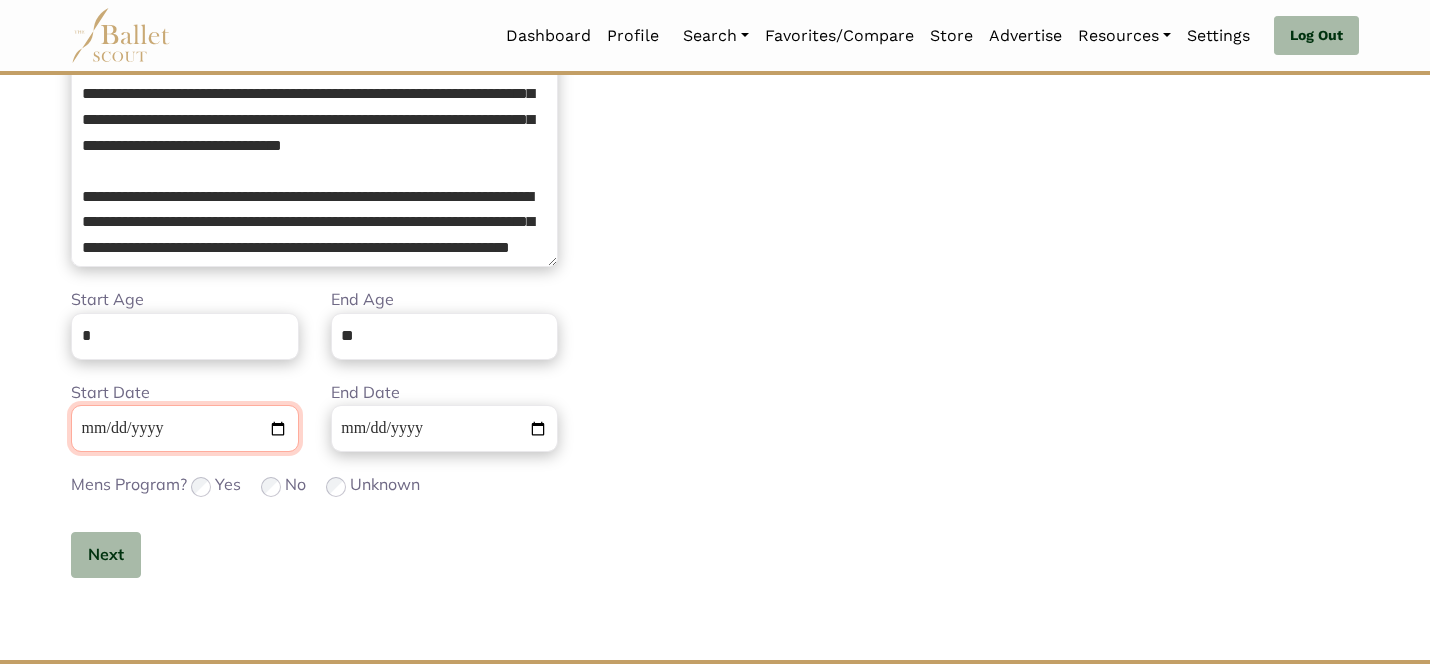 type 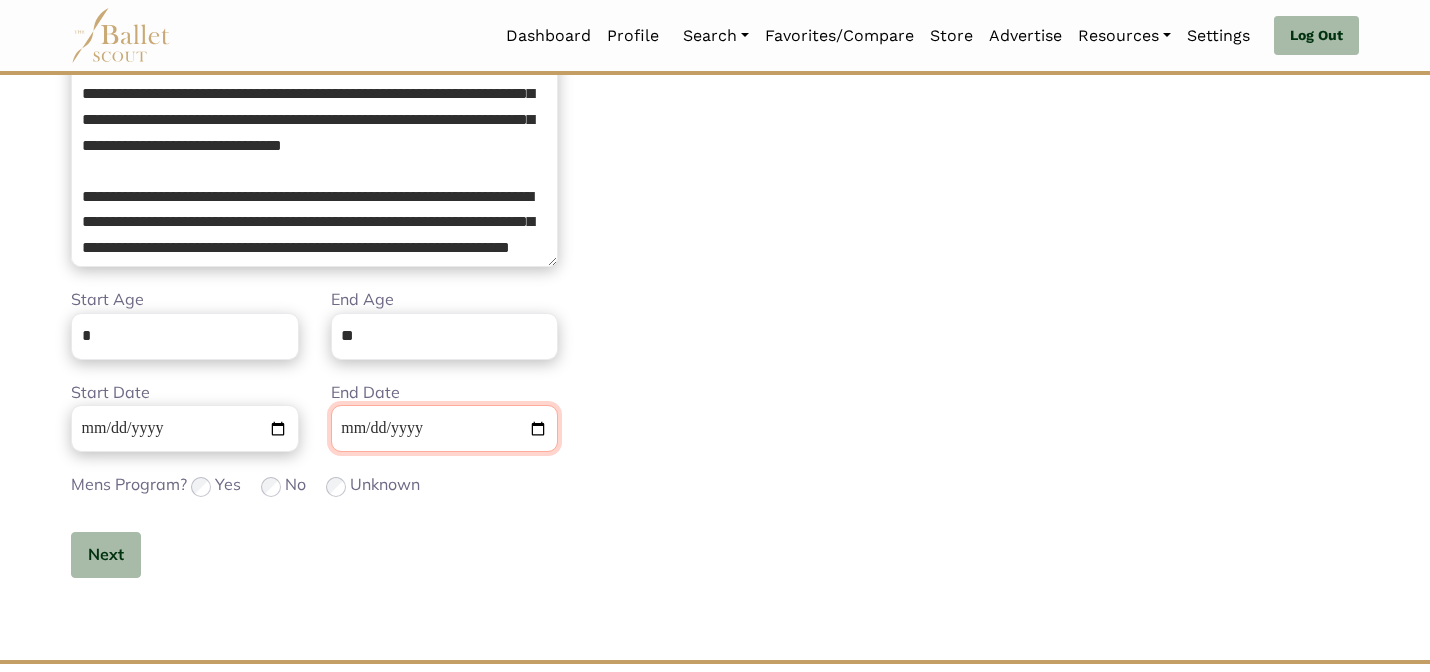 type 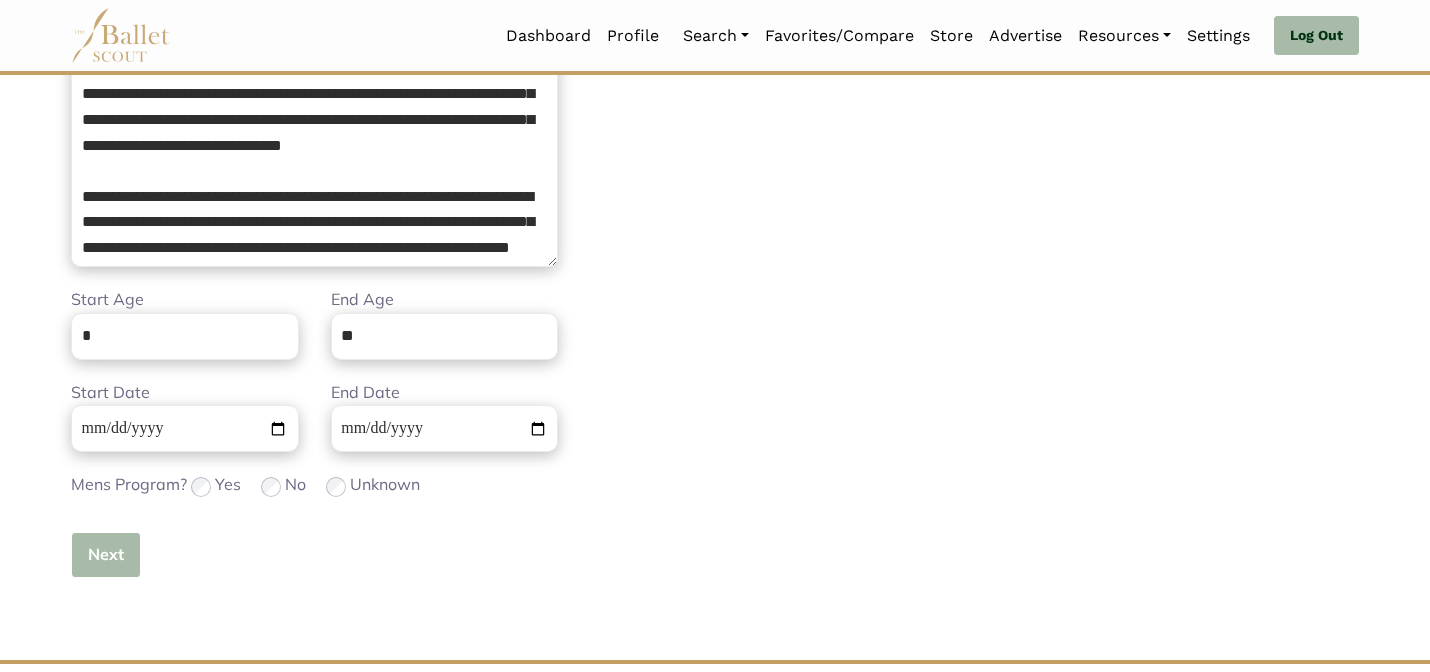 click on "Next" at bounding box center (106, 555) 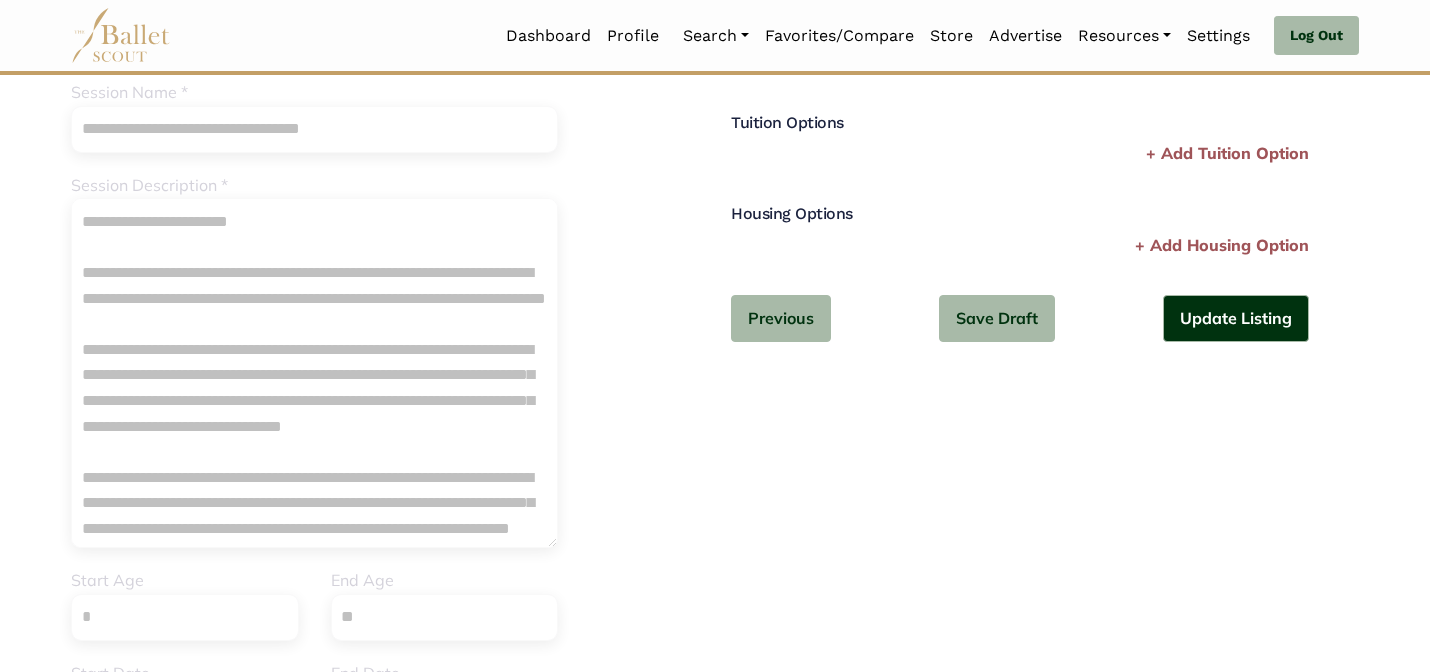 scroll, scrollTop: 150, scrollLeft: 0, axis: vertical 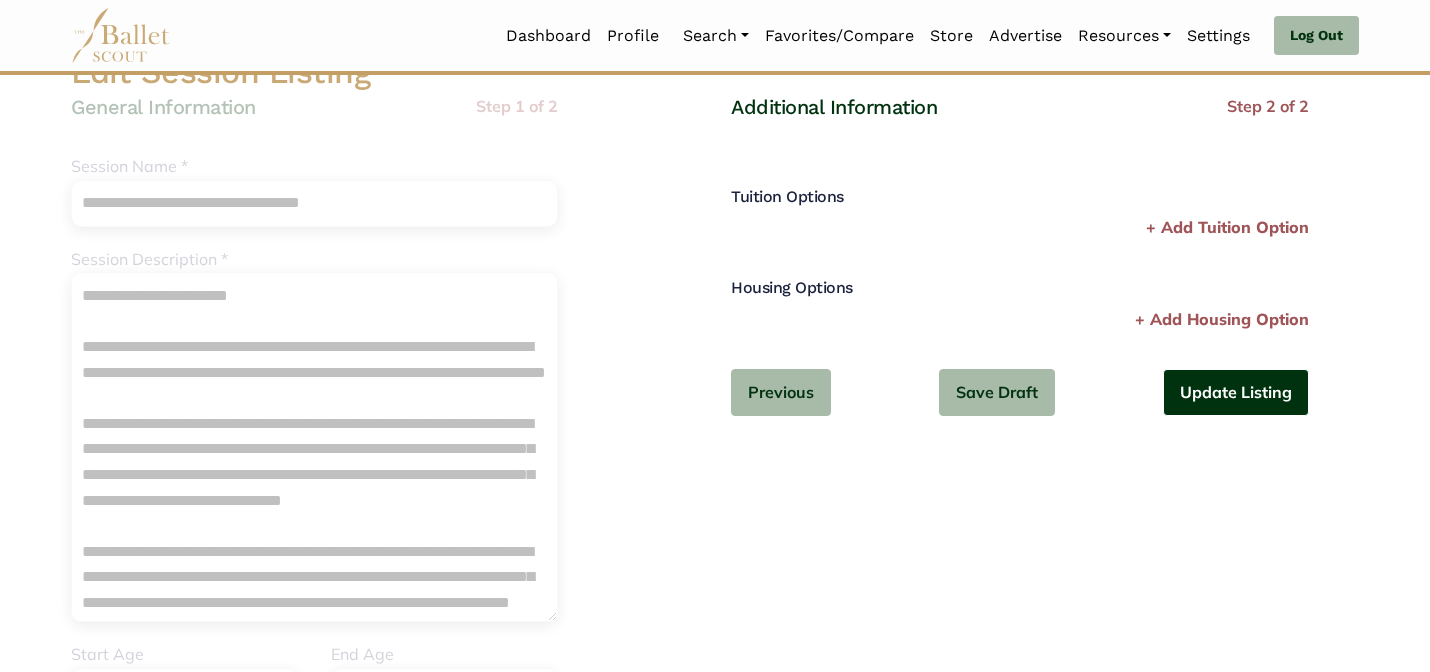 click on "Update Listing" at bounding box center (1236, 392) 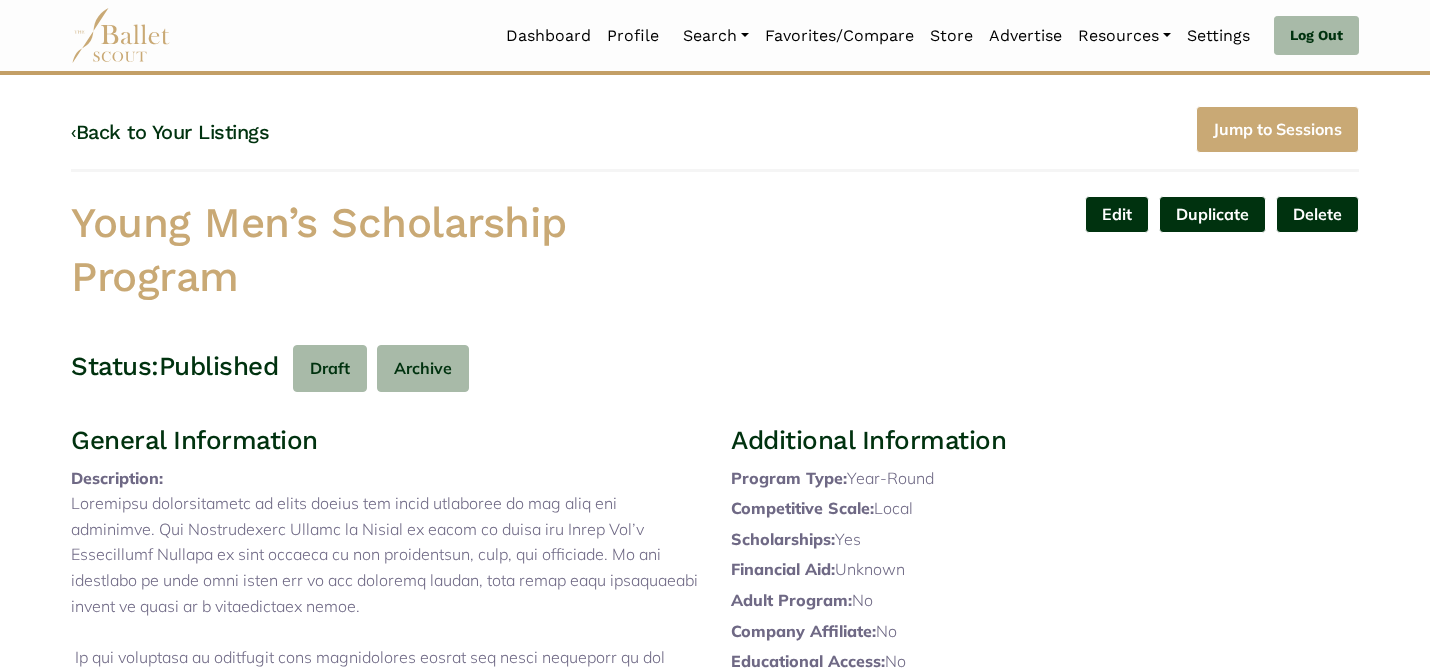 scroll, scrollTop: 0, scrollLeft: 0, axis: both 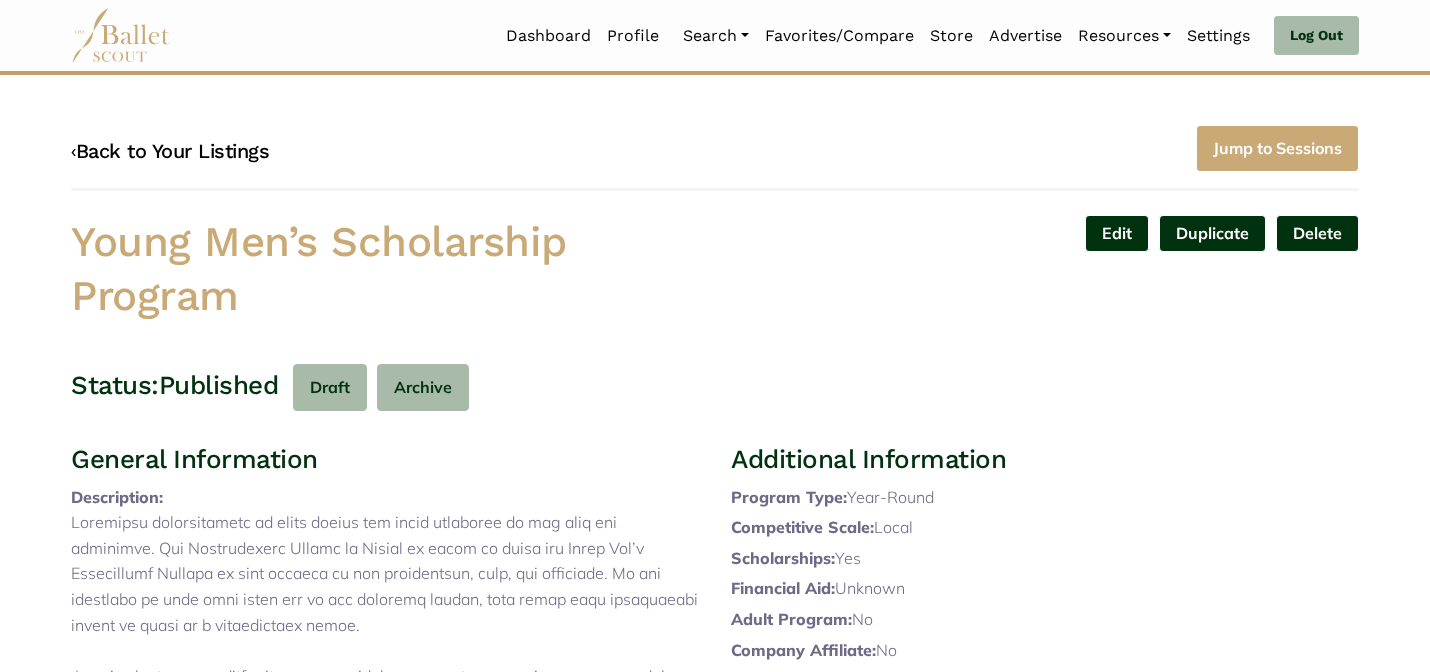 click on "‹  Back to Your Listings" at bounding box center (170, 151) 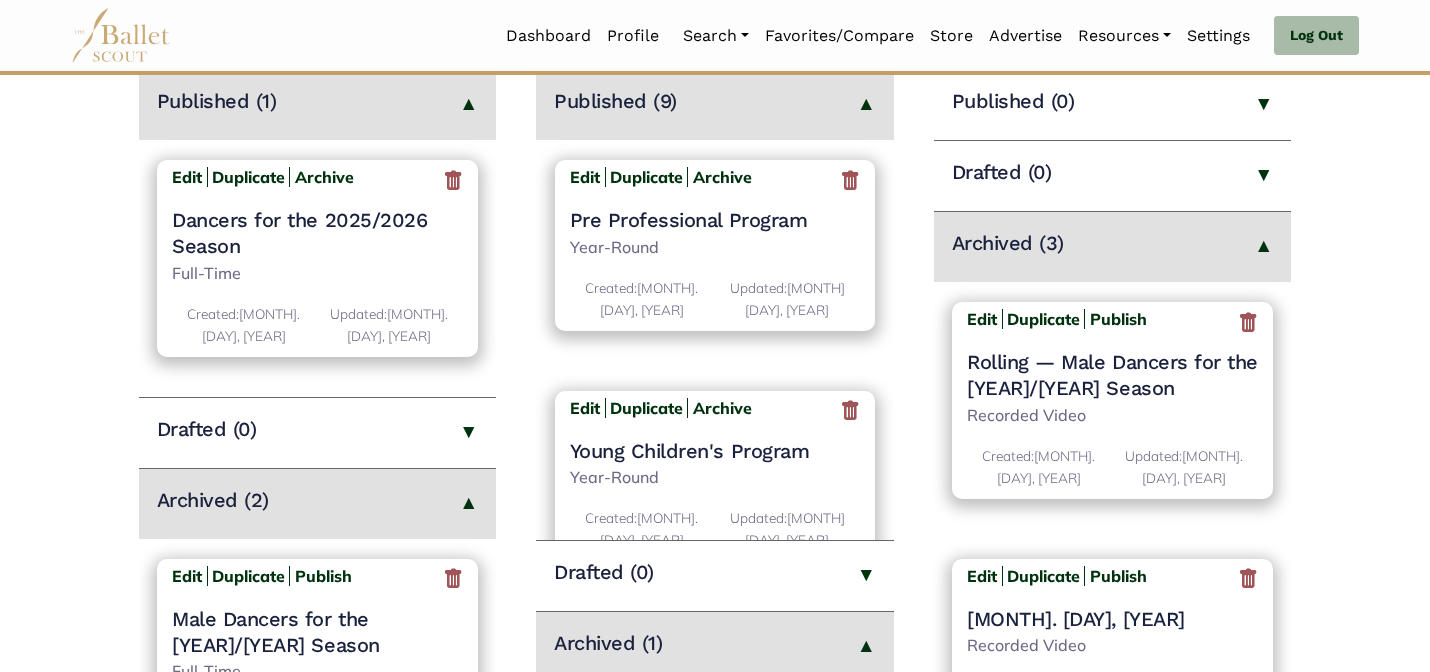 scroll, scrollTop: 320, scrollLeft: 0, axis: vertical 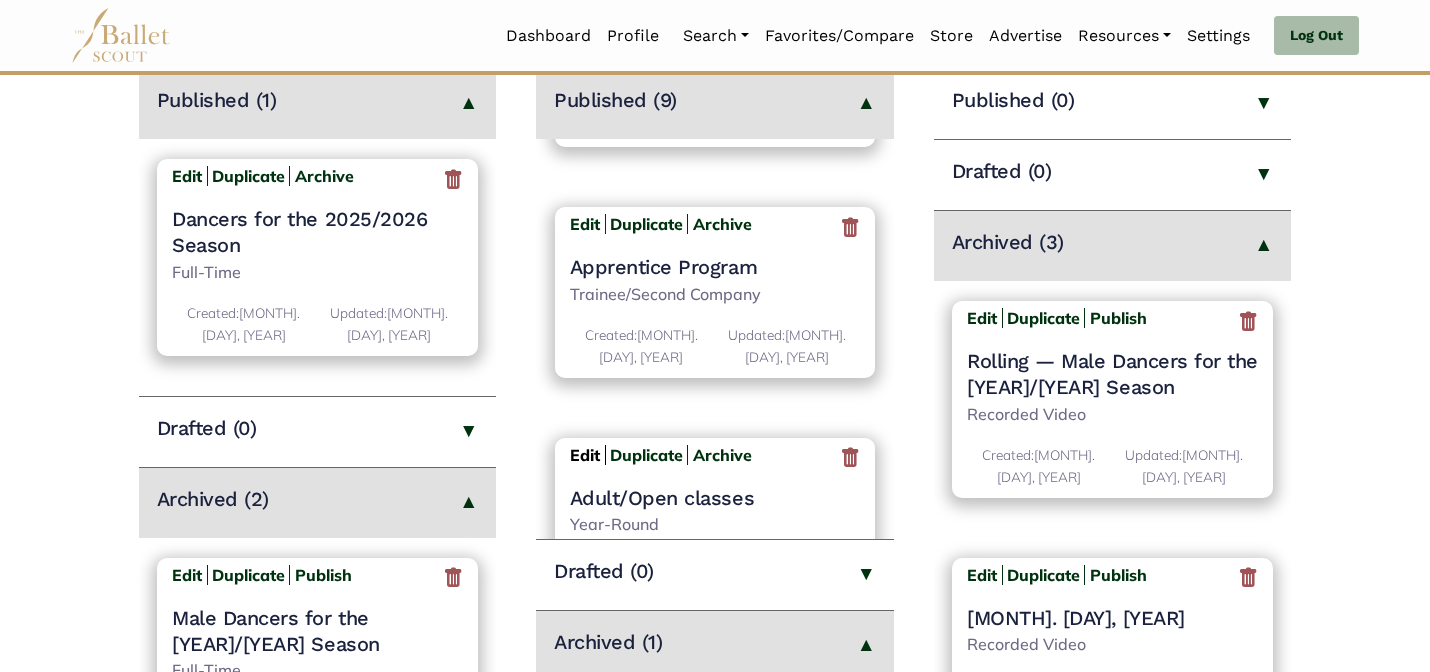 click on "Edit" at bounding box center (585, 455) 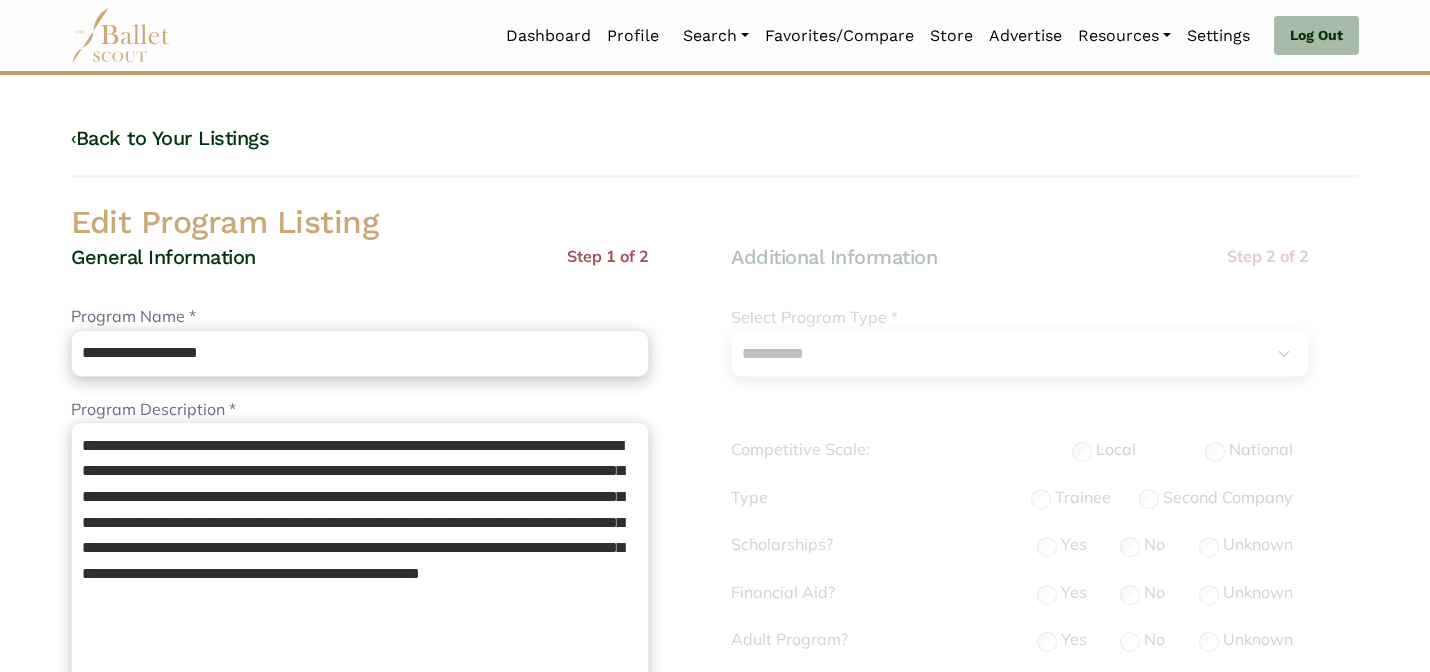 select on "**" 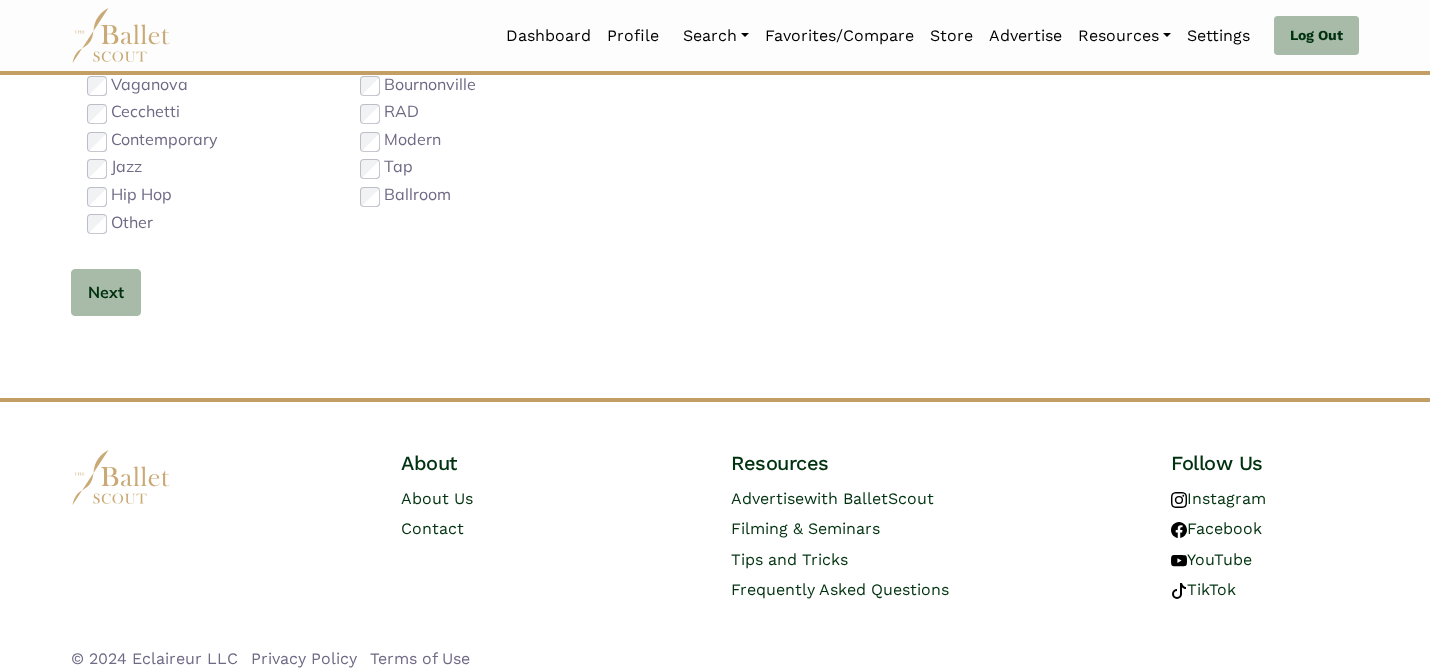 scroll, scrollTop: 632, scrollLeft: 0, axis: vertical 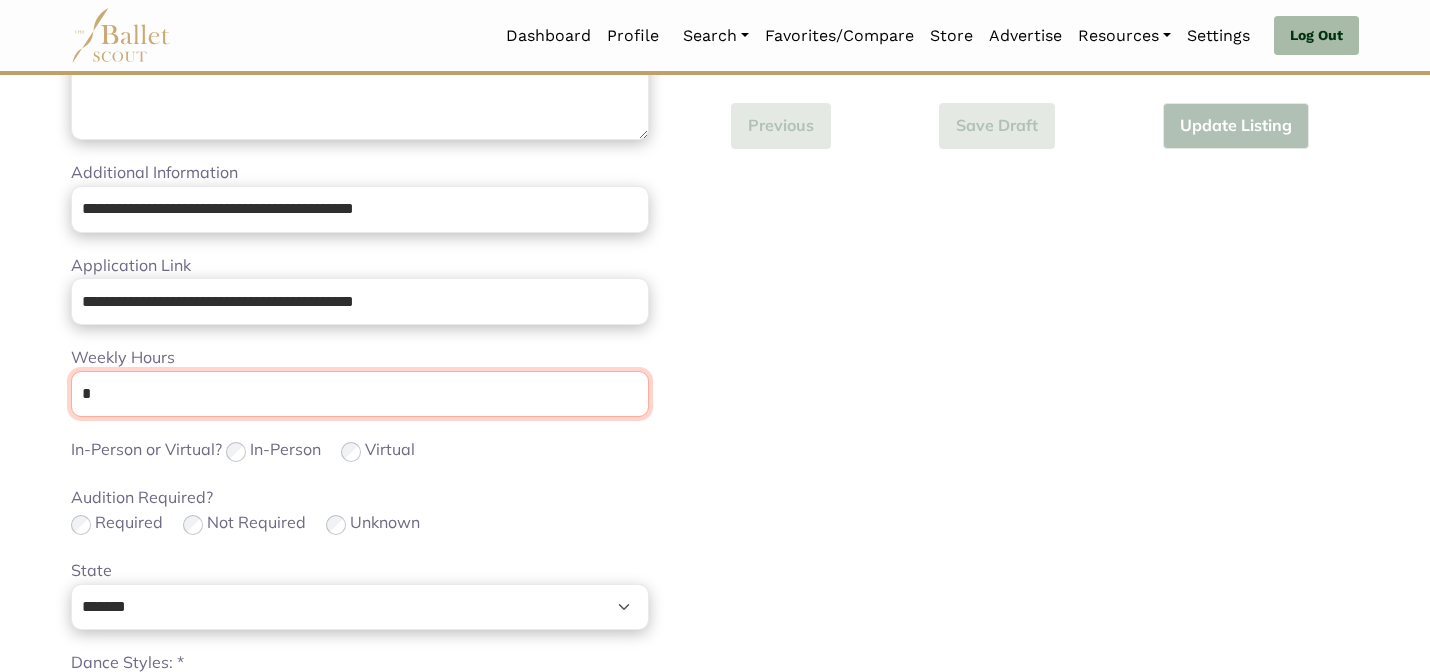 drag, startPoint x: 197, startPoint y: 403, endPoint x: 198, endPoint y: 359, distance: 44.011364 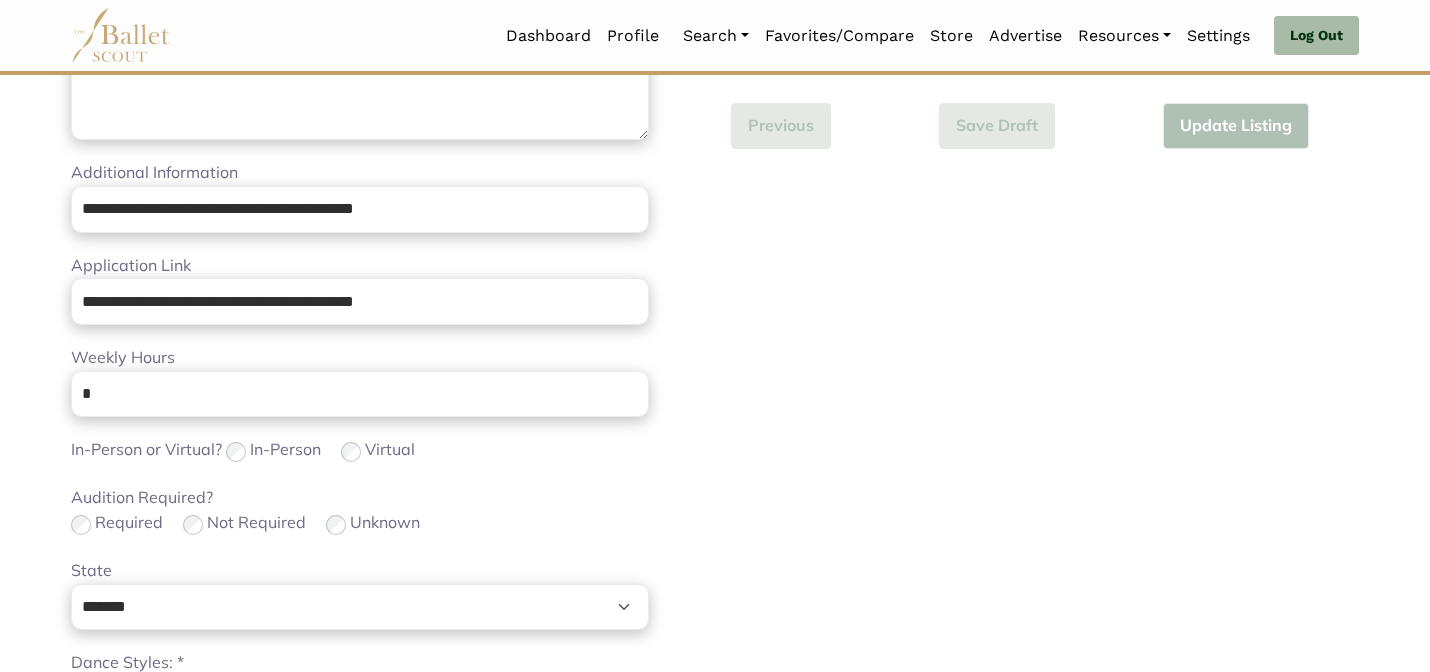 click on "**********" at bounding box center (1045, 321) 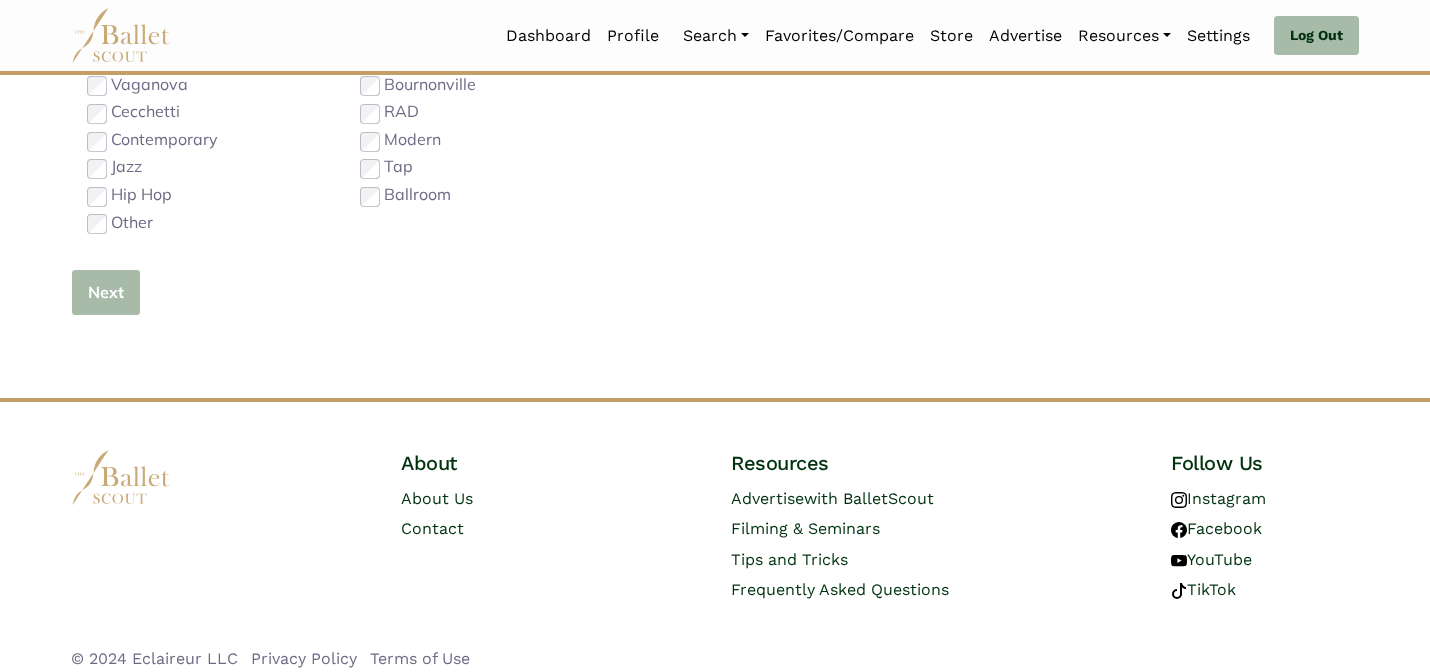 click on "Next" at bounding box center (106, 292) 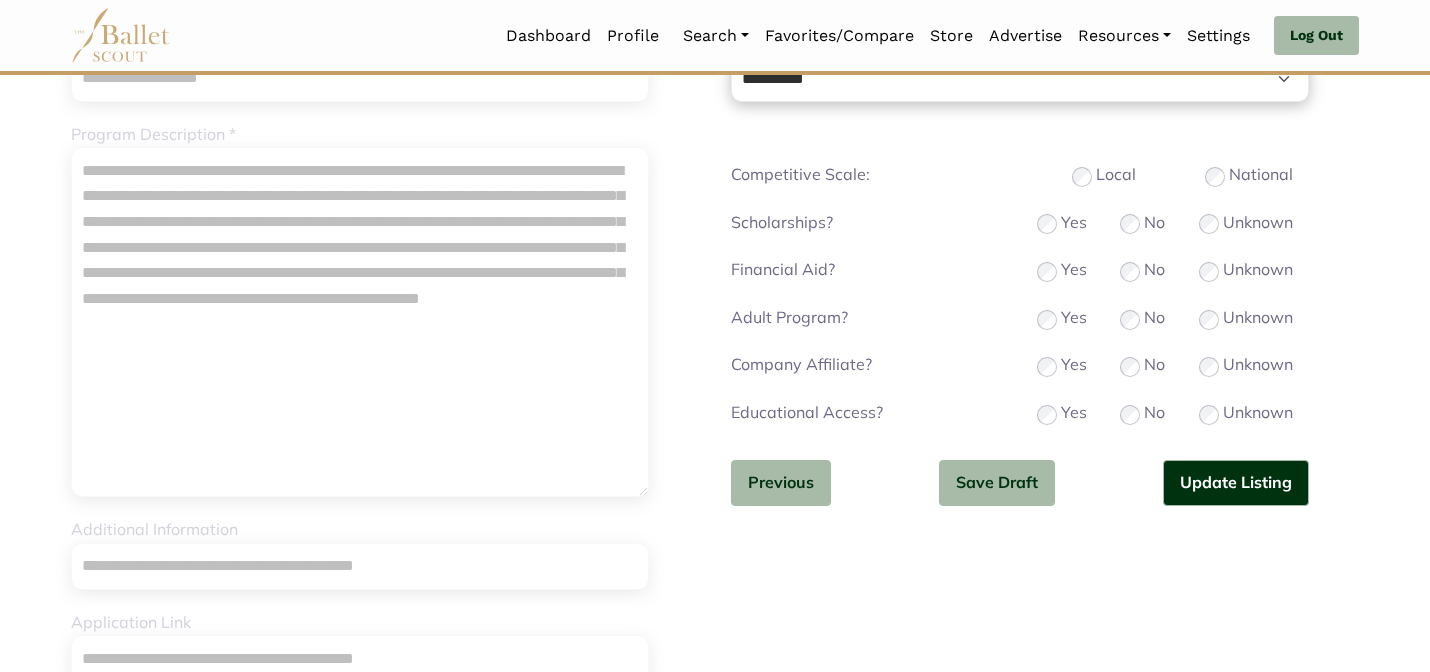 scroll, scrollTop: 272, scrollLeft: 0, axis: vertical 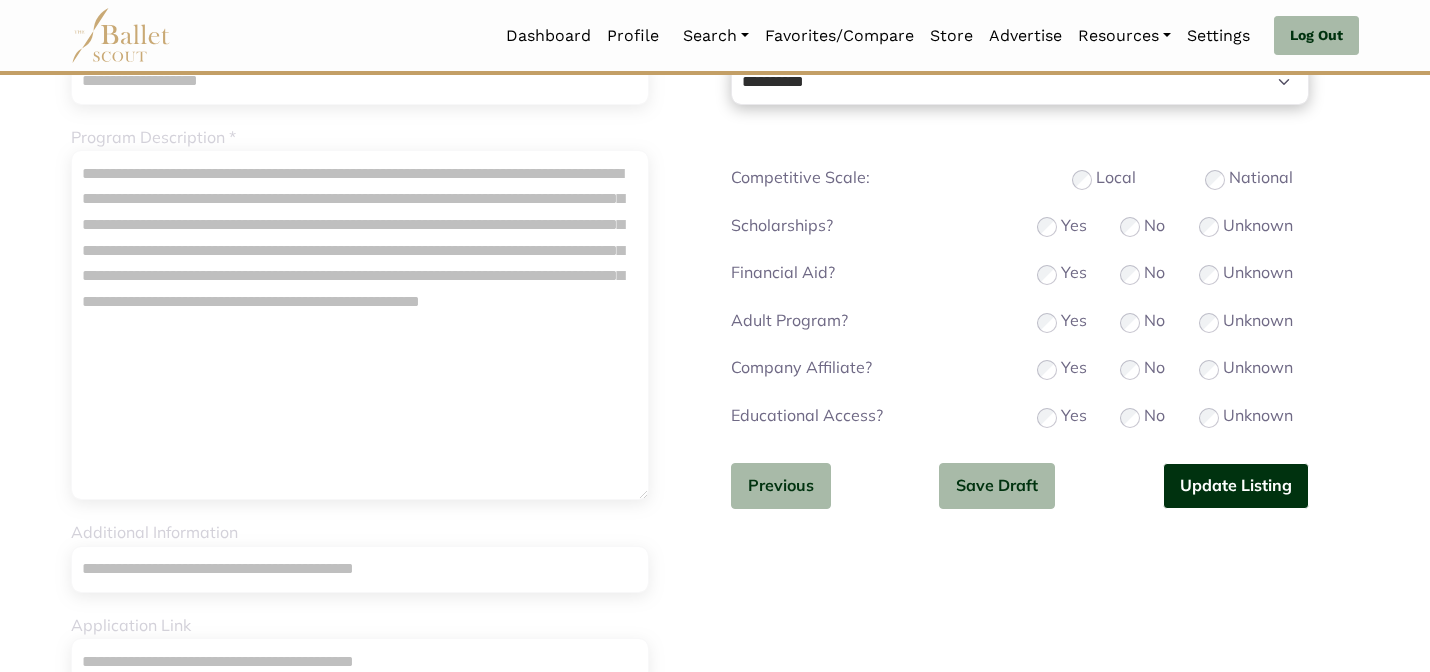 click on "Update Listing" at bounding box center [1236, 486] 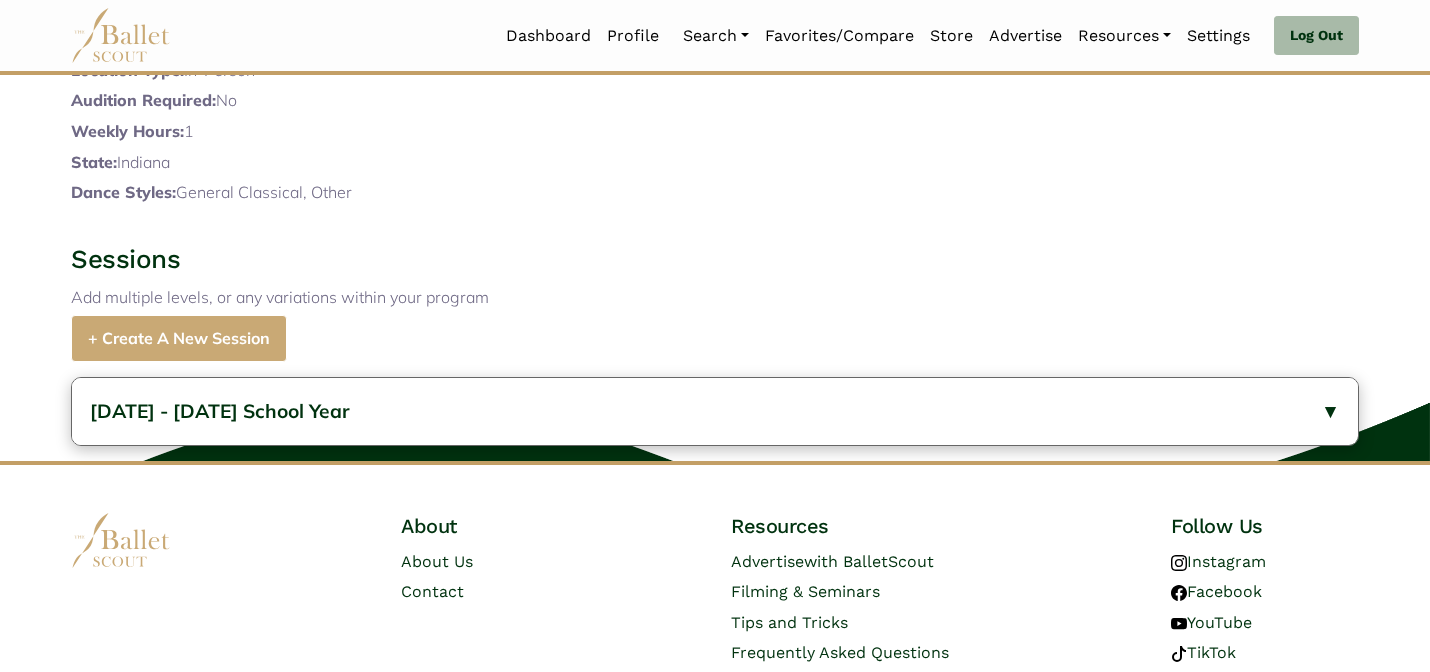 scroll, scrollTop: 772, scrollLeft: 0, axis: vertical 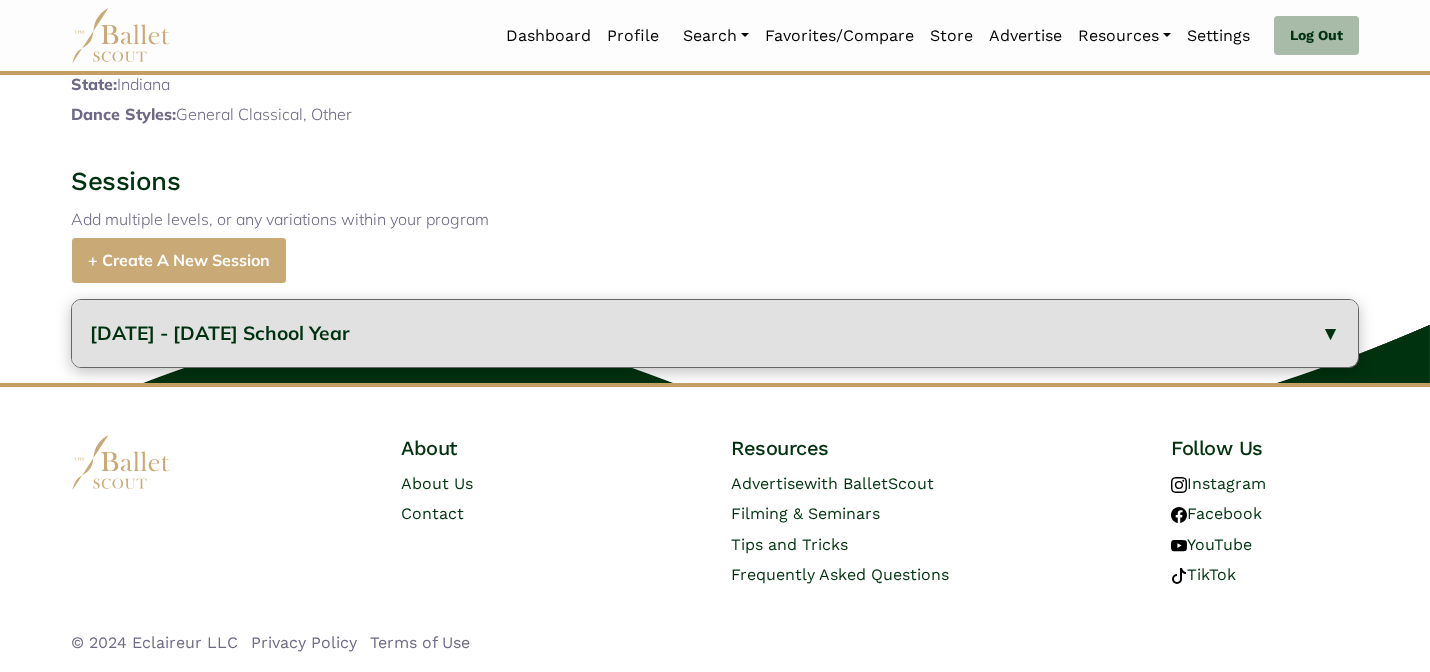 click on "2024-2025 School Year" at bounding box center [715, 333] 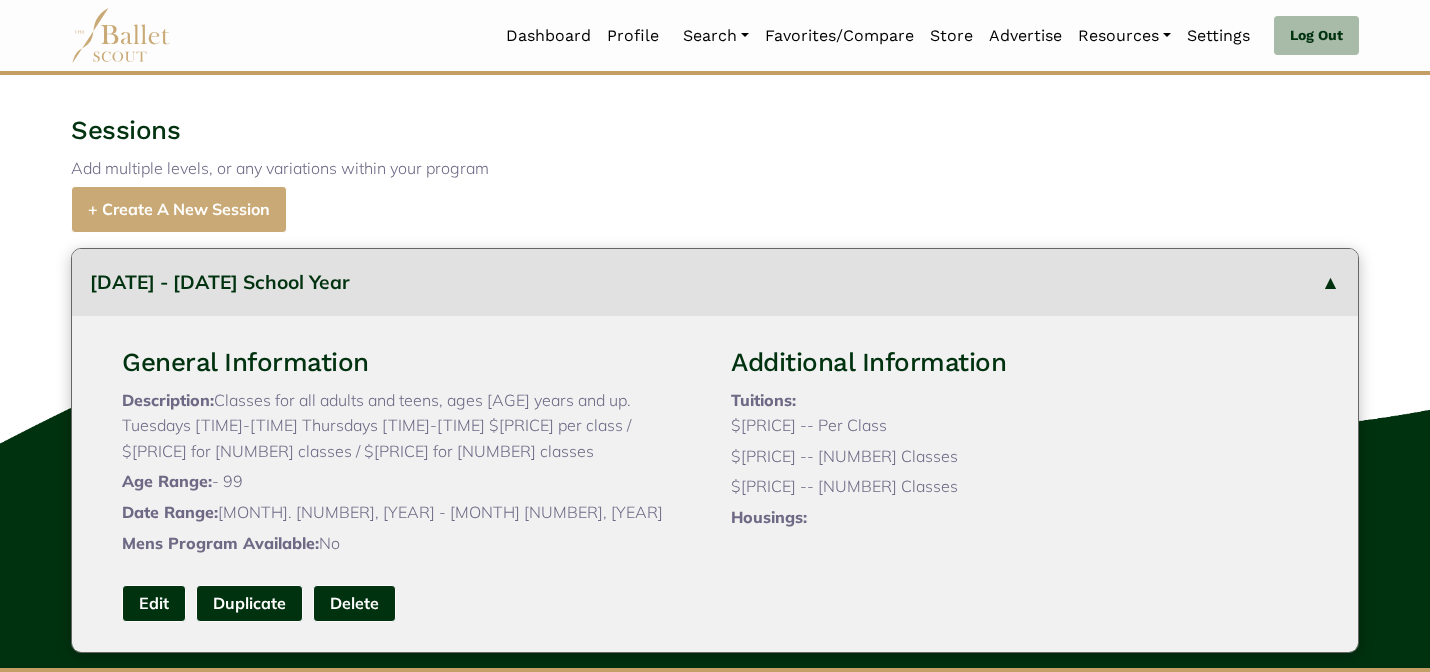 click on "General Information
Description:
For those who love to dance but wish to undertake a less intensive schedule. The Adult/Open Dance Program, for ages 13 and above, offers classes for beginners, former dancers wanting to return to their passion, and those looking to use dance to stay fit. Technical work is presented in a sequential, graded format to meet the needs of students who seek quality training, enrichment and physical fitness. In the Open Program, the number of classes may be less, but the quality of training is not diminished.
Additional Information:
https://www.indyballet.org/adult-open-classes
Application Link:
https://www.indyballet.org/adult-open-classes
Location Type:
In-Person
Audition Required:
No
Weekly Hours:
State: Y" at bounding box center [715, -135] 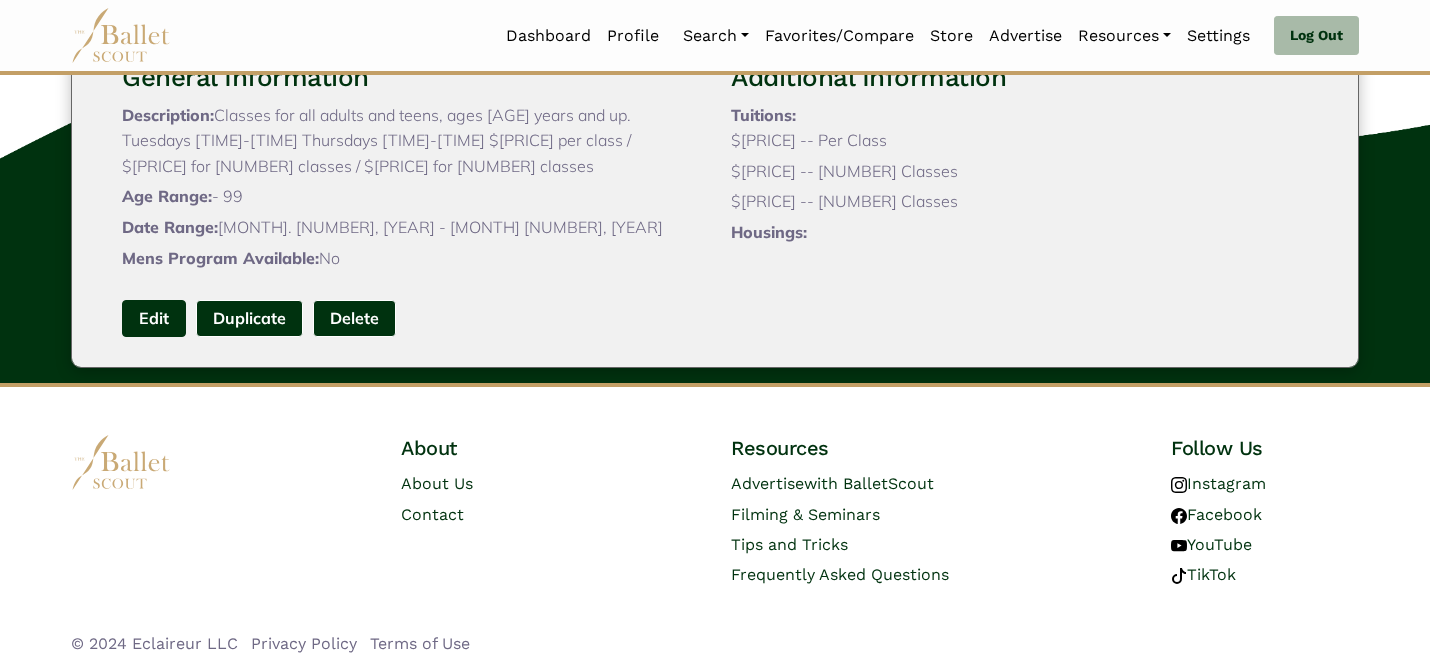 click on "Edit" at bounding box center (154, 318) 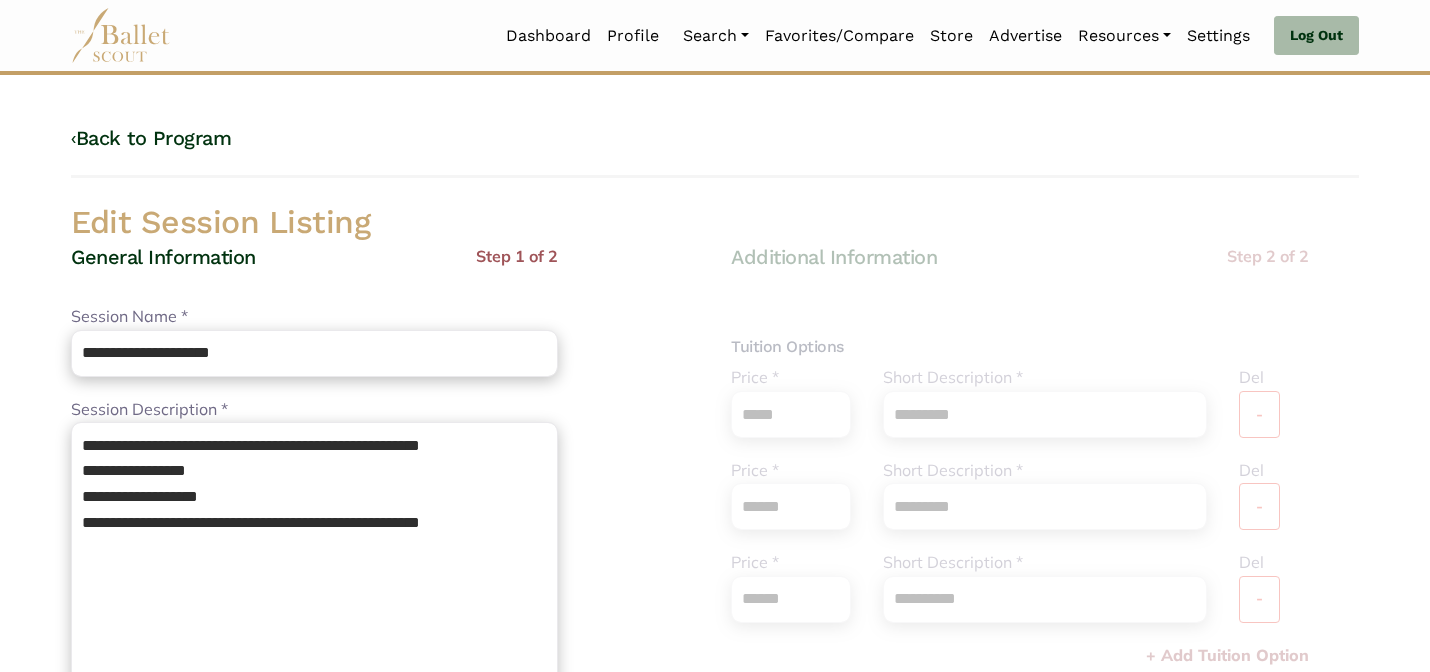 scroll, scrollTop: 0, scrollLeft: 0, axis: both 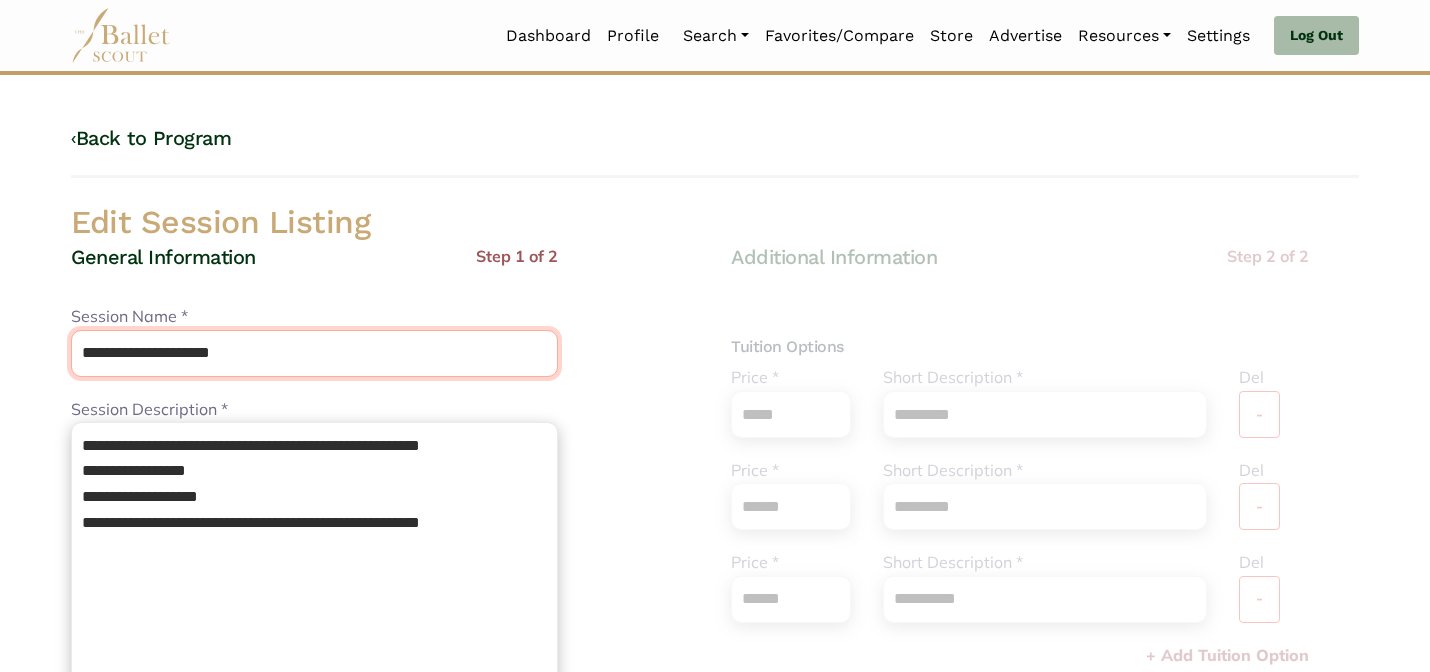 drag, startPoint x: 303, startPoint y: 350, endPoint x: 231, endPoint y: 271, distance: 106.887794 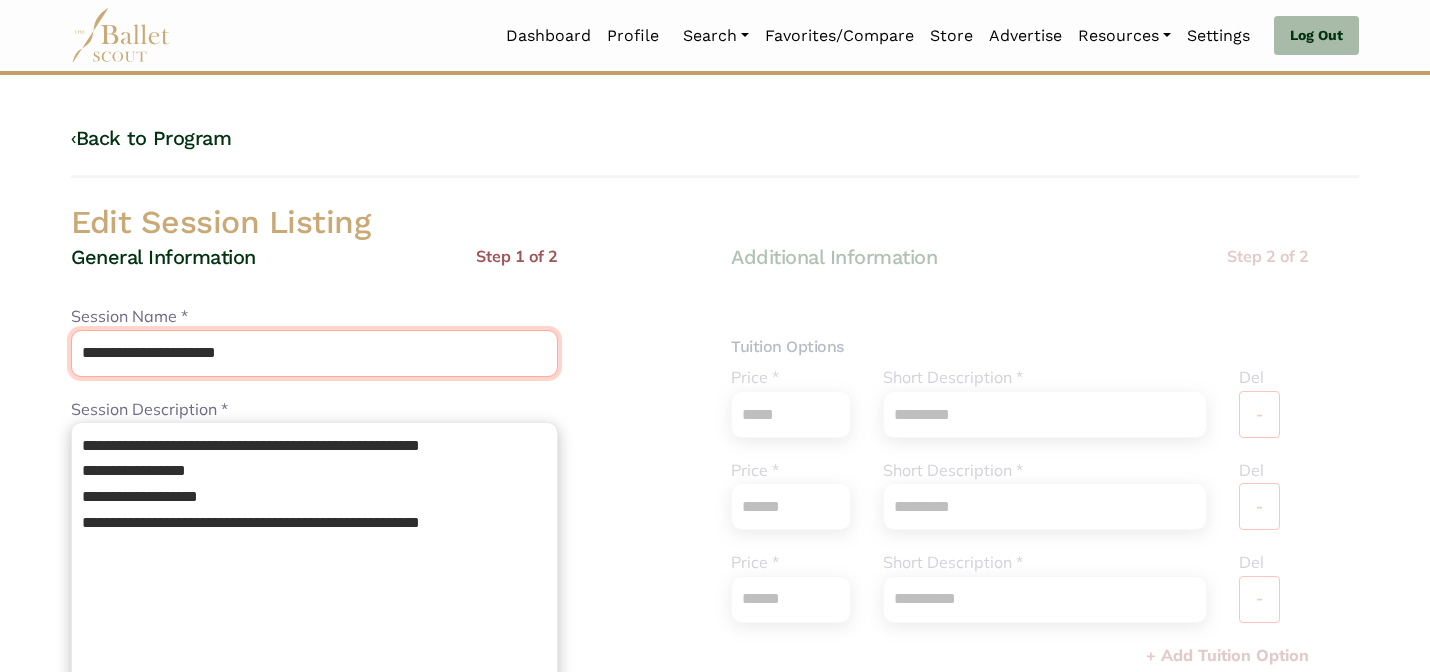 type on "**********" 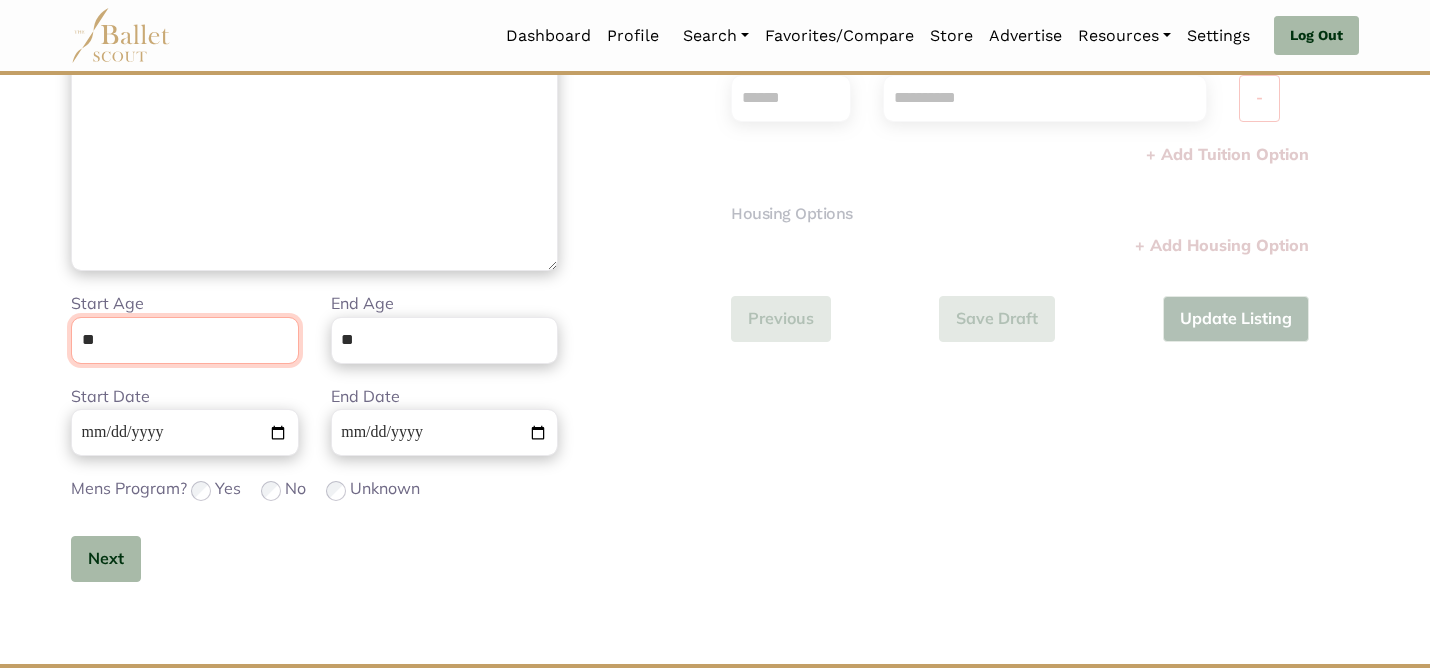 scroll, scrollTop: 505, scrollLeft: 0, axis: vertical 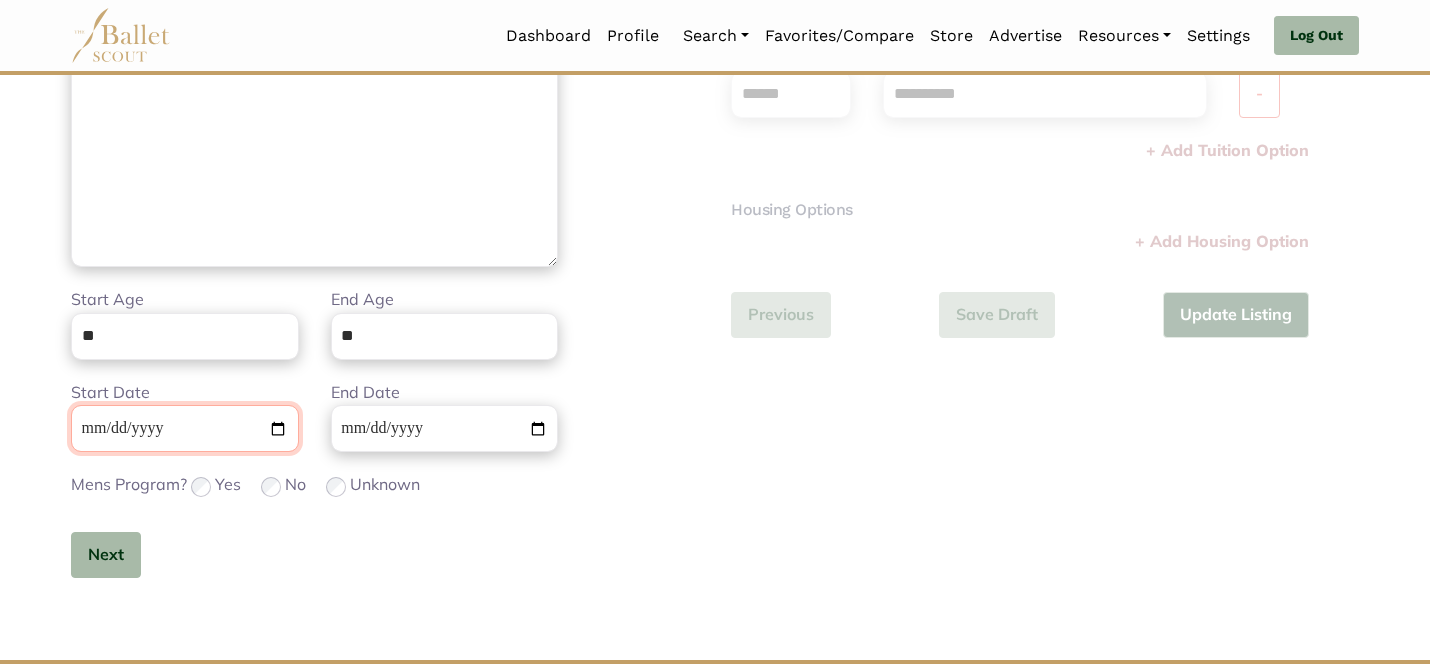 type 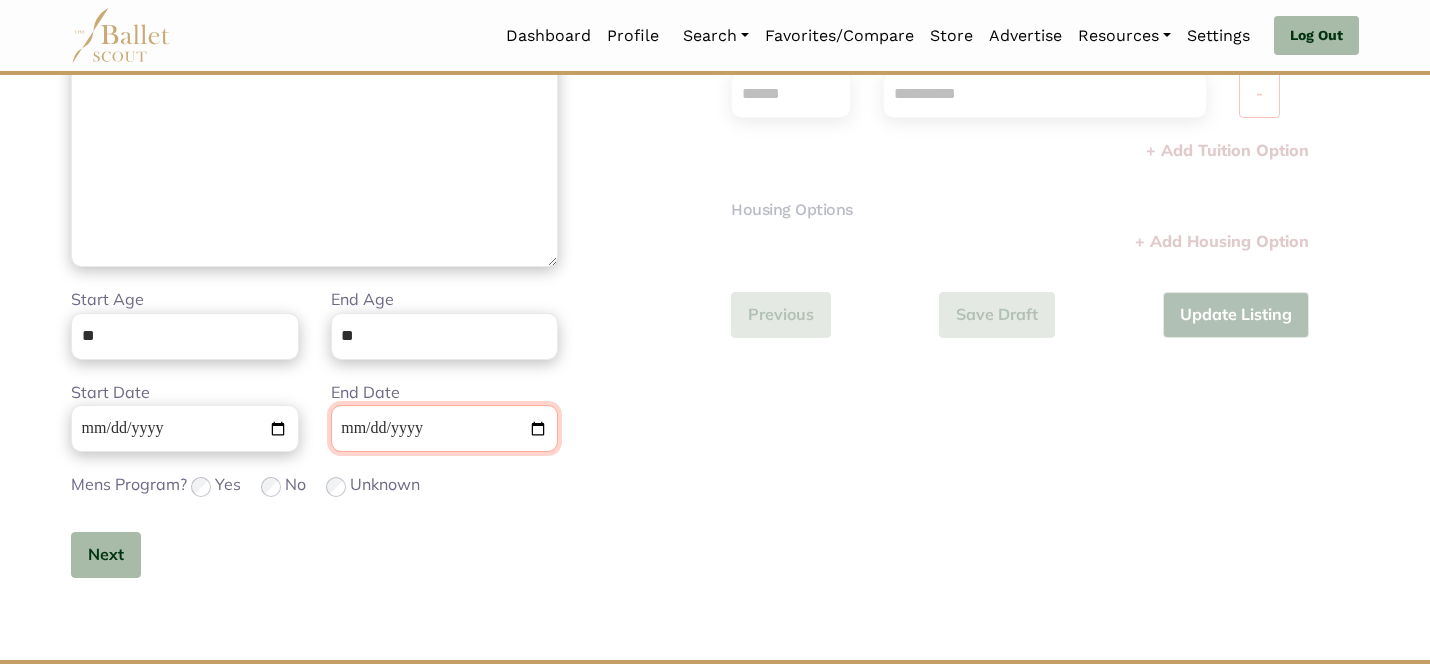 type 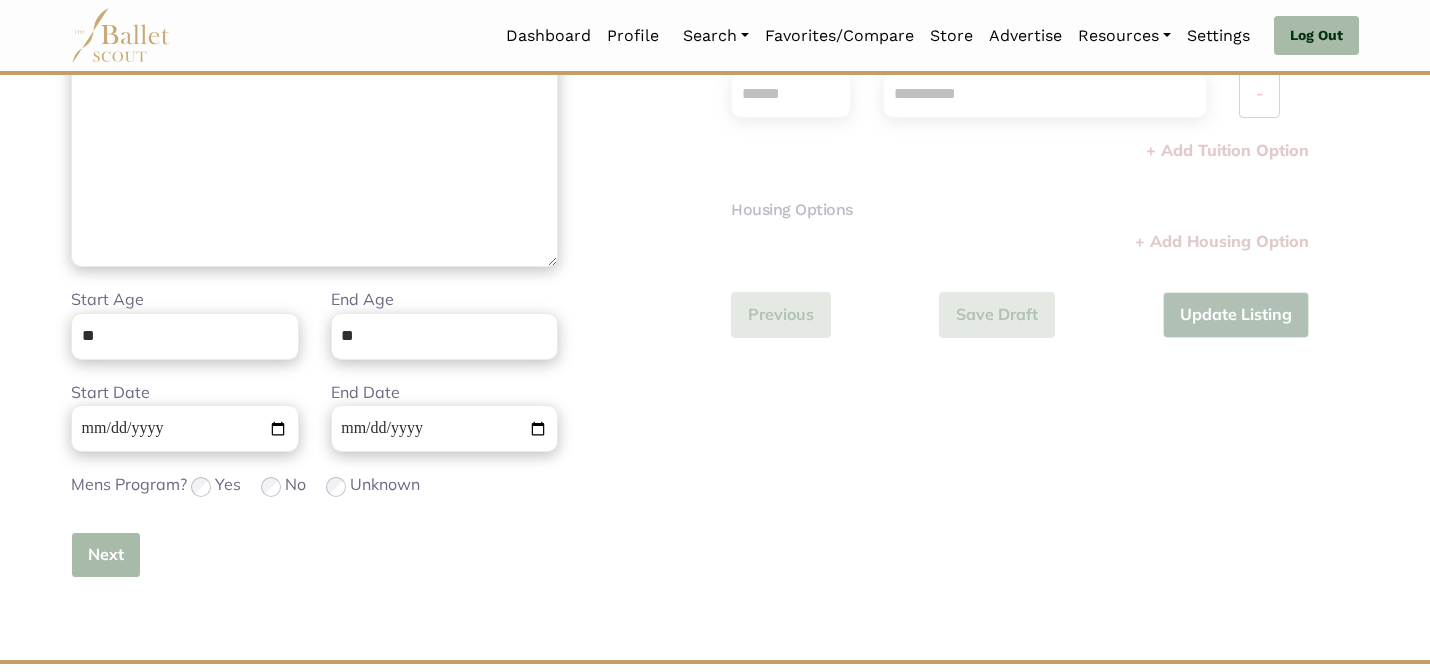 click on "Next" at bounding box center (106, 555) 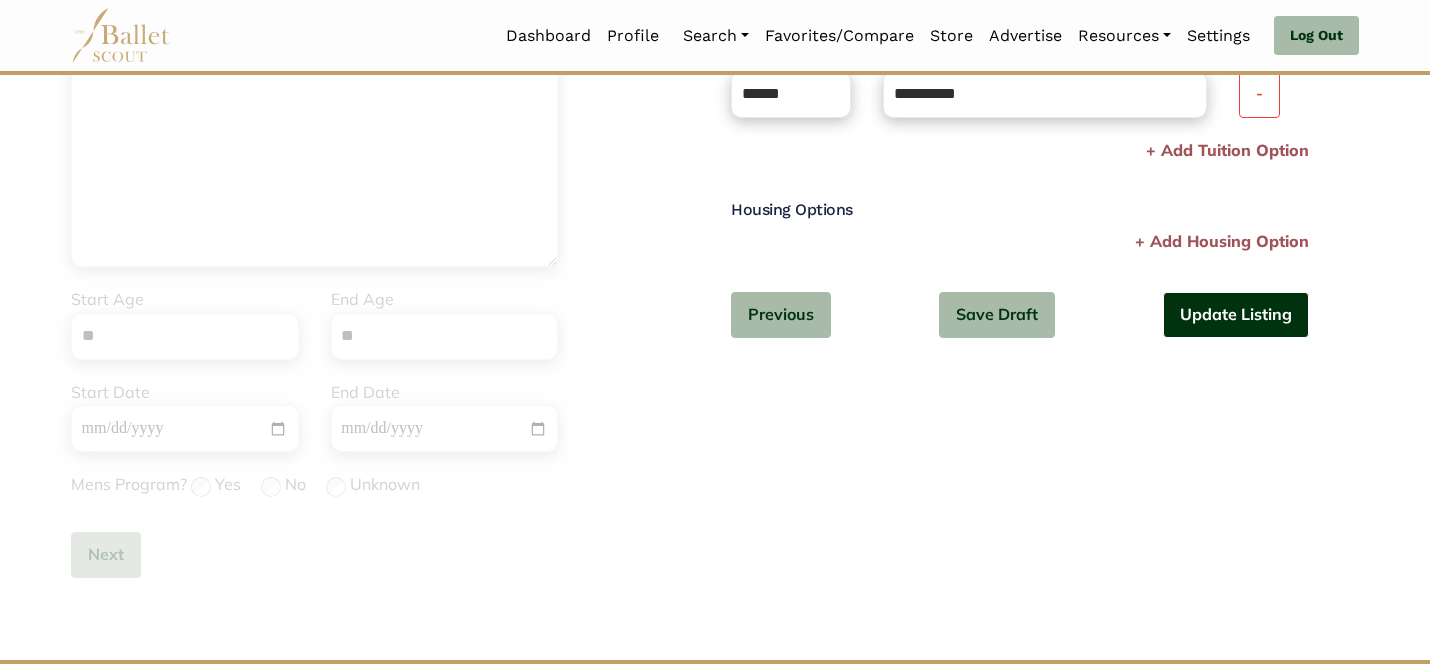 click on "Update Listing" at bounding box center (1236, 315) 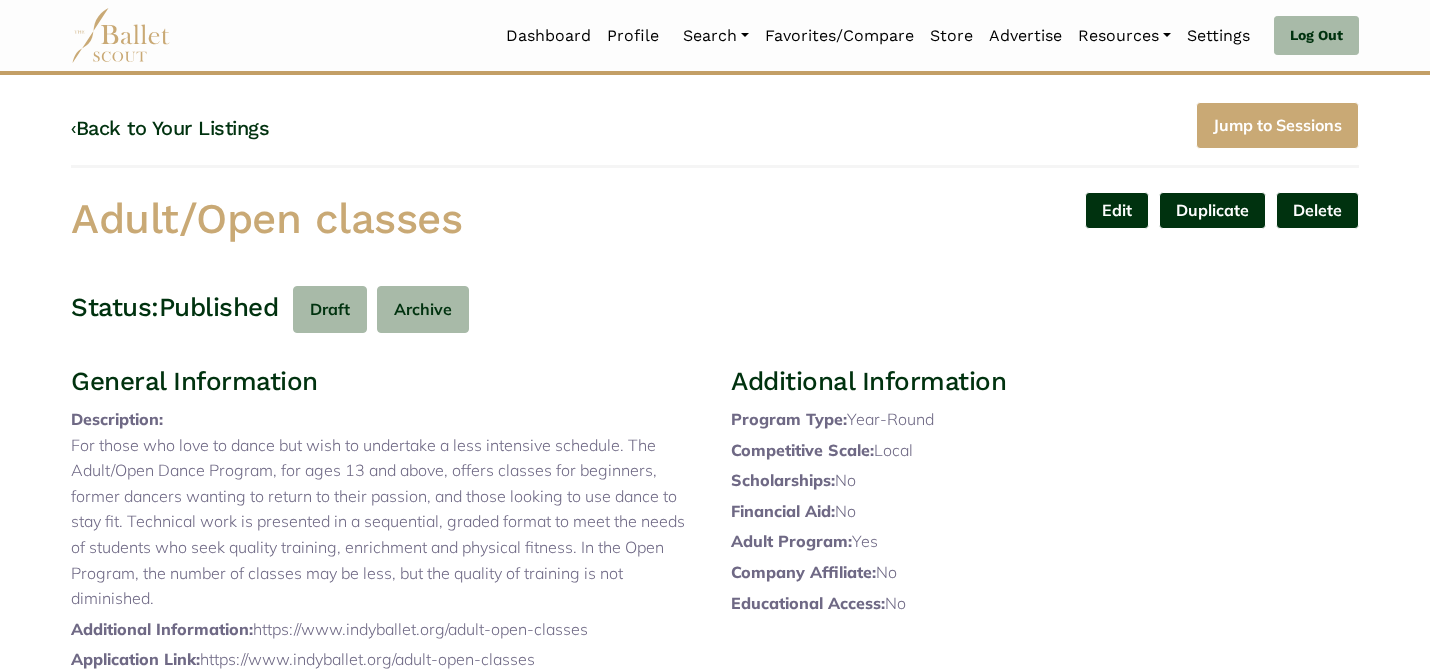 scroll, scrollTop: 0, scrollLeft: 0, axis: both 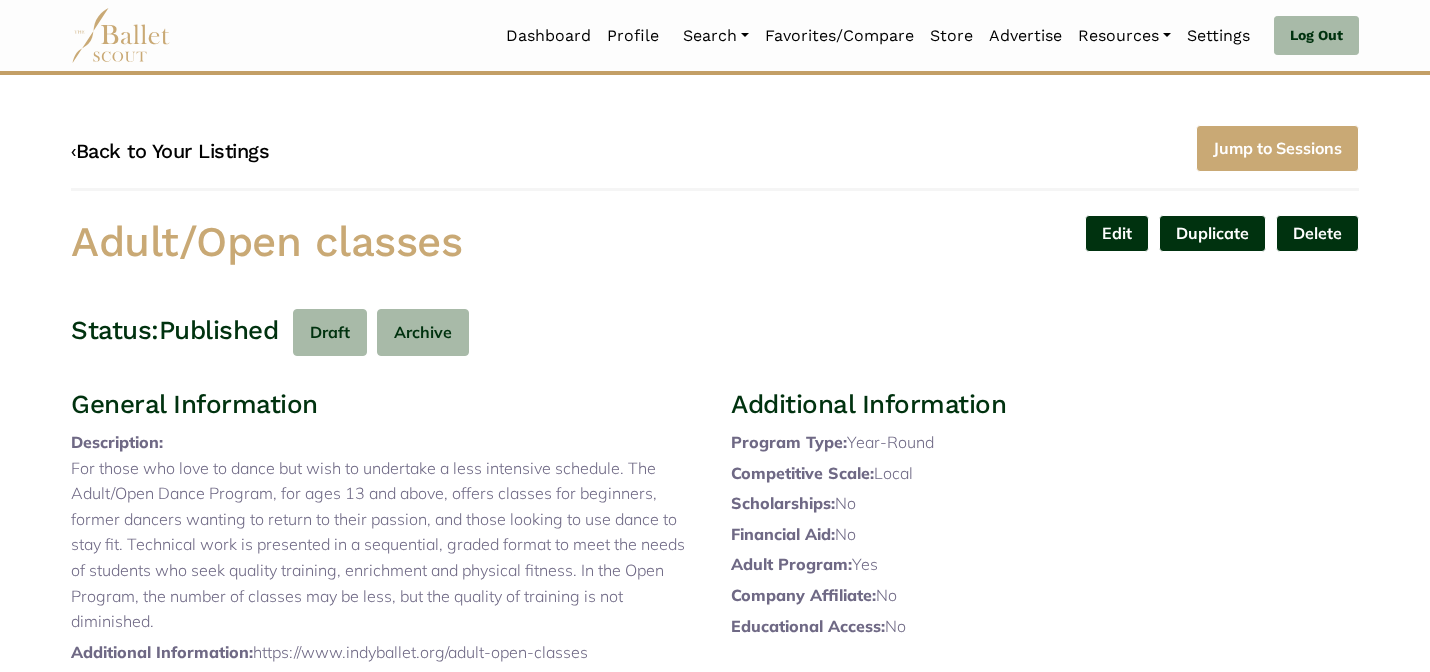 click on "‹  Back to Your Listings" at bounding box center (170, 151) 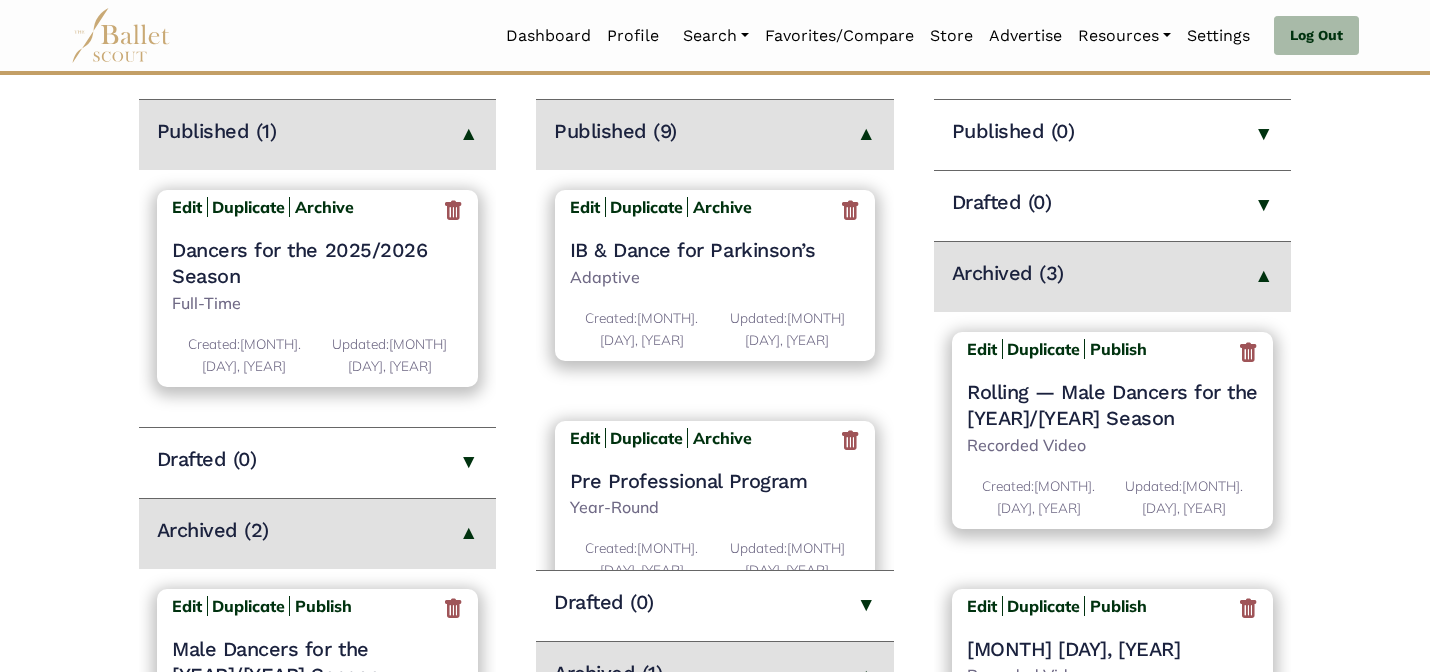 scroll, scrollTop: 320, scrollLeft: 0, axis: vertical 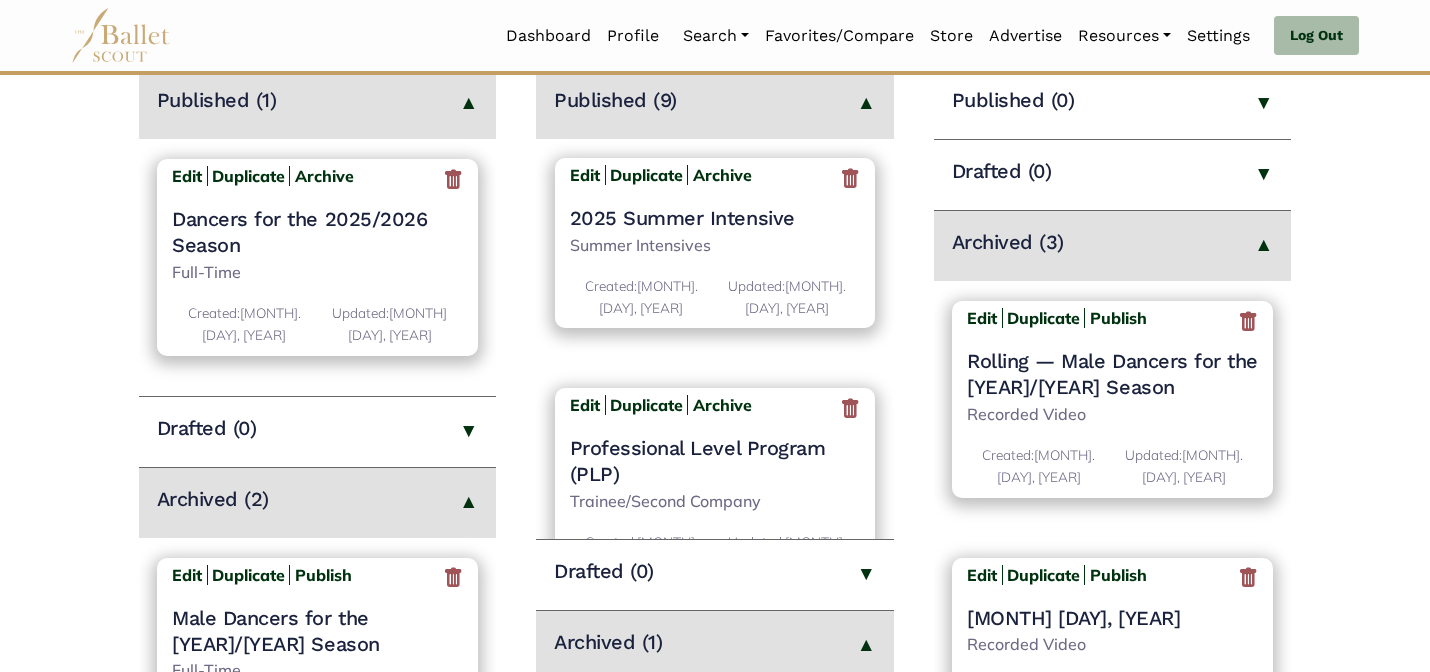 click on "Professional Level Program (PLP)" at bounding box center (715, 461) 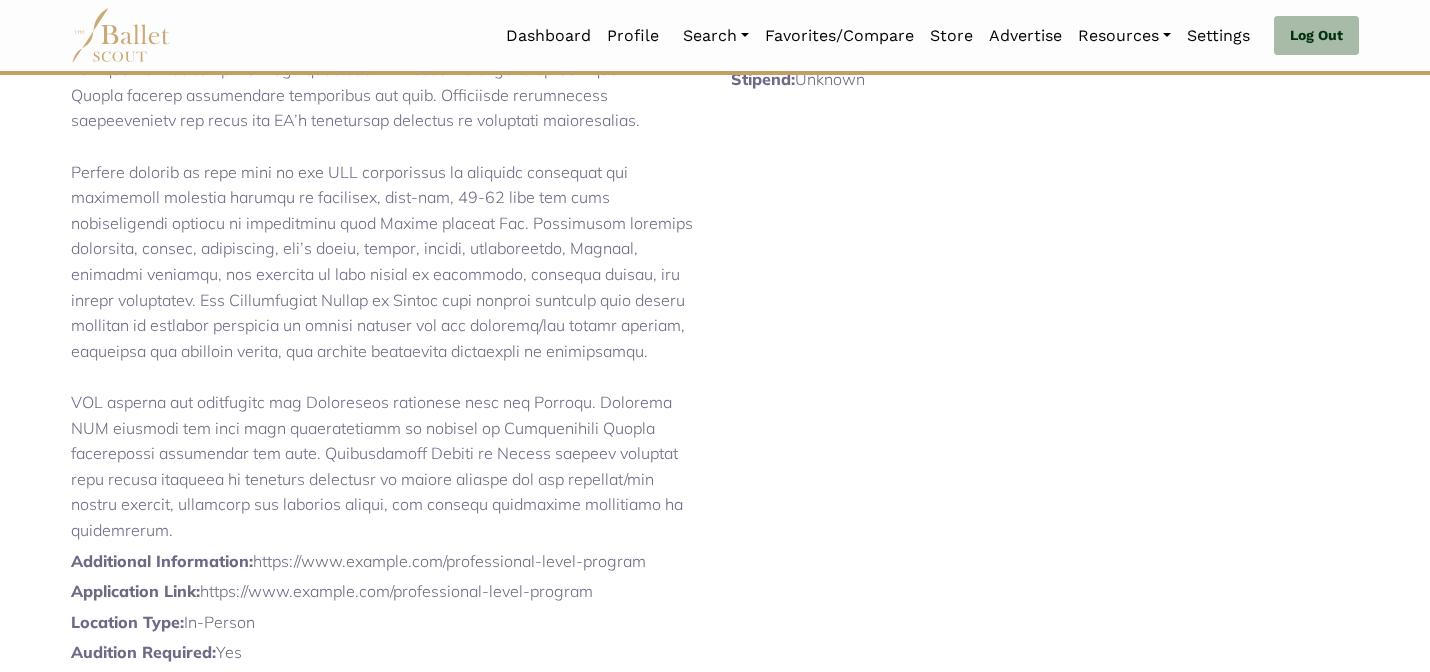 scroll, scrollTop: 1264, scrollLeft: 0, axis: vertical 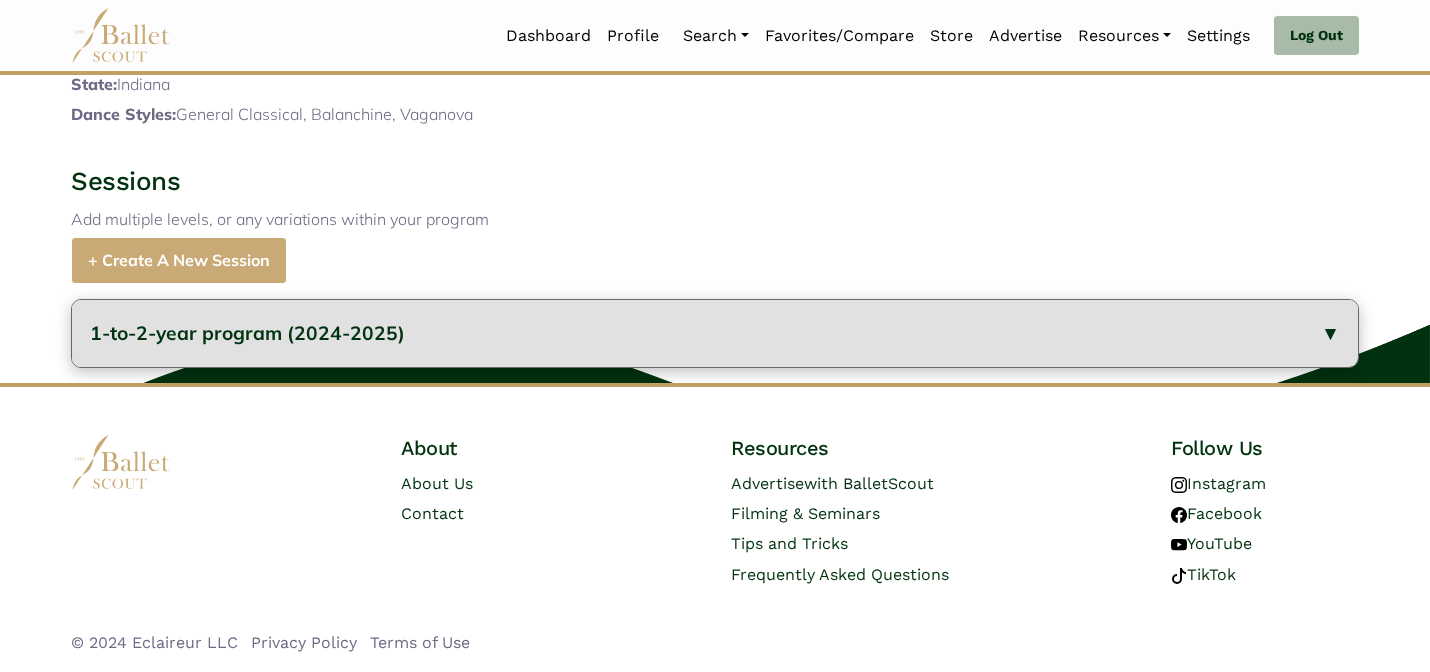 click on "1-to-2-year program (2024-2025)" at bounding box center (715, 333) 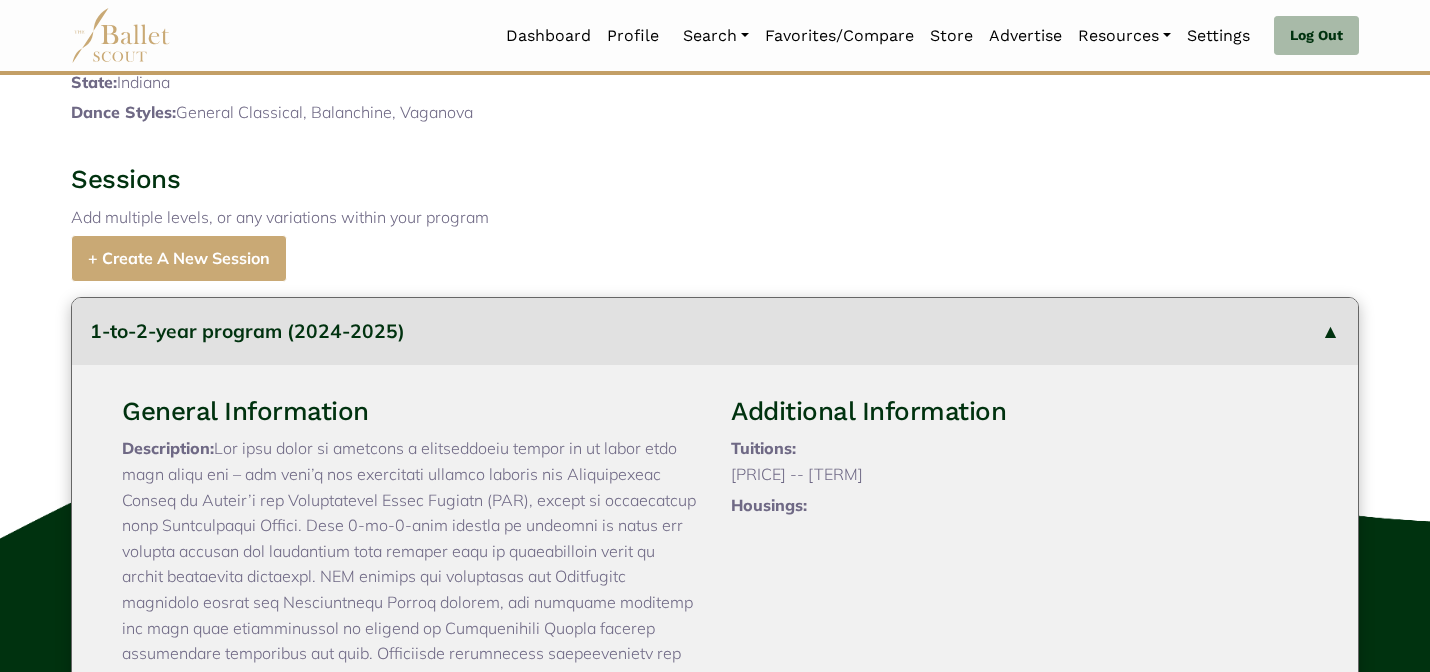 type 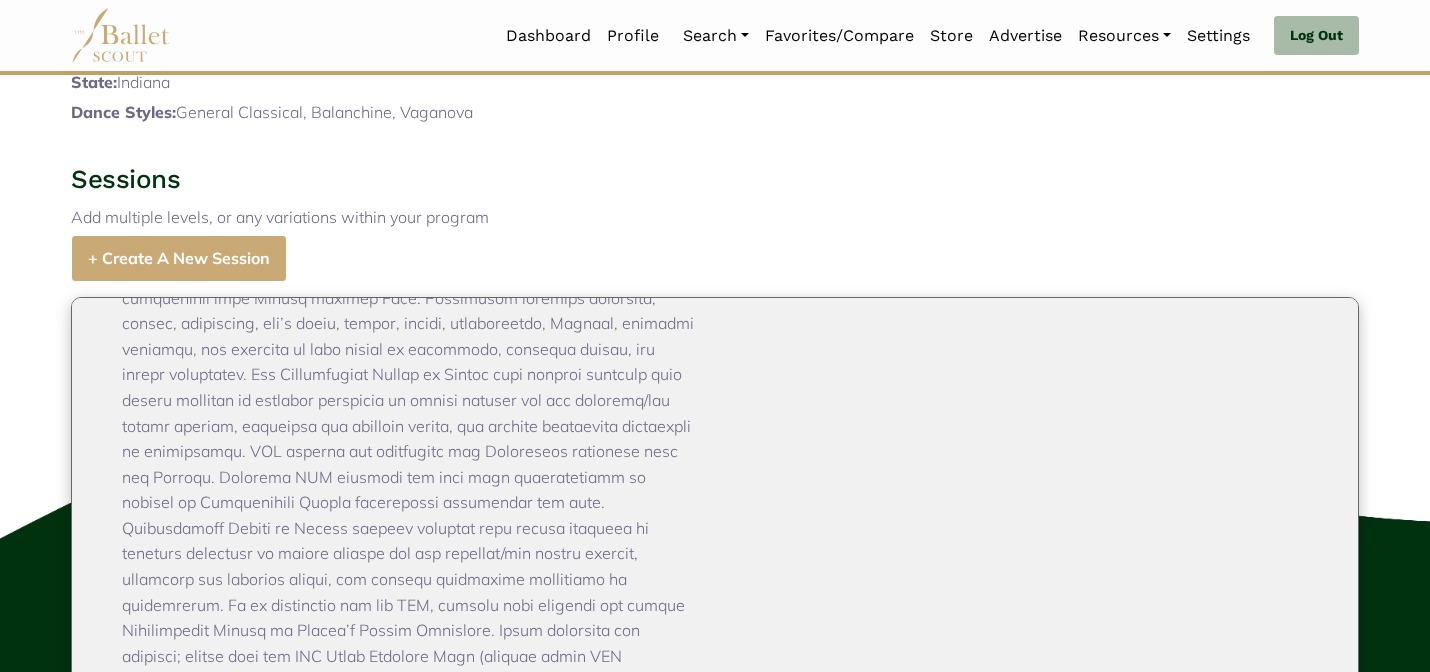 scroll, scrollTop: 596, scrollLeft: 0, axis: vertical 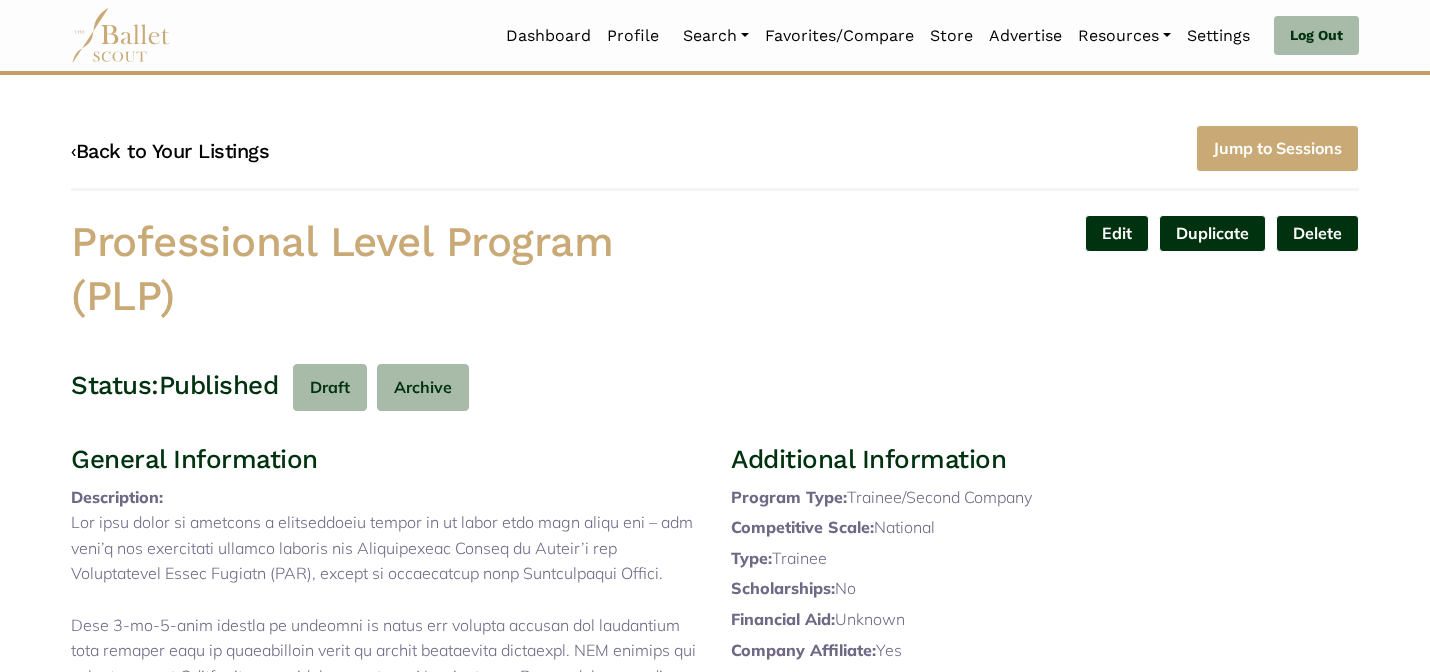 click on "‹  Back to Your Listings" at bounding box center (170, 151) 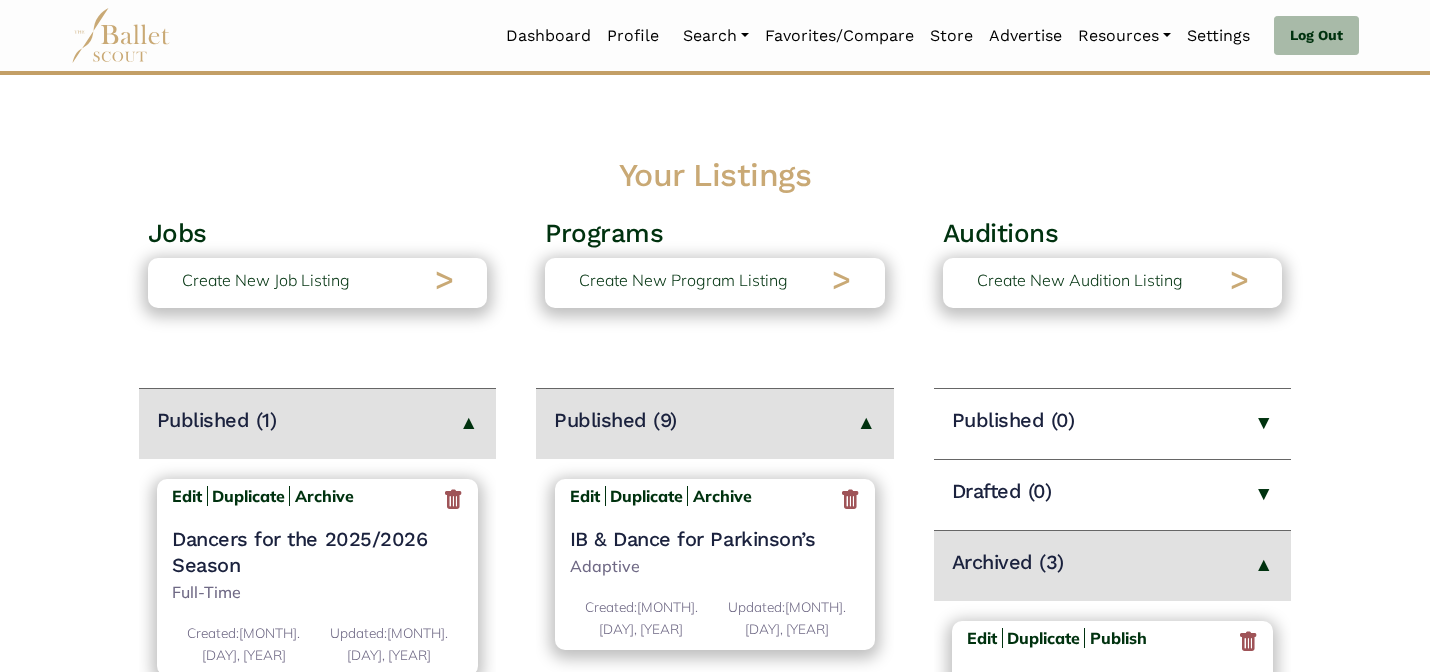 scroll, scrollTop: 0, scrollLeft: 0, axis: both 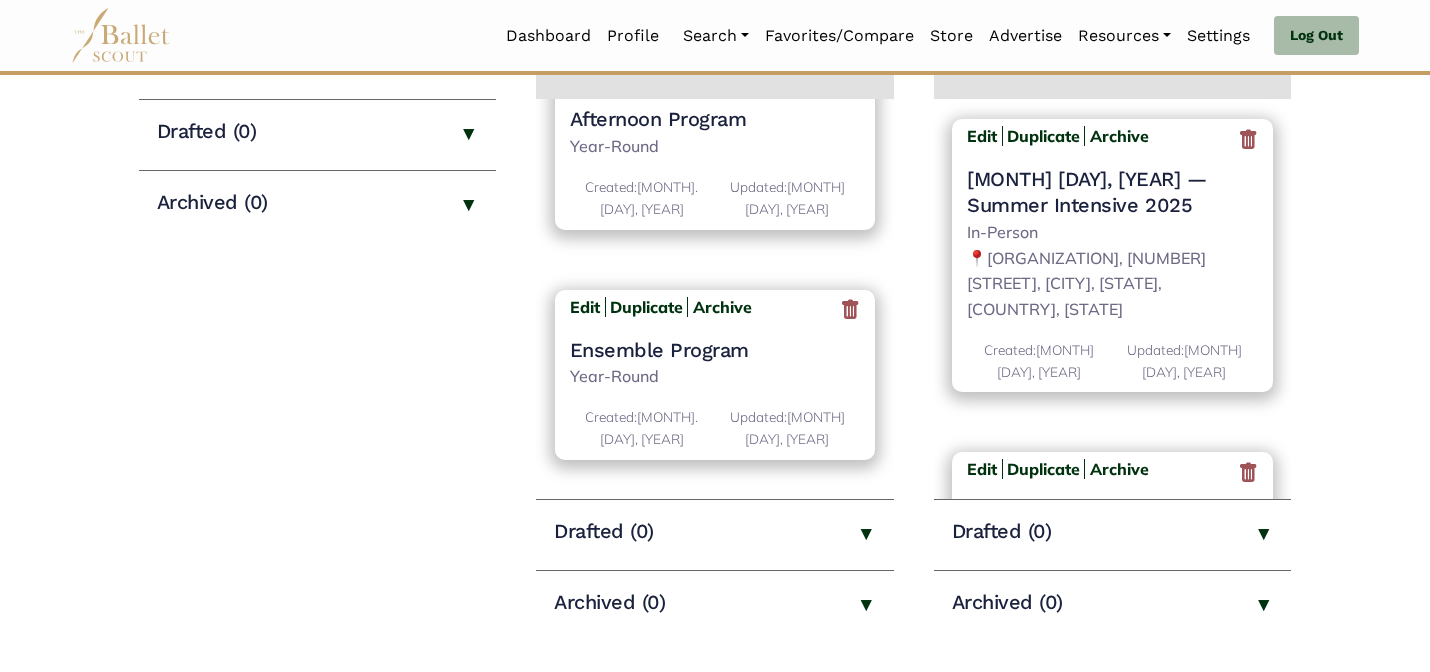 click on "Edit
Duplicate
Archive
Ensemble Program
Year-Round
Created:  Feb. 19, 2024
Updated:  June 26, 2024" at bounding box center [715, 375] 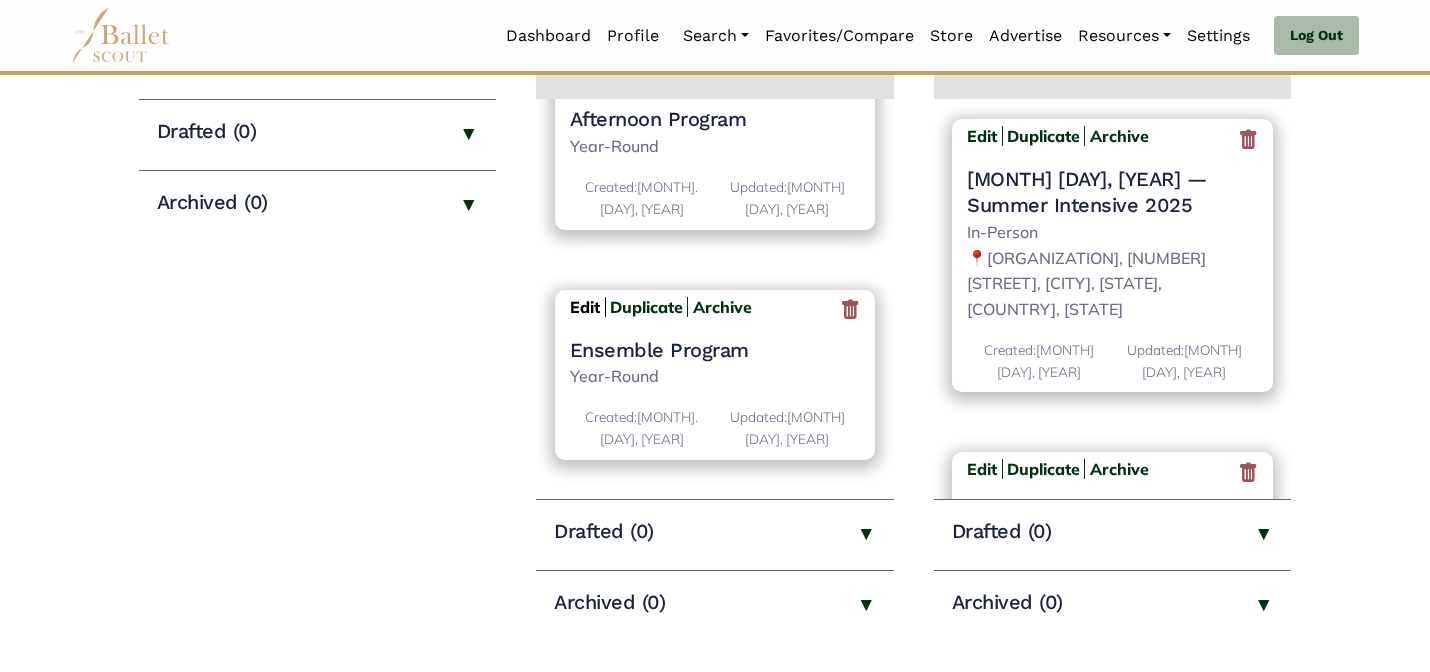 click on "Edit" at bounding box center (585, 307) 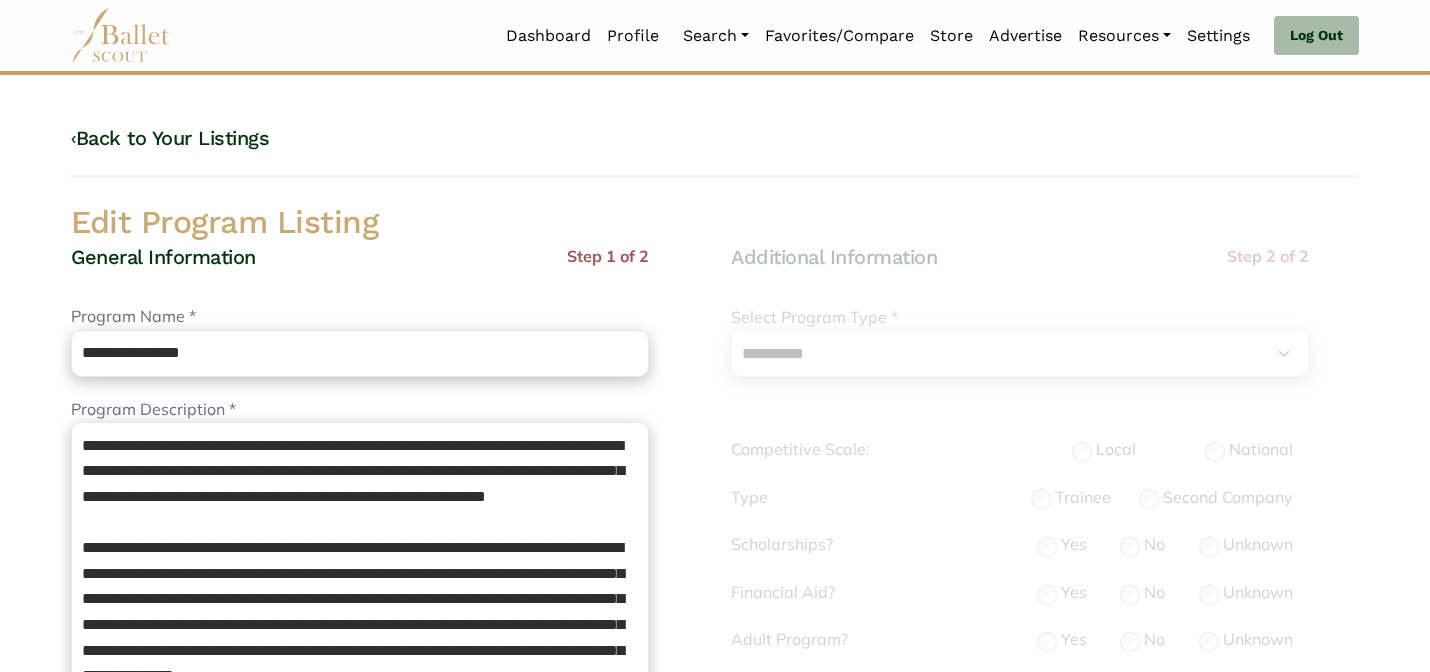 select on "**" 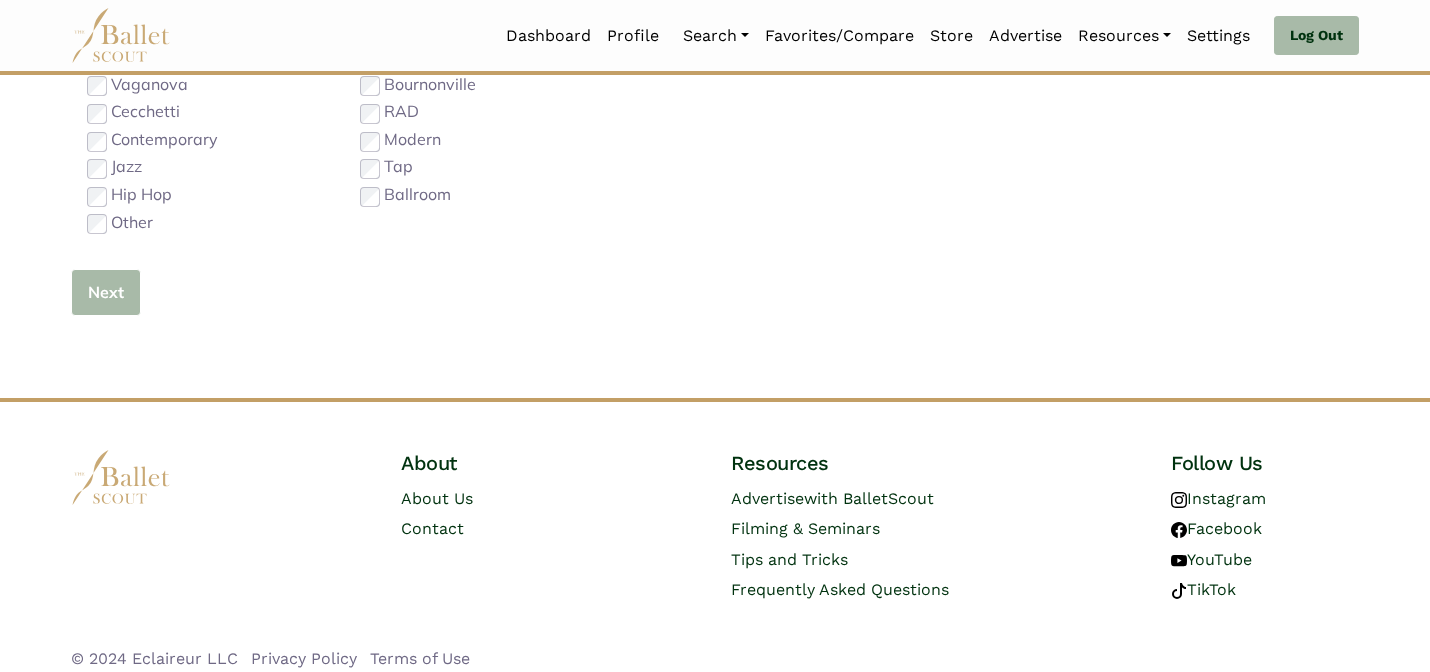 click on "Next" at bounding box center [106, 292] 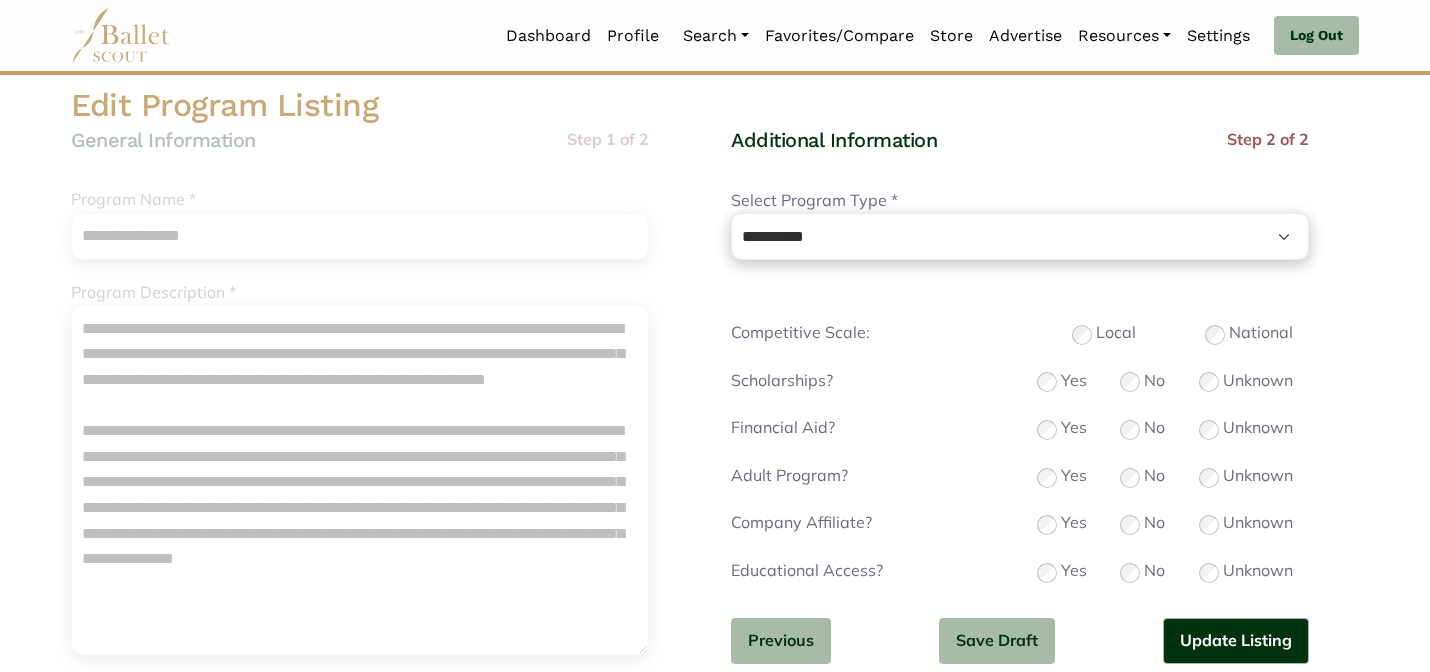 scroll, scrollTop: 120, scrollLeft: 0, axis: vertical 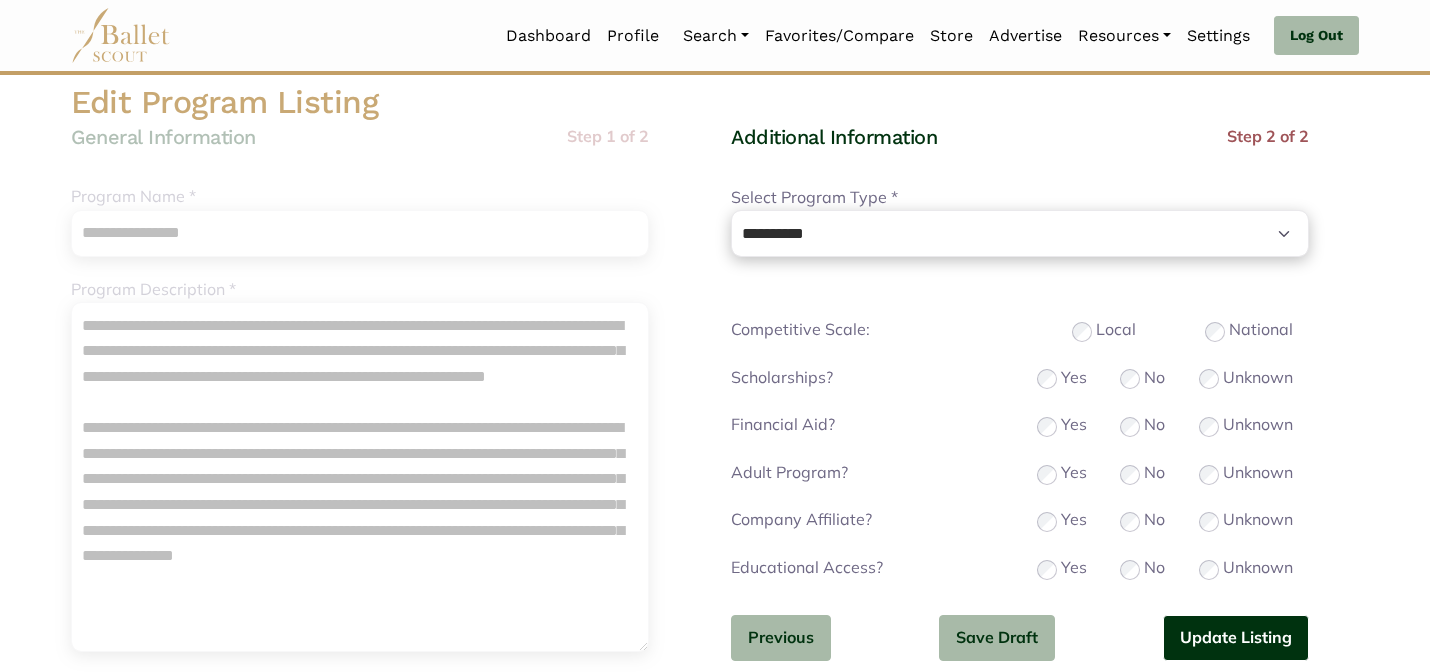 click on "Update Listing" at bounding box center [1236, 638] 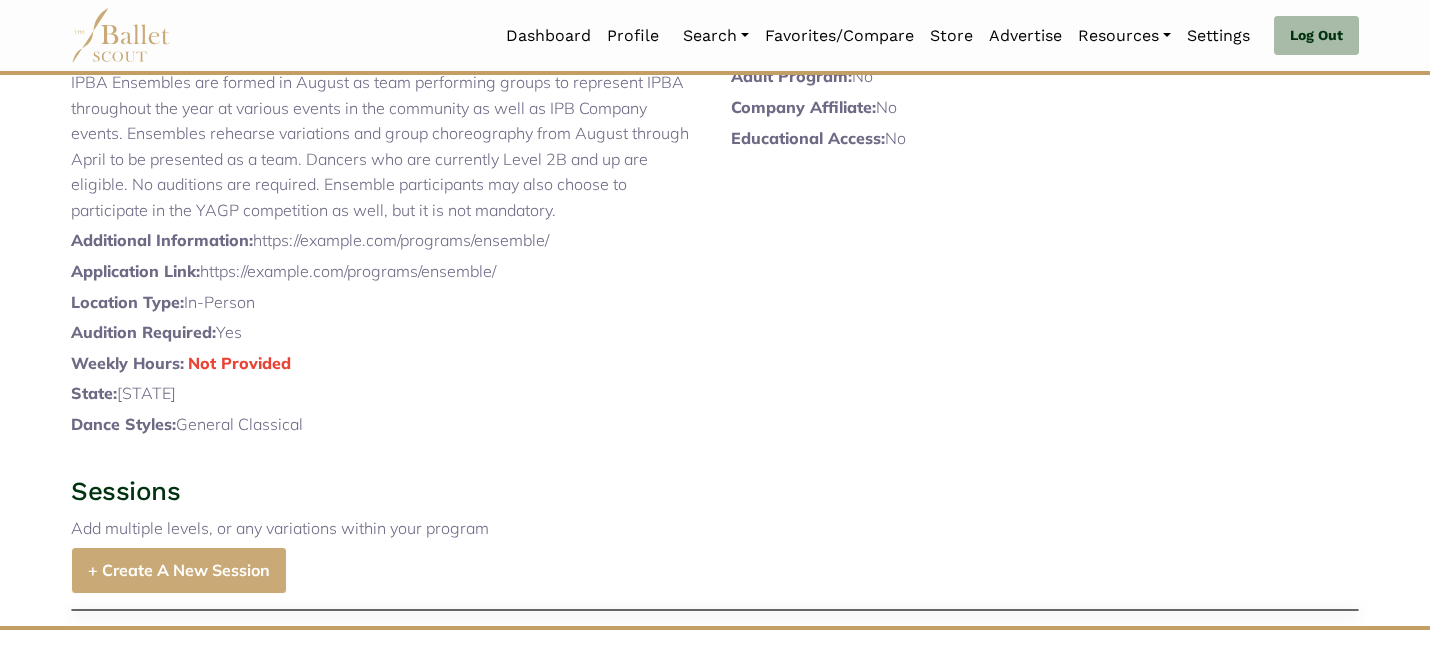 scroll, scrollTop: 510, scrollLeft: 0, axis: vertical 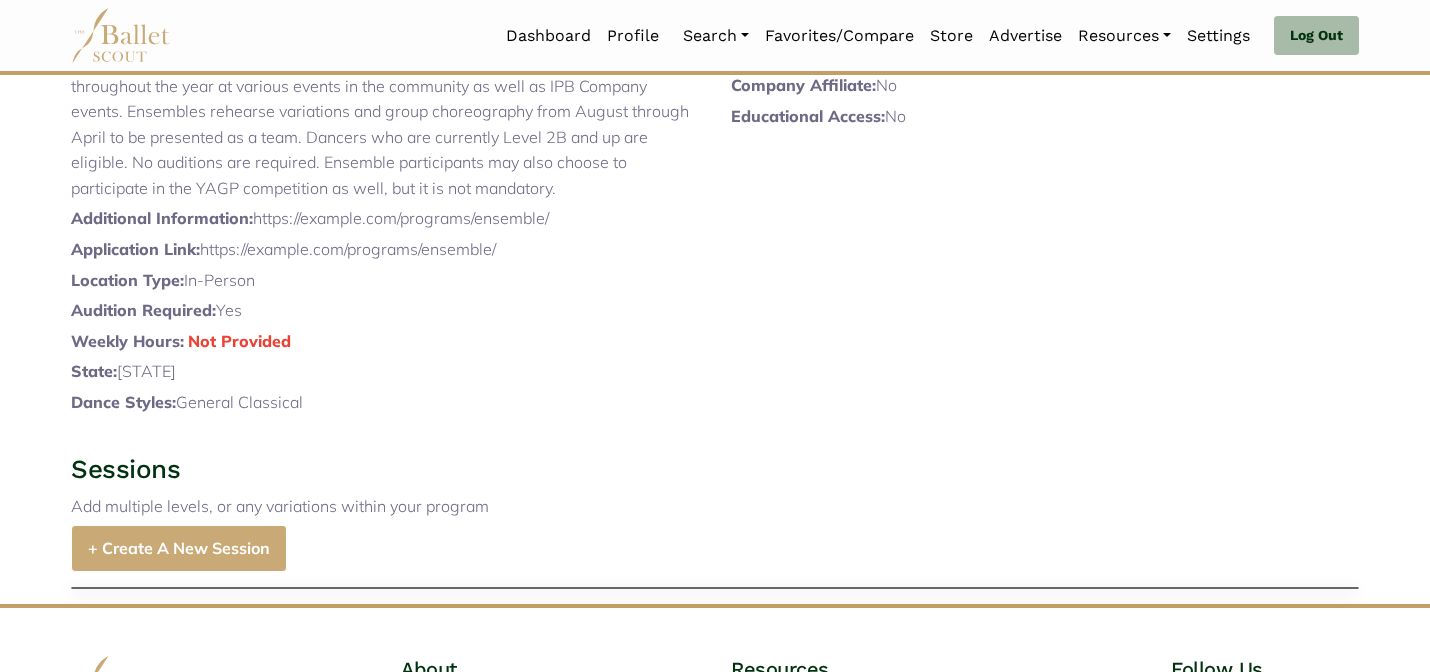 drag, startPoint x: 561, startPoint y: 273, endPoint x: 260, endPoint y: 276, distance: 301.01495 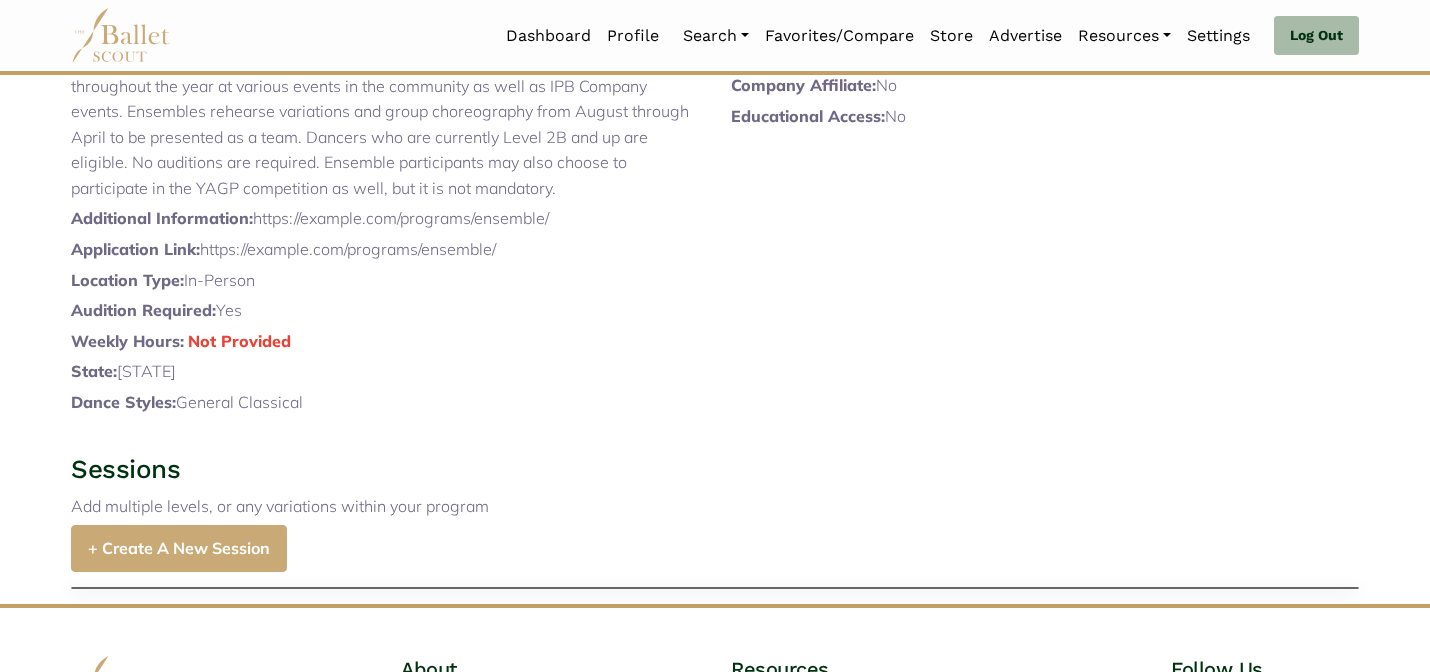 click on "+ Create A New Session" at bounding box center [179, 548] 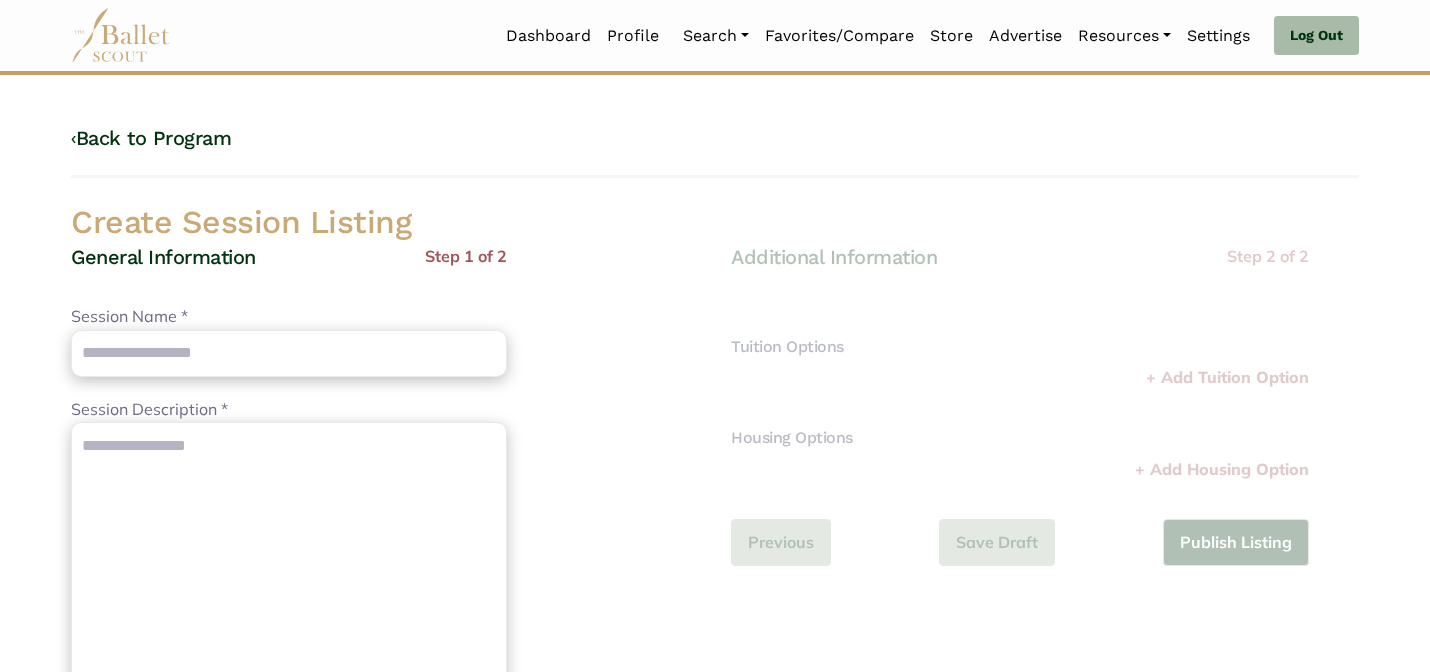 scroll, scrollTop: 0, scrollLeft: 0, axis: both 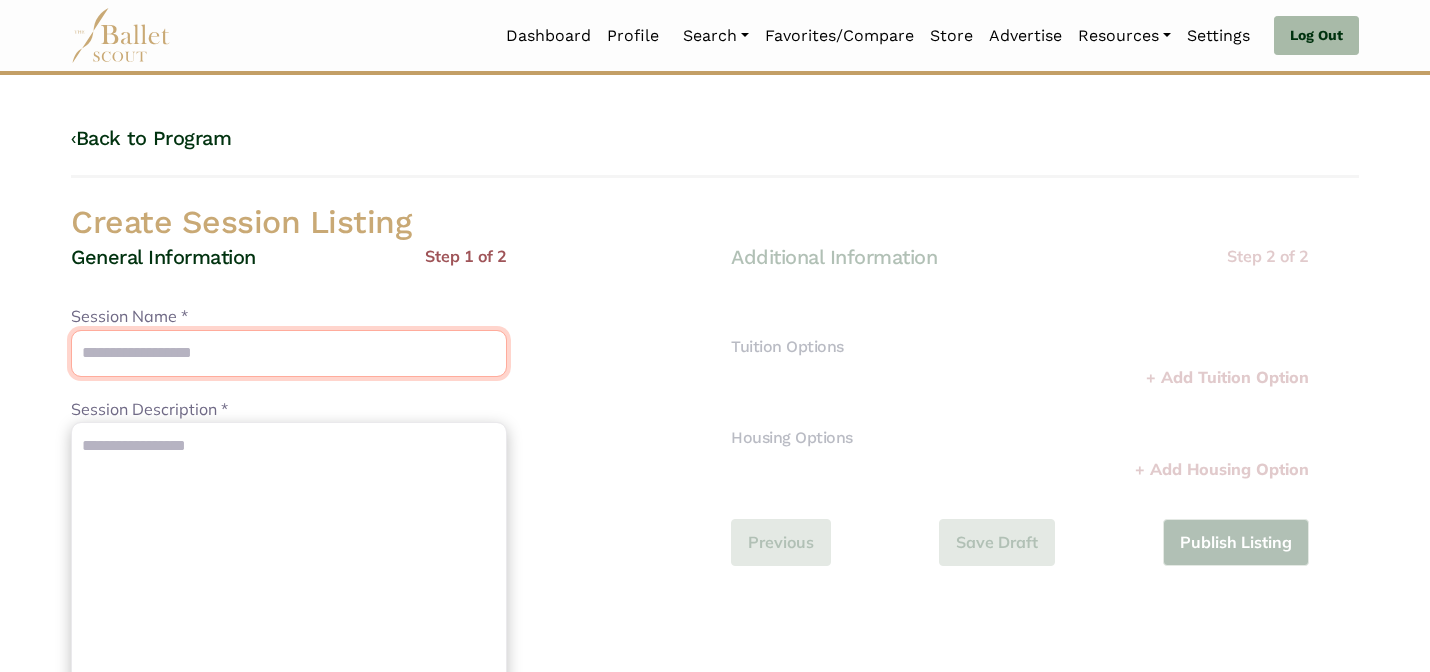 click on "Session Name *" at bounding box center (289, 353) 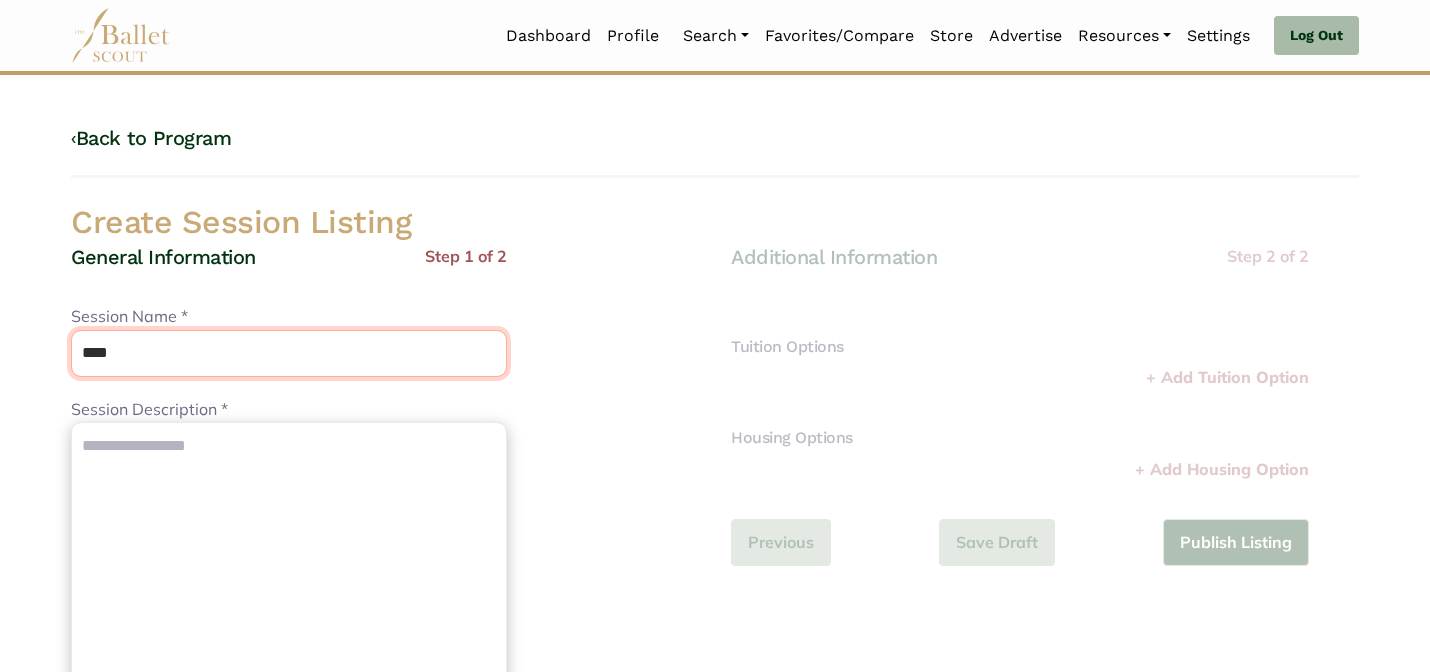 type on "**********" 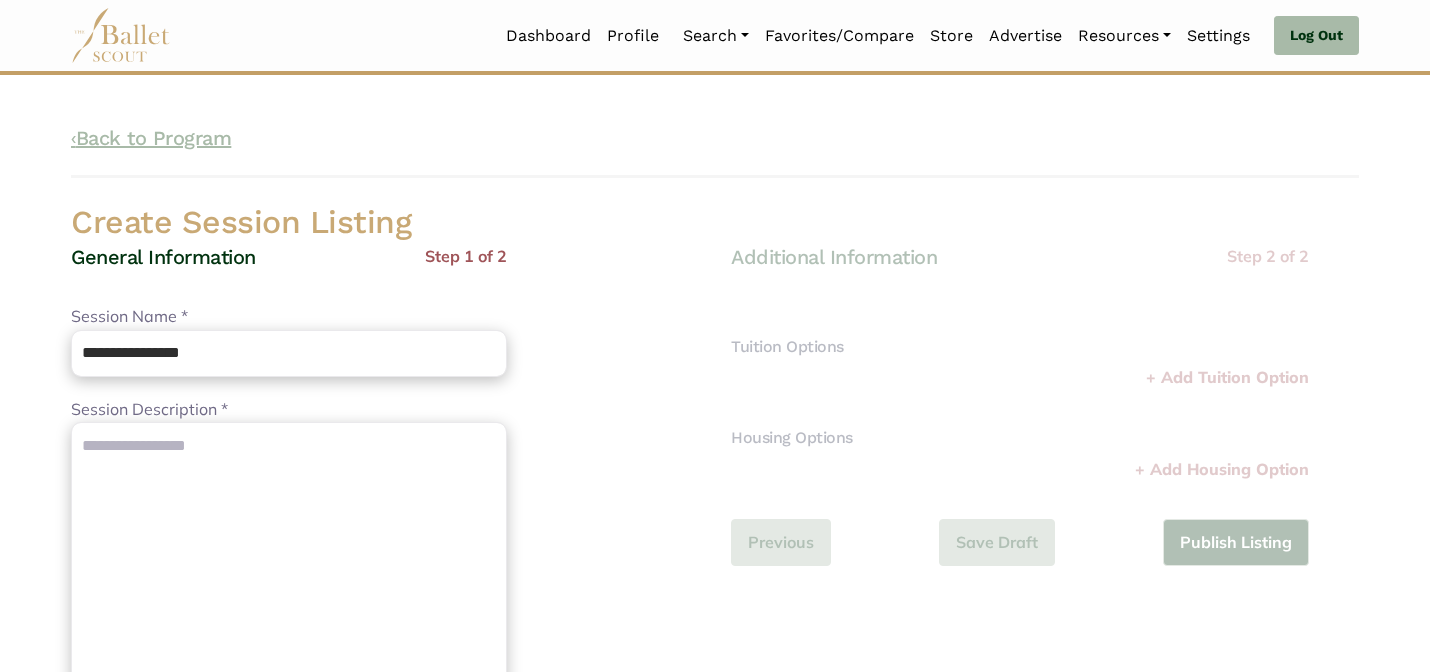 click on "‹  Back to Program" at bounding box center [151, 138] 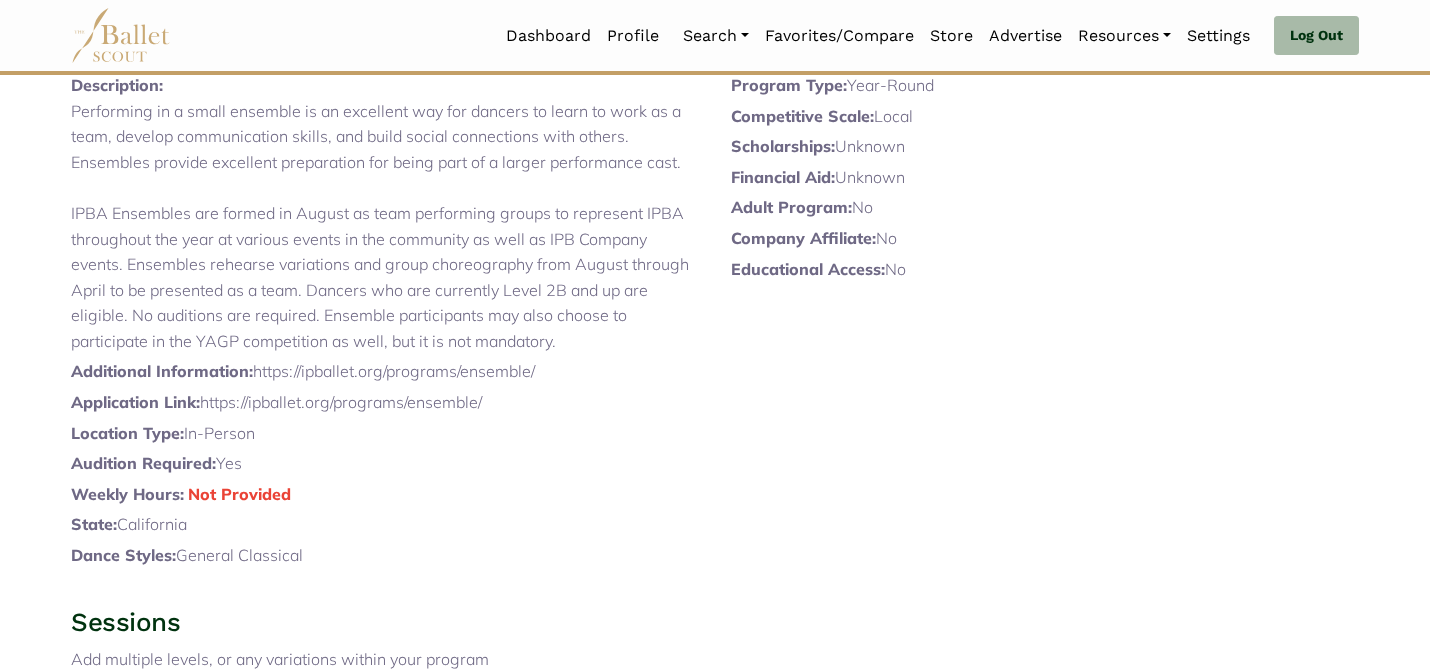 scroll, scrollTop: 360, scrollLeft: 0, axis: vertical 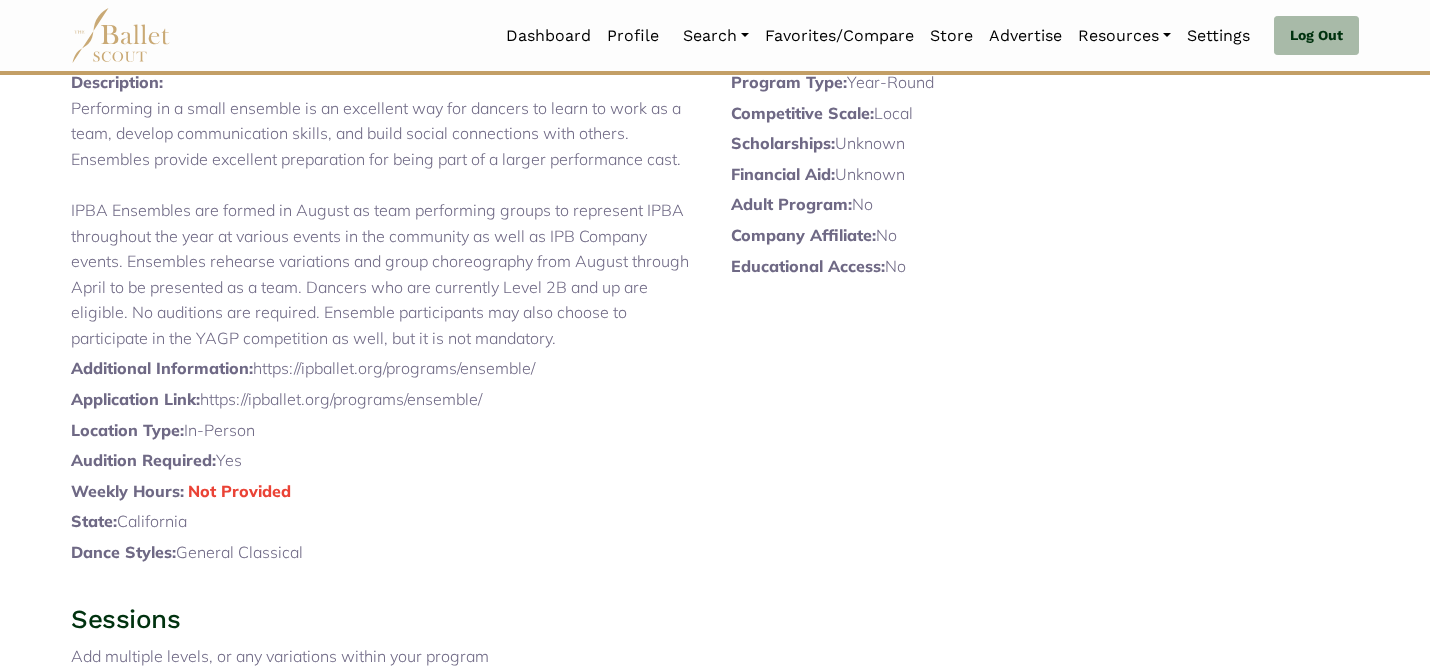 drag, startPoint x: 599, startPoint y: 378, endPoint x: 106, endPoint y: 135, distance: 549.6344 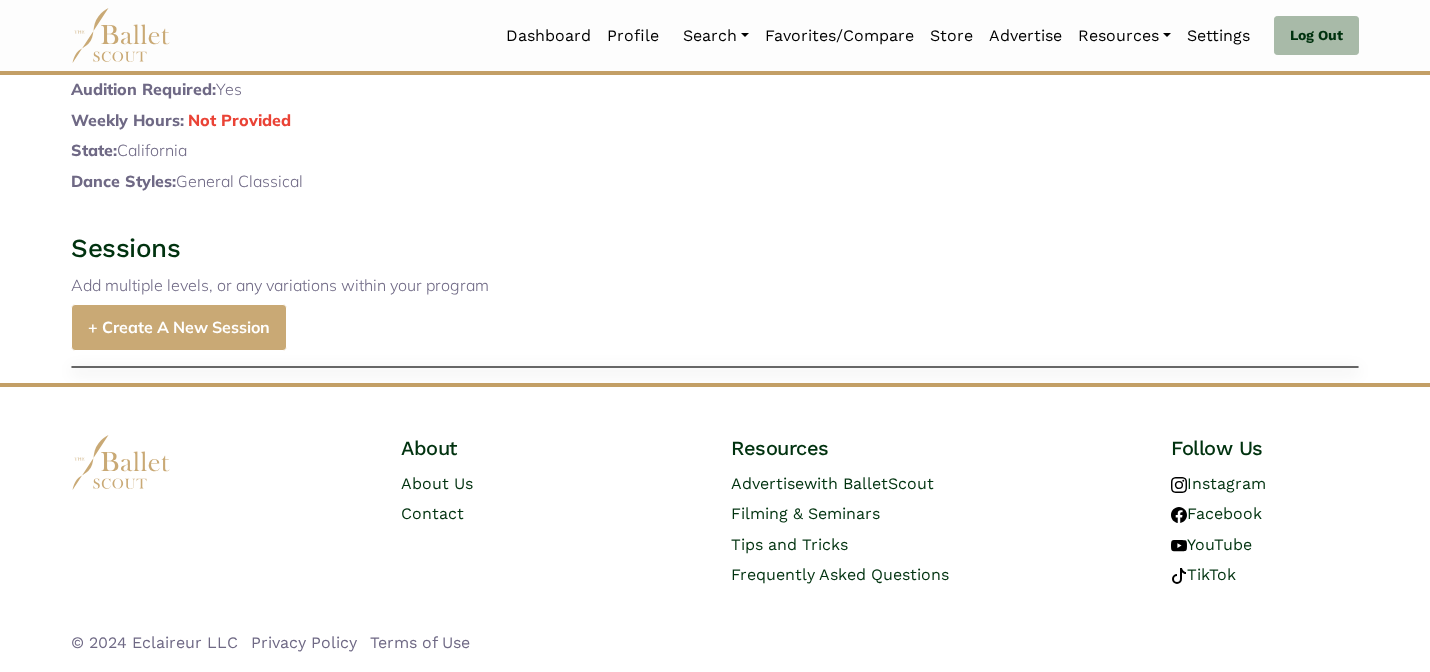 scroll, scrollTop: 782, scrollLeft: 0, axis: vertical 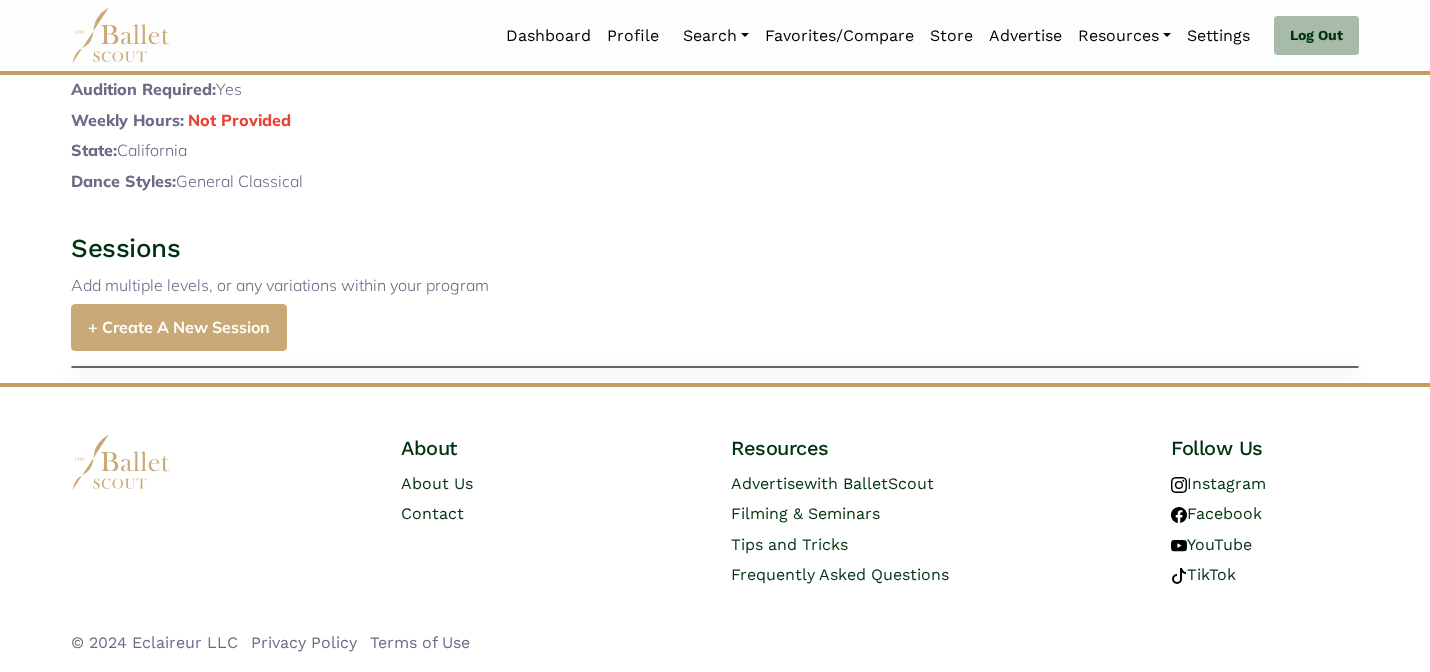 click on "+ Create A New Session" at bounding box center (179, 327) 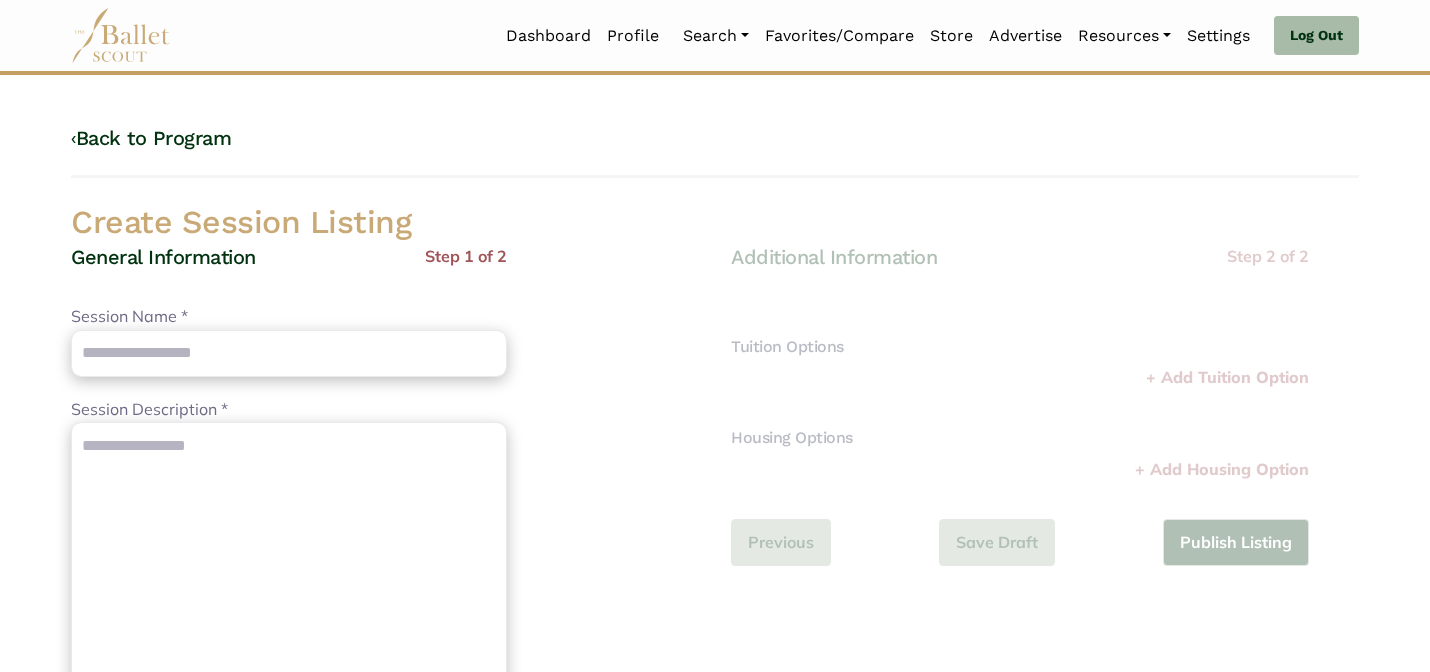 scroll, scrollTop: 0, scrollLeft: 0, axis: both 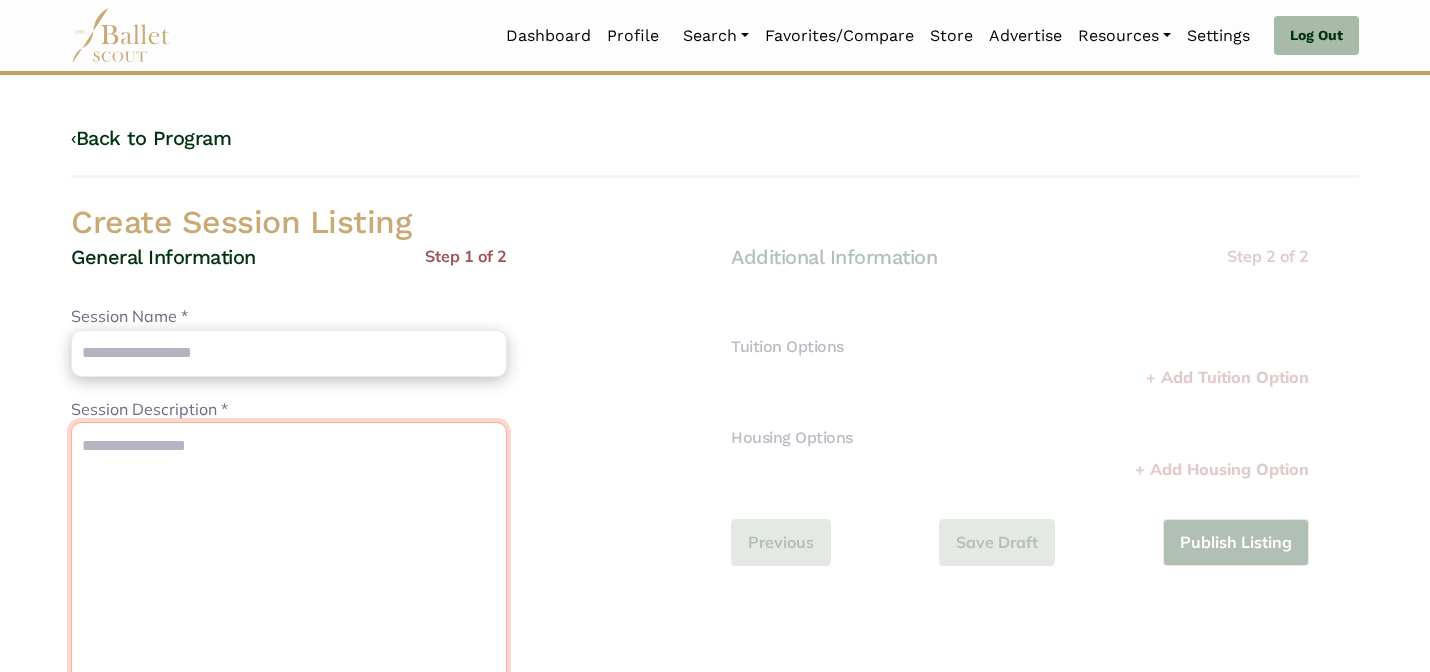 click on "Session Description *" at bounding box center (289, 597) 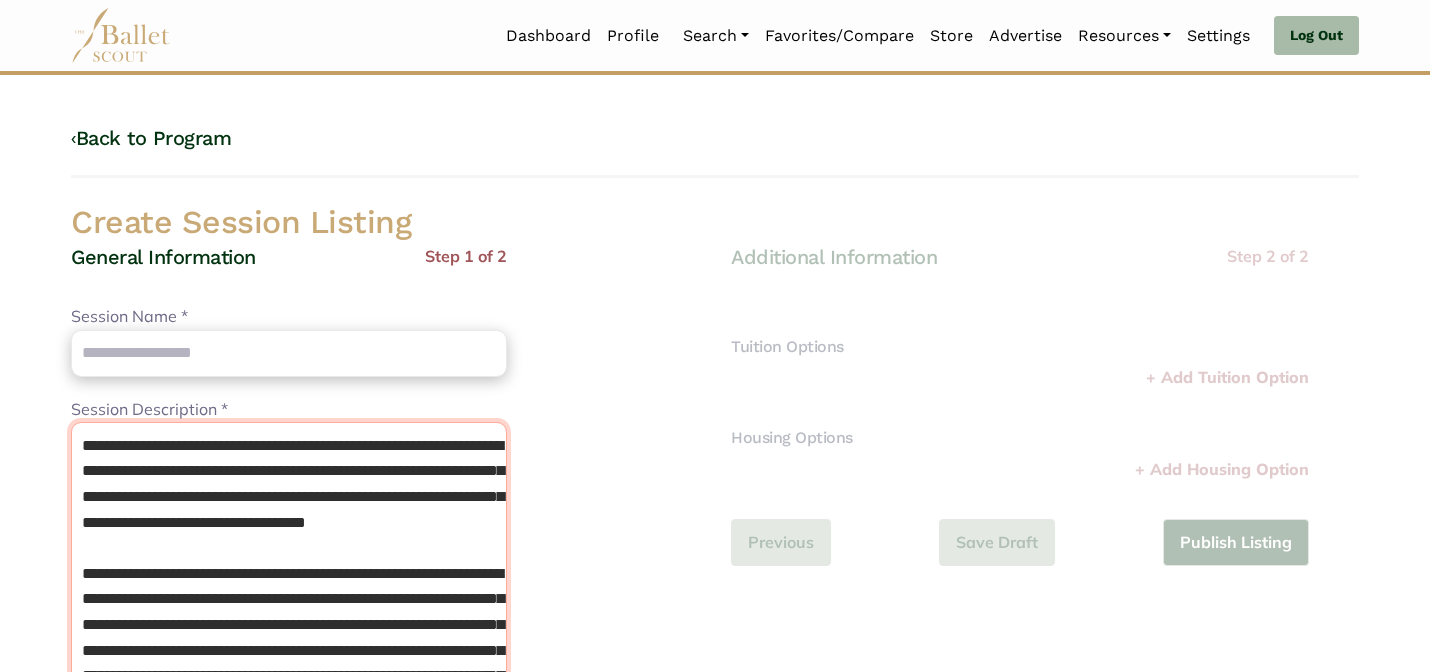 scroll, scrollTop: 68, scrollLeft: 0, axis: vertical 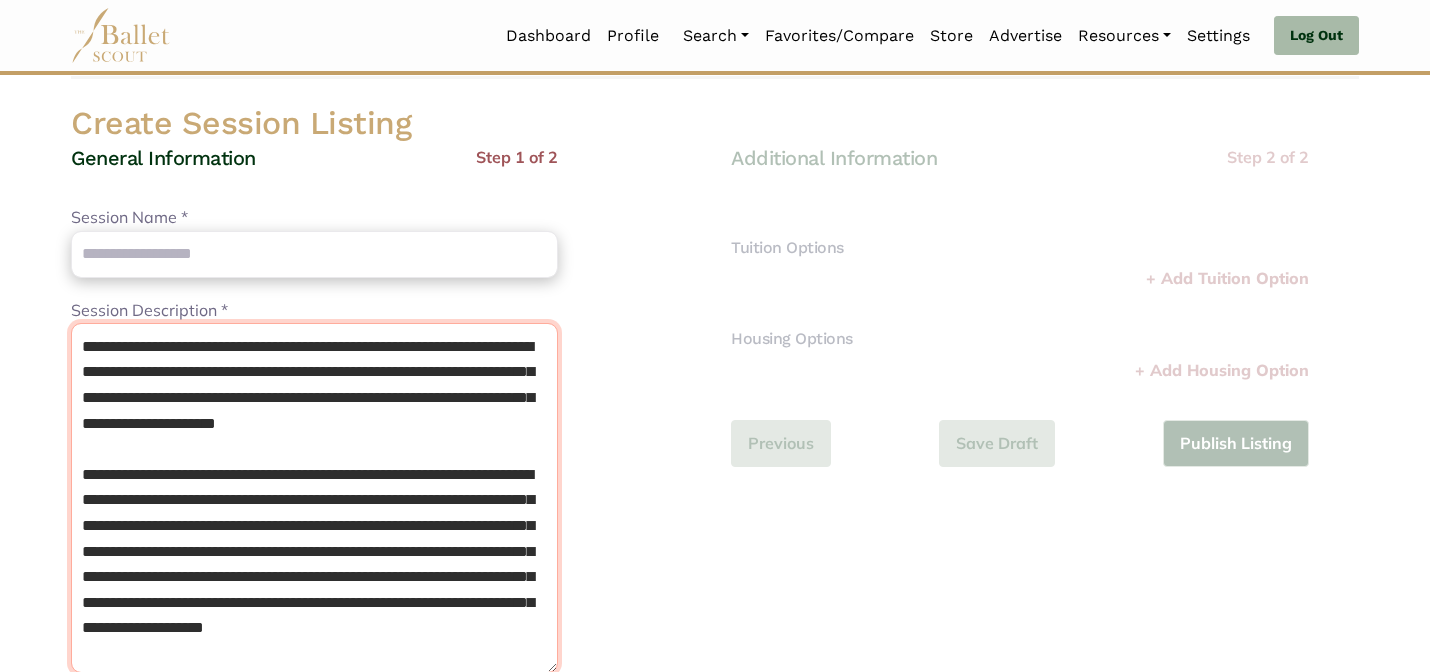 type on "**********" 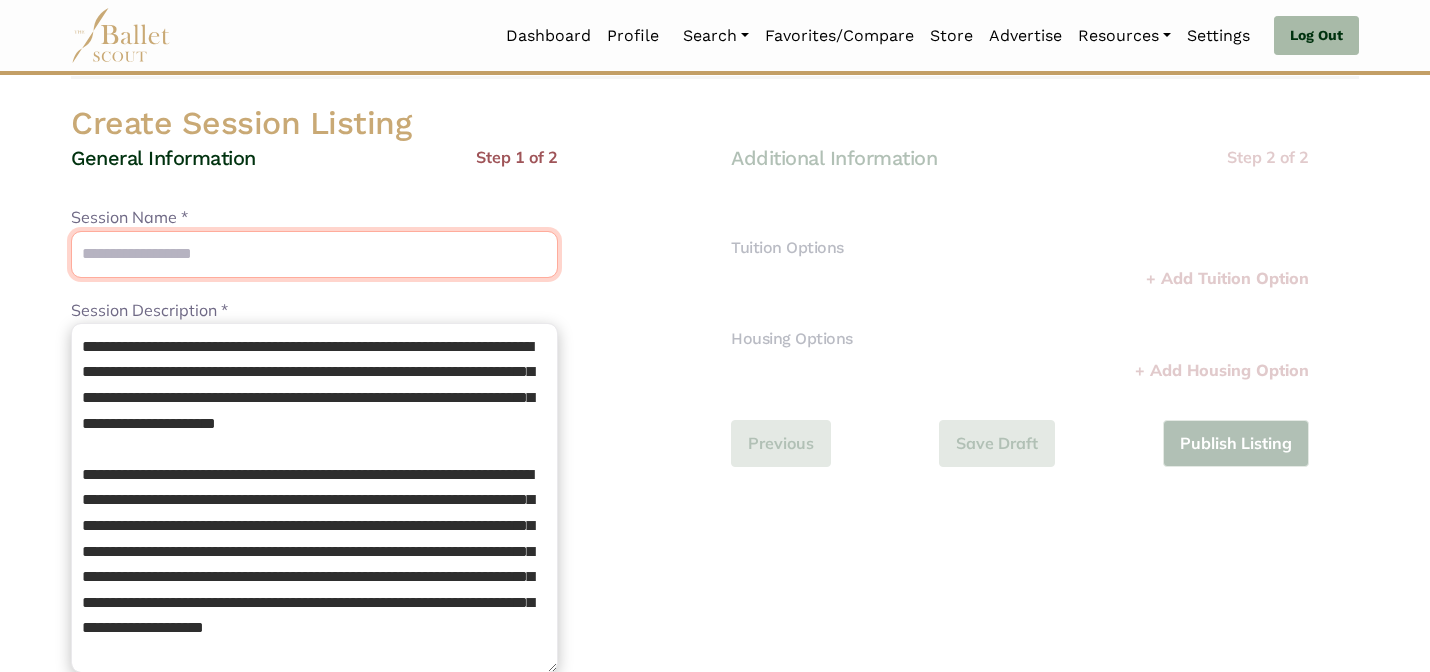 click on "Session Name *" at bounding box center [314, 254] 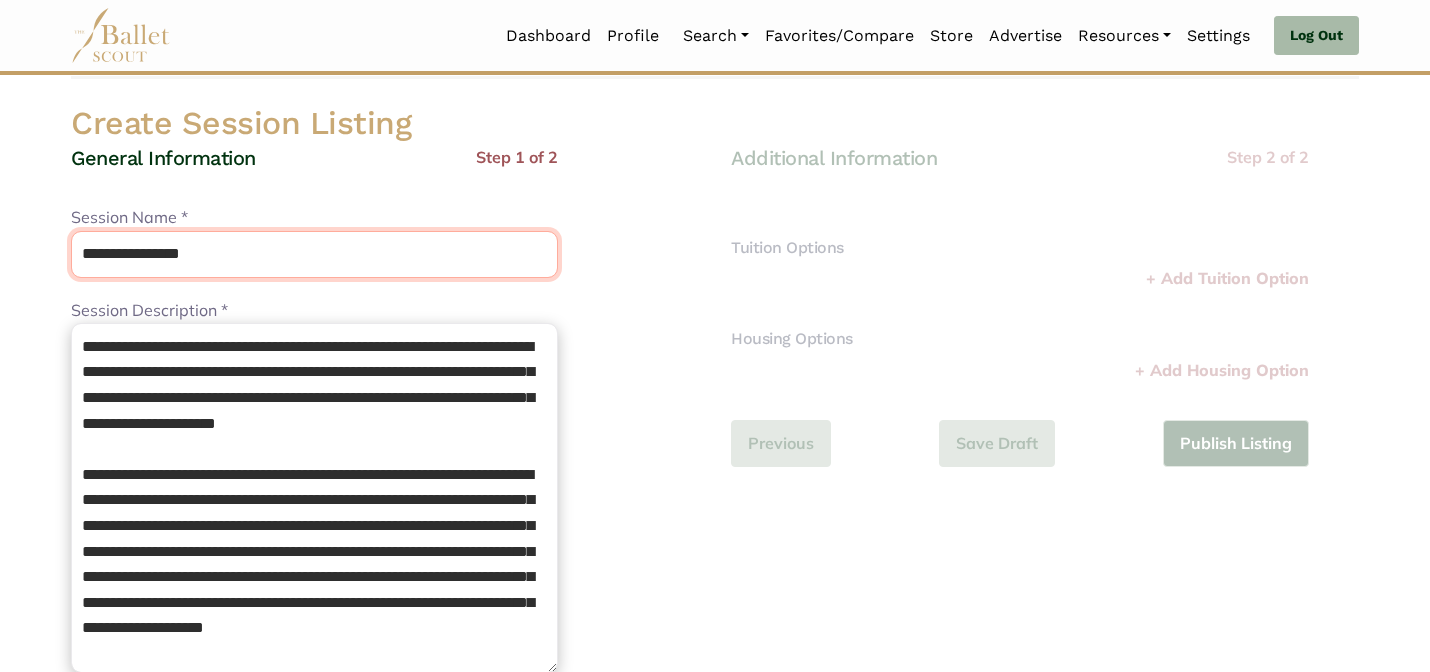 type on "**********" 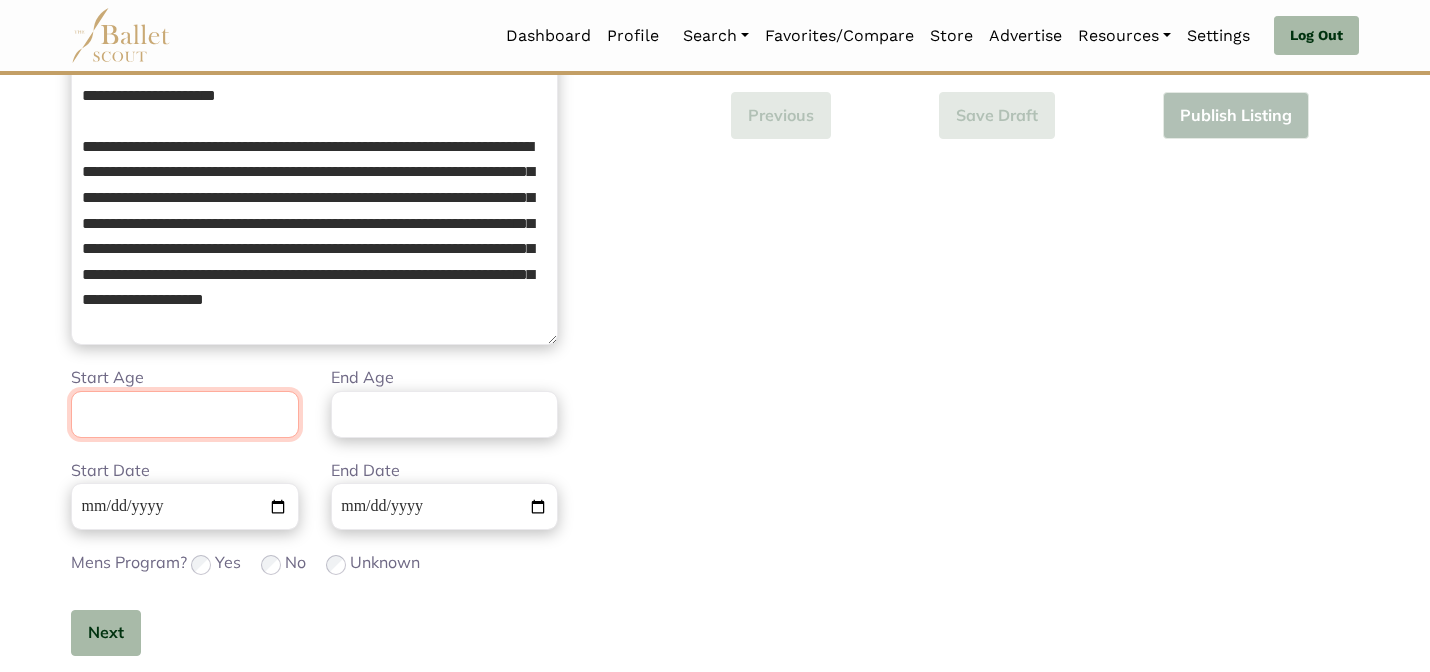 scroll, scrollTop: 506, scrollLeft: 0, axis: vertical 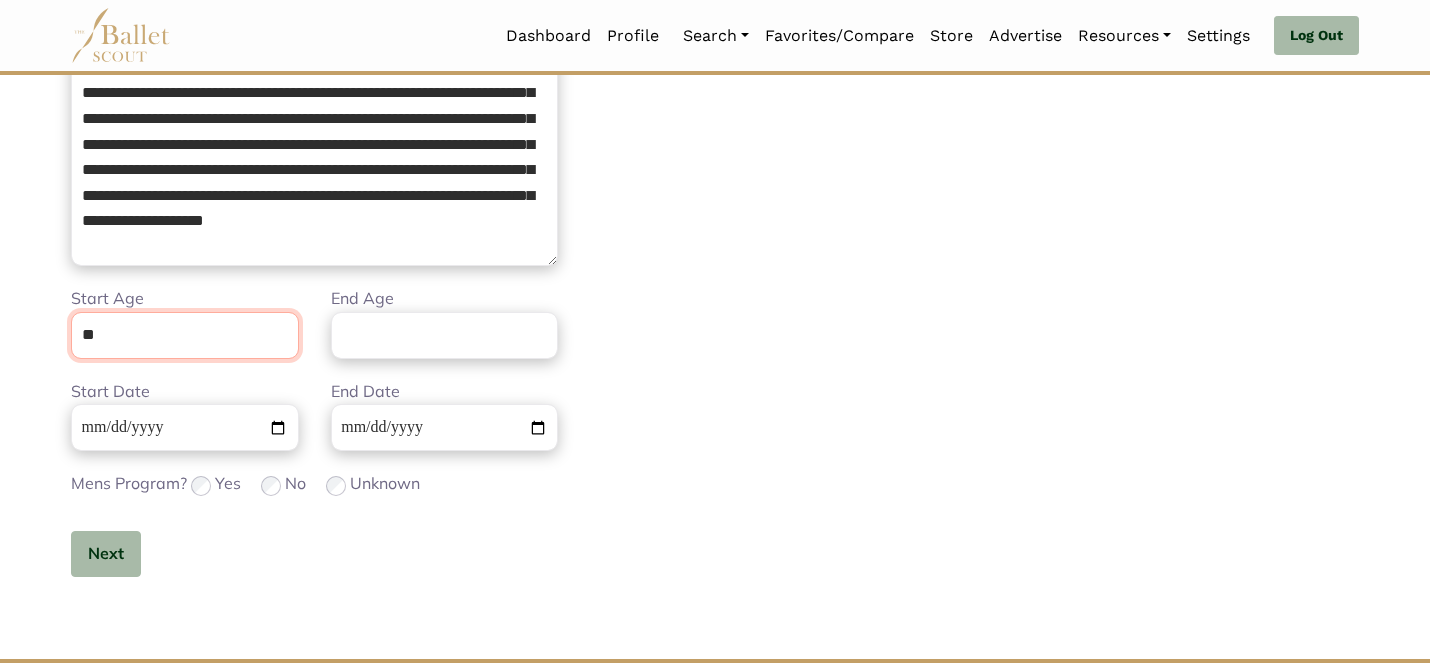 type on "**" 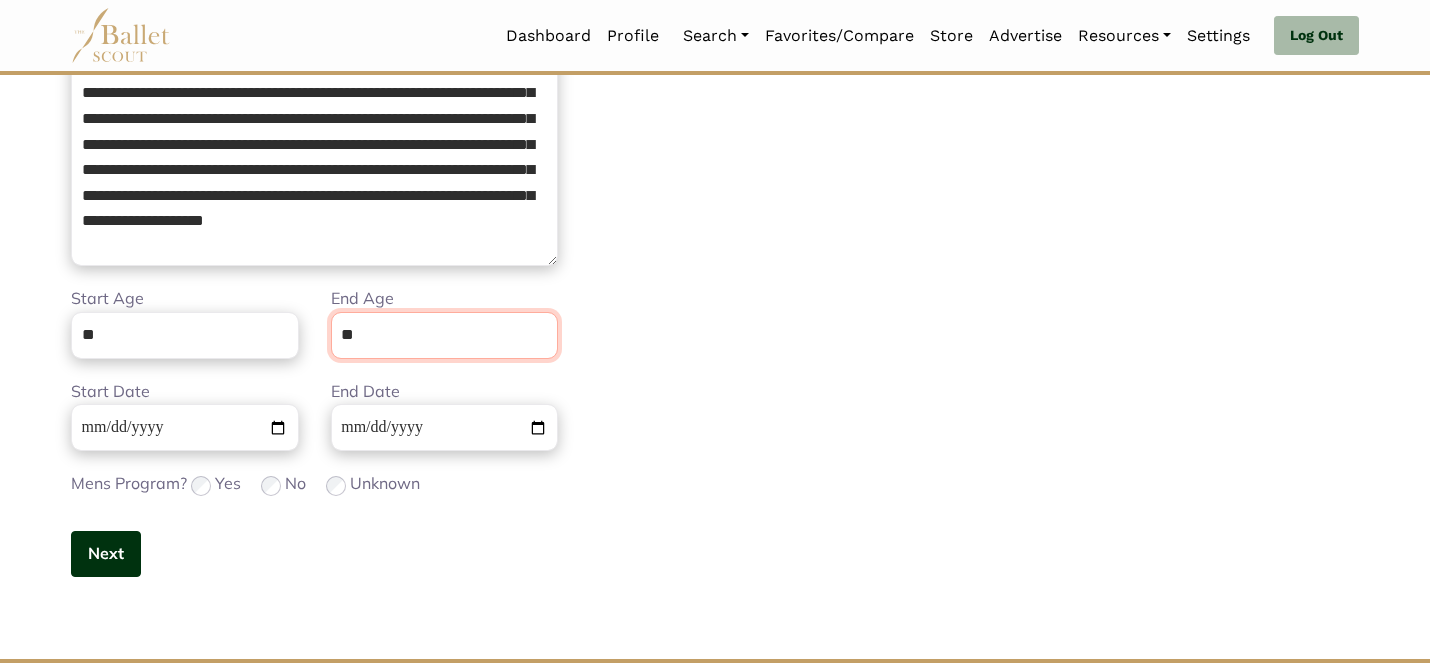 type on "**" 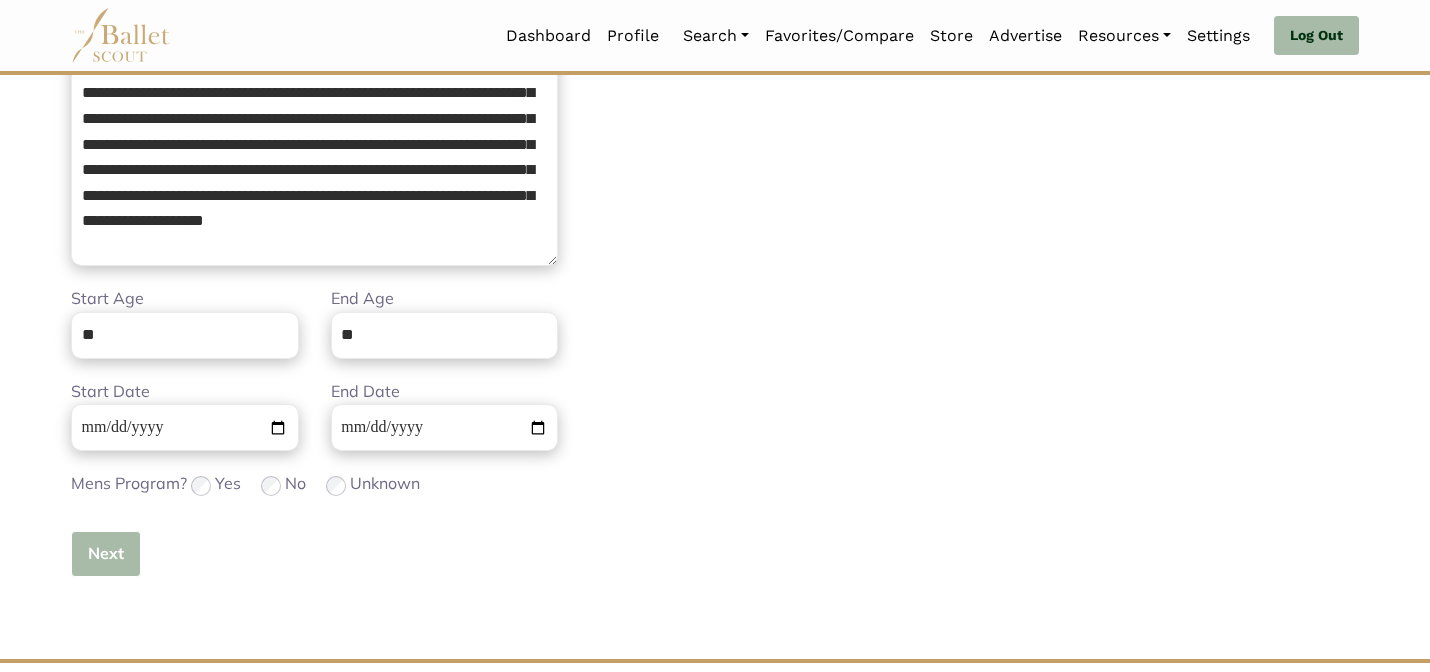 click on "Next" at bounding box center [106, 554] 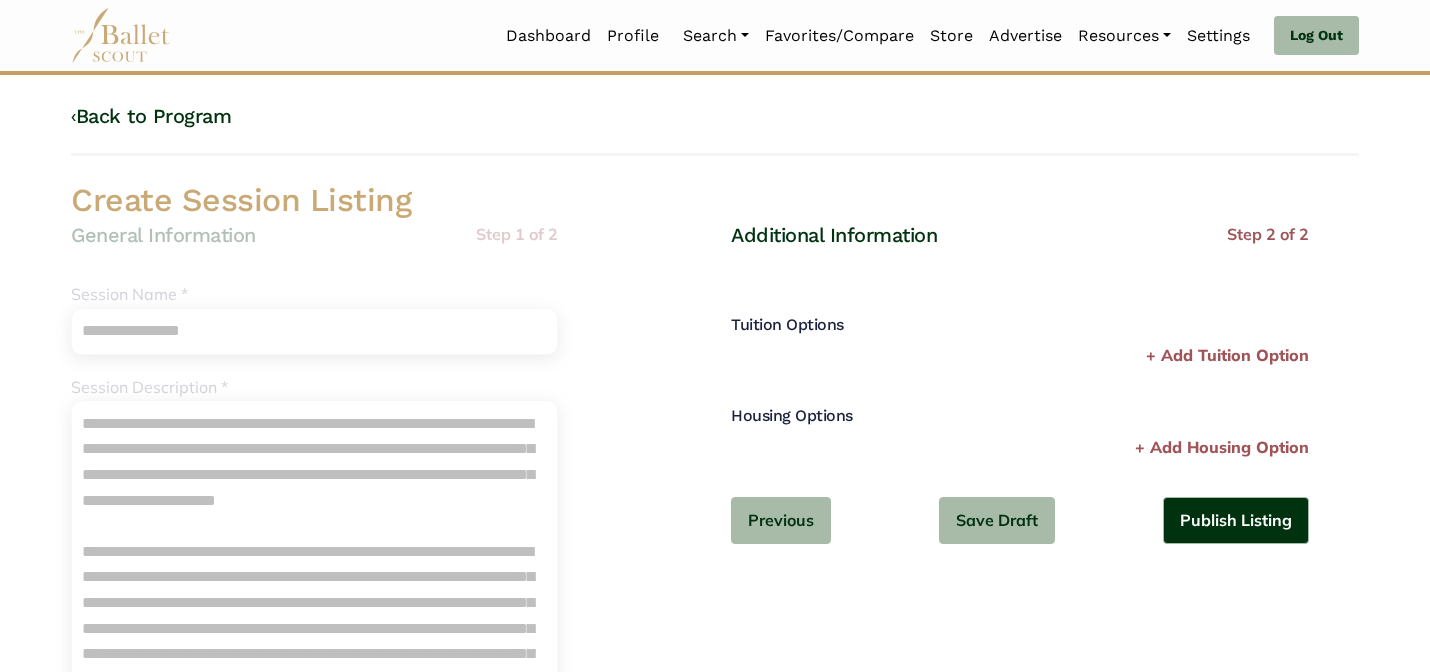 scroll, scrollTop: 0, scrollLeft: 0, axis: both 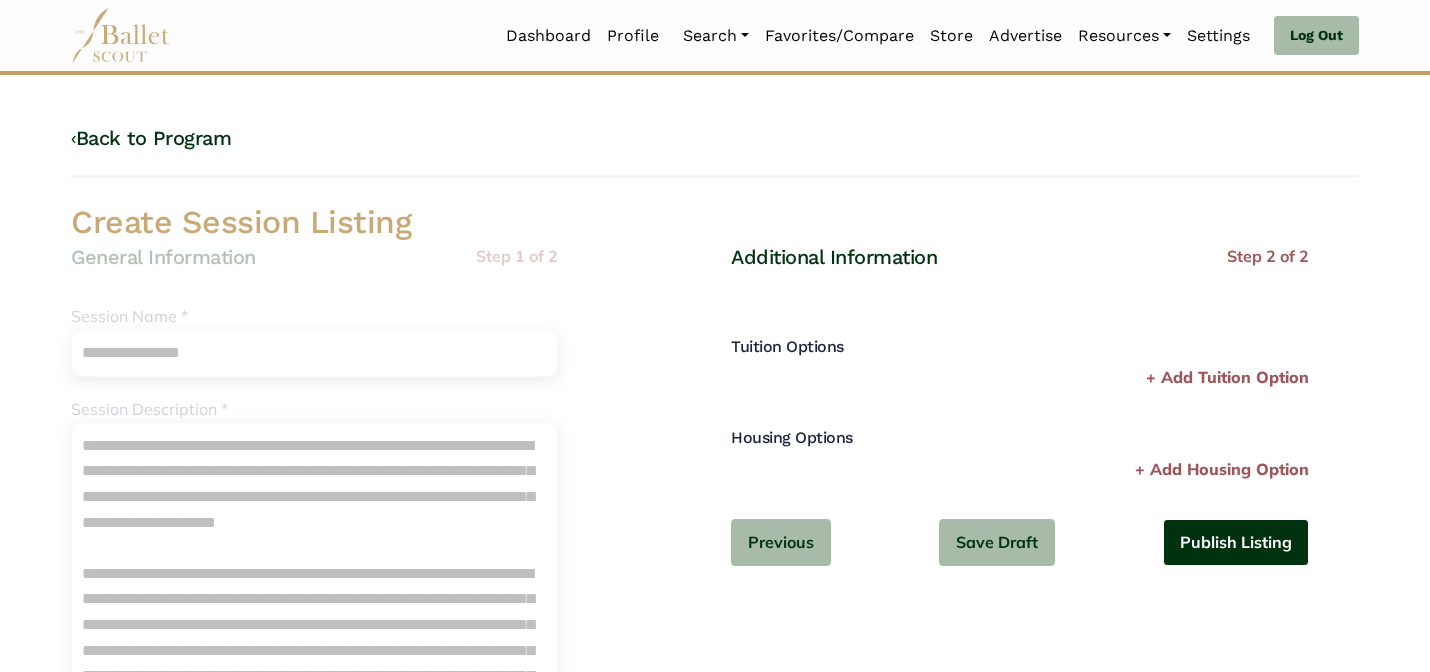 click on "Publish Listing" at bounding box center (1236, 542) 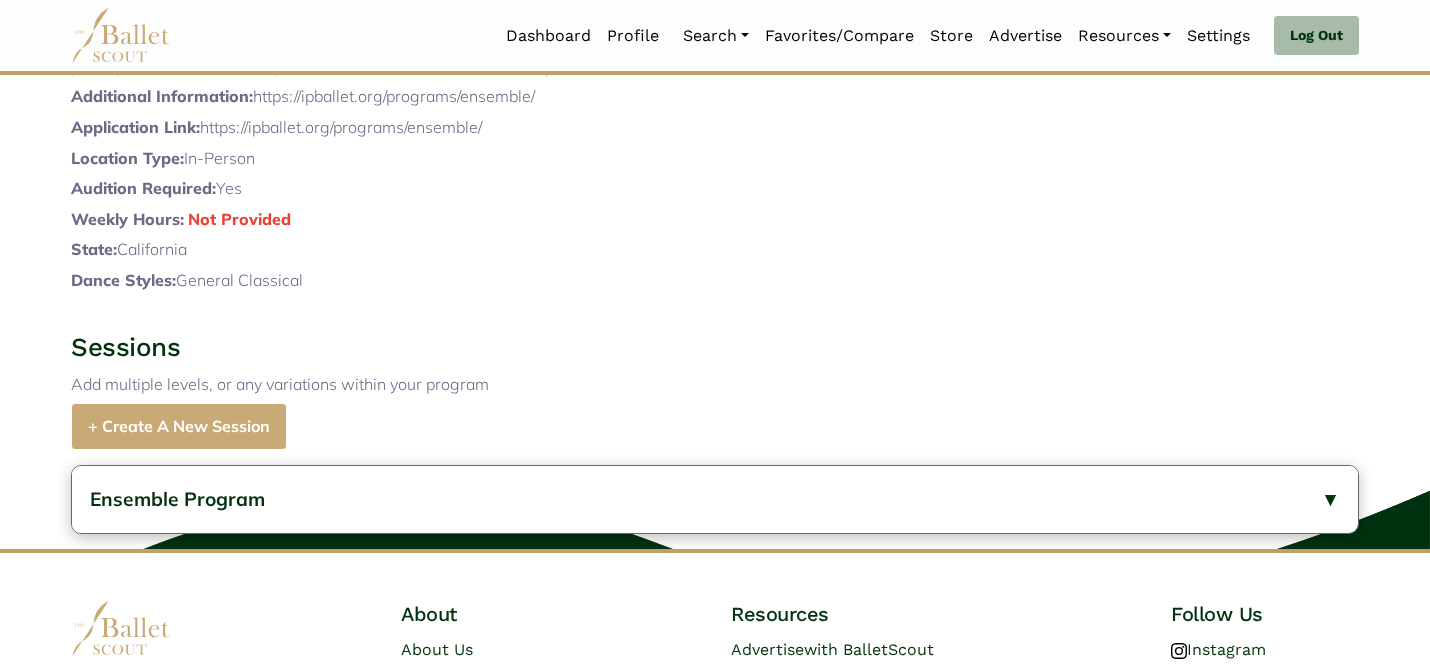 scroll, scrollTop: 0, scrollLeft: 0, axis: both 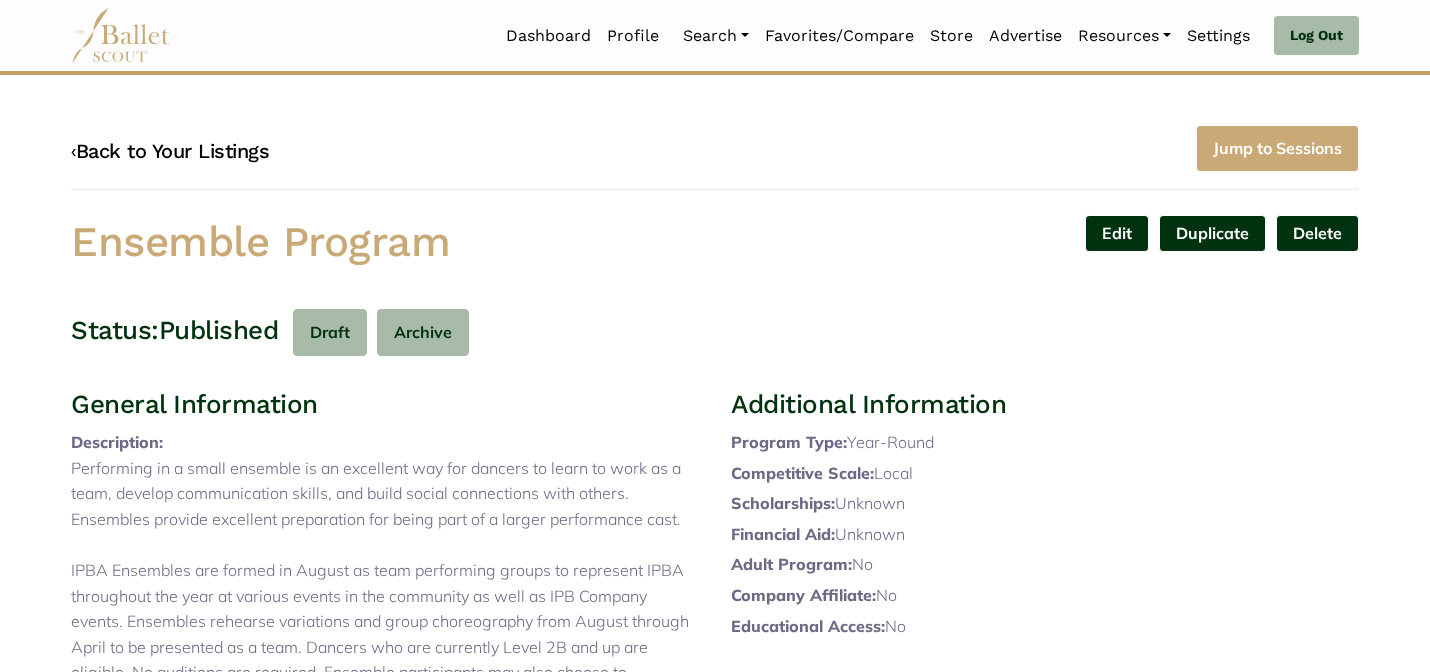 click on "‹  Back to Your Listings" at bounding box center (170, 151) 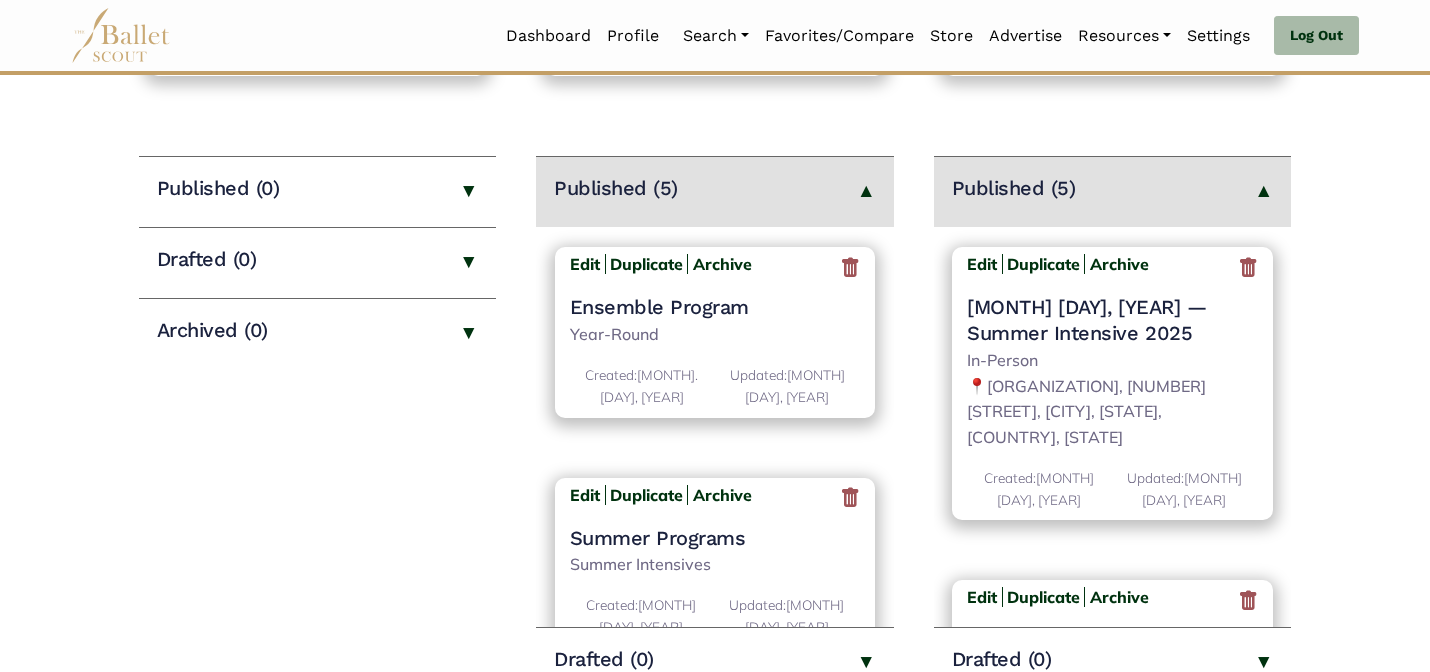scroll, scrollTop: 280, scrollLeft: 0, axis: vertical 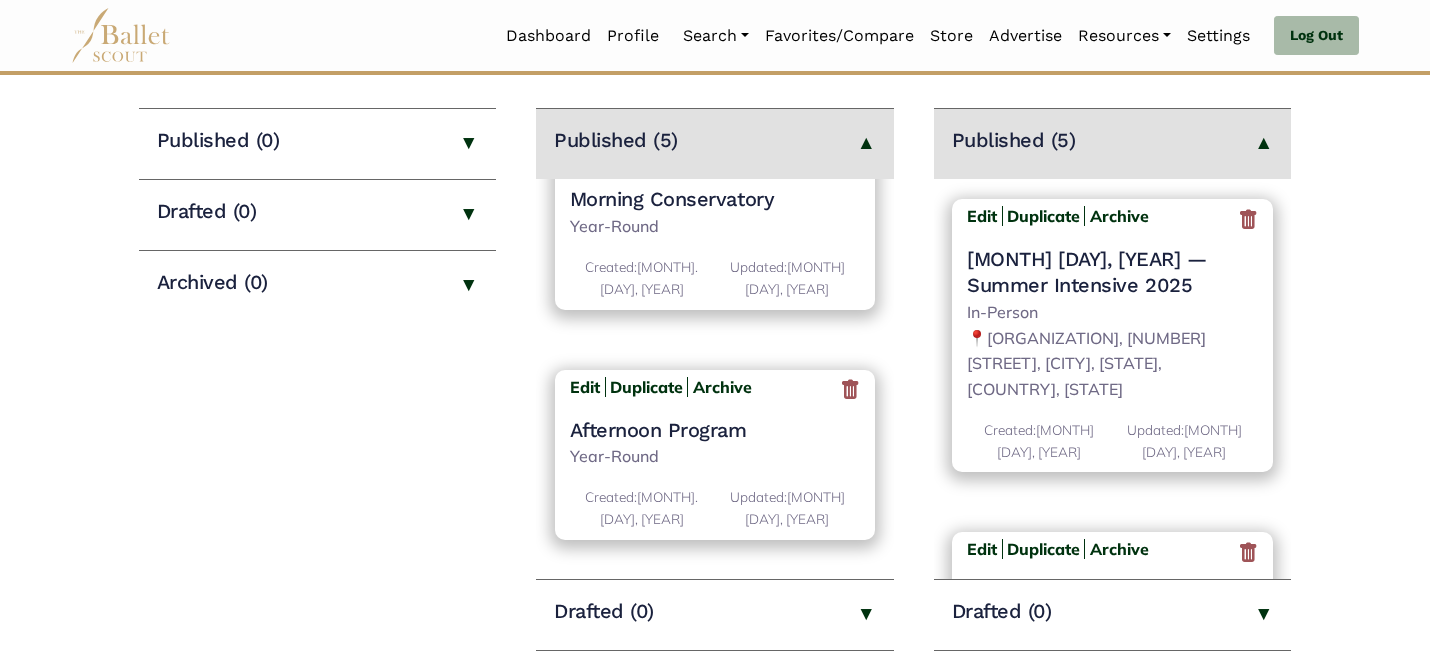 click on "Edit
Duplicate
Archive
Afternoon Program
Year-Round
Created:  [MONTH]. [DAY], [YEAR]
Updated:  [MONTH] [DAY], [YEAR]" at bounding box center (715, 455) 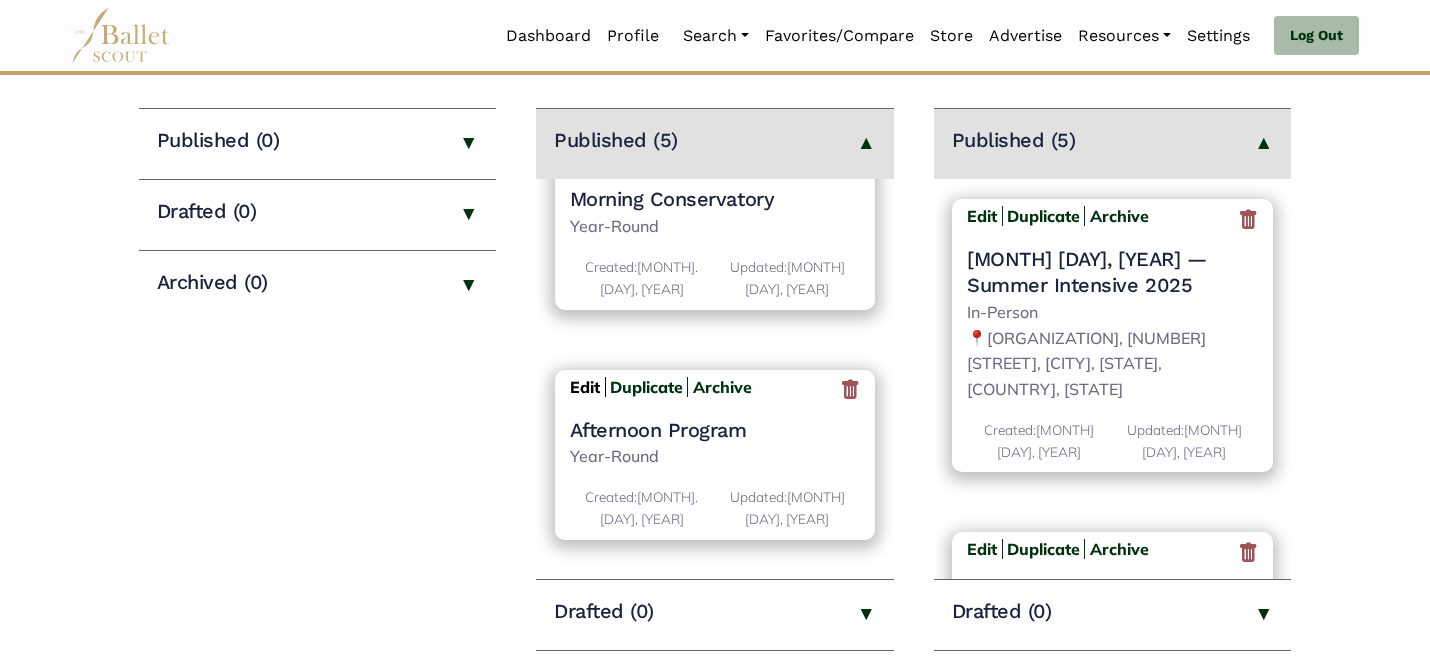click on "Edit" at bounding box center [585, 387] 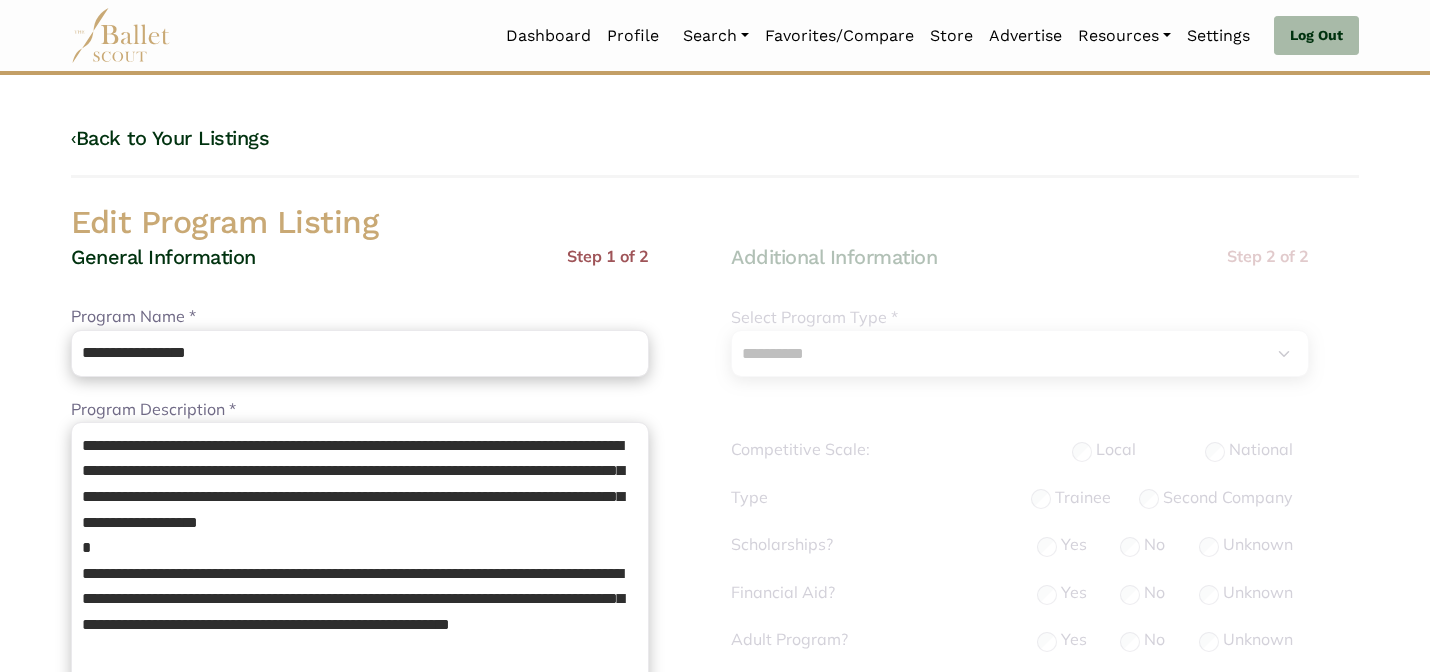 select on "**" 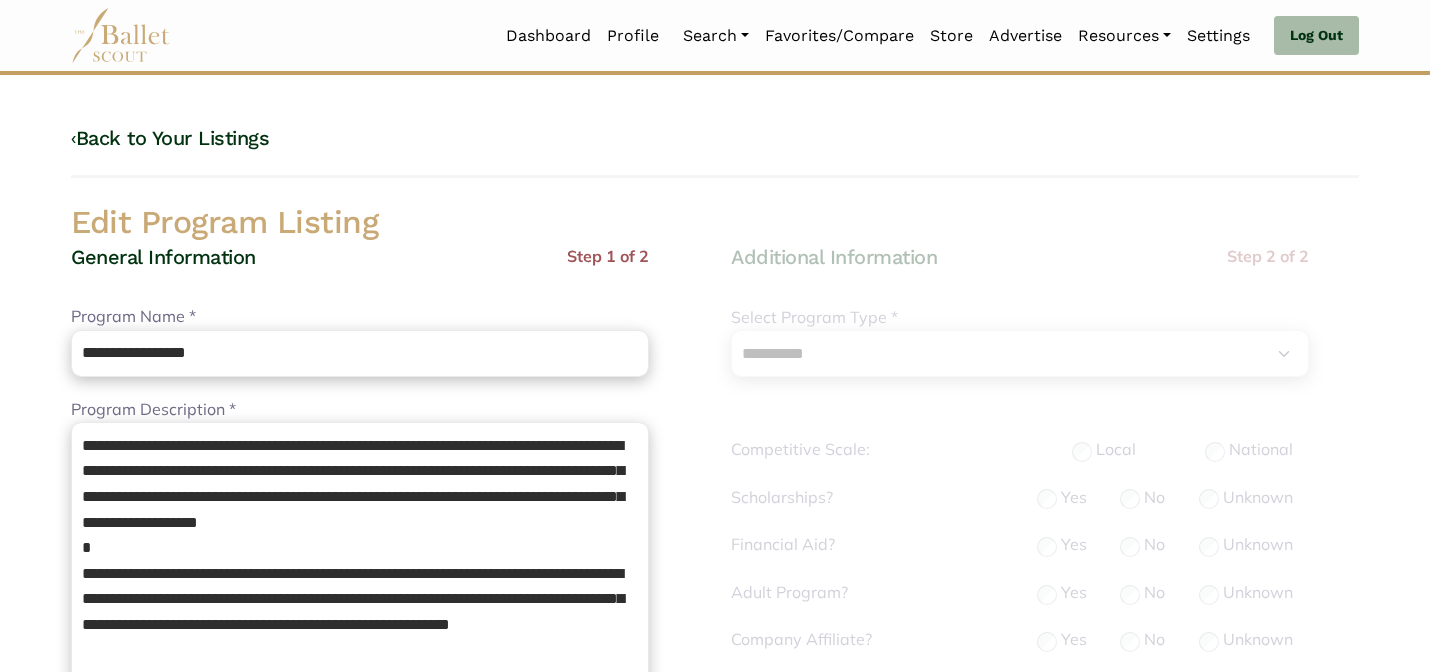 scroll, scrollTop: 632, scrollLeft: 0, axis: vertical 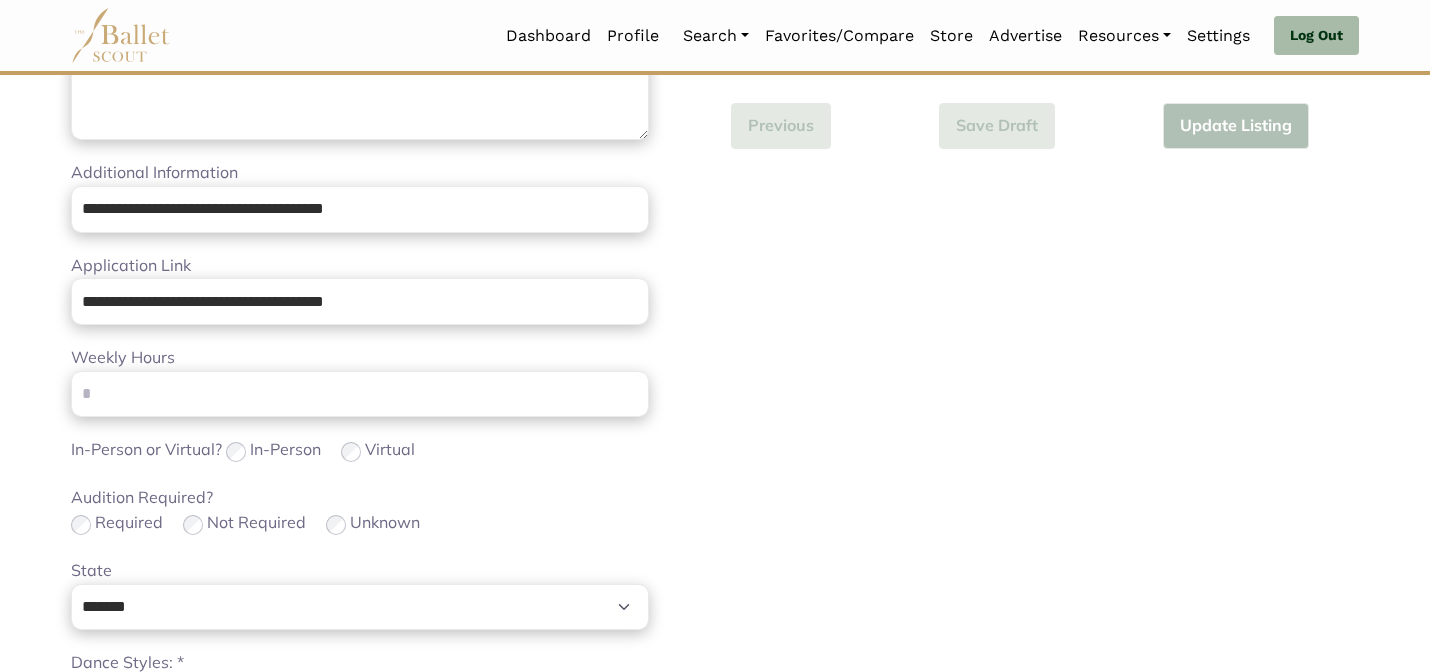 click on "**********" at bounding box center [385, 296] 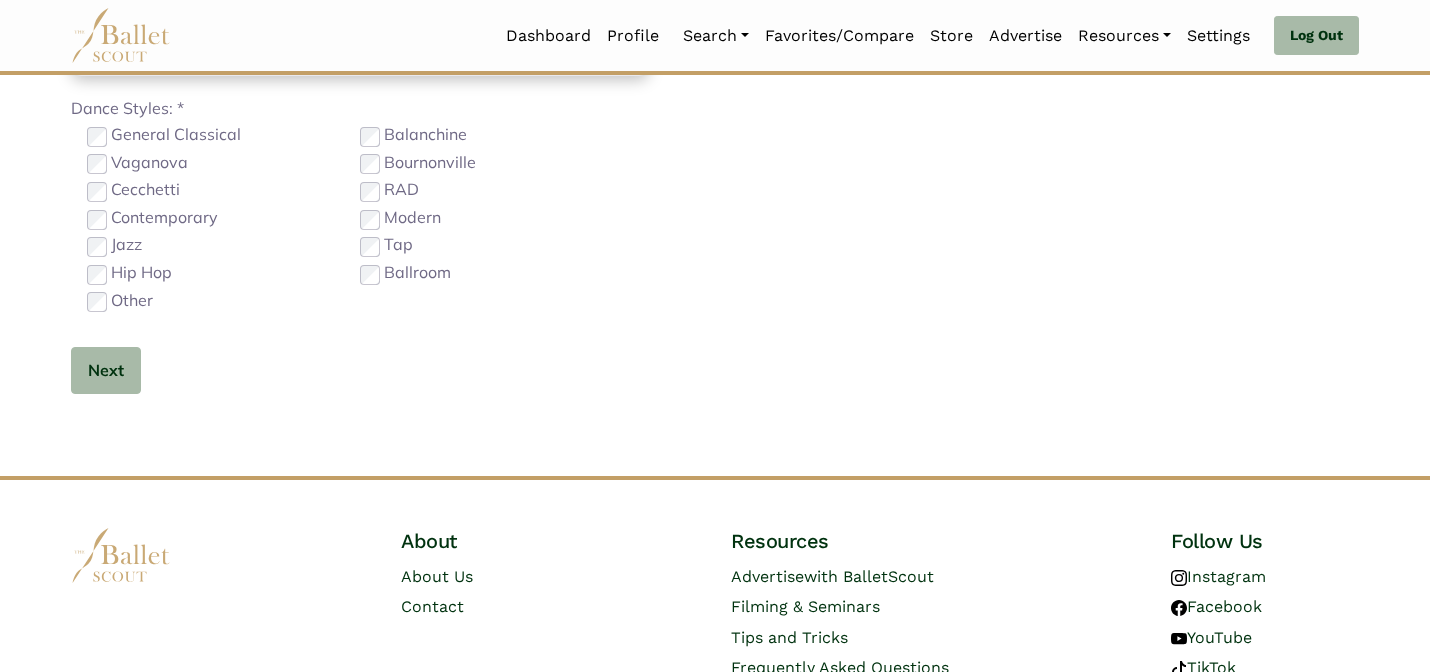 scroll, scrollTop: 1264, scrollLeft: 0, axis: vertical 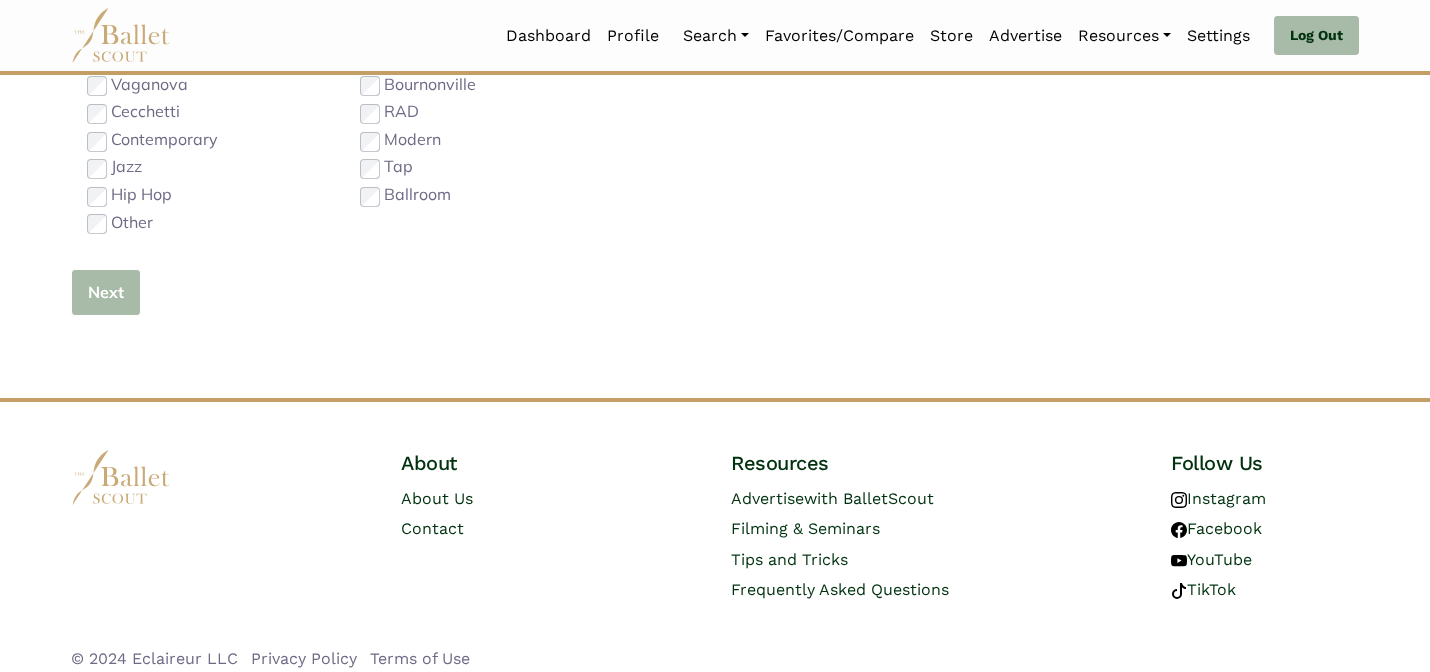 click on "Next" at bounding box center (106, 292) 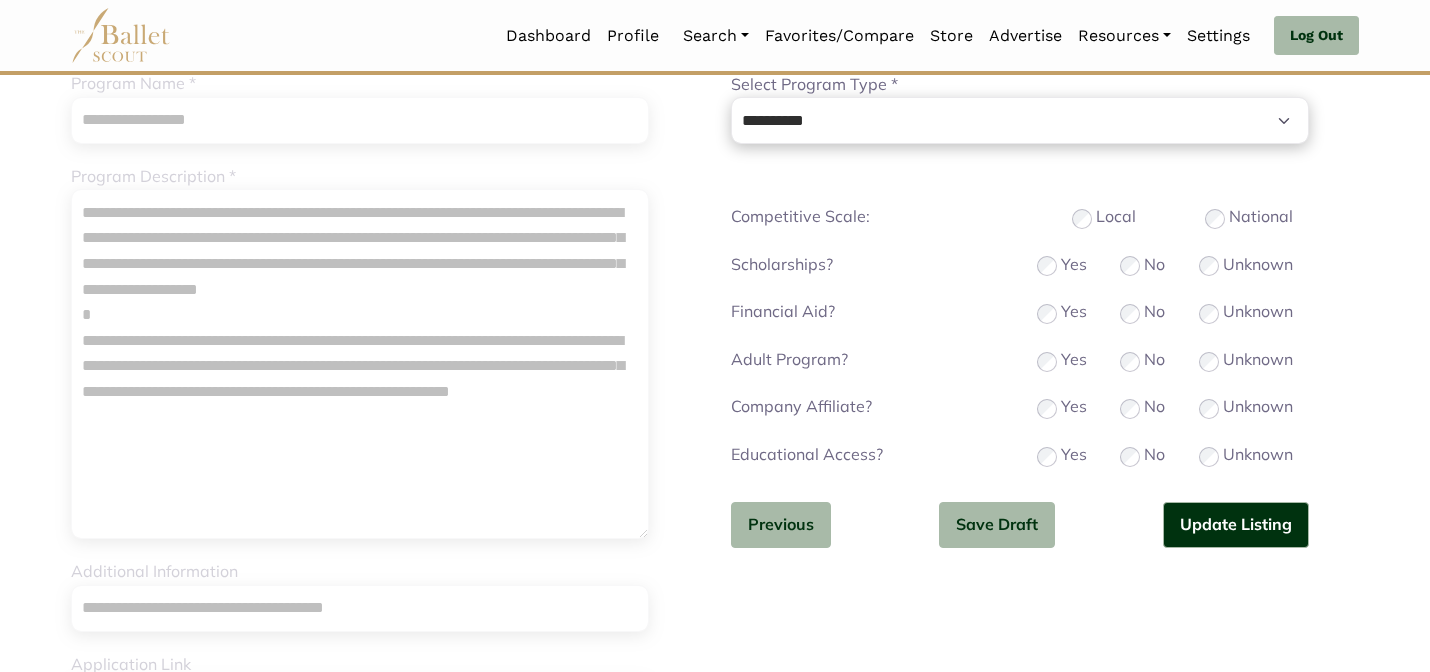 scroll, scrollTop: 280, scrollLeft: 0, axis: vertical 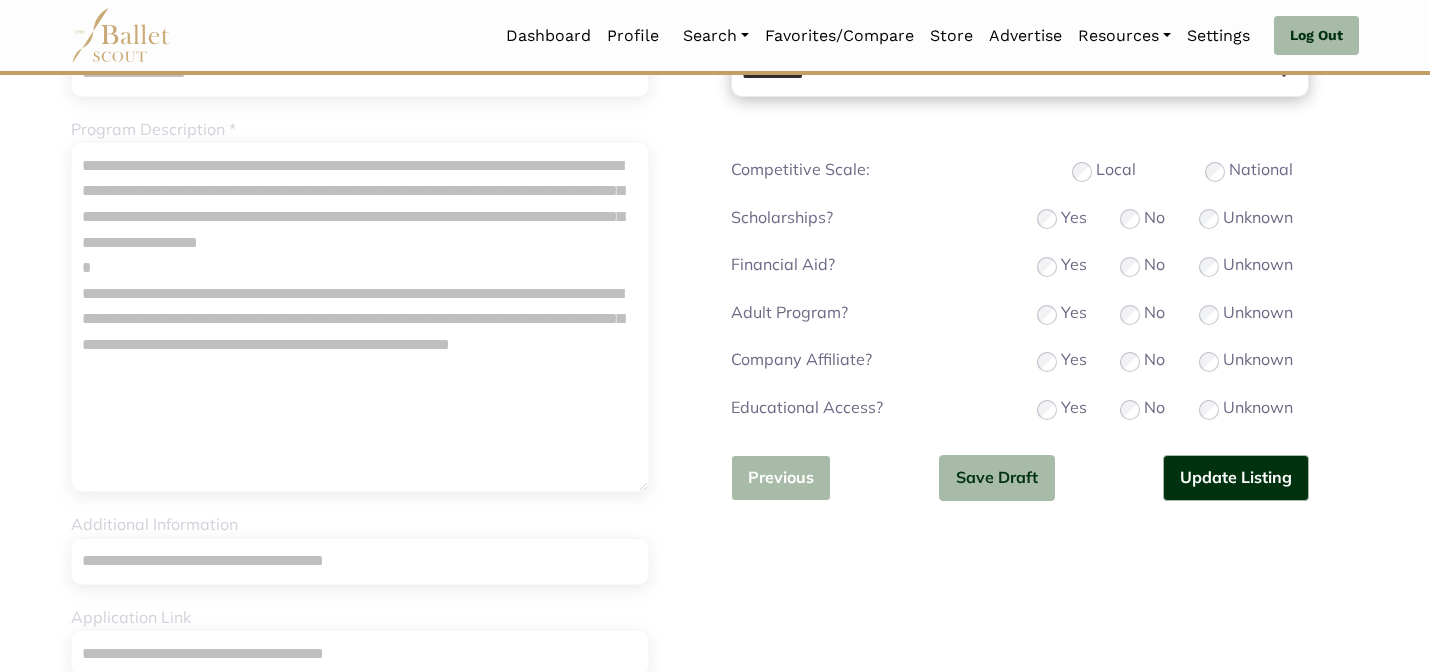 click on "Previous" at bounding box center [781, 478] 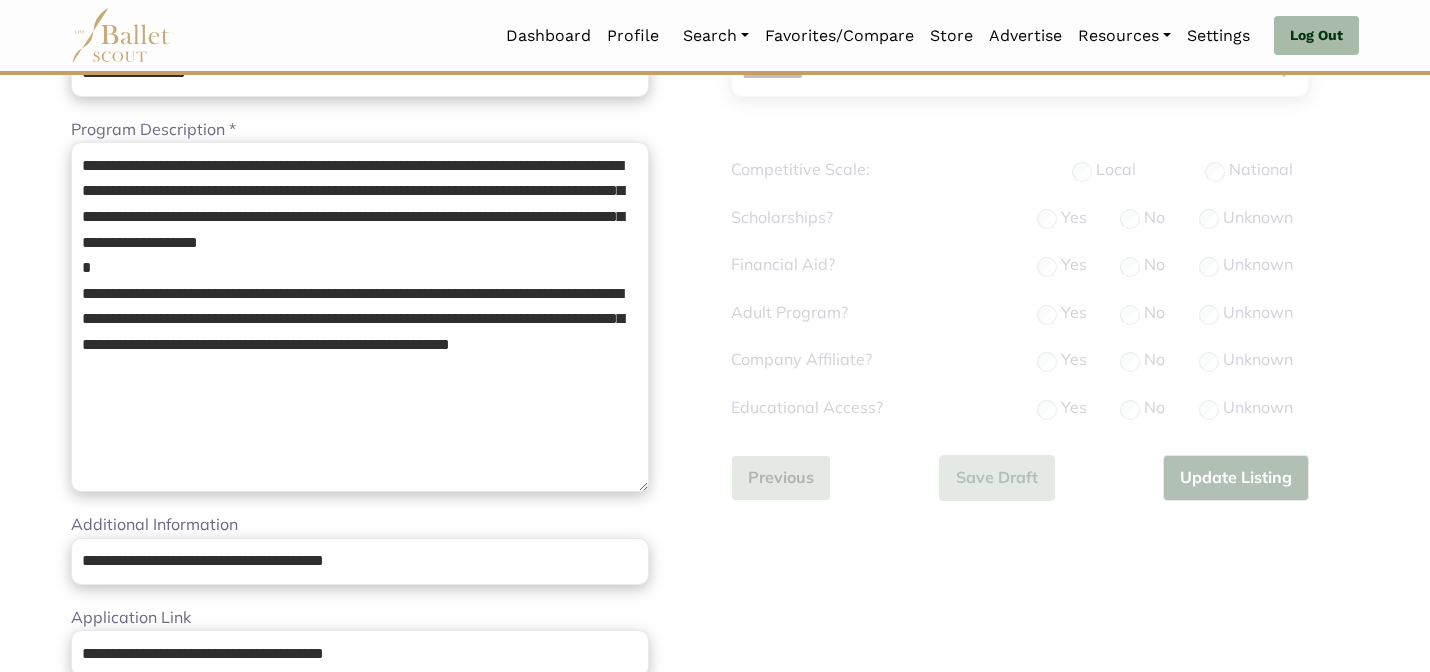 type 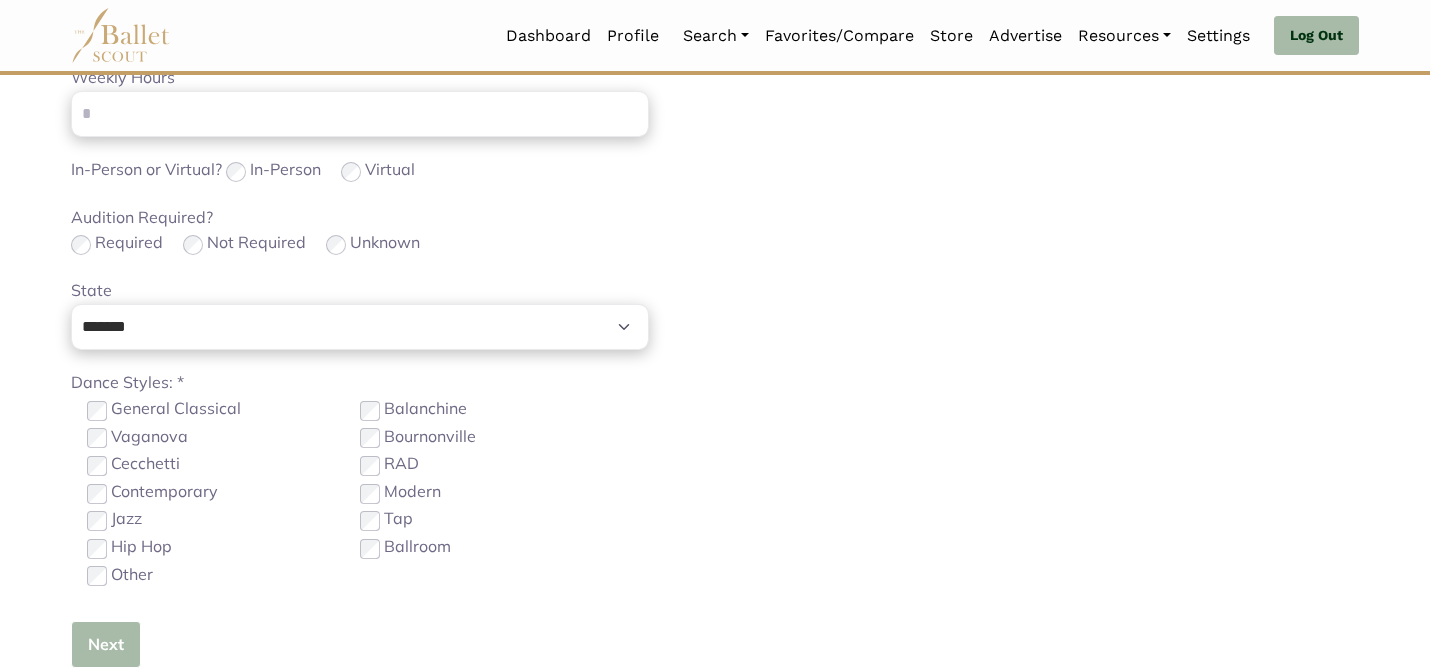 click on "Next" at bounding box center (106, 644) 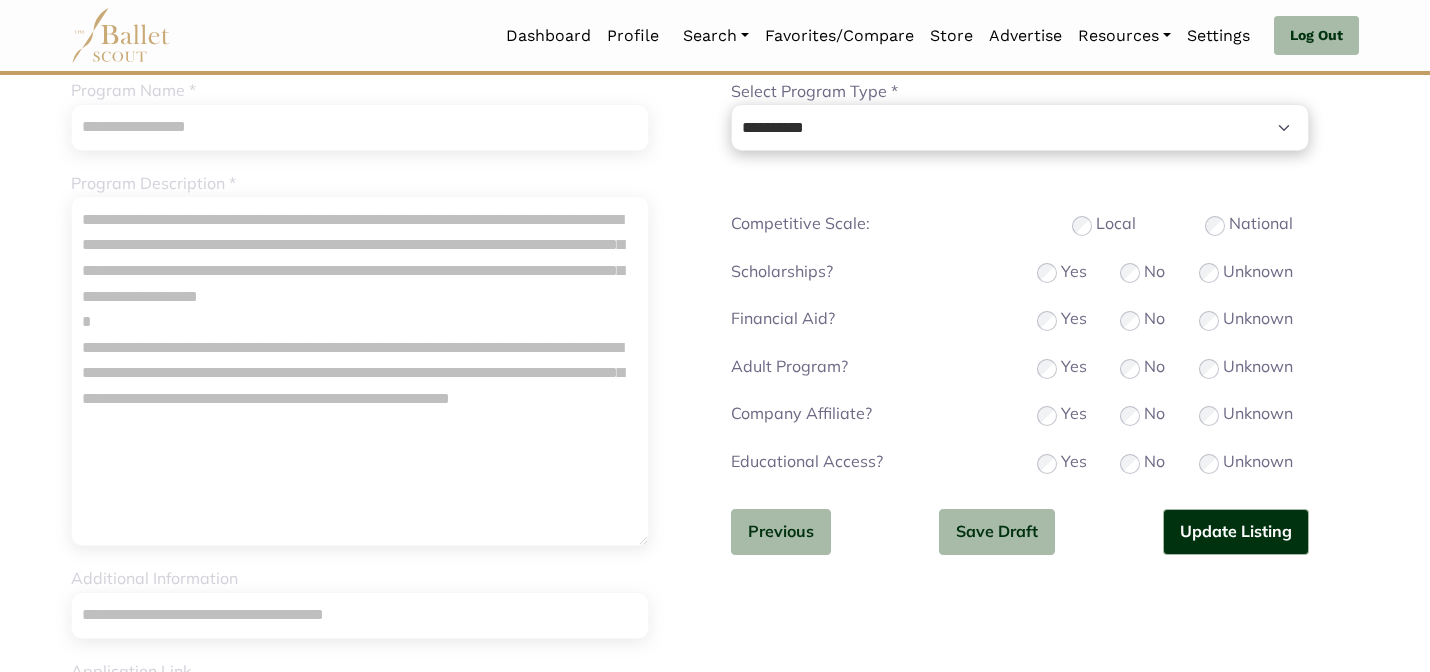scroll, scrollTop: 240, scrollLeft: 0, axis: vertical 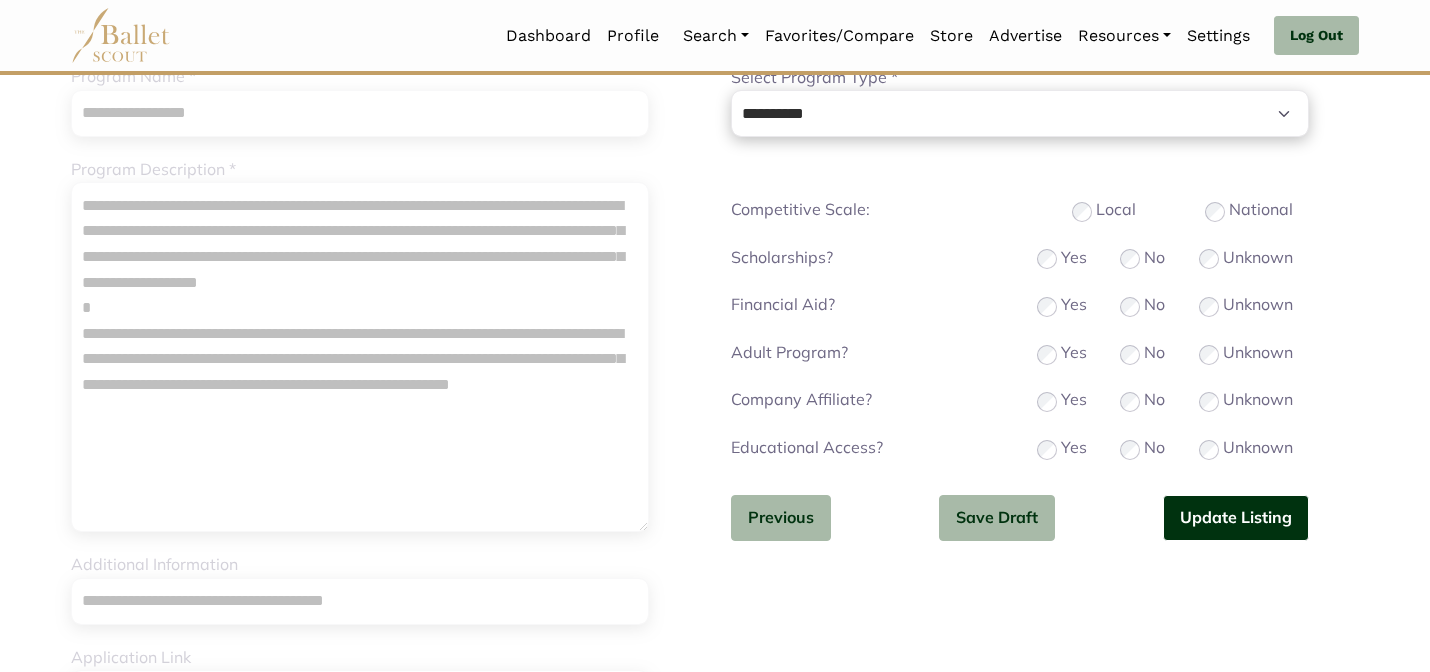 click on "Update Listing" at bounding box center (1236, 518) 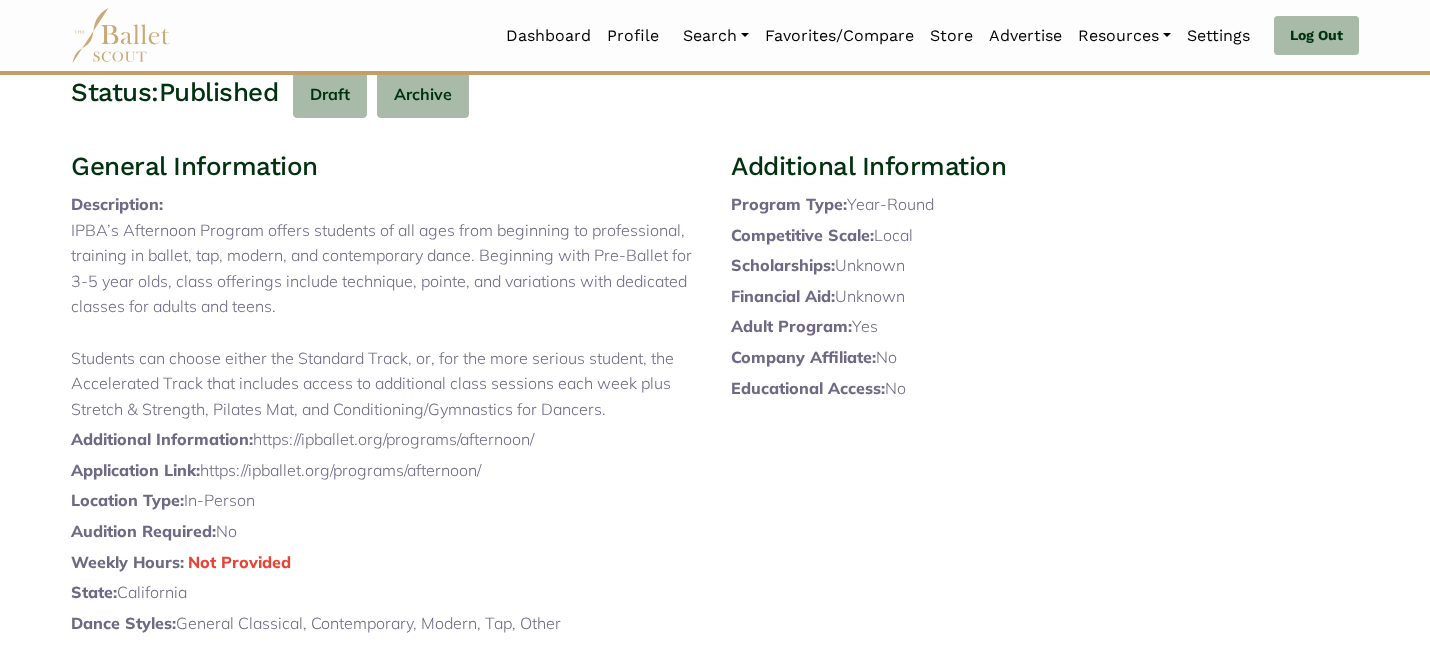scroll, scrollTop: 259, scrollLeft: 0, axis: vertical 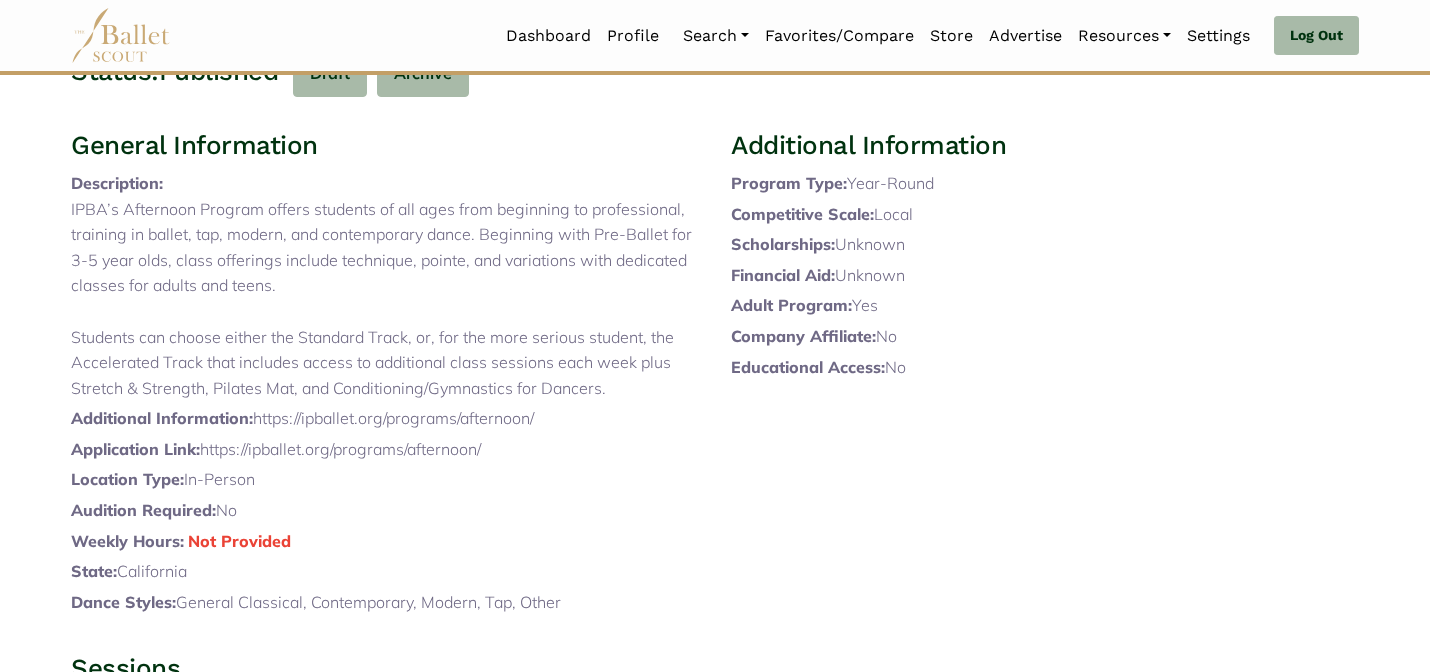 drag, startPoint x: 551, startPoint y: 464, endPoint x: 260, endPoint y: 472, distance: 291.10995 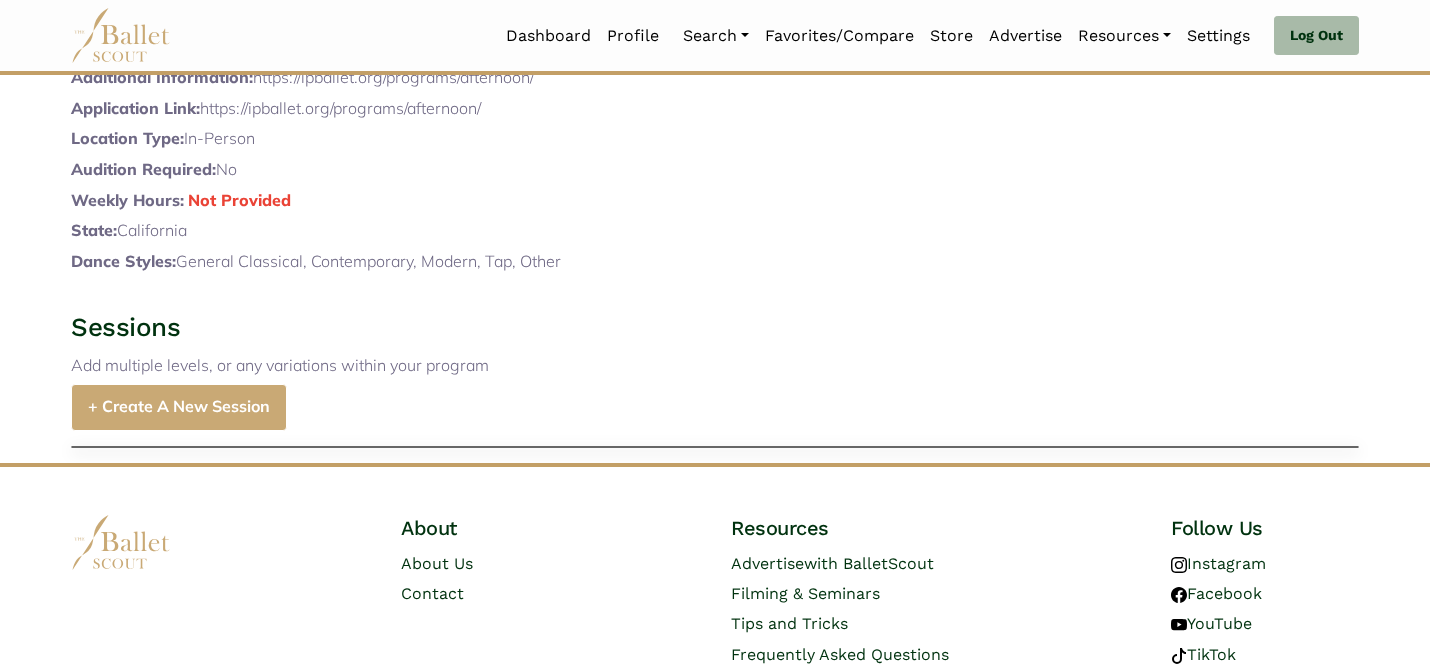 scroll, scrollTop: 731, scrollLeft: 0, axis: vertical 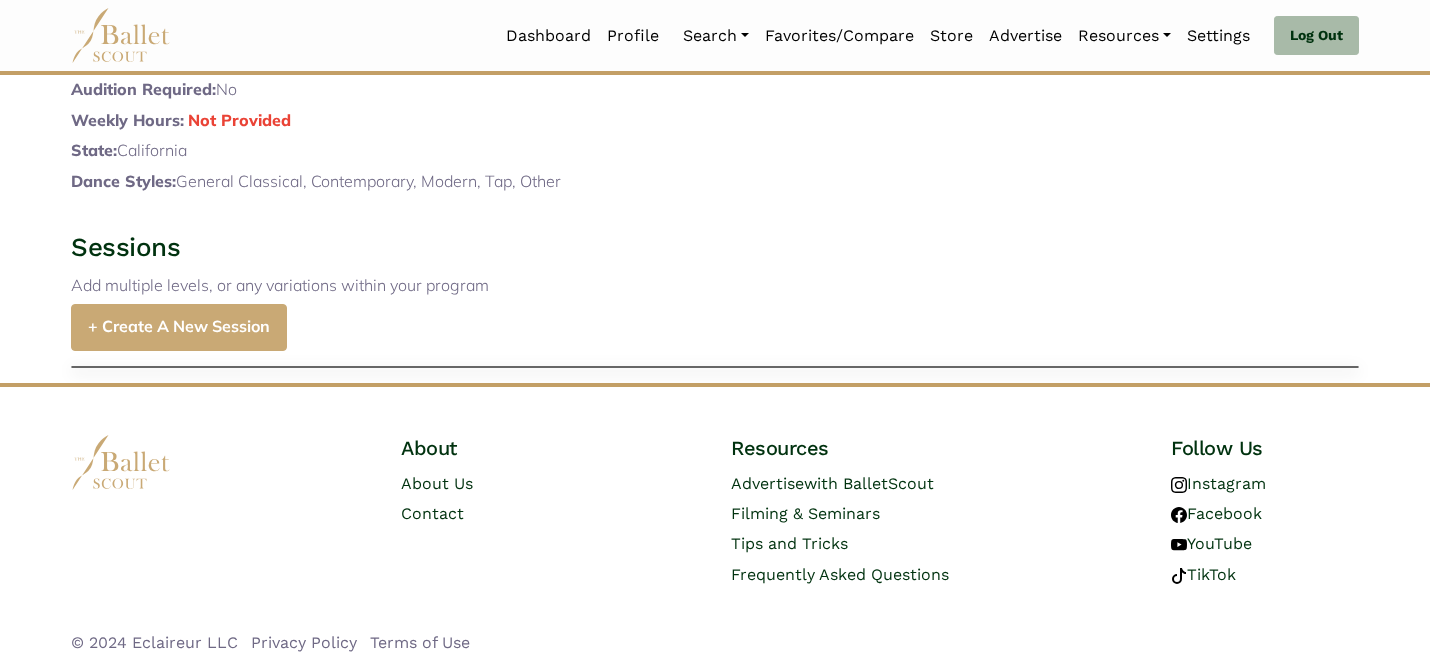 click on "+ Create A New Session" at bounding box center (179, 327) 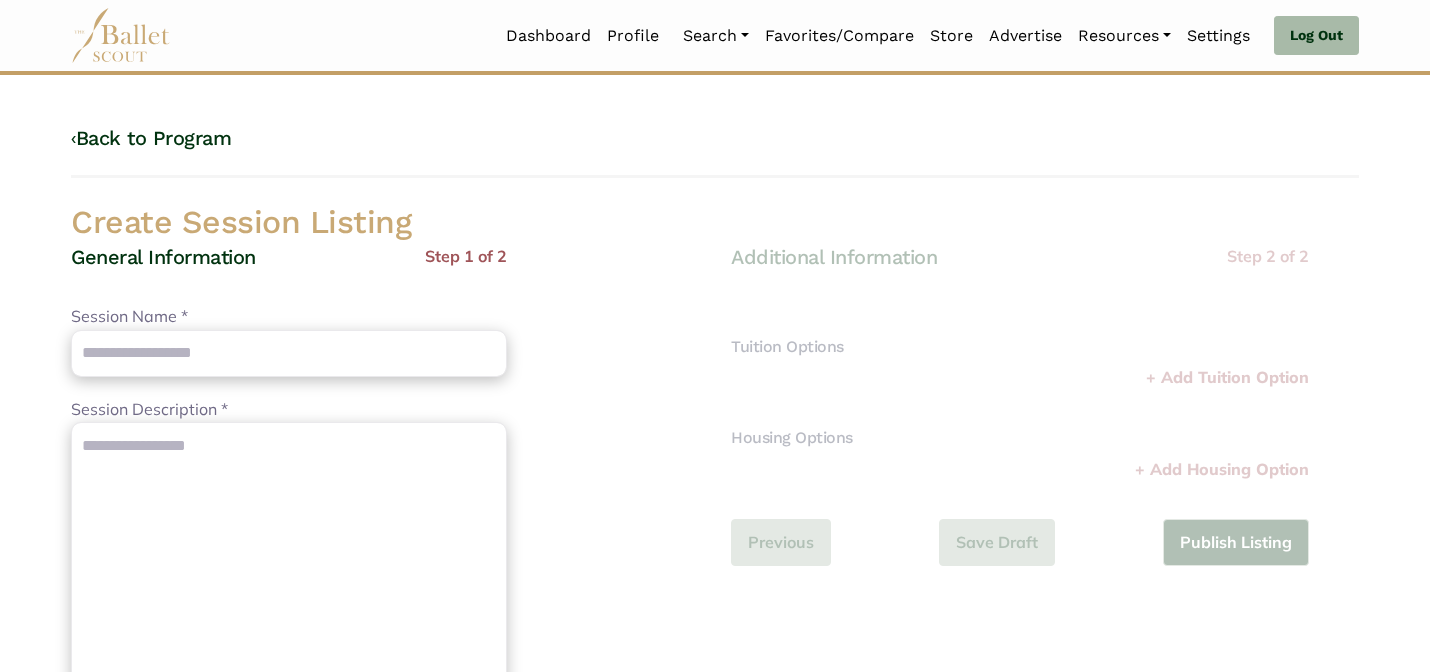 scroll, scrollTop: 0, scrollLeft: 0, axis: both 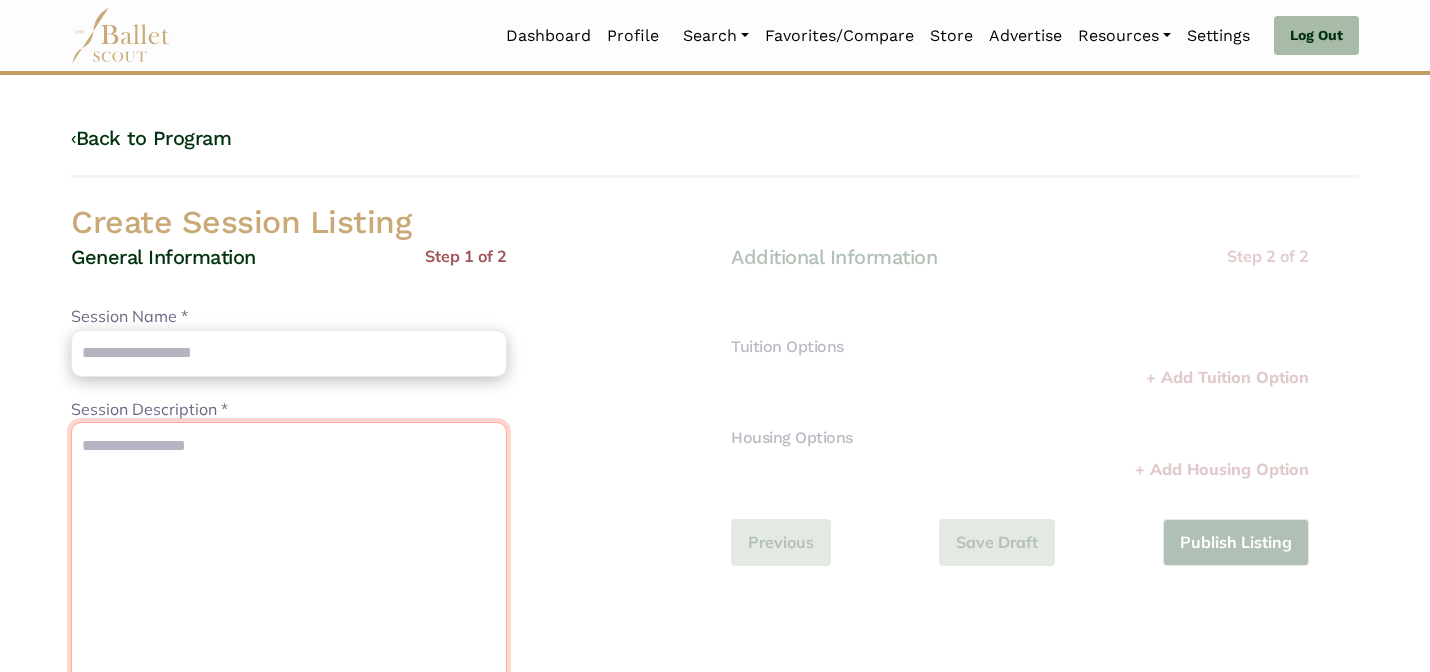 click on "Session Description *" at bounding box center [289, 597] 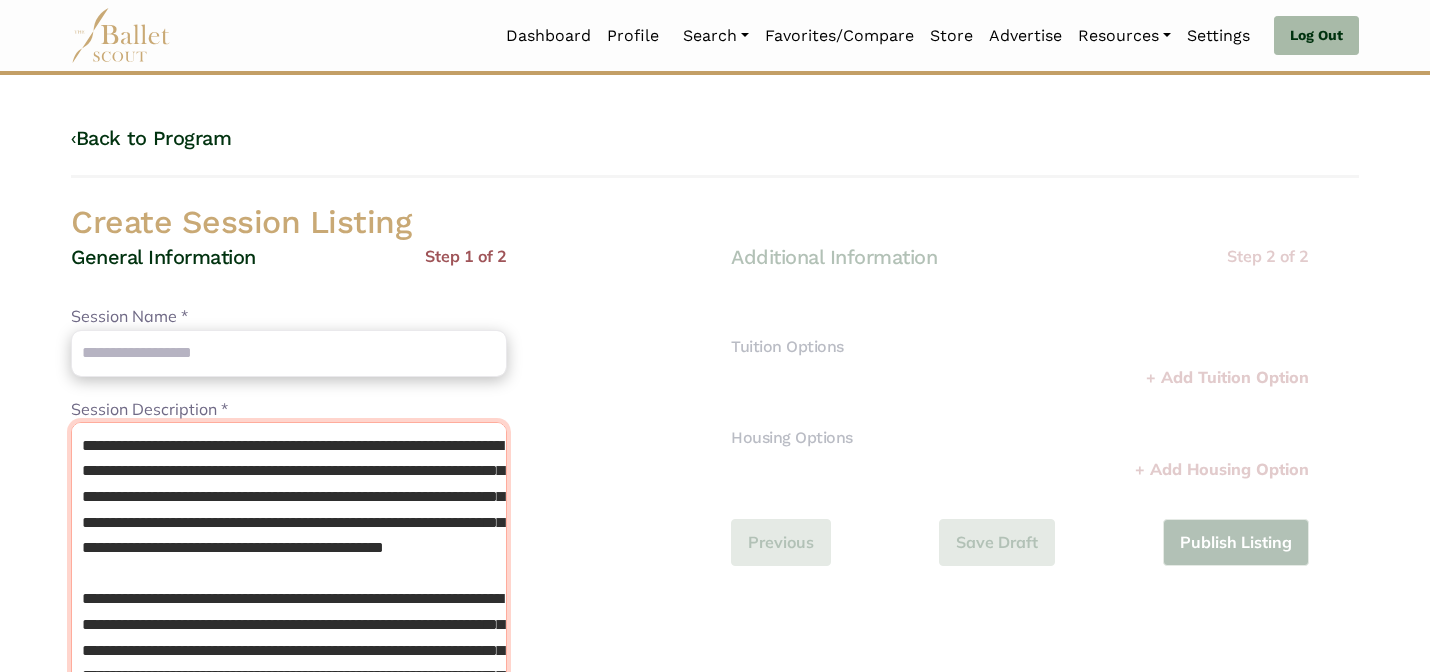 scroll, scrollTop: 66, scrollLeft: 0, axis: vertical 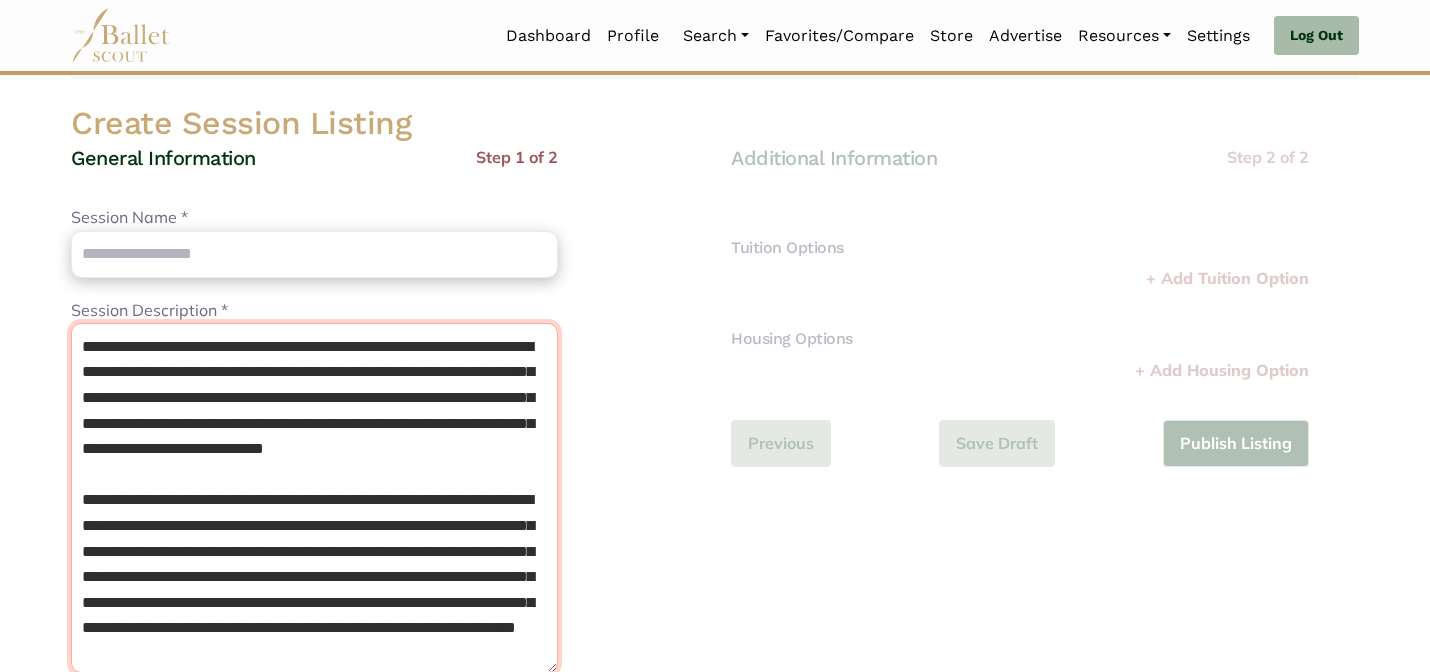 type on "**********" 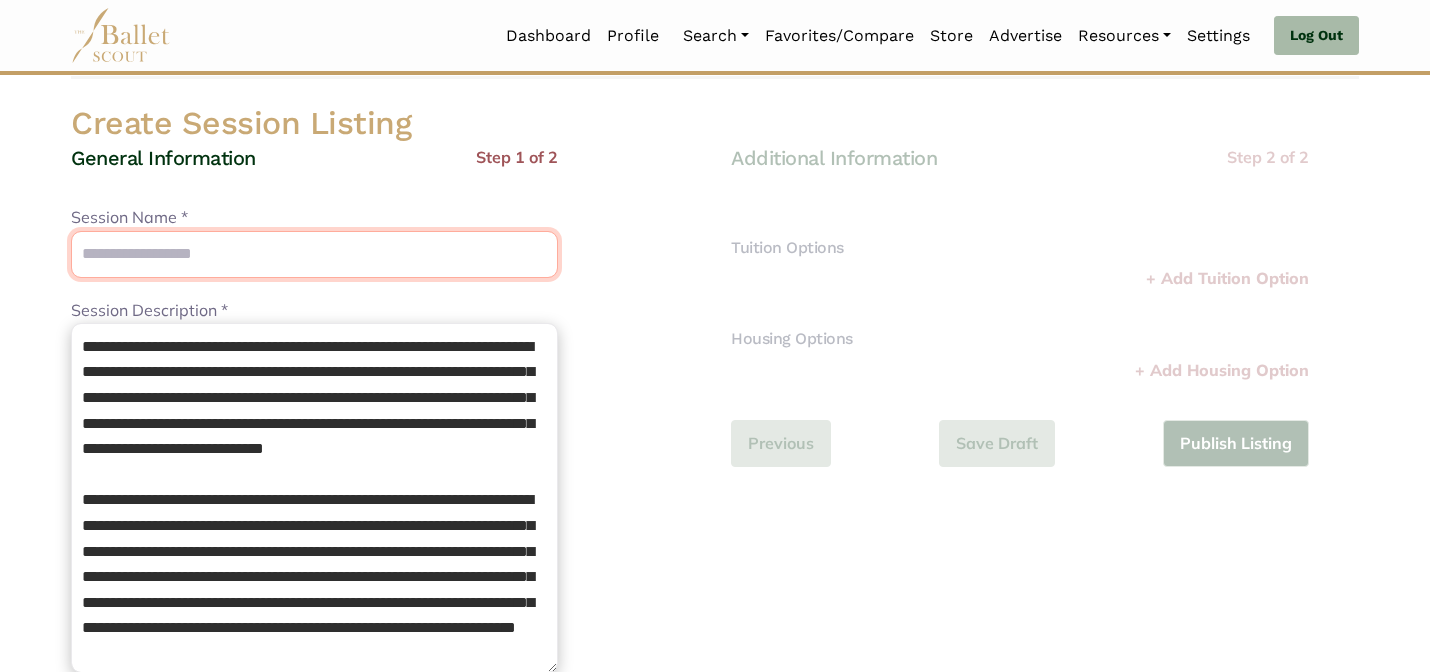 click on "Session Name *" at bounding box center [314, 254] 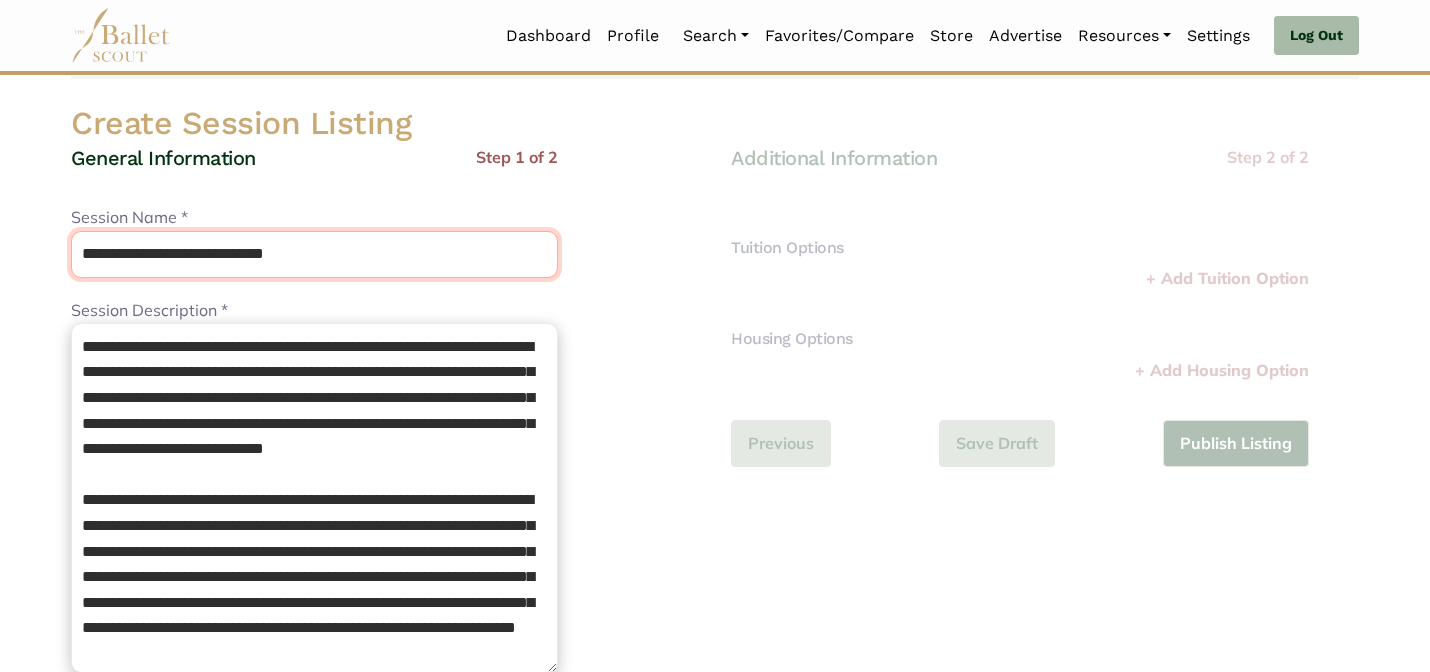 type on "**********" 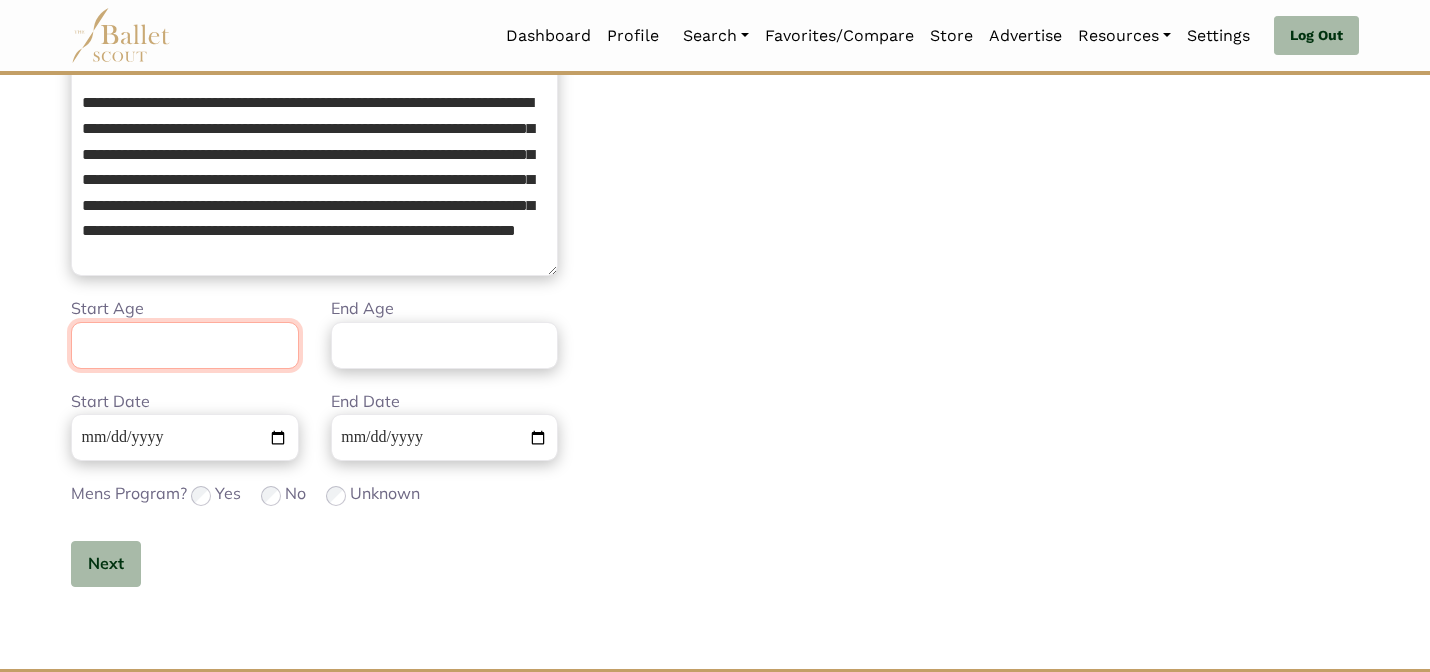 scroll, scrollTop: 506, scrollLeft: 0, axis: vertical 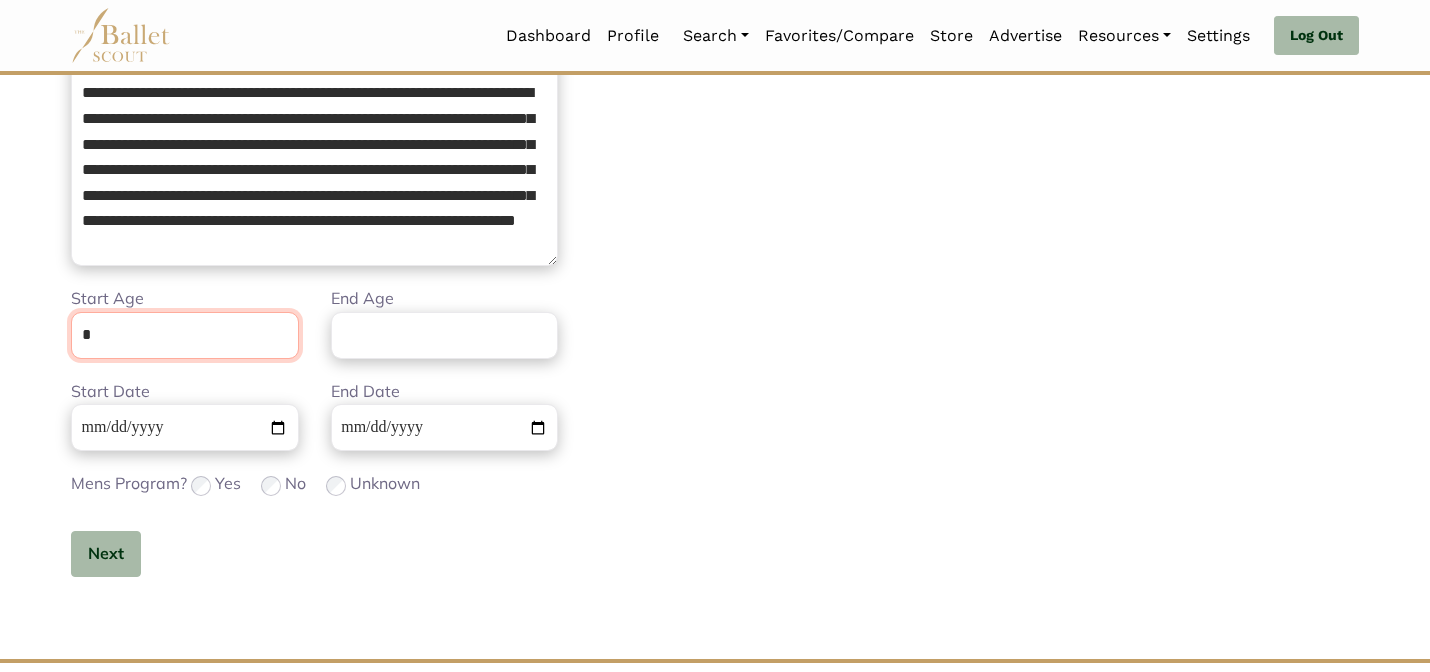 type on "*" 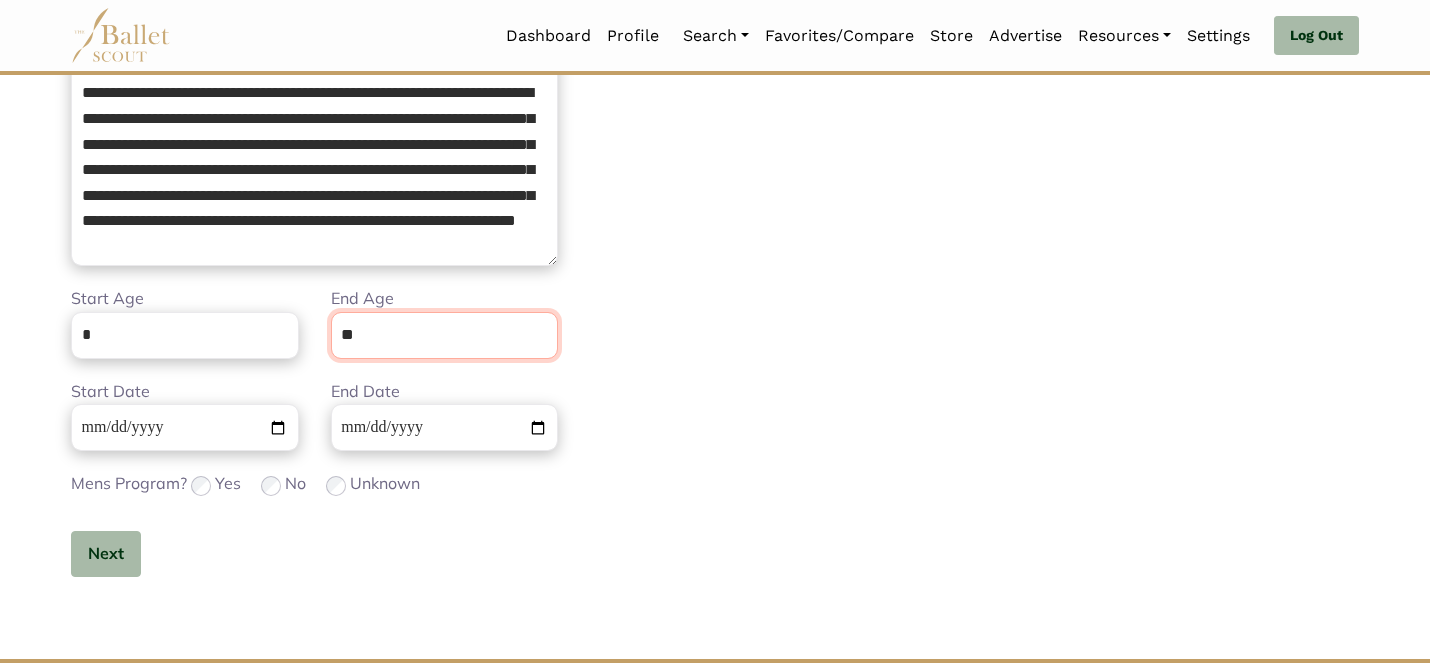 type on "**" 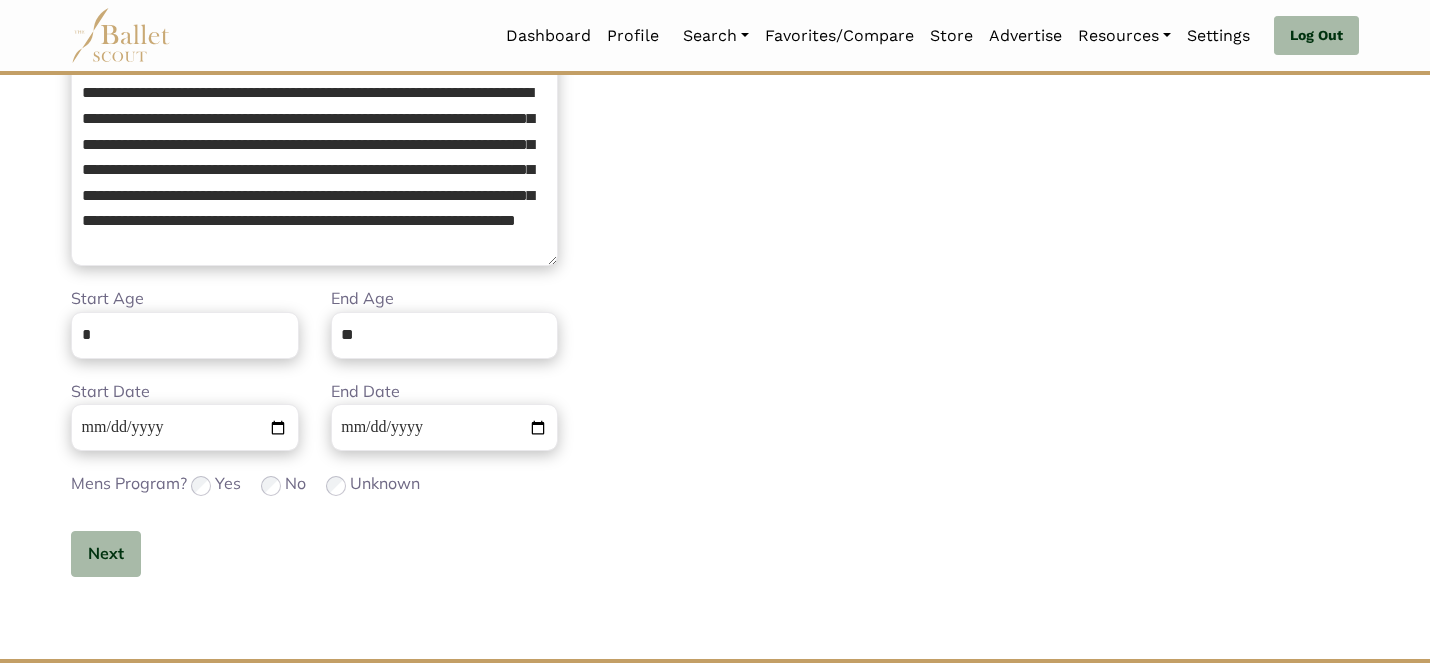 click on "Additional Information
Step 2 of 2
Tuition Options
Price *
Please enter a valid price
Short Description *
Please enter a valid description
Del
-
+ Add Tuition Option
Housing Options
Price *
Please enter a price
Short Description *
Please enter a description" at bounding box center (1045, 199) 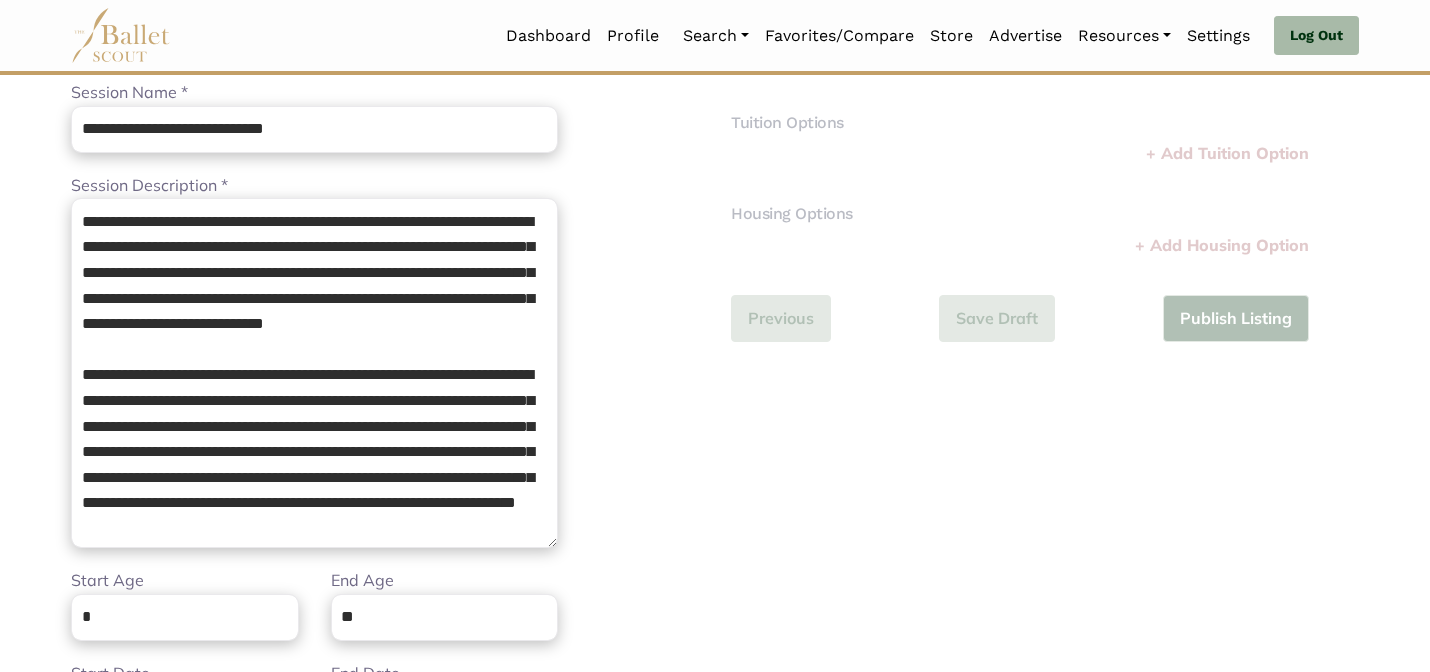 scroll, scrollTop: 186, scrollLeft: 0, axis: vertical 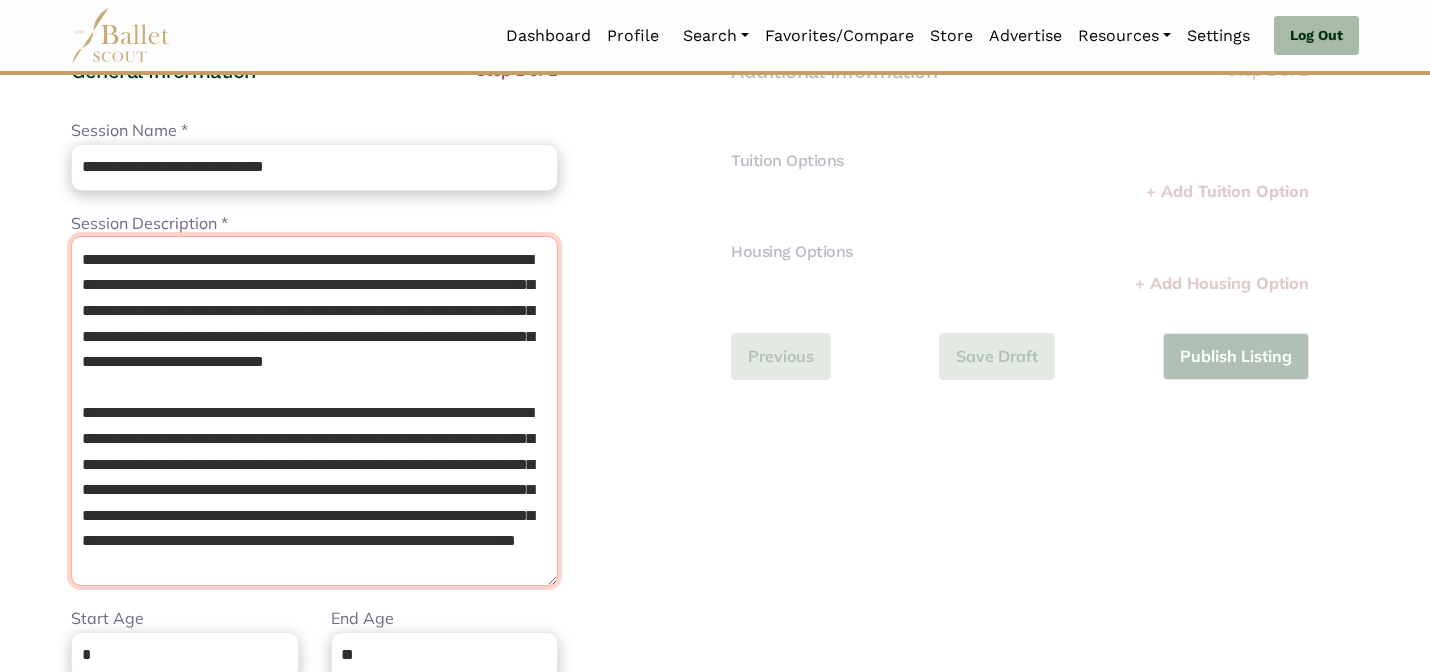 drag, startPoint x: 432, startPoint y: 575, endPoint x: 317, endPoint y: 84, distance: 504.28763 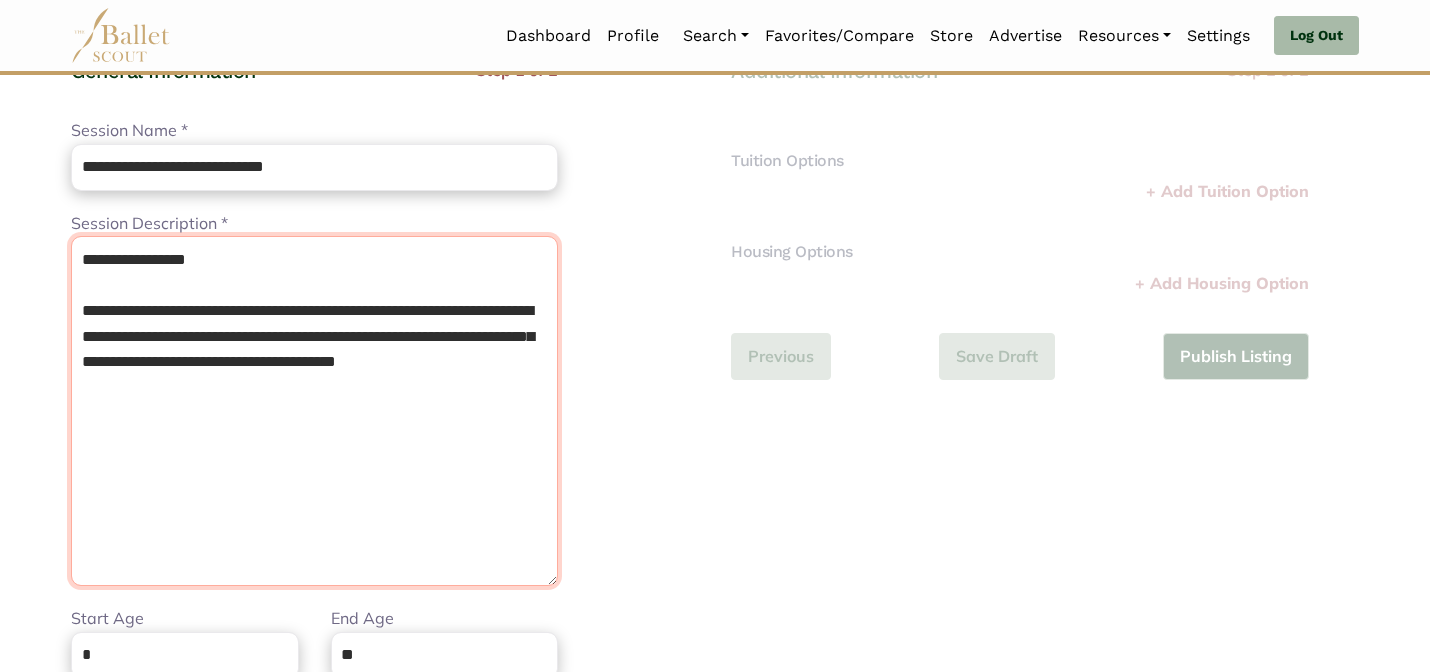 type on "**********" 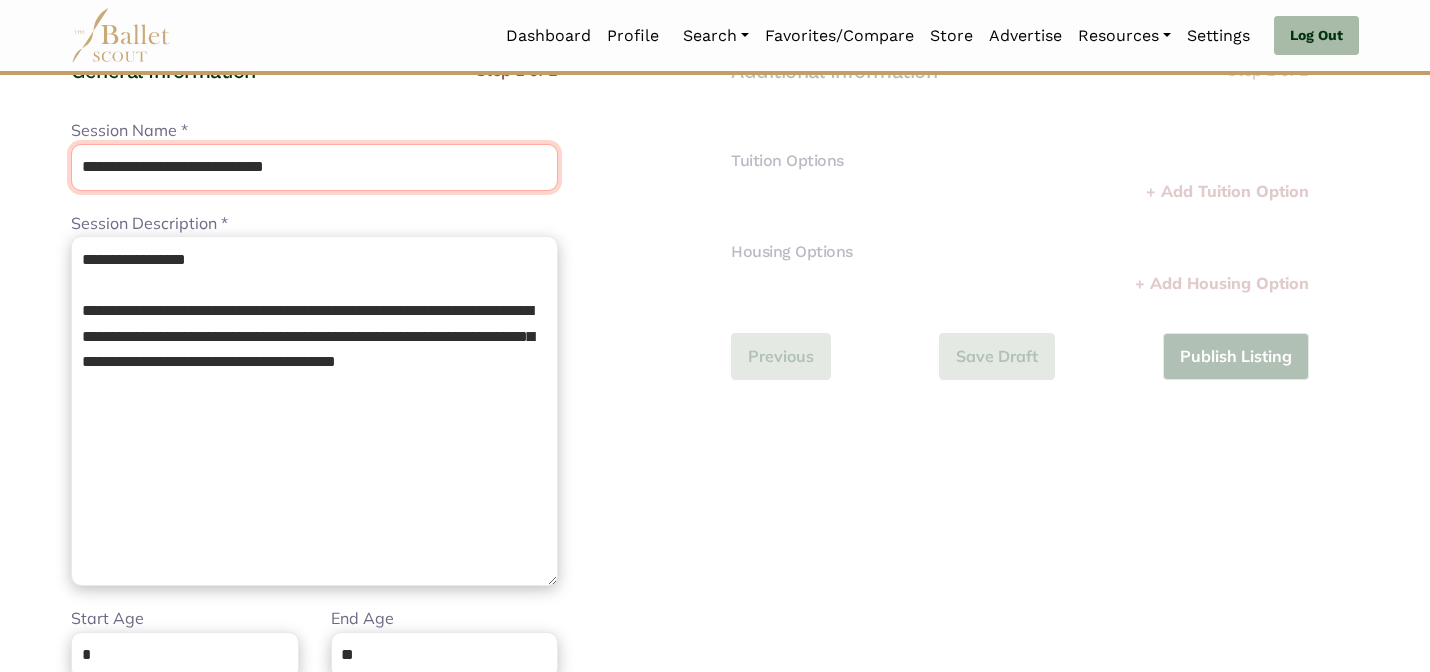 drag, startPoint x: 362, startPoint y: 164, endPoint x: 301, endPoint y: 94, distance: 92.84934 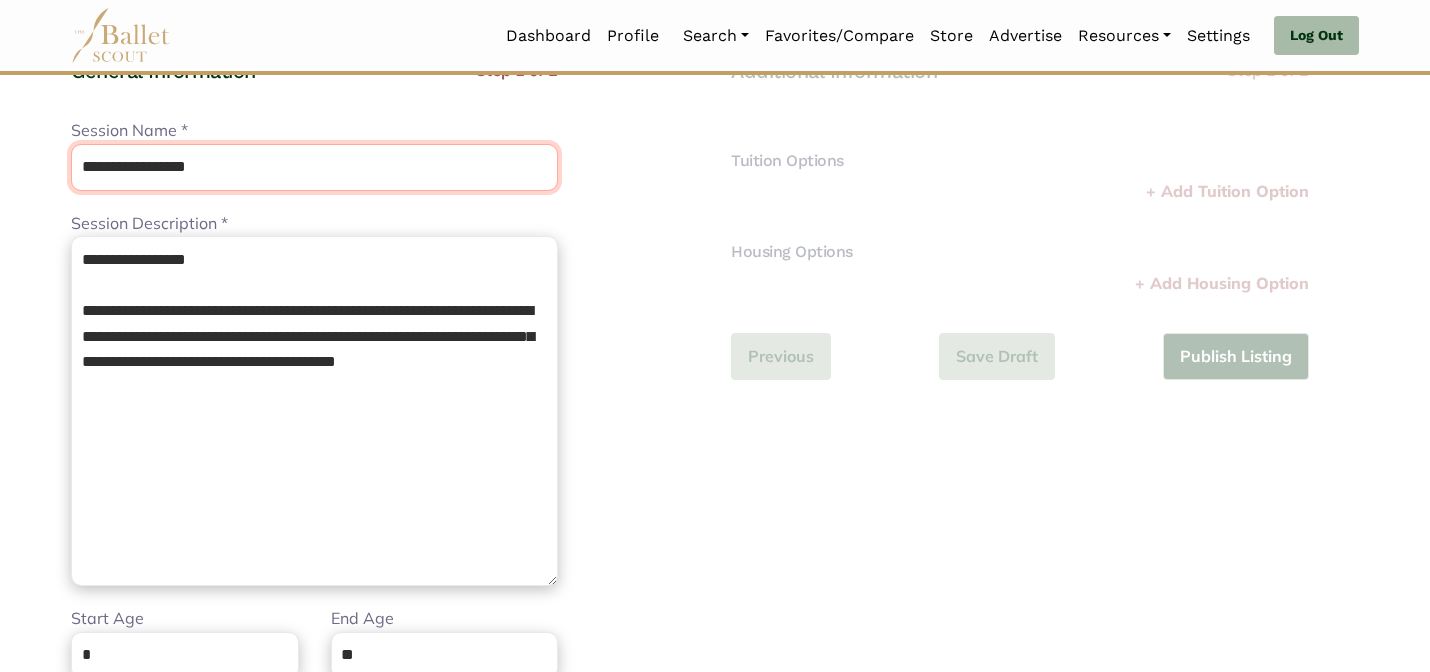 type on "**********" 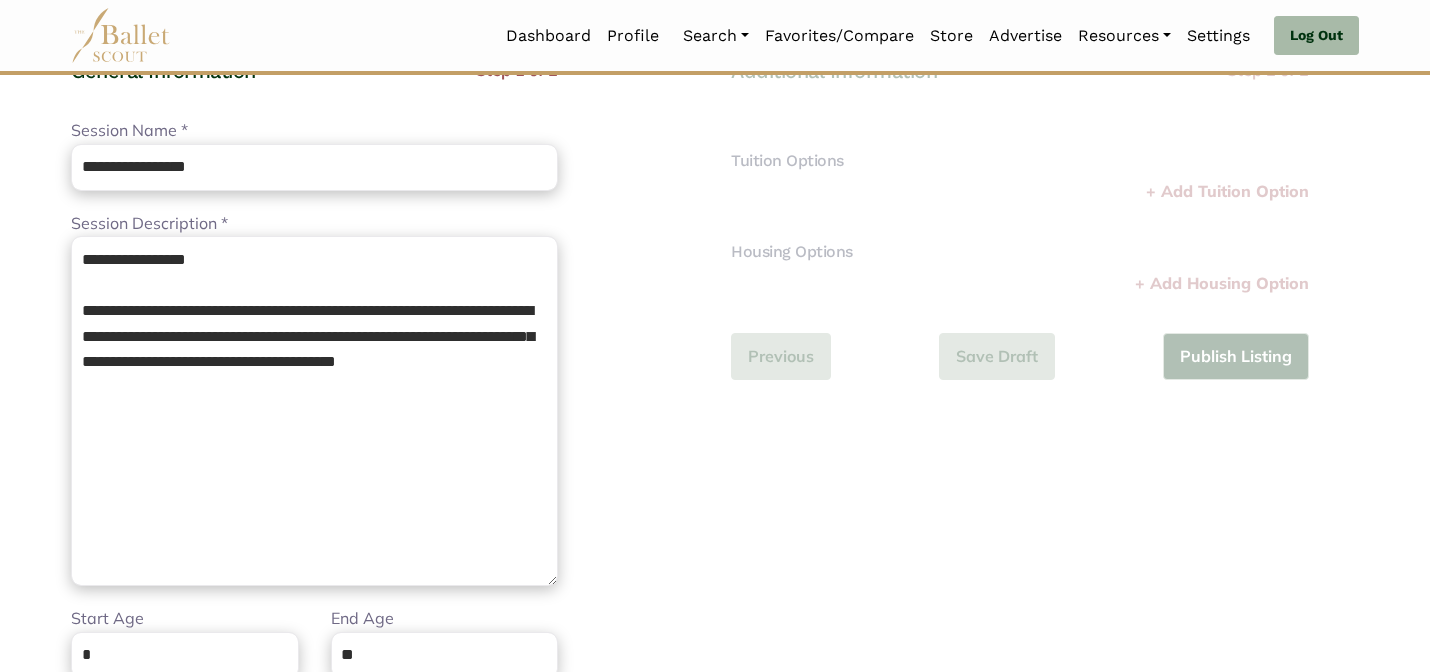 click on "**********" at bounding box center [385, 494] 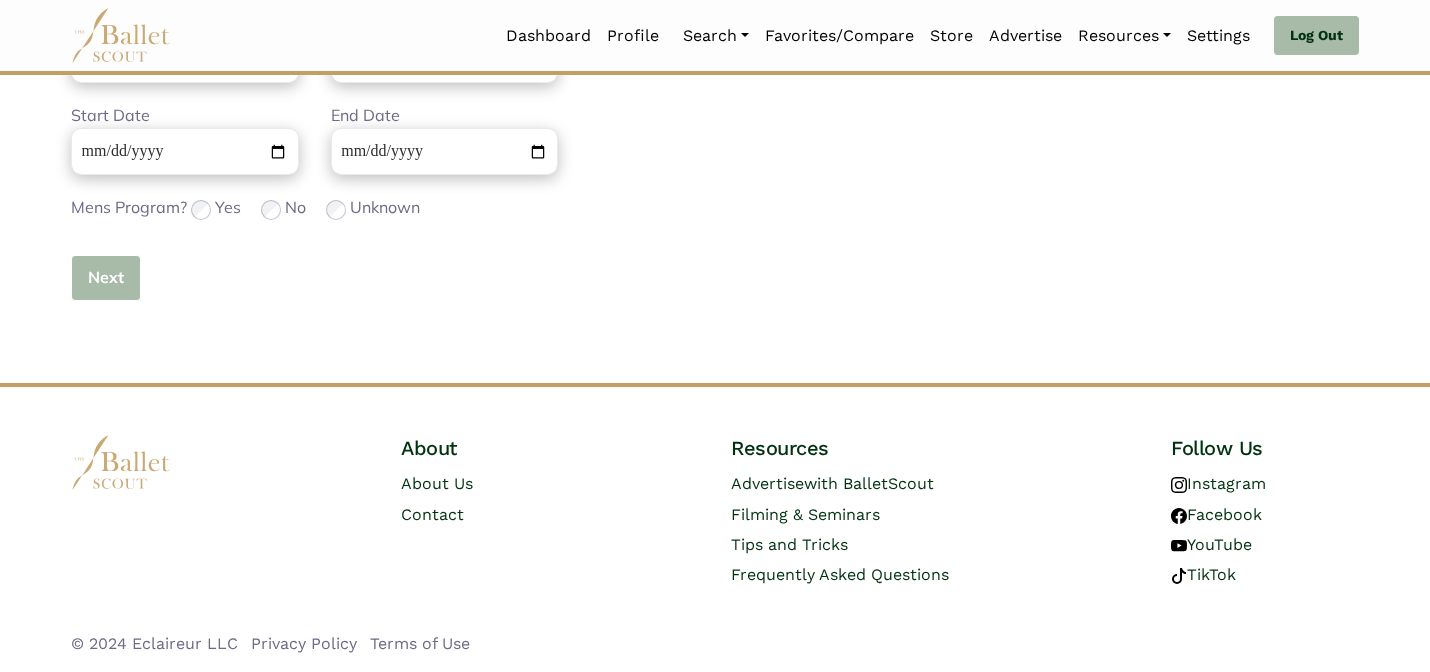click on "Next" at bounding box center [106, 278] 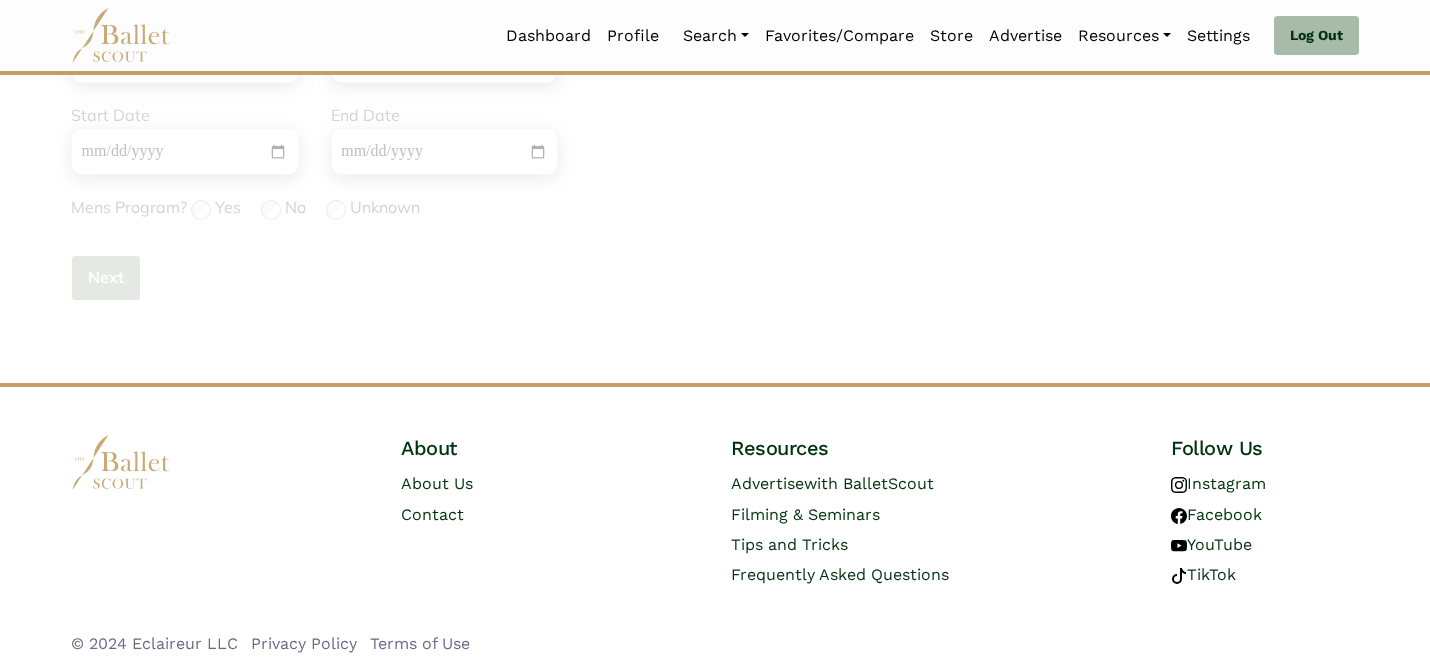 scroll, scrollTop: 150, scrollLeft: 0, axis: vertical 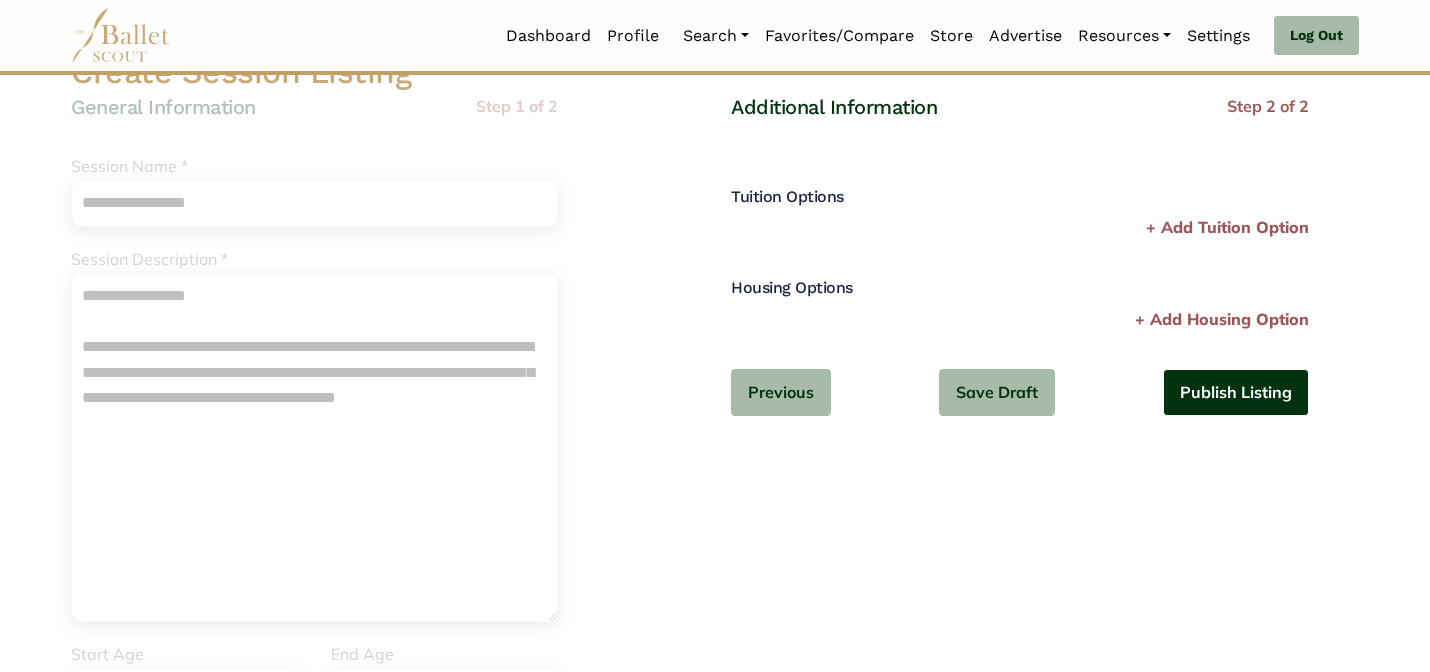 click on "Publish Listing" at bounding box center (1236, 392) 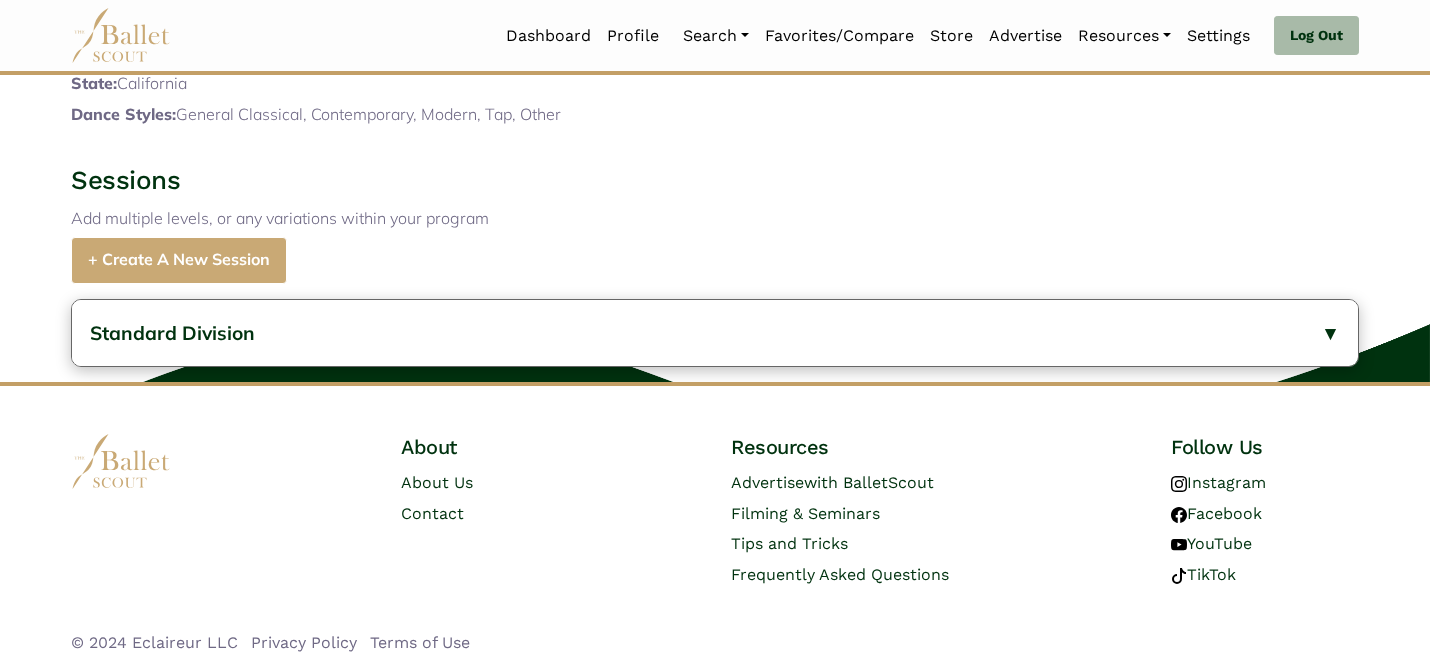 scroll, scrollTop: 798, scrollLeft: 0, axis: vertical 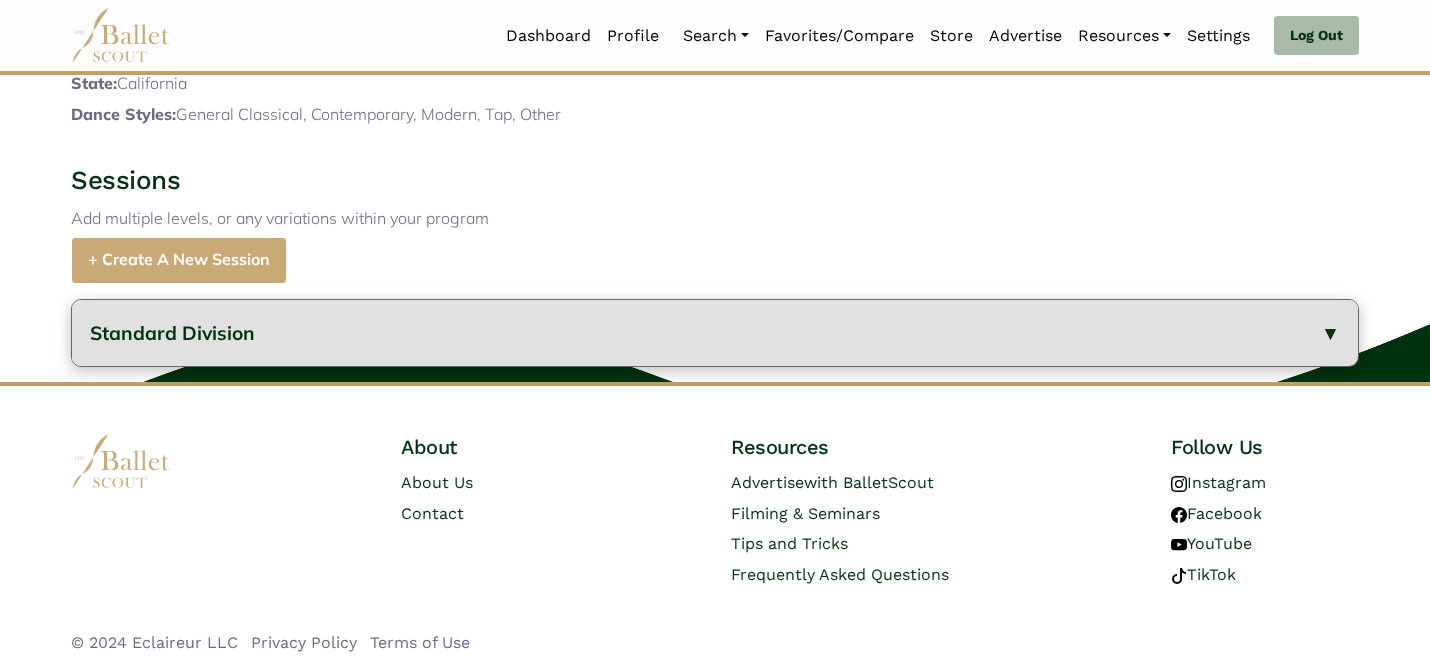 click on "Standard Division" at bounding box center [715, 333] 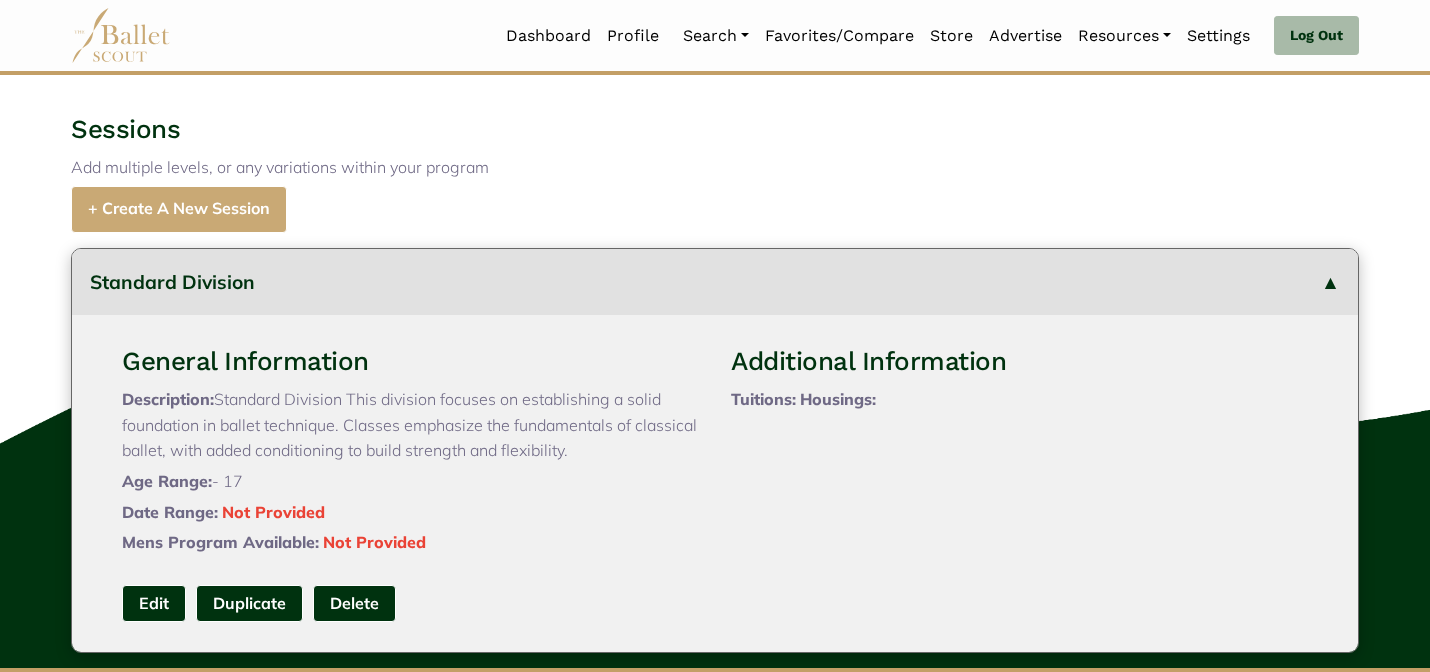 type 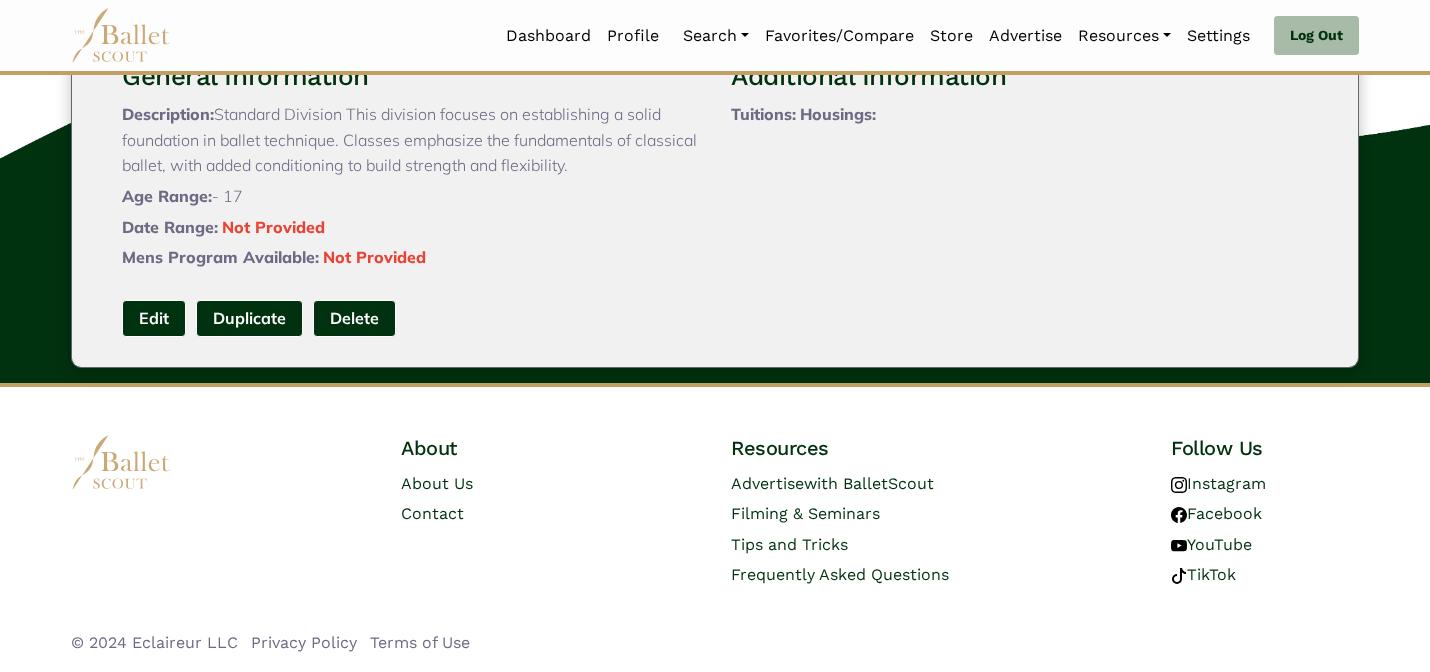 scroll, scrollTop: 1134, scrollLeft: 0, axis: vertical 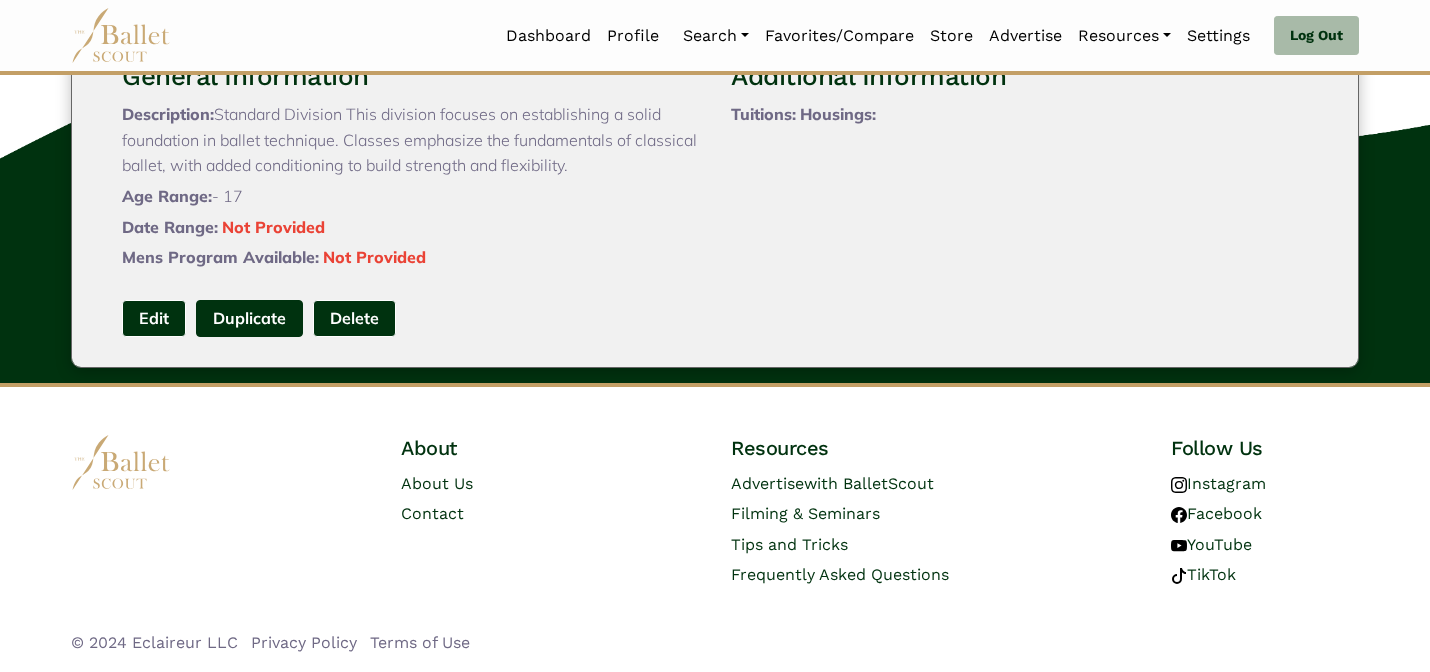 click on "Duplicate" at bounding box center (249, 318) 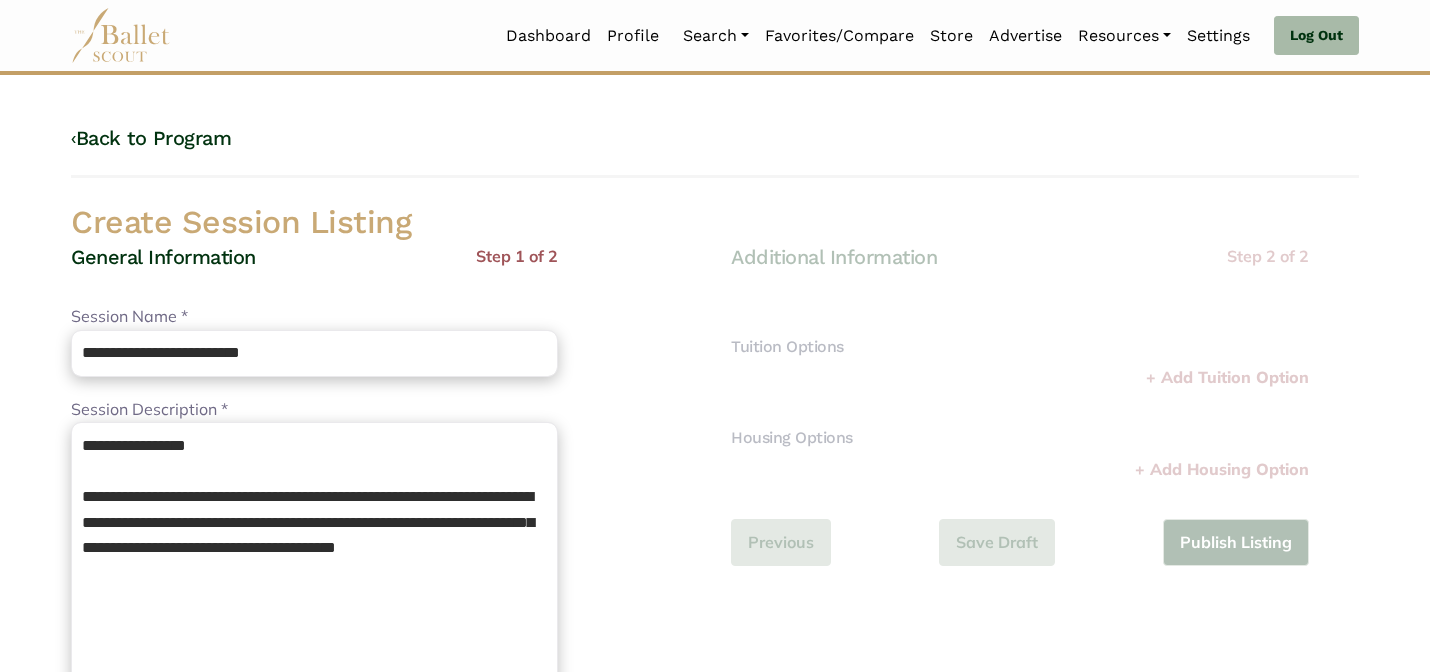 scroll, scrollTop: 0, scrollLeft: 0, axis: both 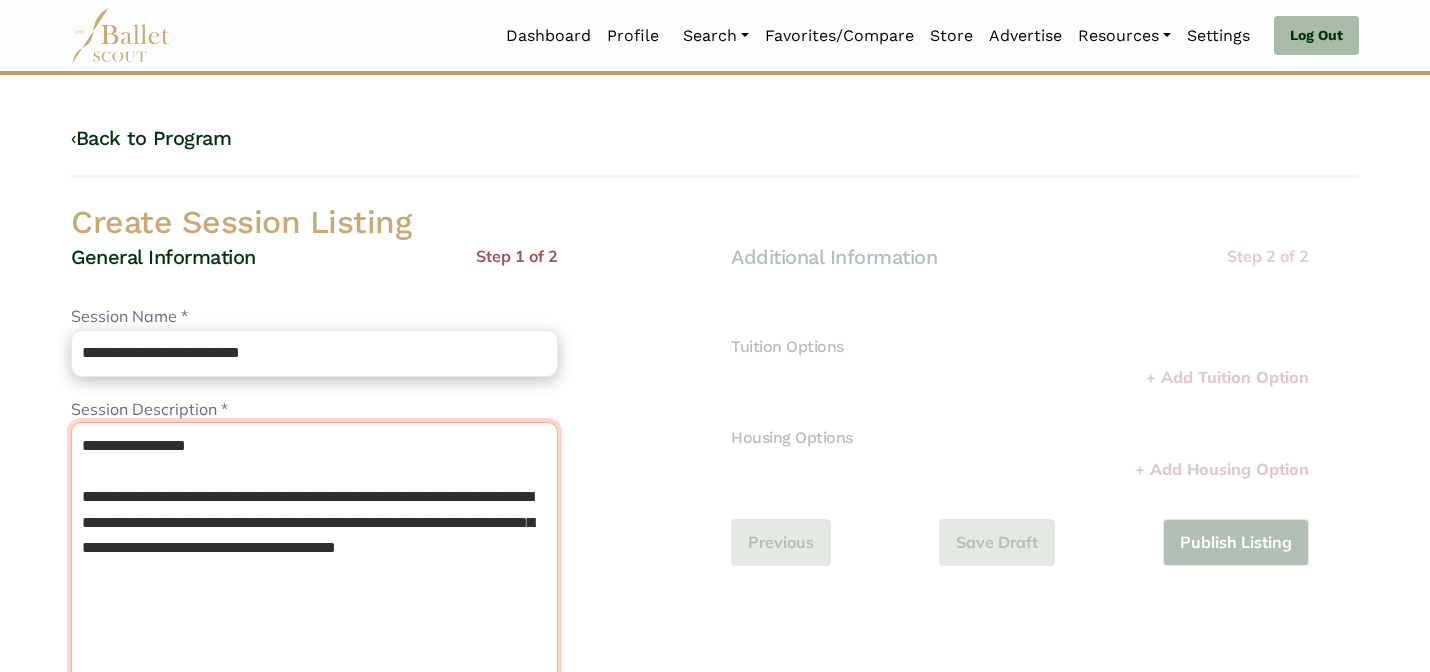 paste on "**********" 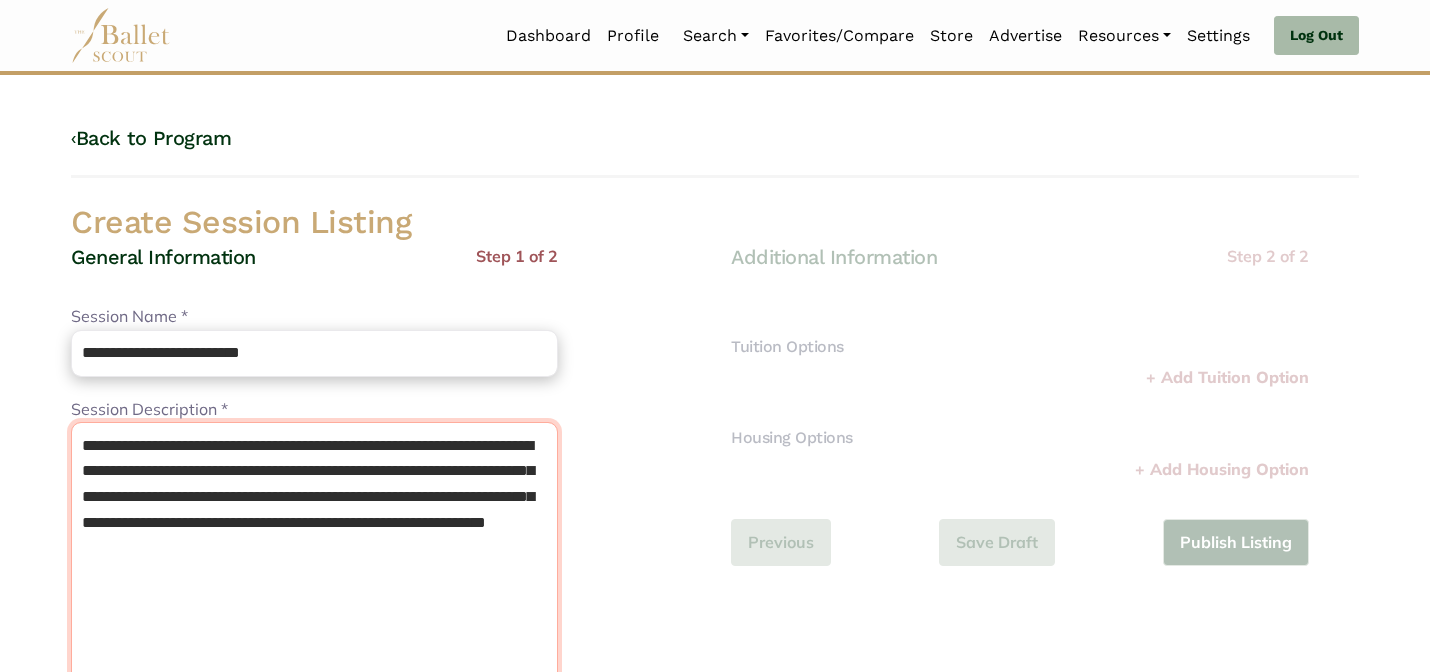 type on "**********" 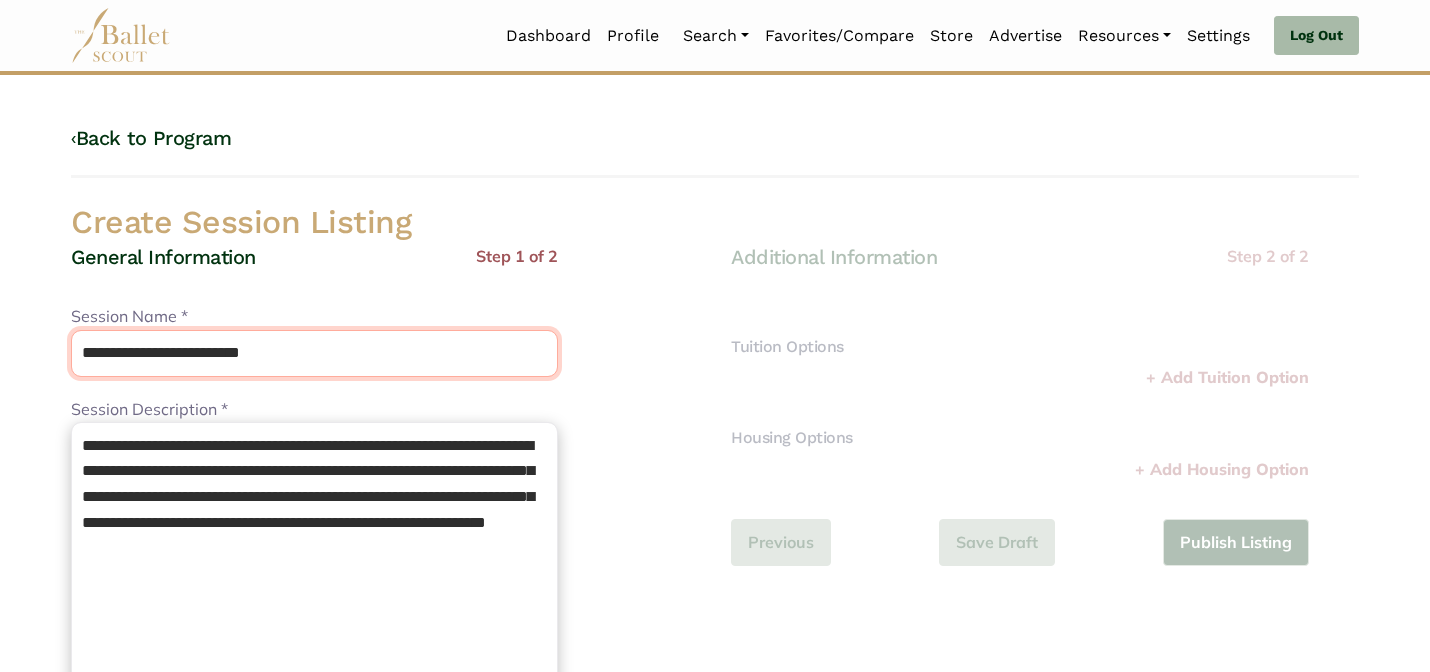 drag, startPoint x: 308, startPoint y: 363, endPoint x: 276, endPoint y: 276, distance: 92.69843 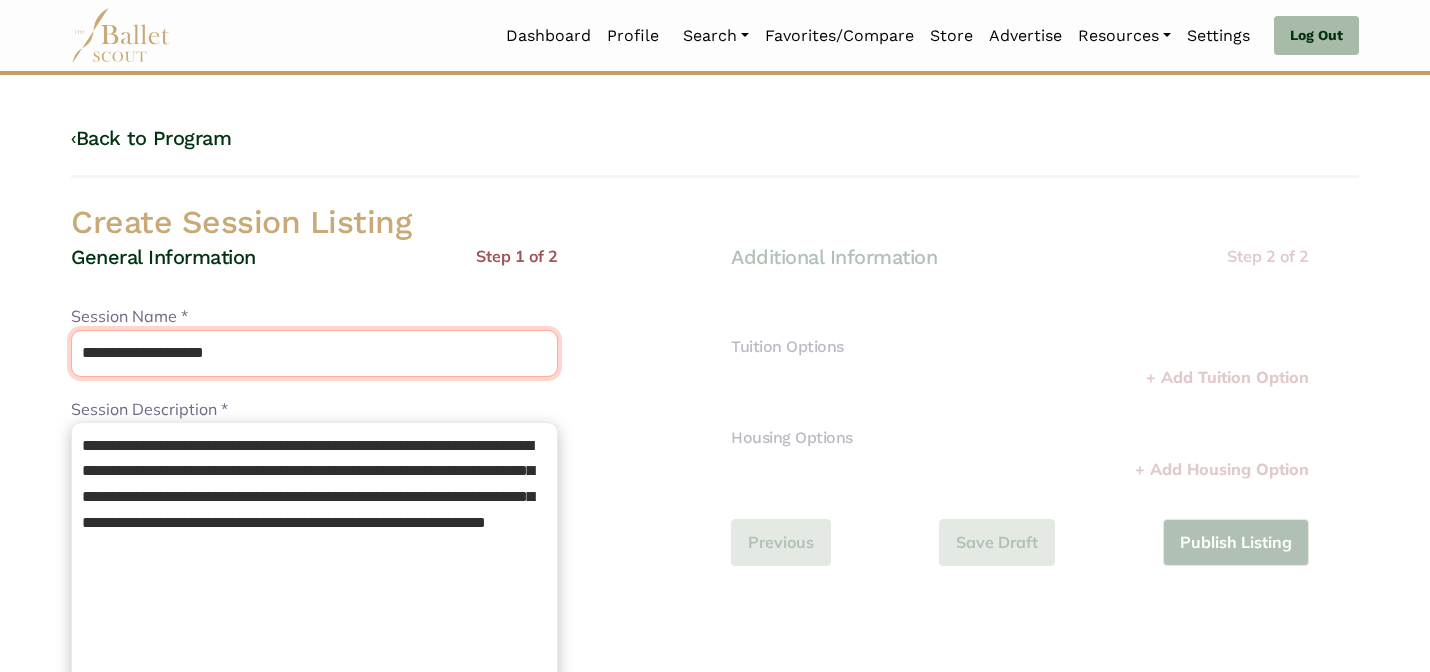 type on "**********" 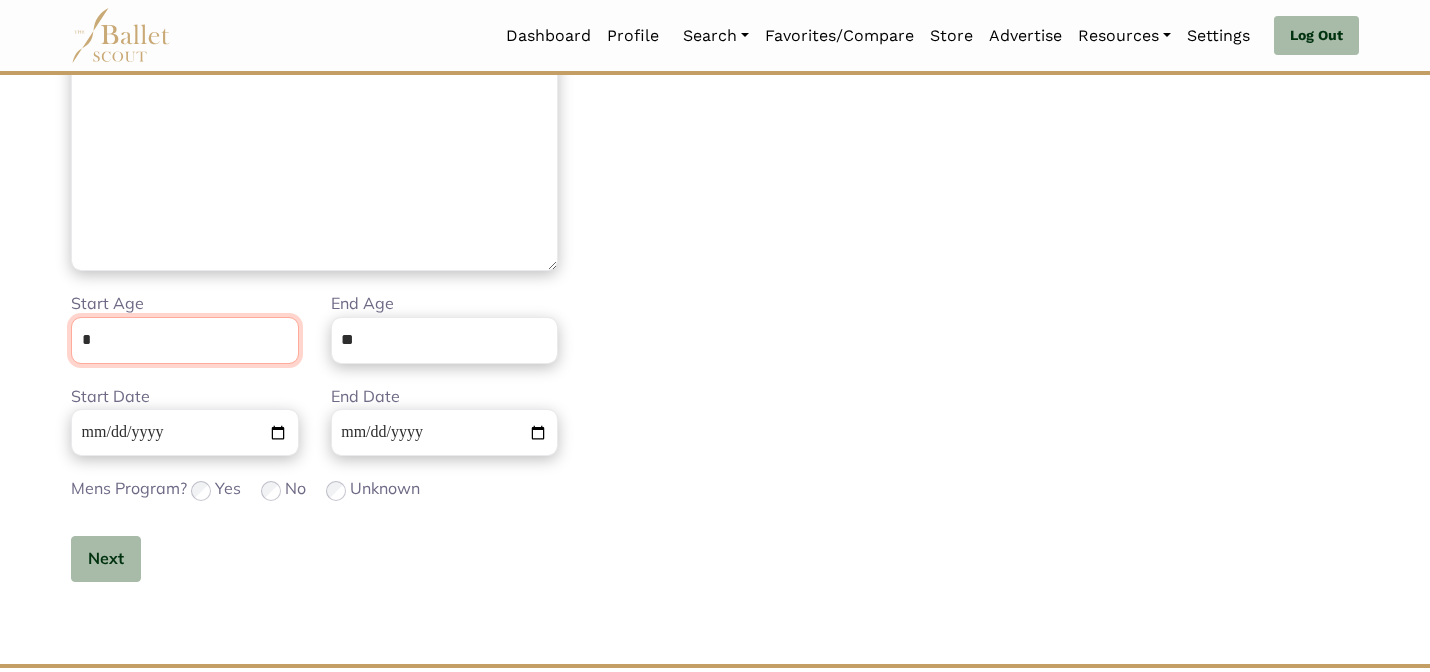 scroll, scrollTop: 505, scrollLeft: 0, axis: vertical 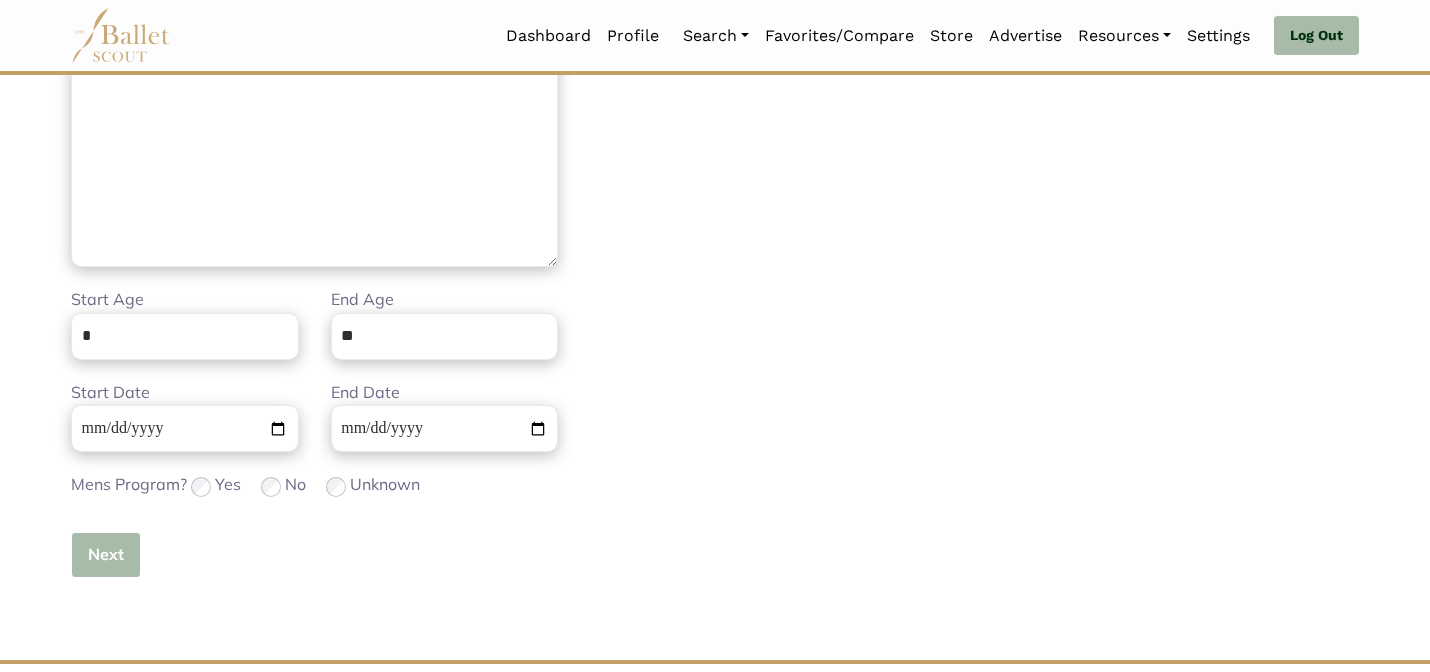 click on "Next" at bounding box center (106, 555) 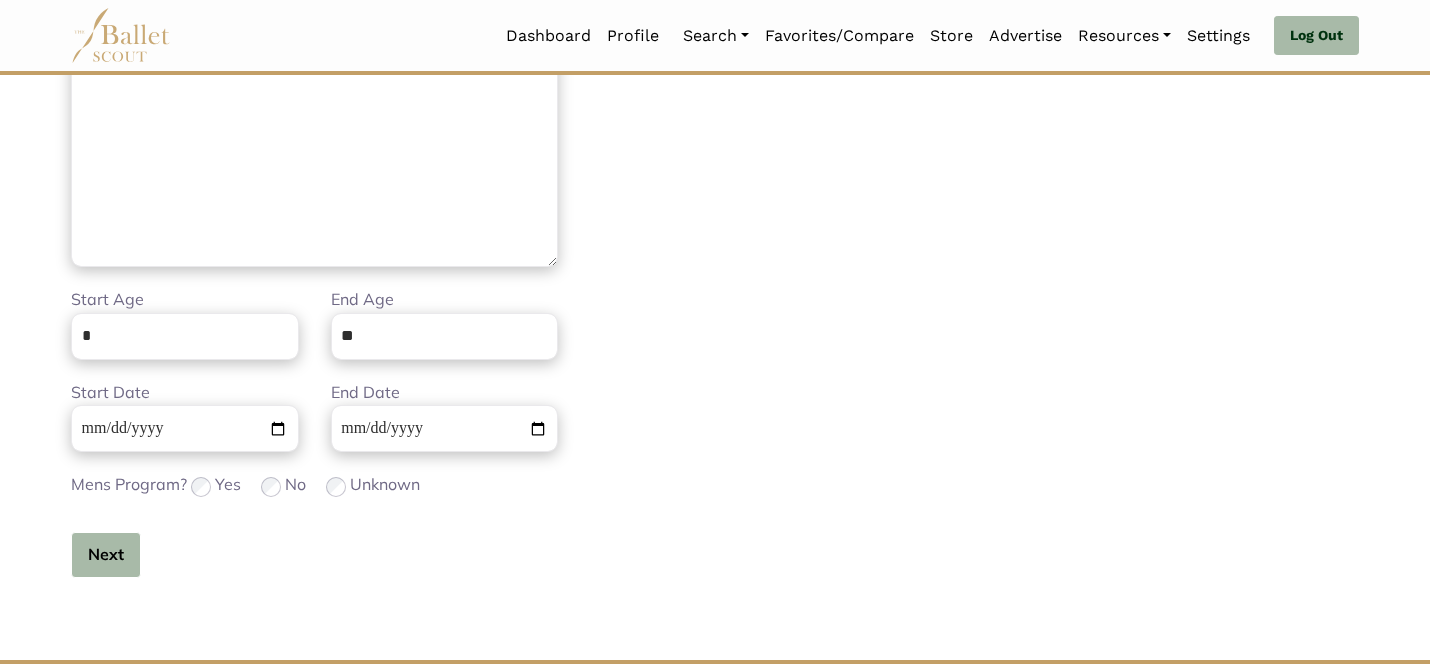 type 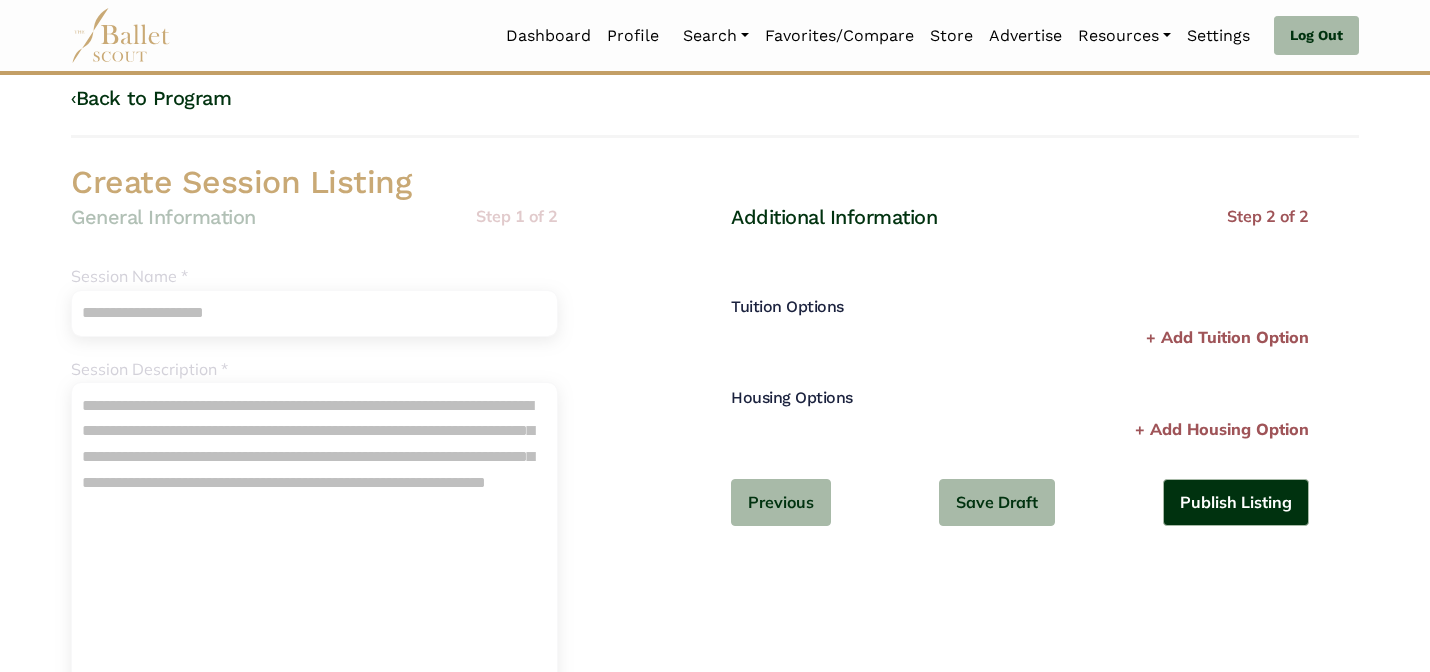 scroll, scrollTop: 0, scrollLeft: 0, axis: both 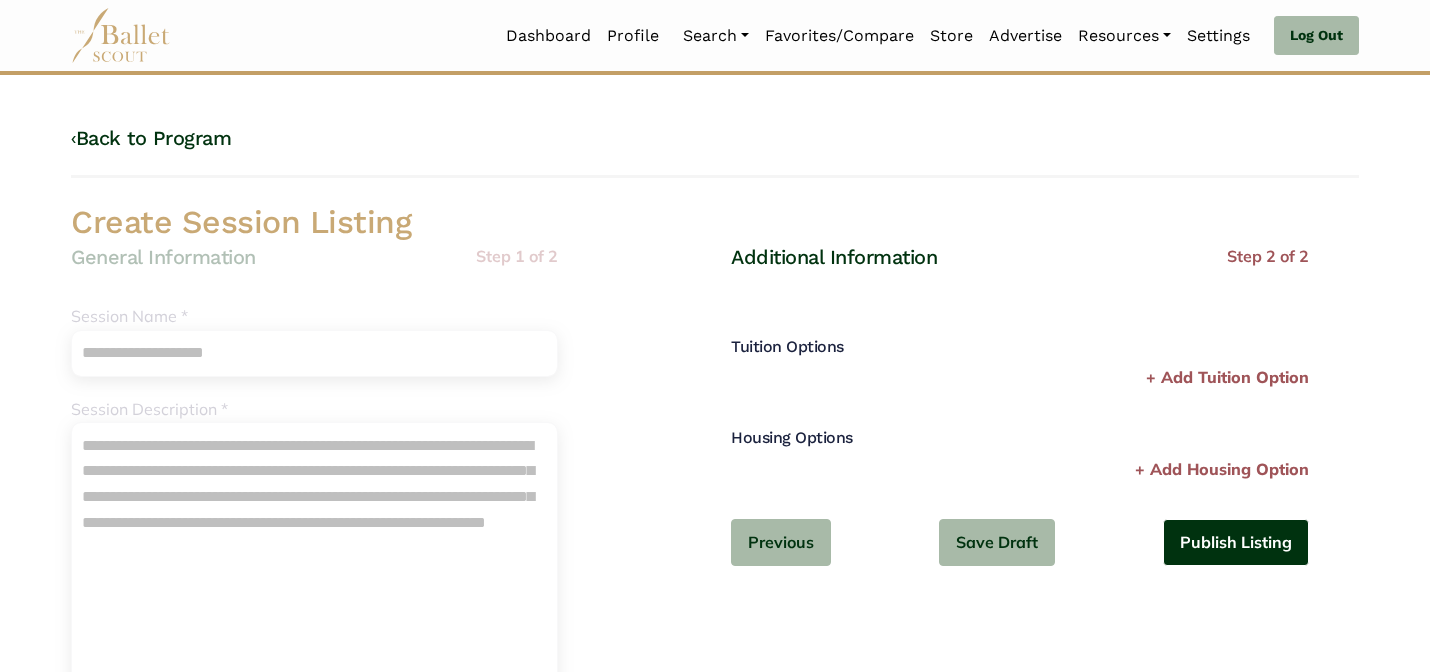click on "Publish Listing" at bounding box center [1236, 542] 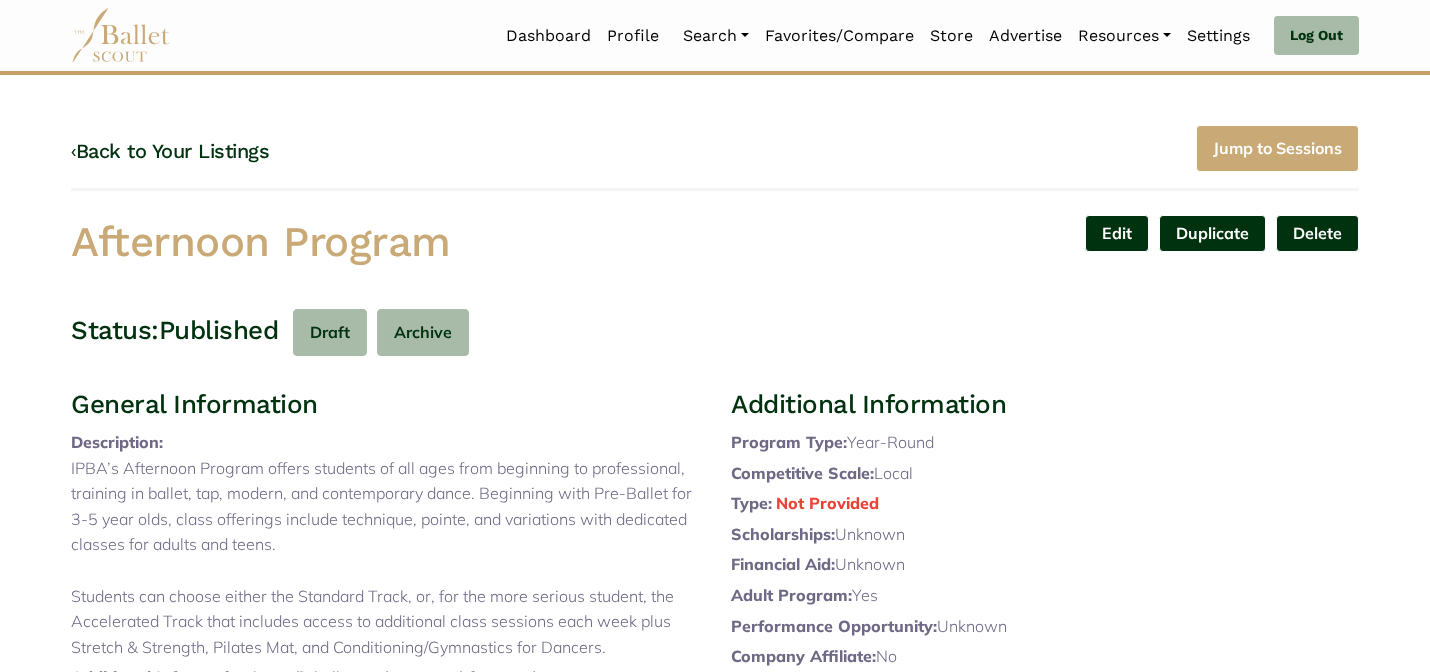 scroll, scrollTop: 0, scrollLeft: 0, axis: both 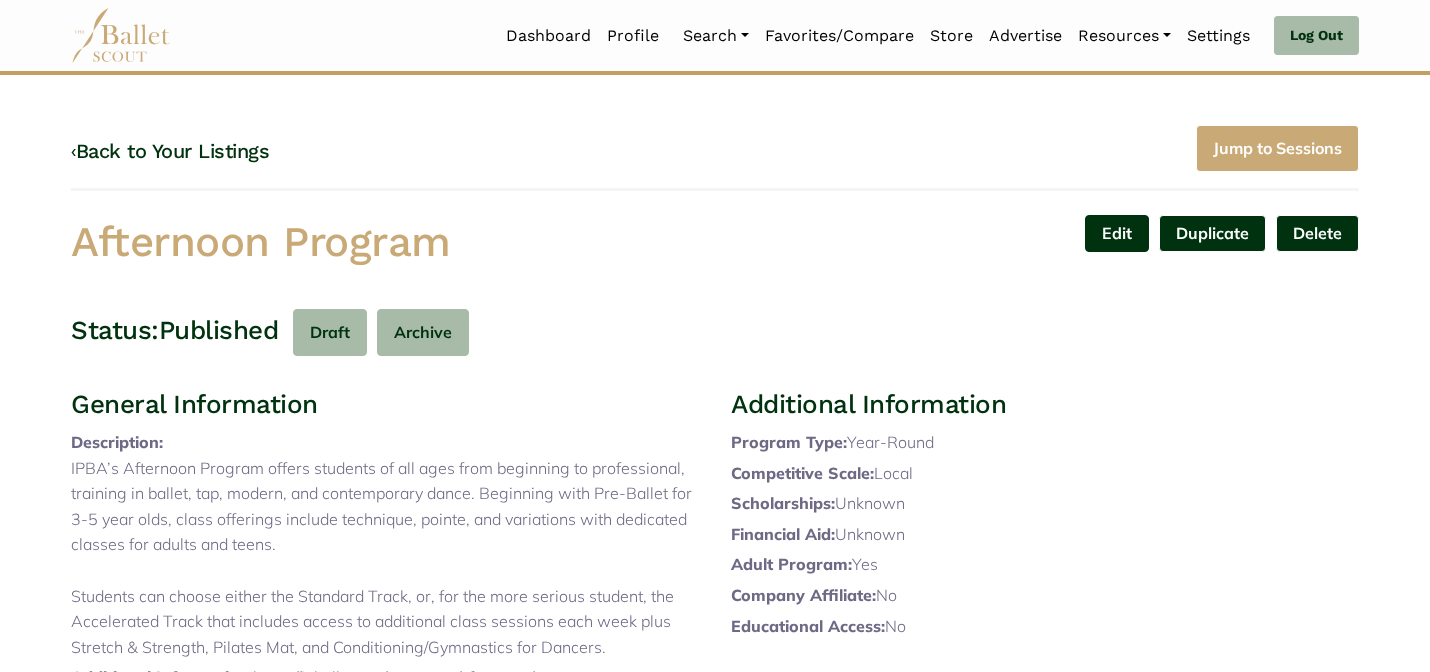 click on "Edit" at bounding box center [1117, 233] 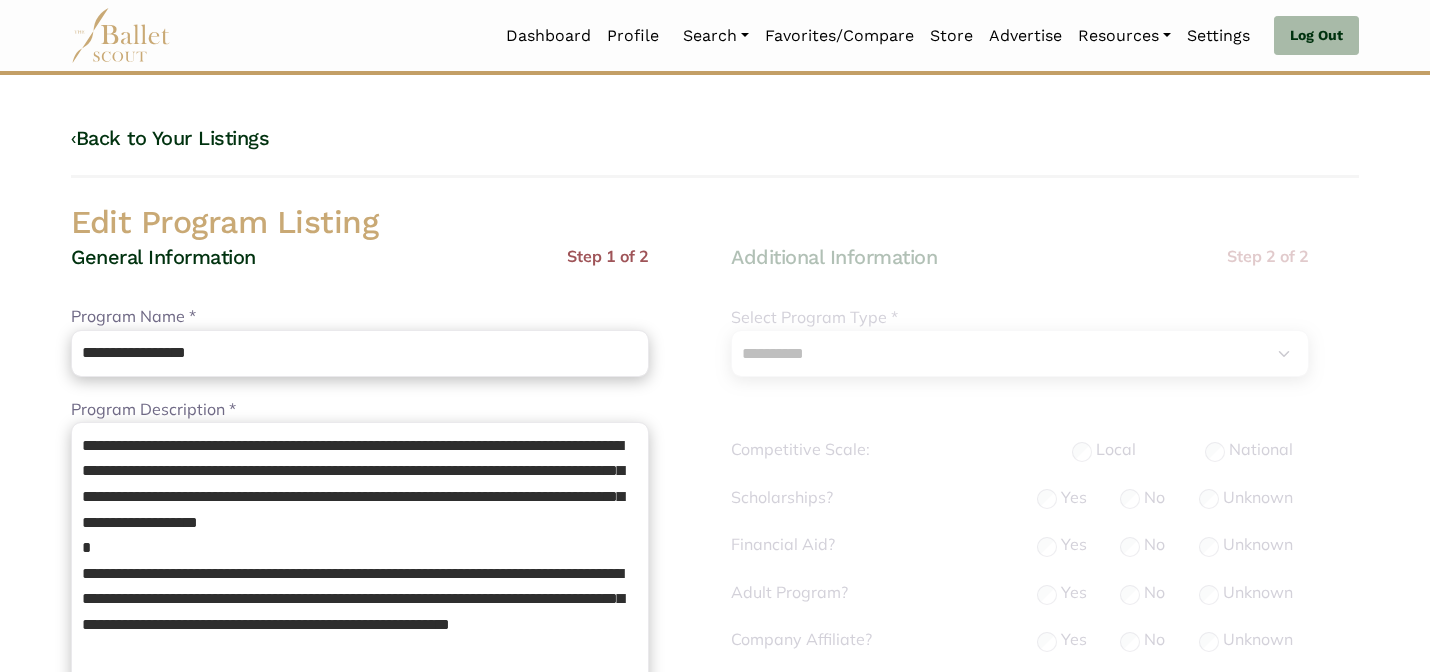 select on "**" 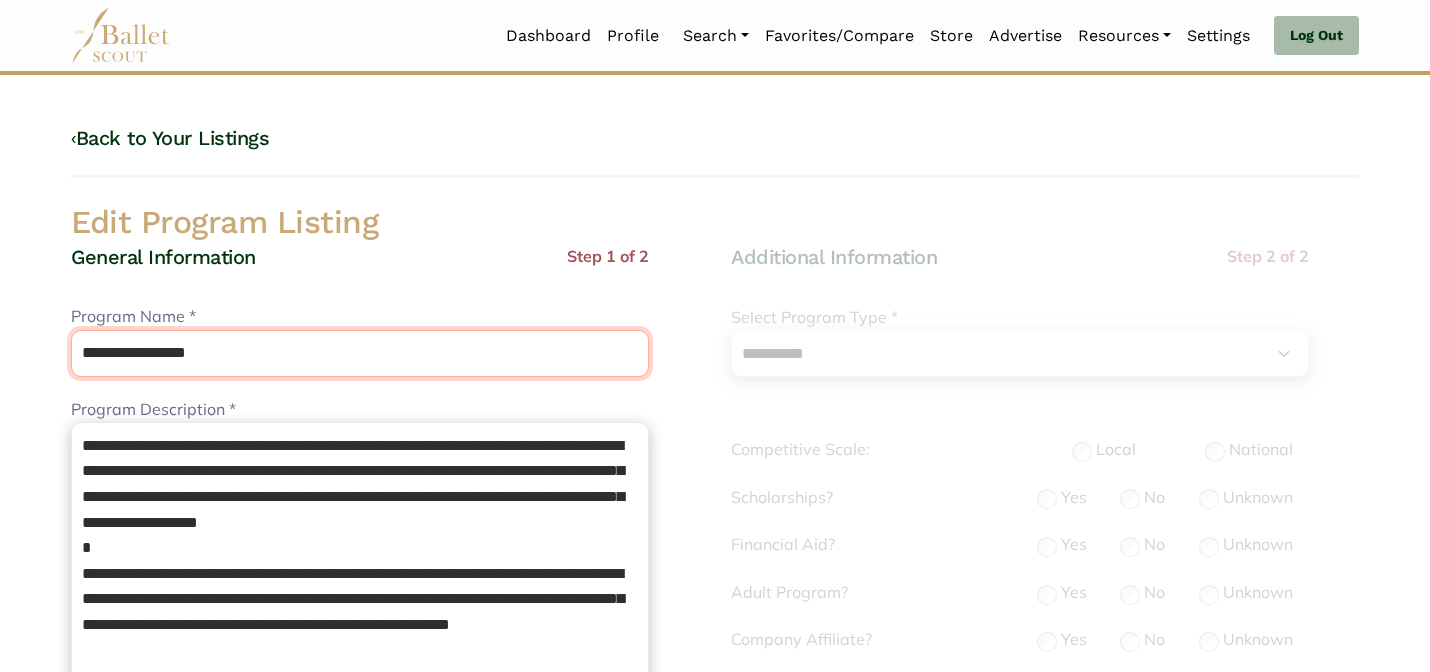 drag, startPoint x: 281, startPoint y: 353, endPoint x: 161, endPoint y: 354, distance: 120.004166 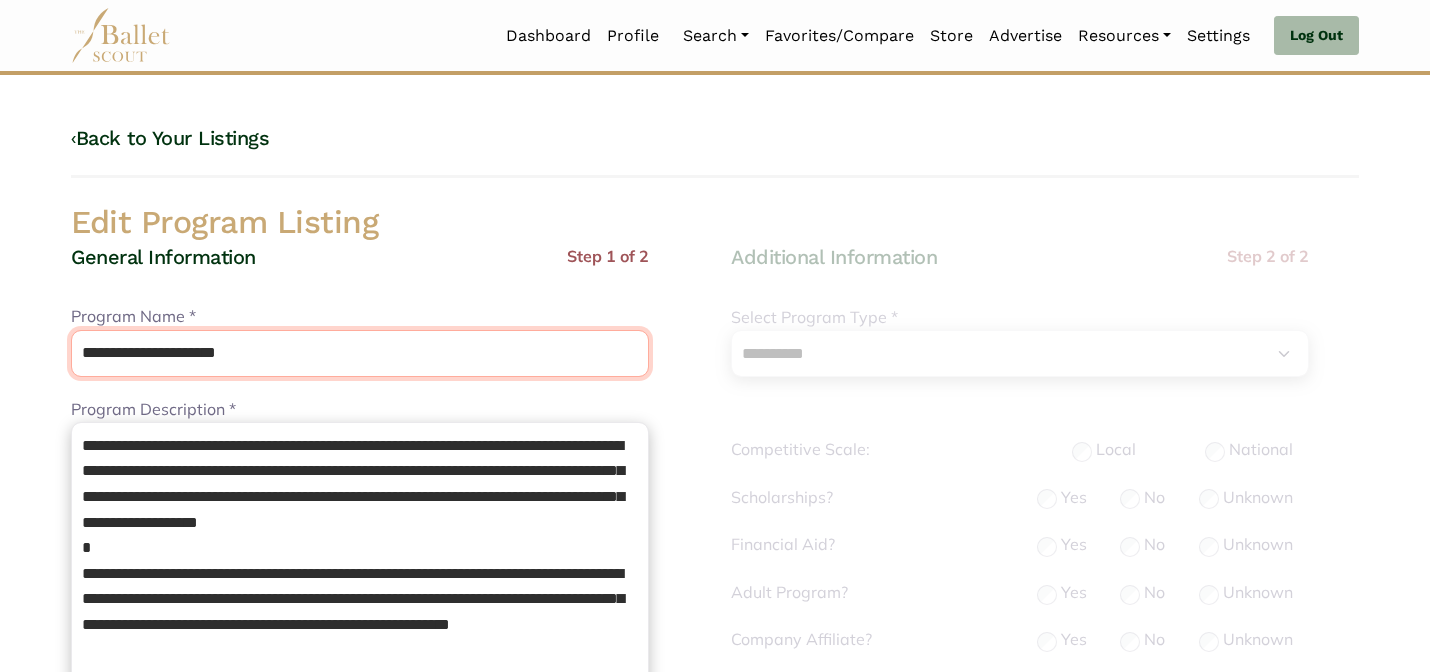 type on "**********" 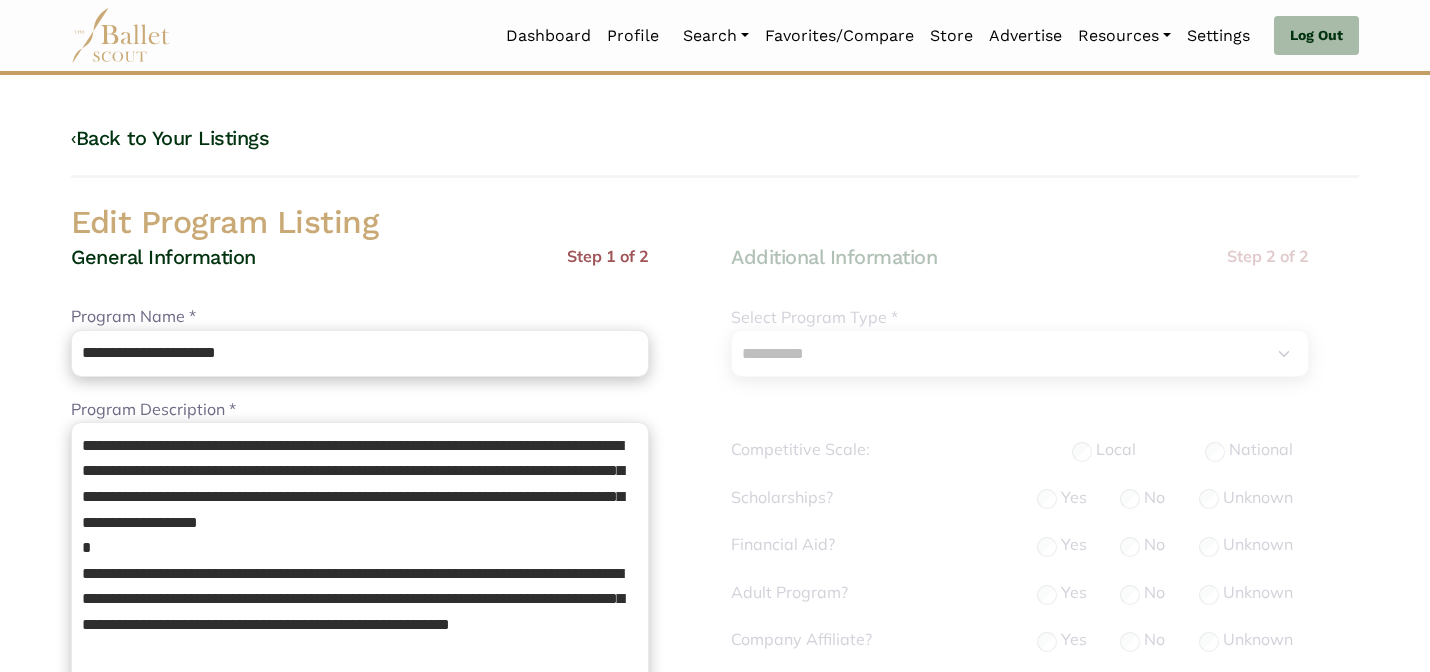 click on "General Information
Step 1 of 2" at bounding box center [360, 274] 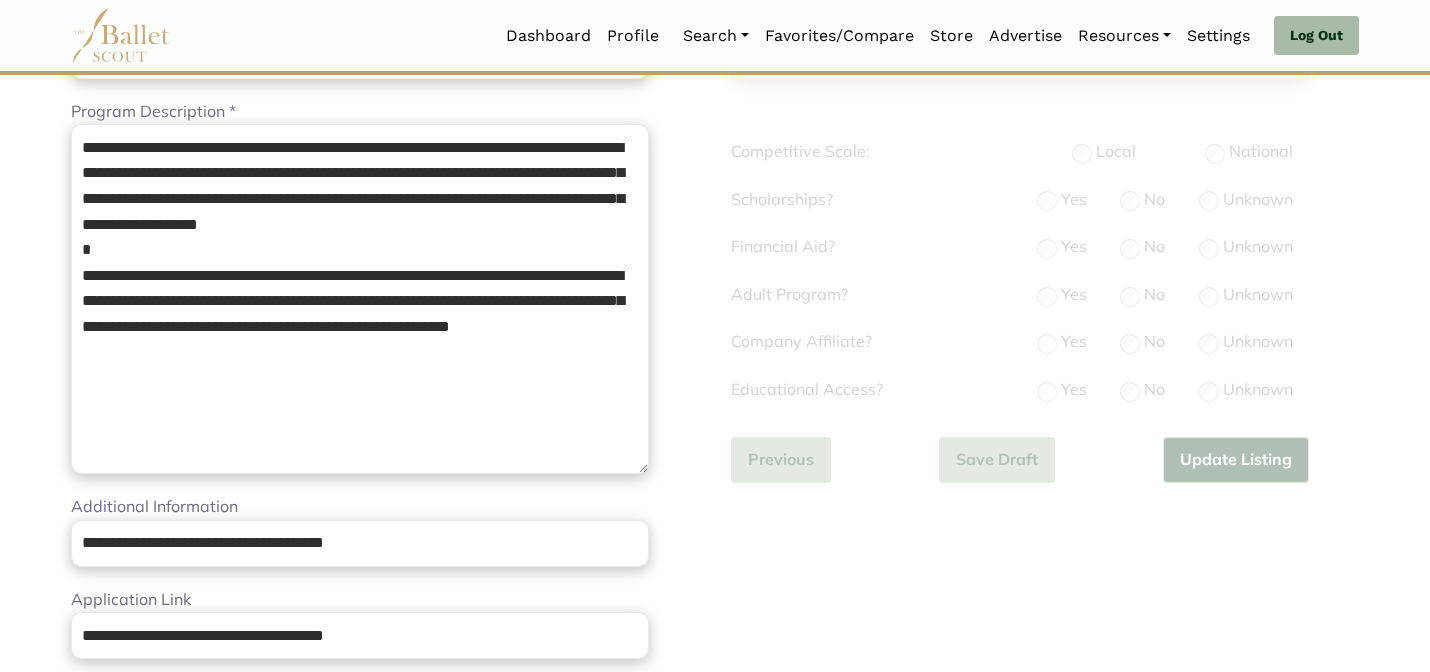 scroll, scrollTop: 320, scrollLeft: 0, axis: vertical 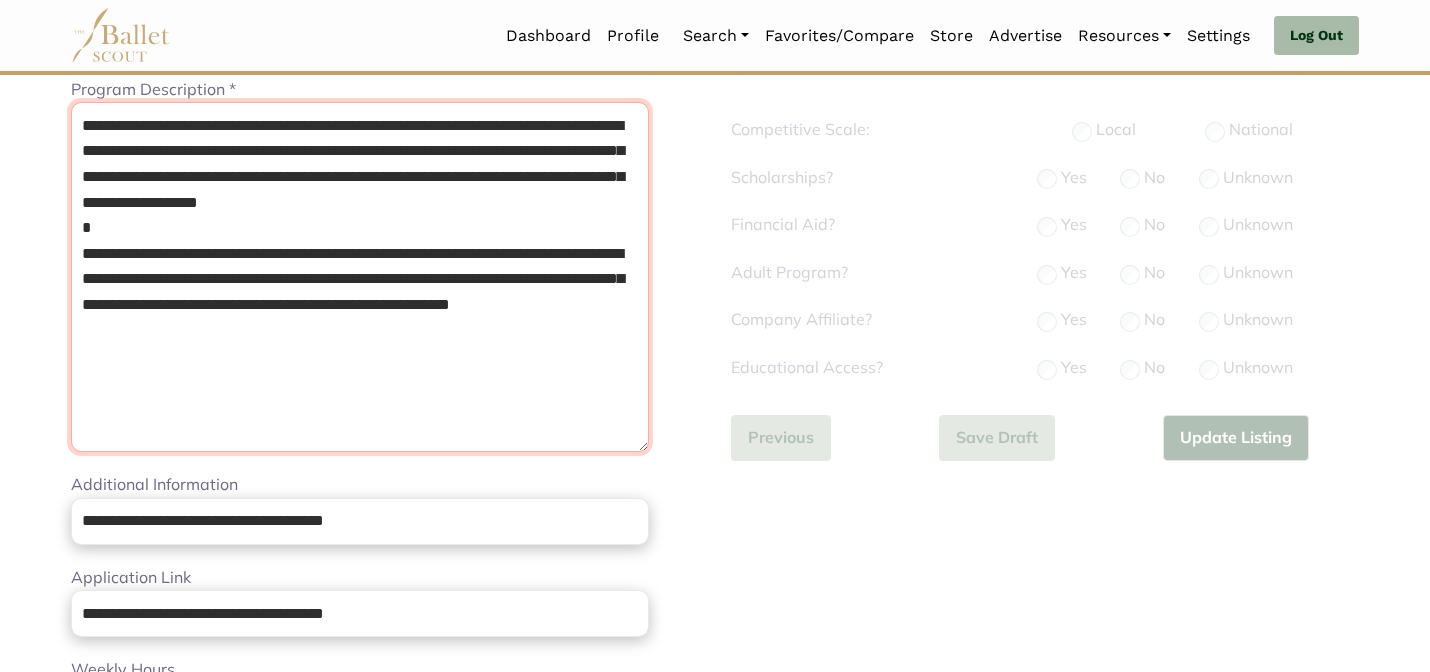 drag, startPoint x: 425, startPoint y: 426, endPoint x: 365, endPoint y: 68, distance: 362.9931 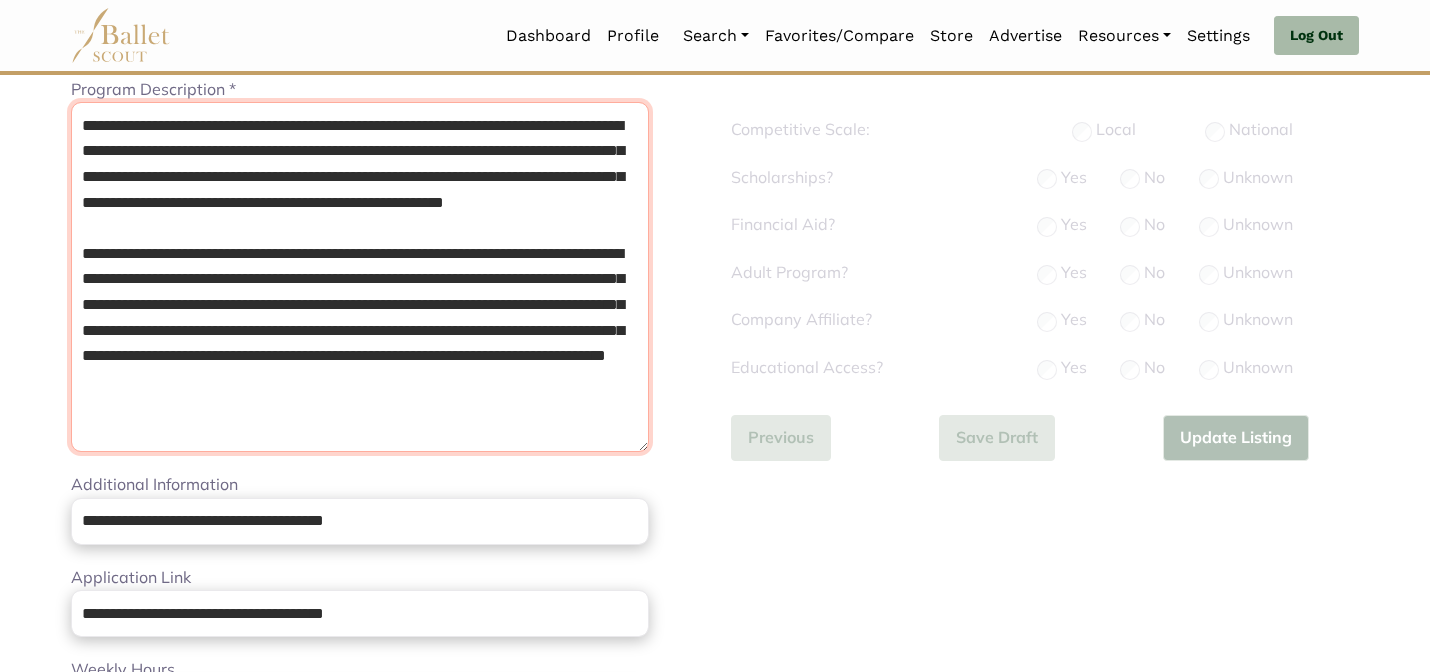 drag, startPoint x: 465, startPoint y: 428, endPoint x: 398, endPoint y: 100, distance: 334.77307 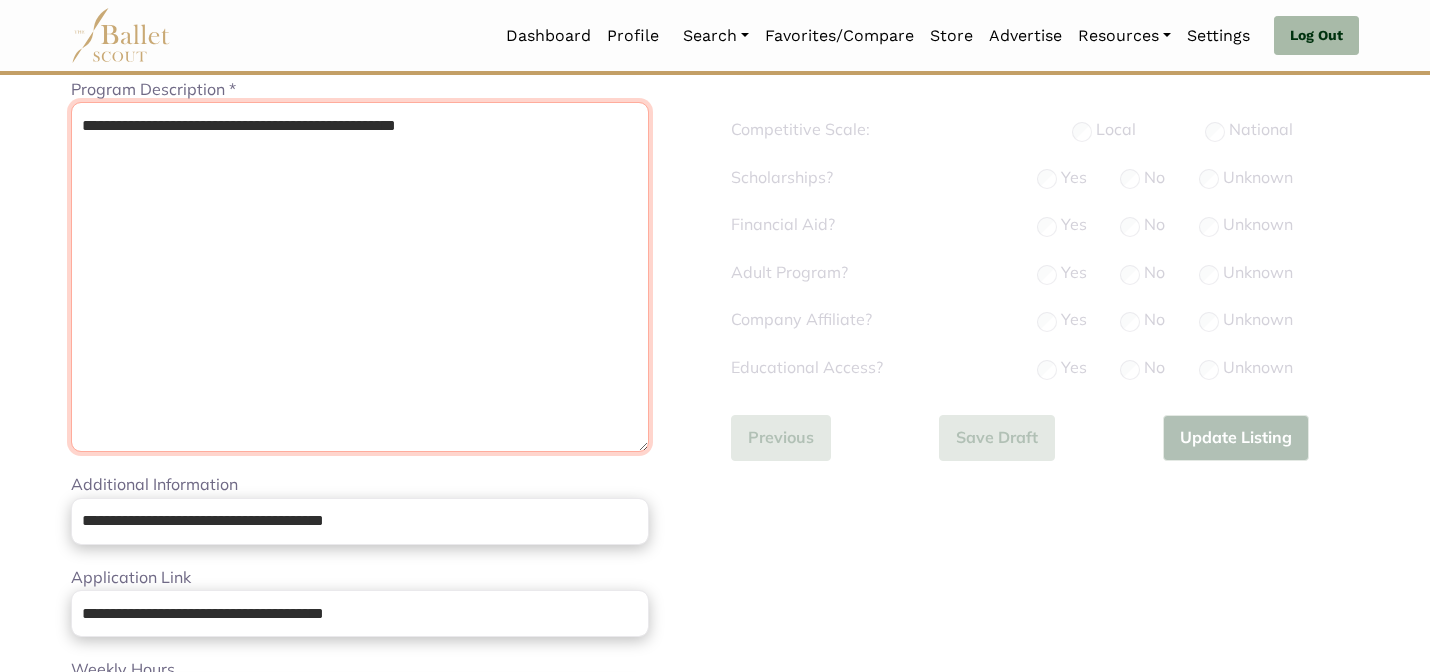 type on "**********" 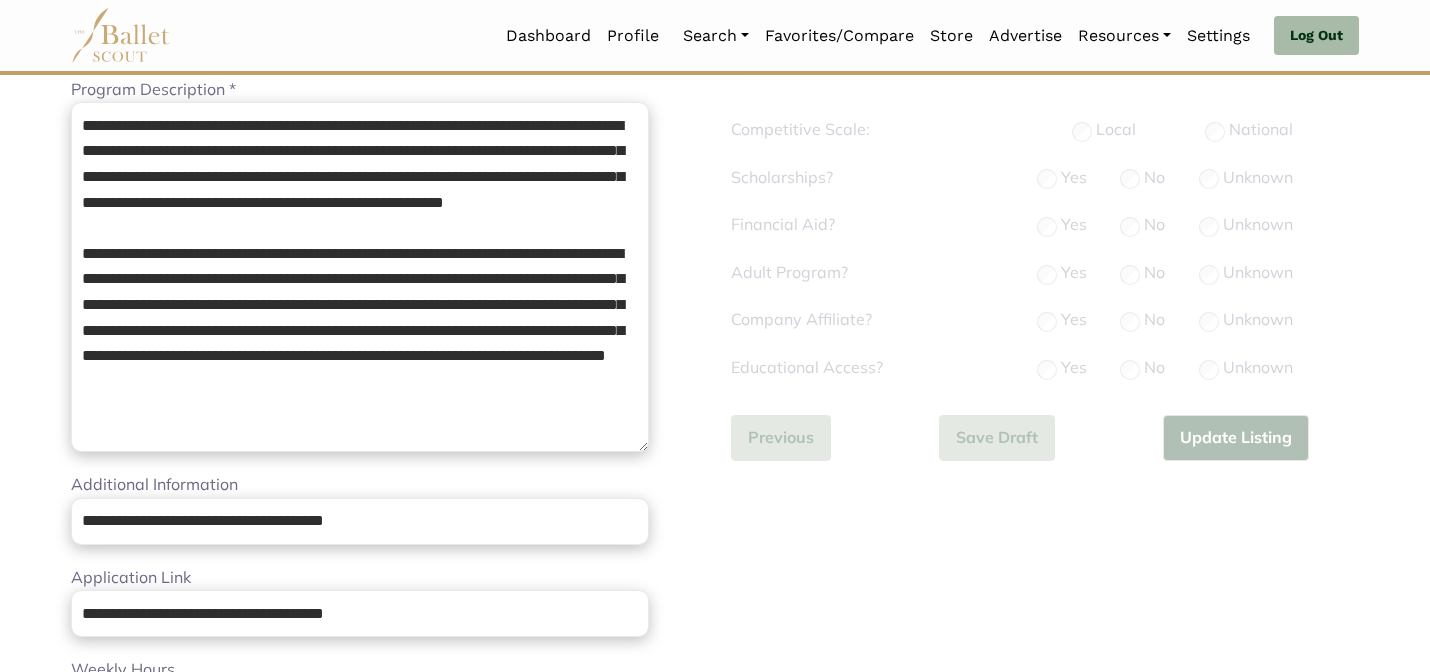 click on "Loading...
Please Wait
Dashboard
Profile" at bounding box center [715, 655] 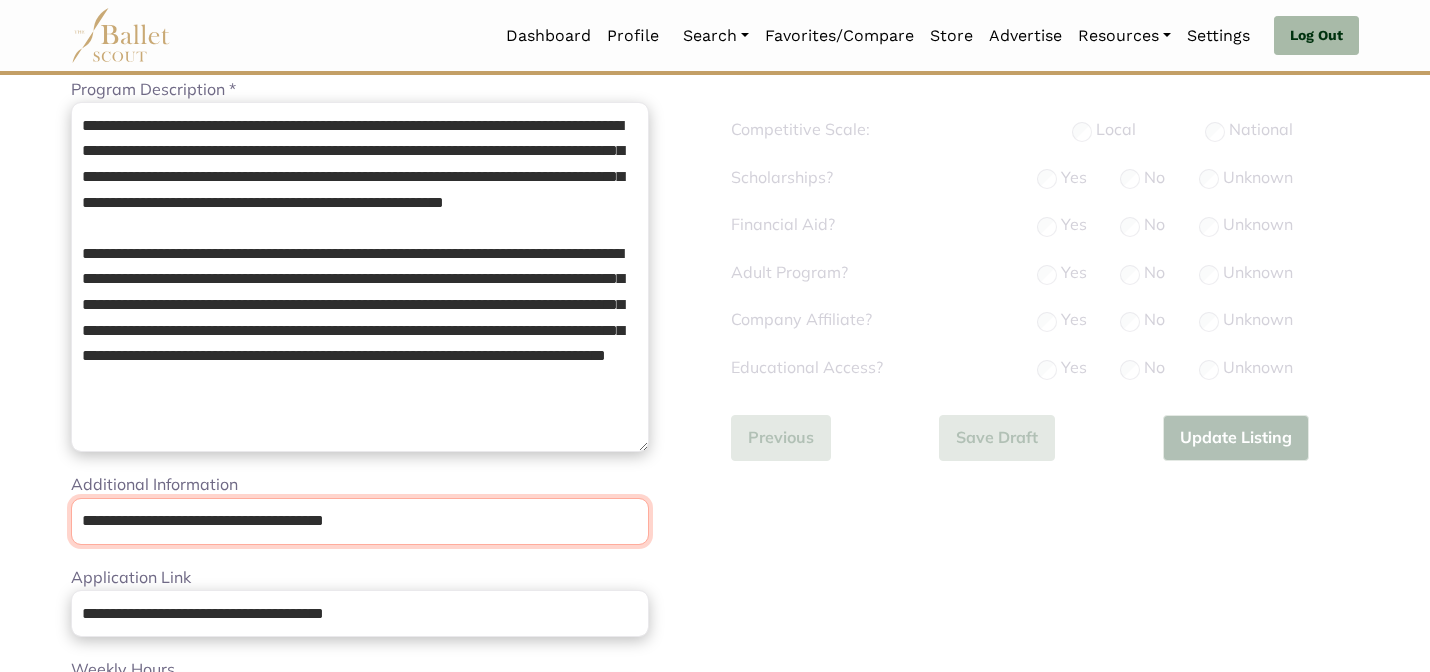 paste on "**********" 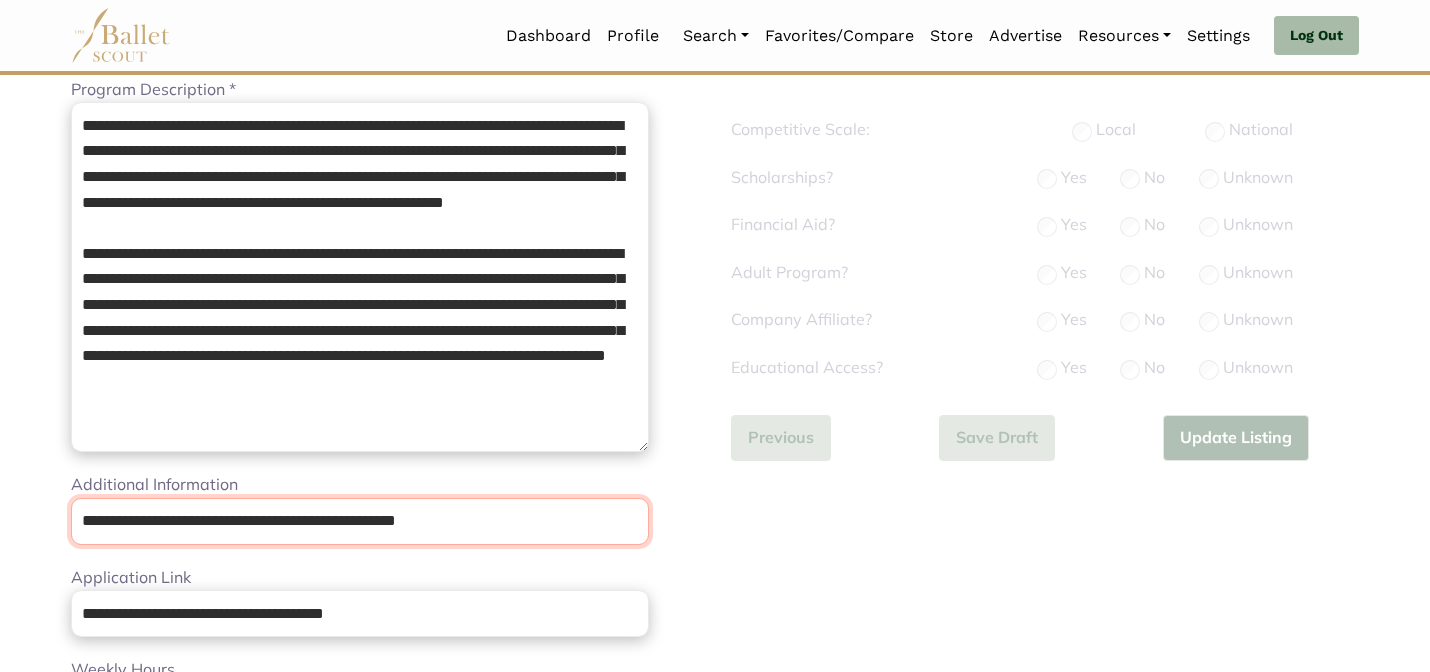 type on "**********" 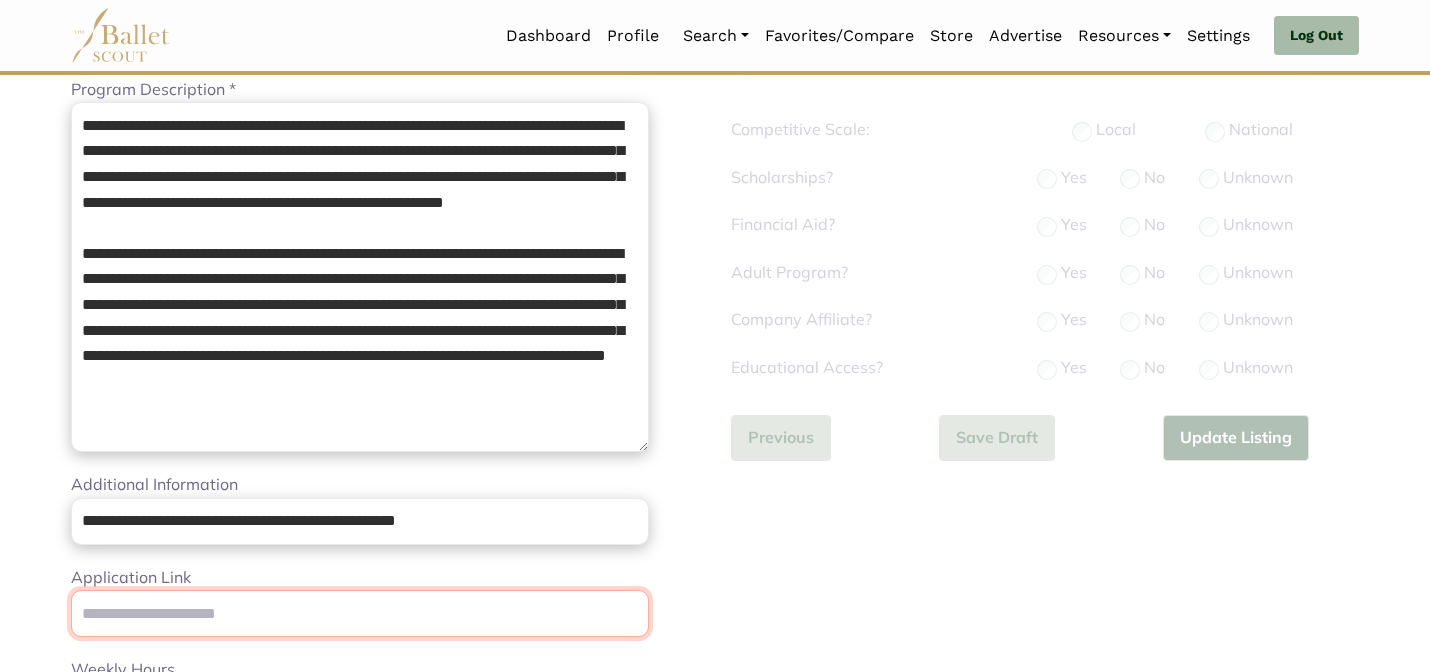 type 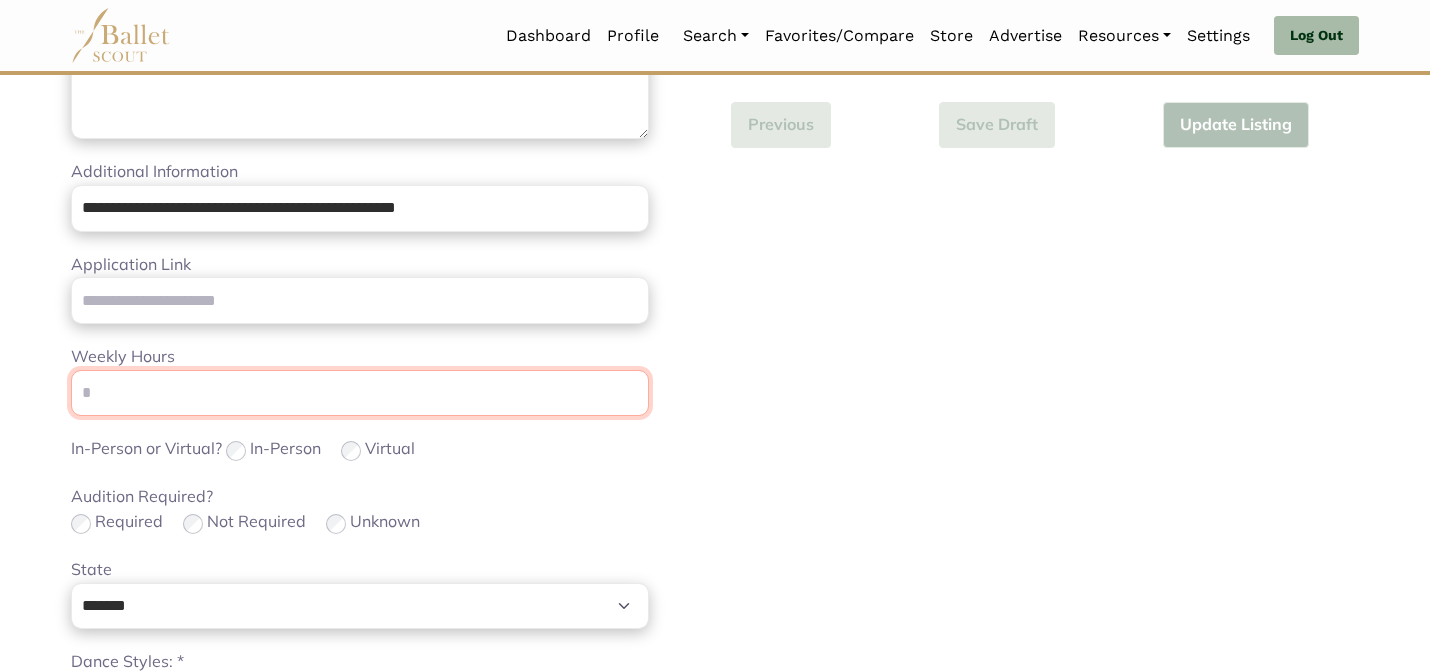 scroll, scrollTop: 690, scrollLeft: 0, axis: vertical 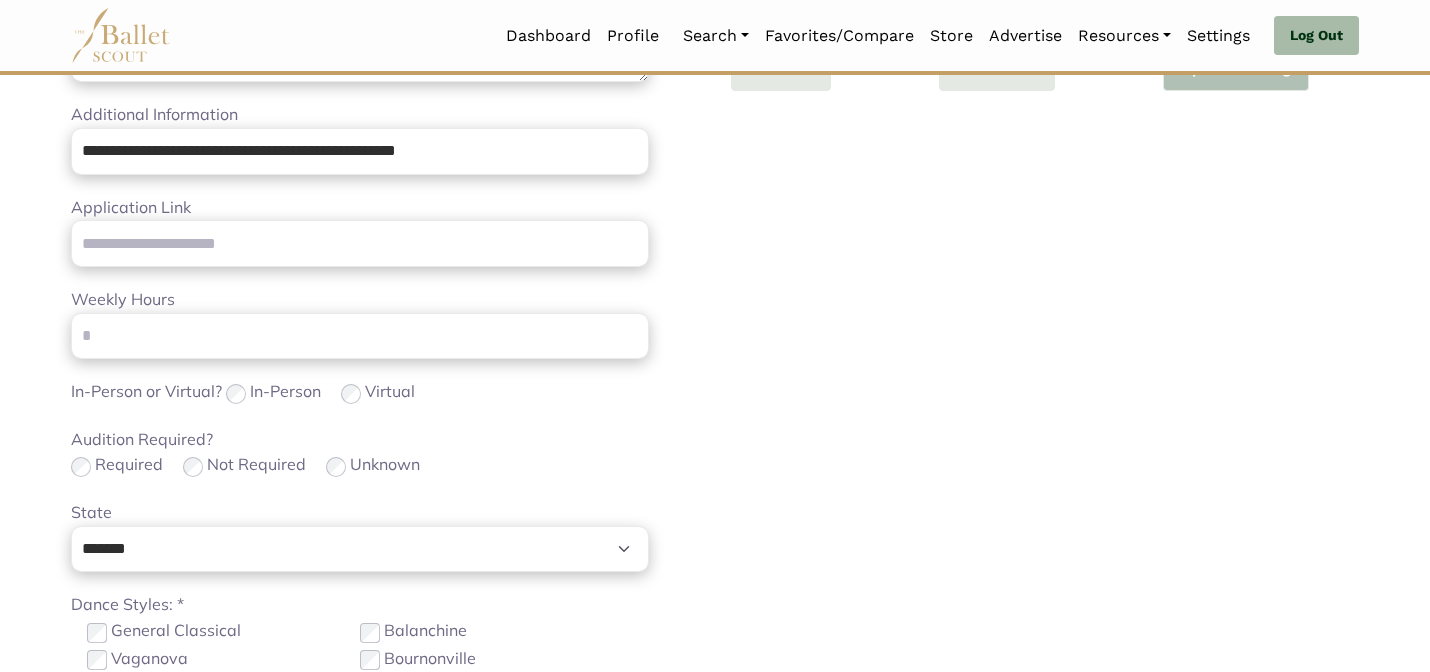 click on "**********" at bounding box center [360, 238] 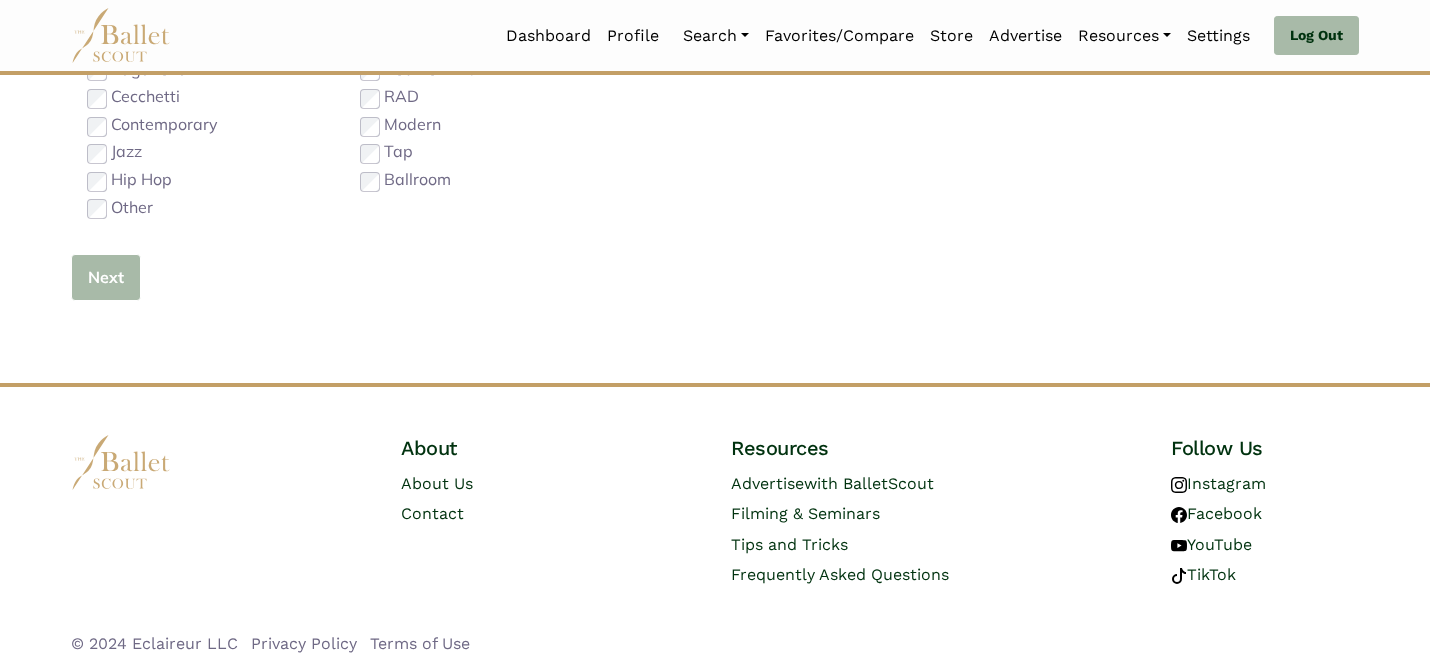 click on "Next" at bounding box center (106, 277) 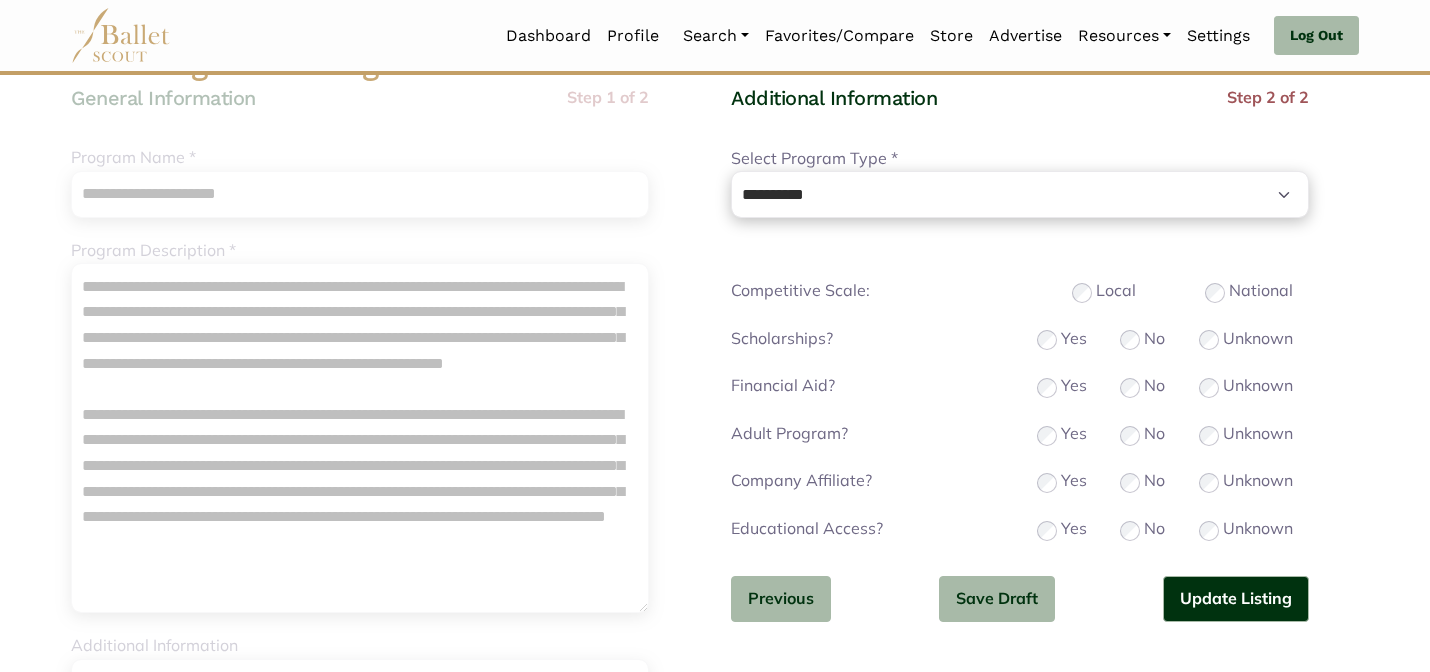 scroll, scrollTop: 175, scrollLeft: 0, axis: vertical 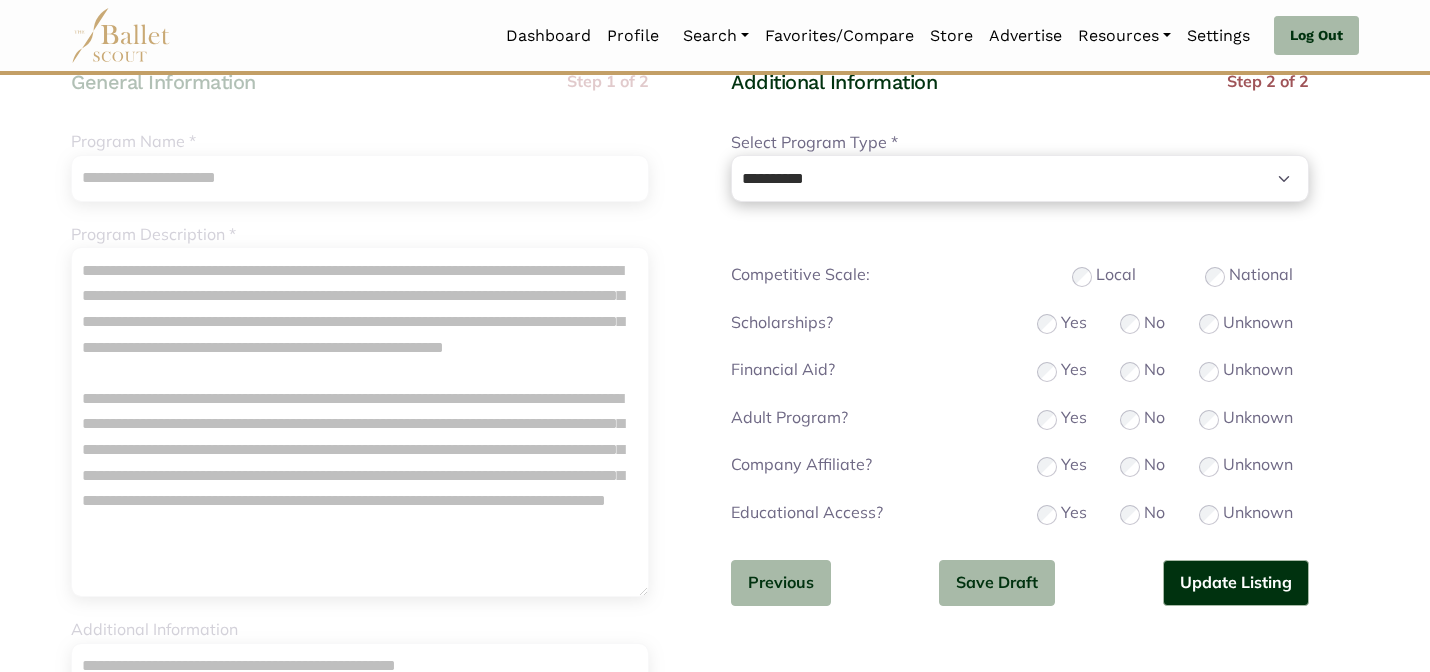 click on "No" at bounding box center (1142, 418) 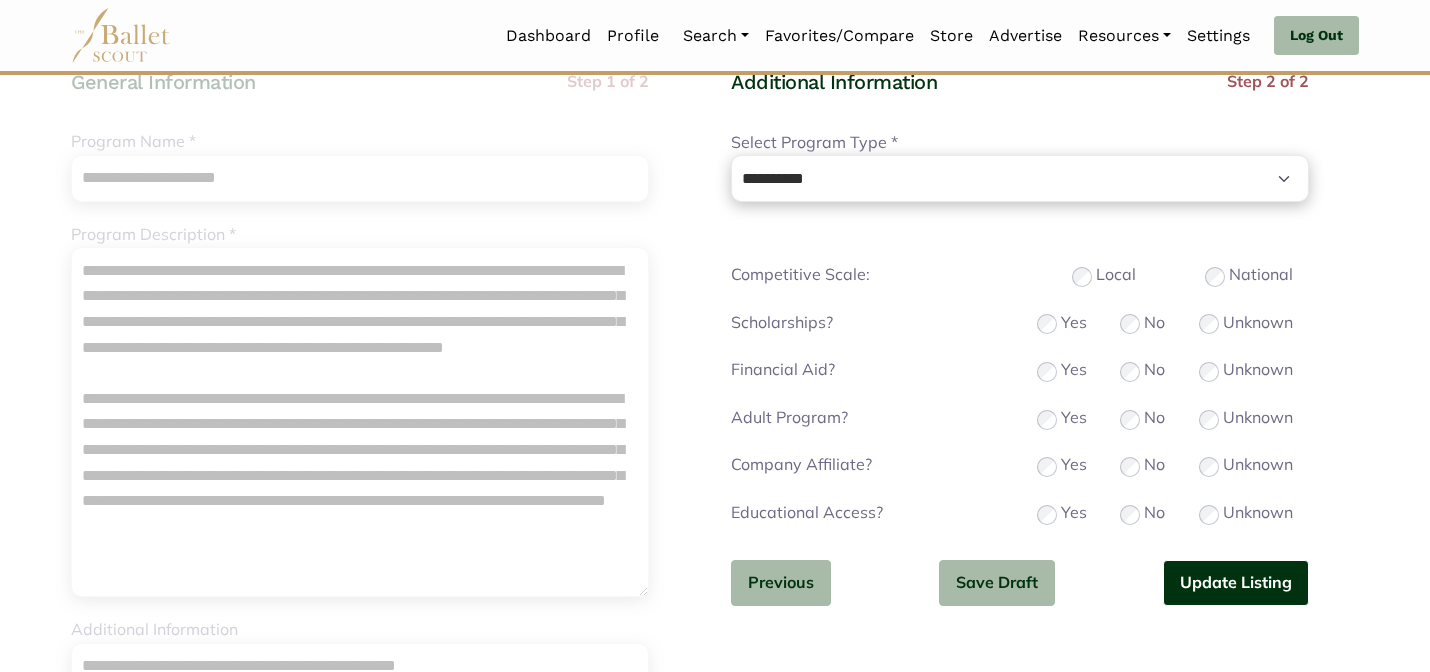 click on "Update Listing" at bounding box center [1236, 583] 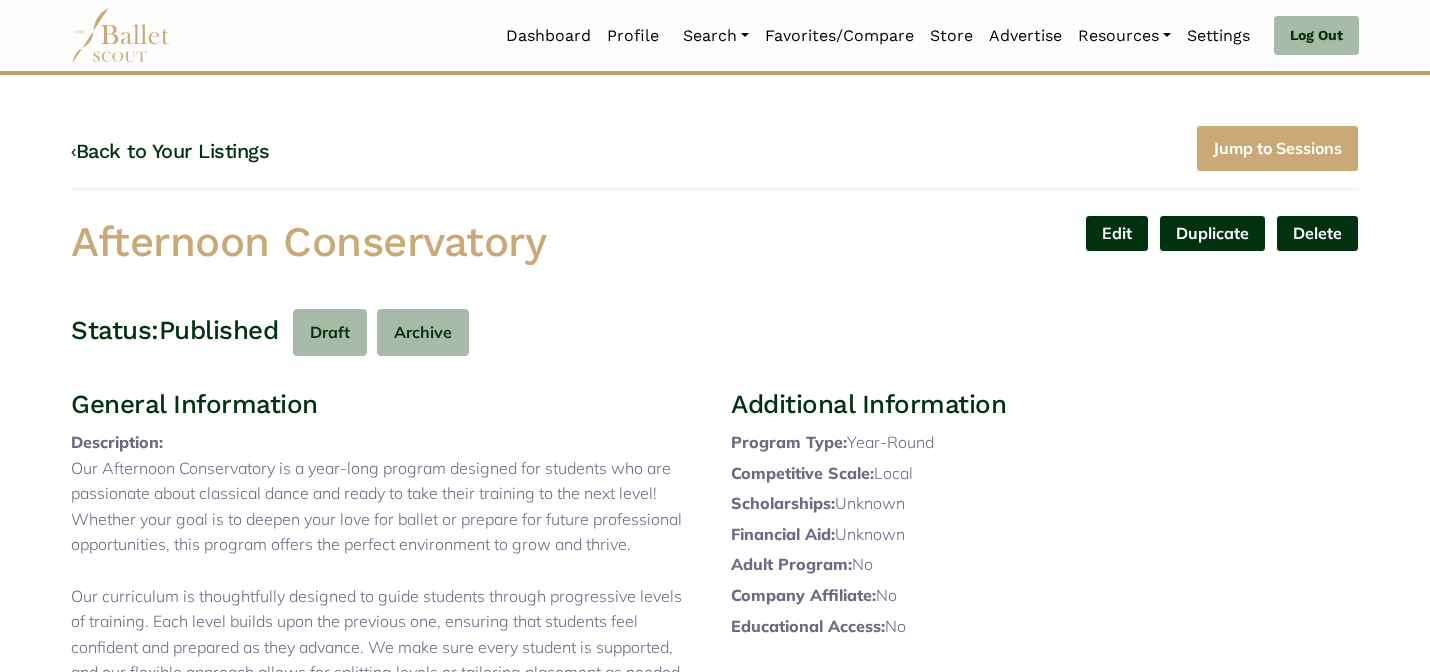 scroll, scrollTop: 0, scrollLeft: 0, axis: both 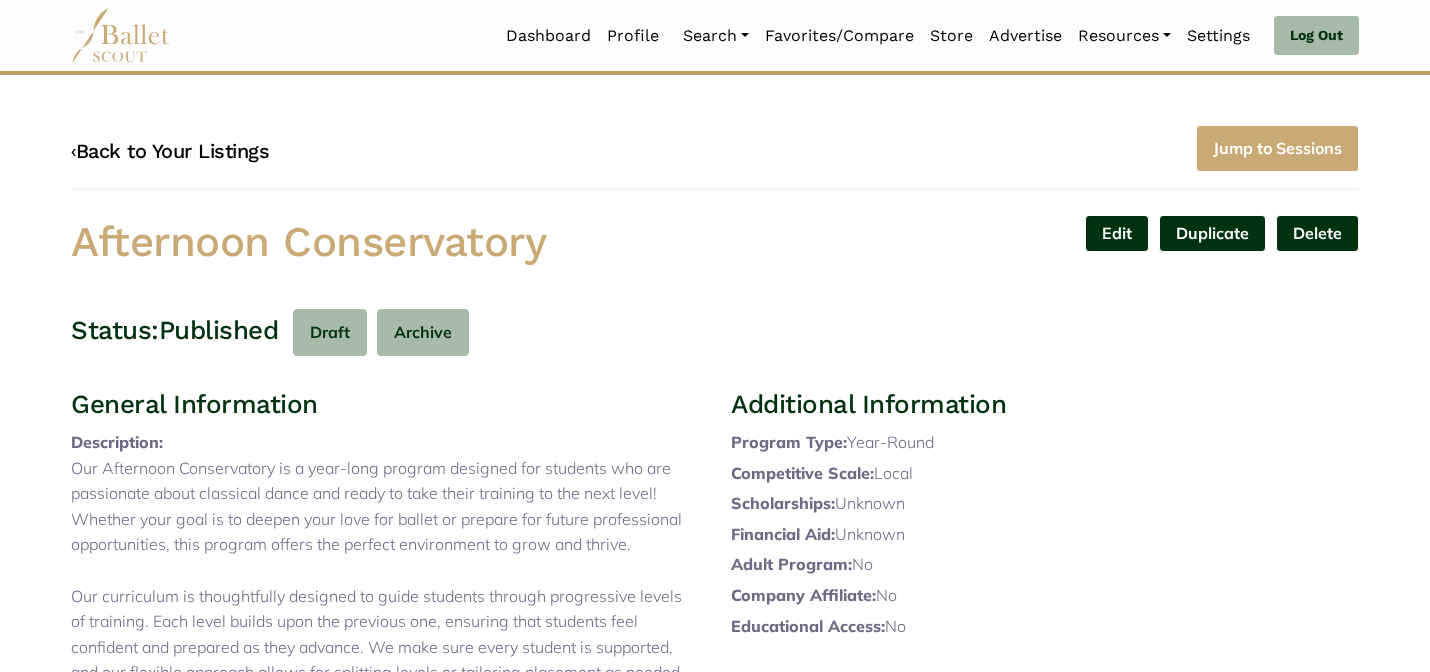click on "‹  Back to Your Listings" at bounding box center [170, 151] 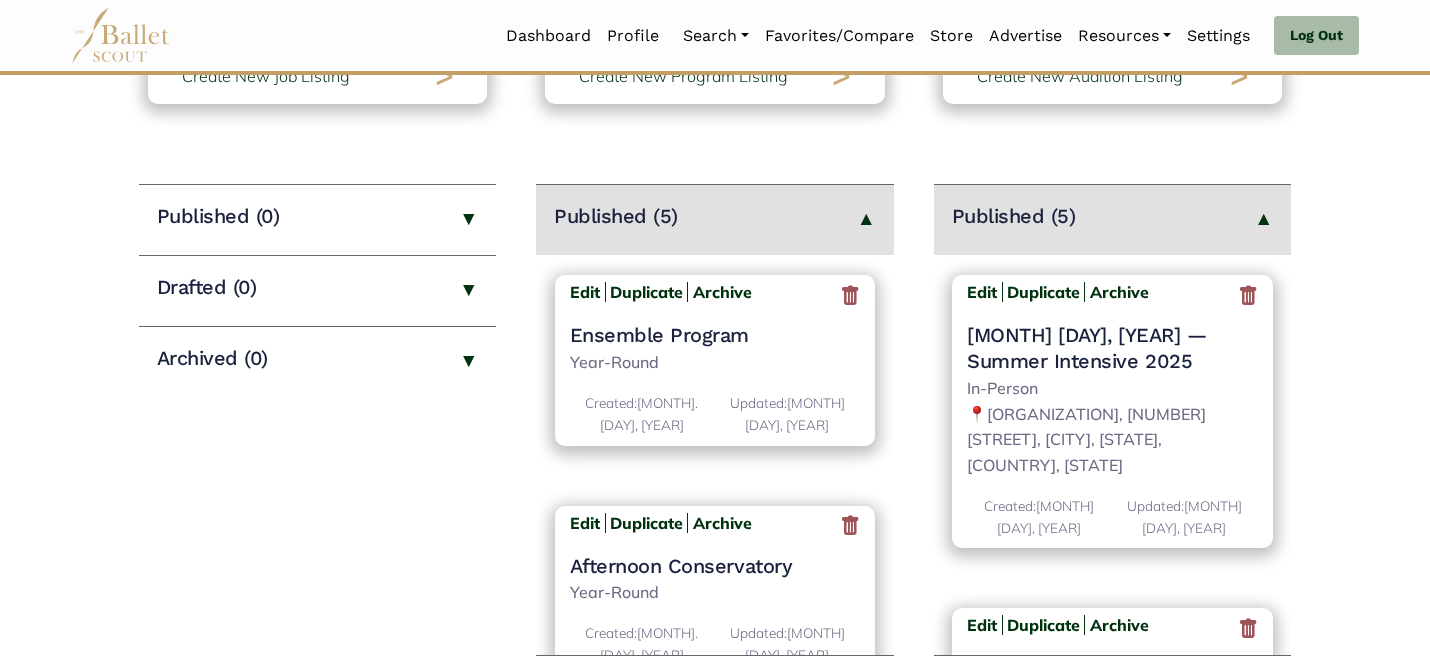 scroll, scrollTop: 280, scrollLeft: 0, axis: vertical 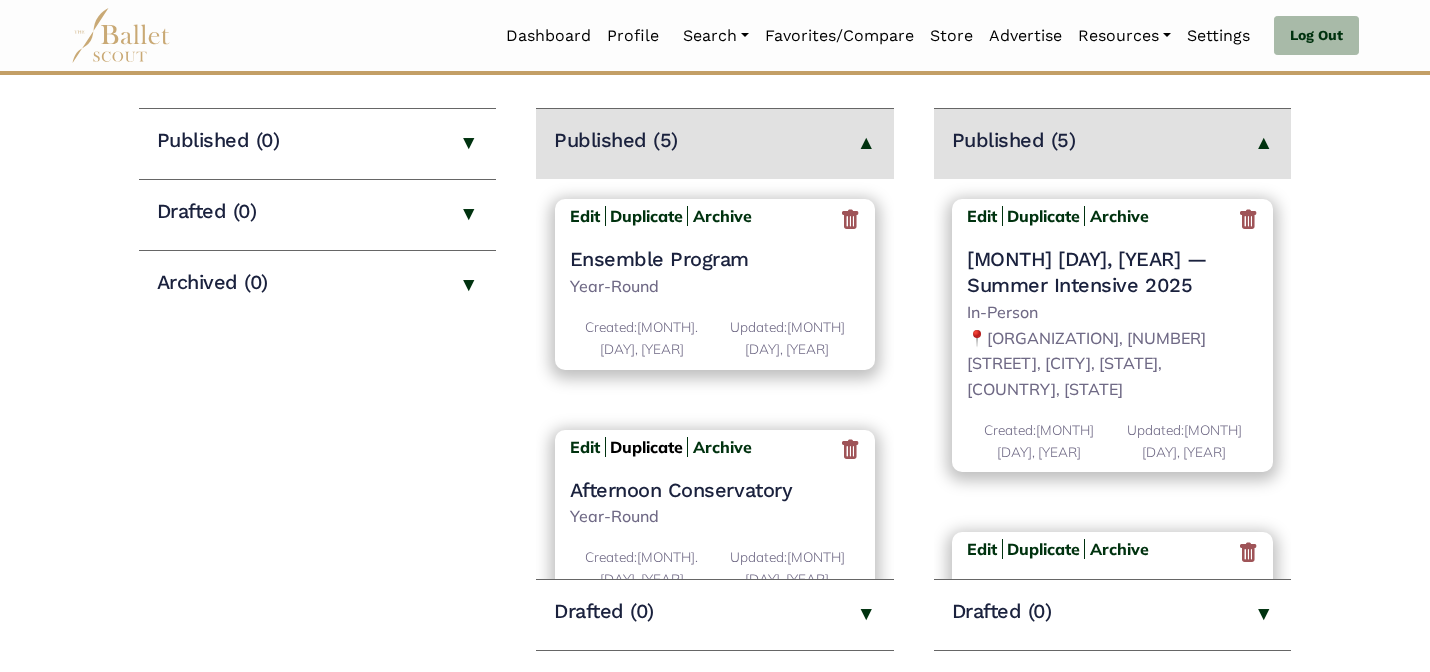 click on "Duplicate" at bounding box center [646, 447] 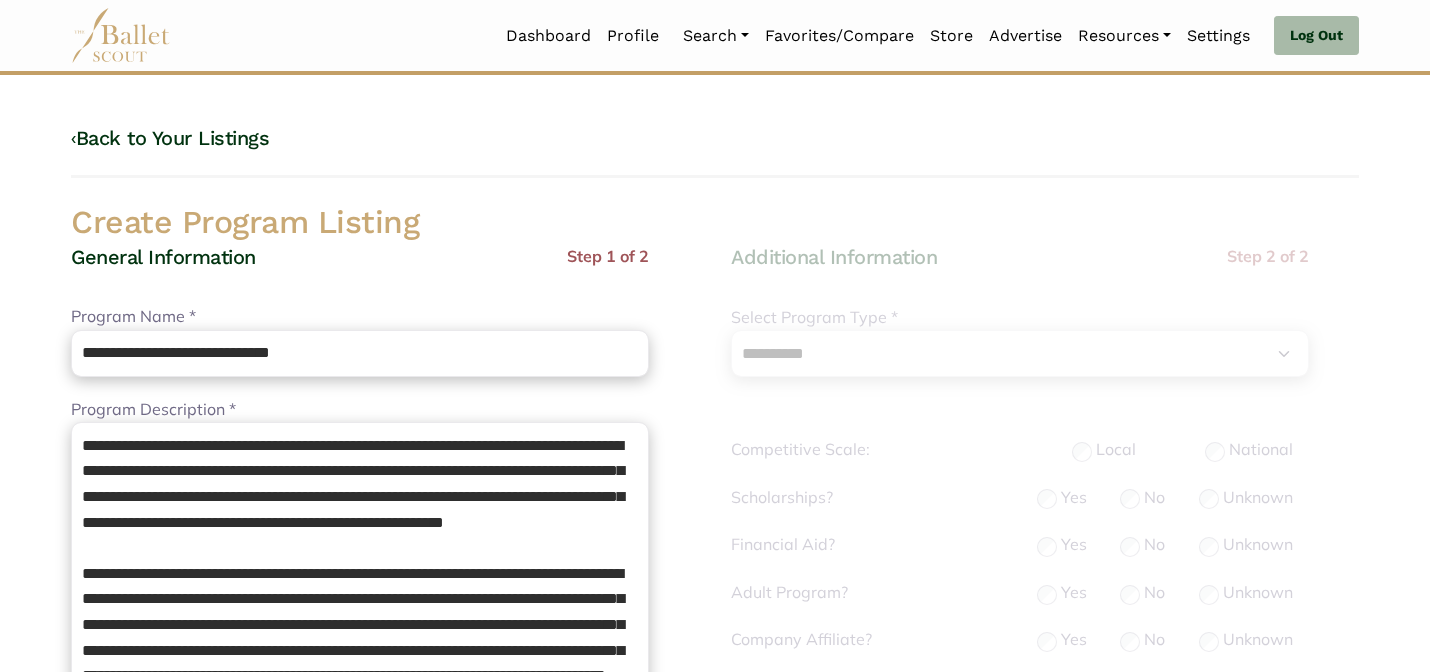 select on "**" 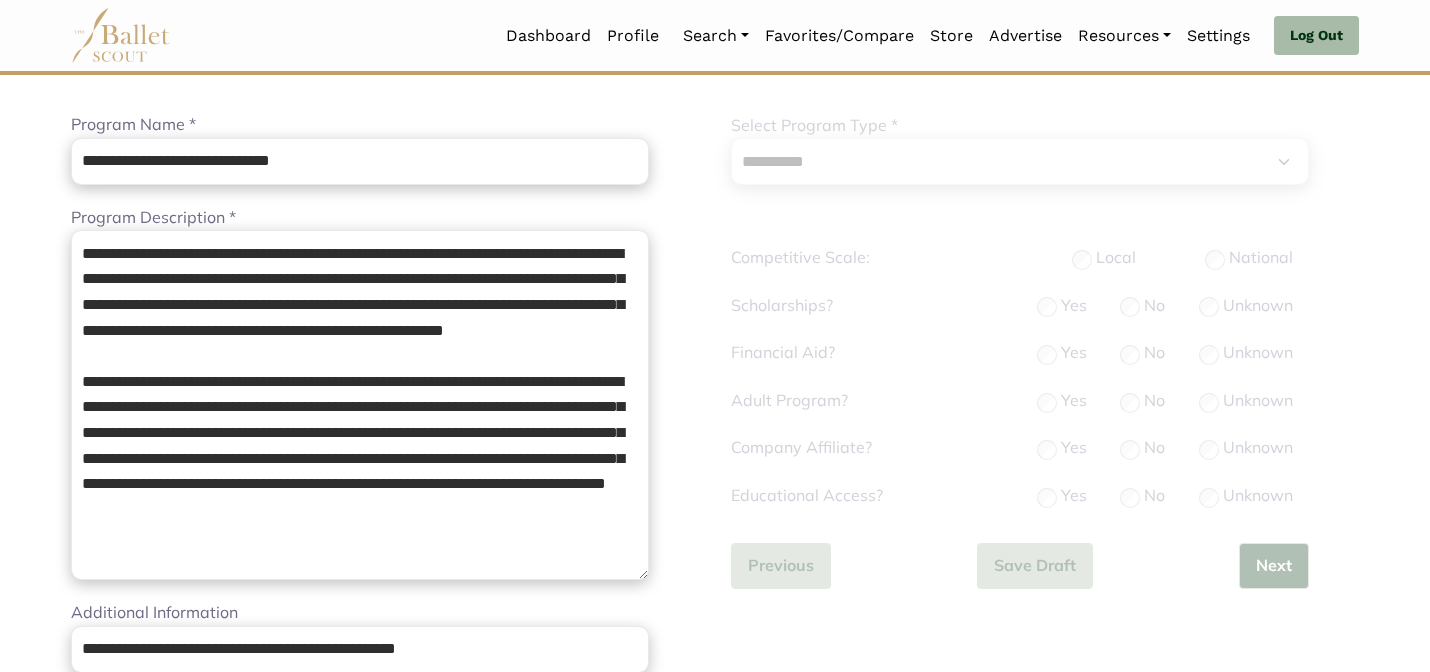 scroll, scrollTop: 200, scrollLeft: 0, axis: vertical 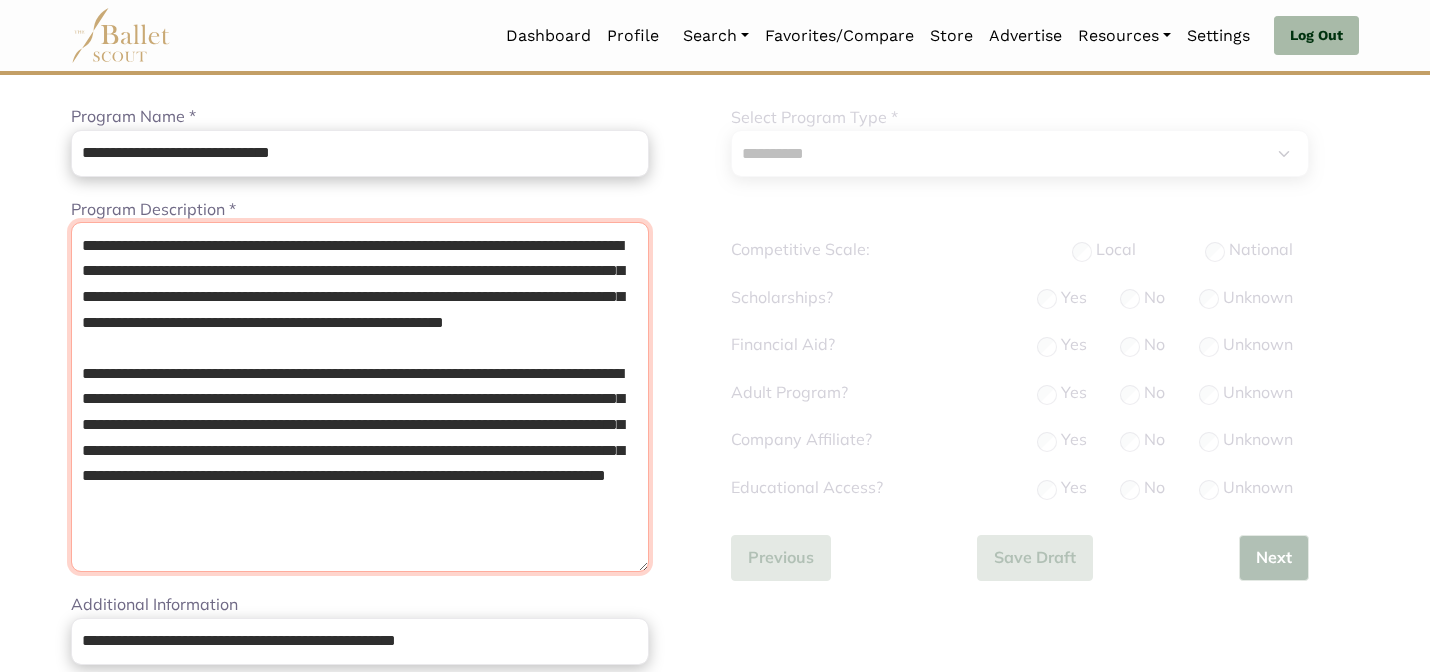 drag, startPoint x: 529, startPoint y: 557, endPoint x: 432, endPoint y: 147, distance: 421.31818 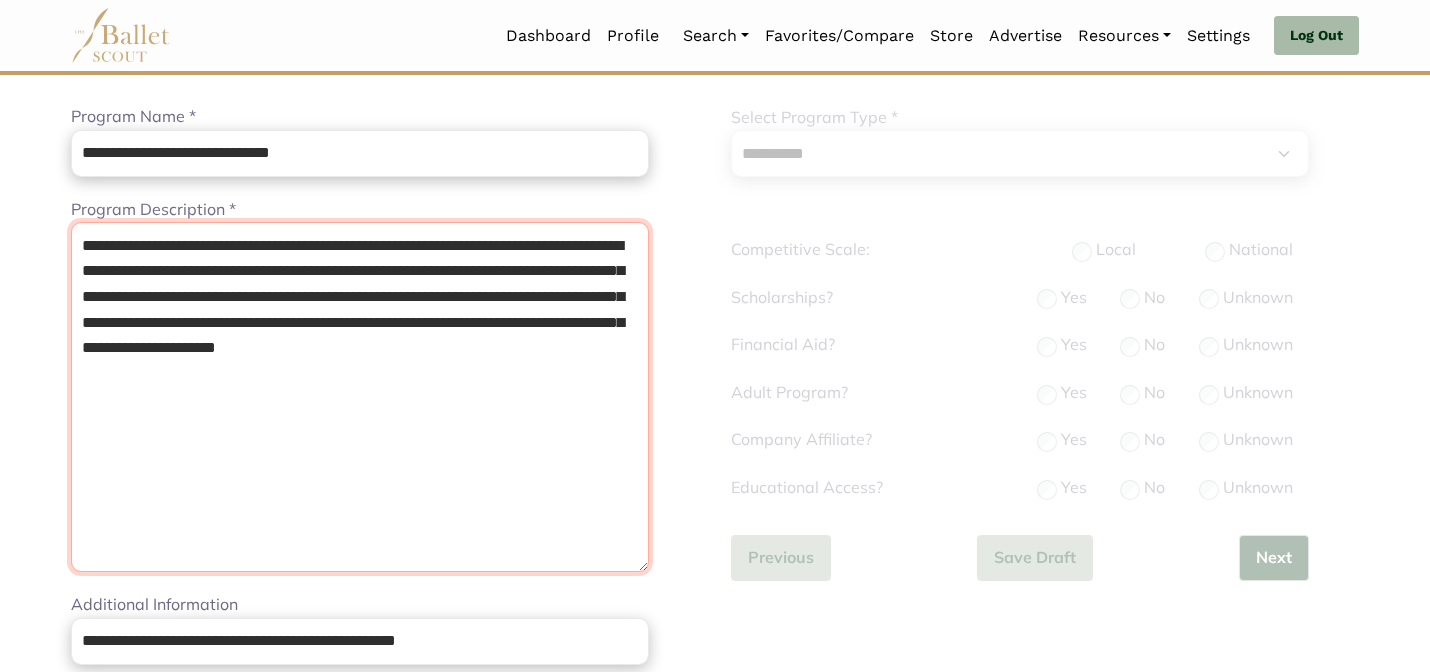 type on "**********" 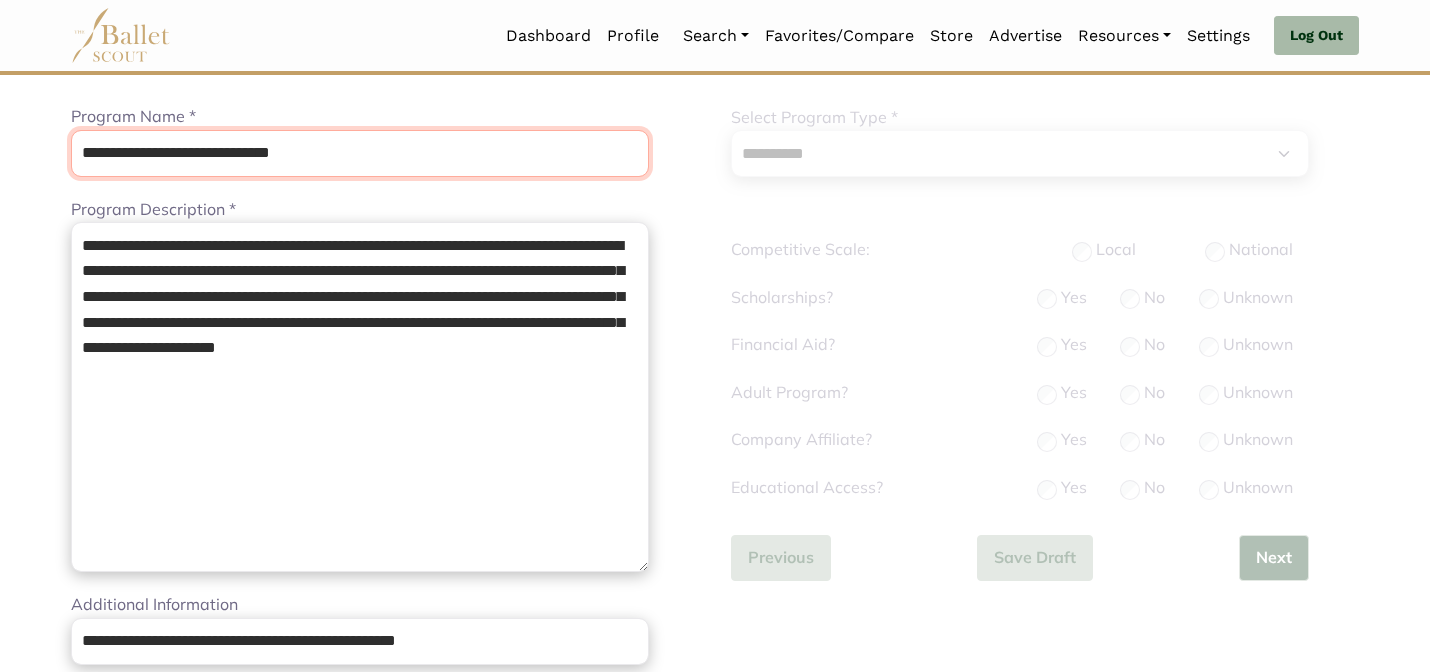 drag, startPoint x: 402, startPoint y: 155, endPoint x: 354, endPoint y: 78, distance: 90.73588 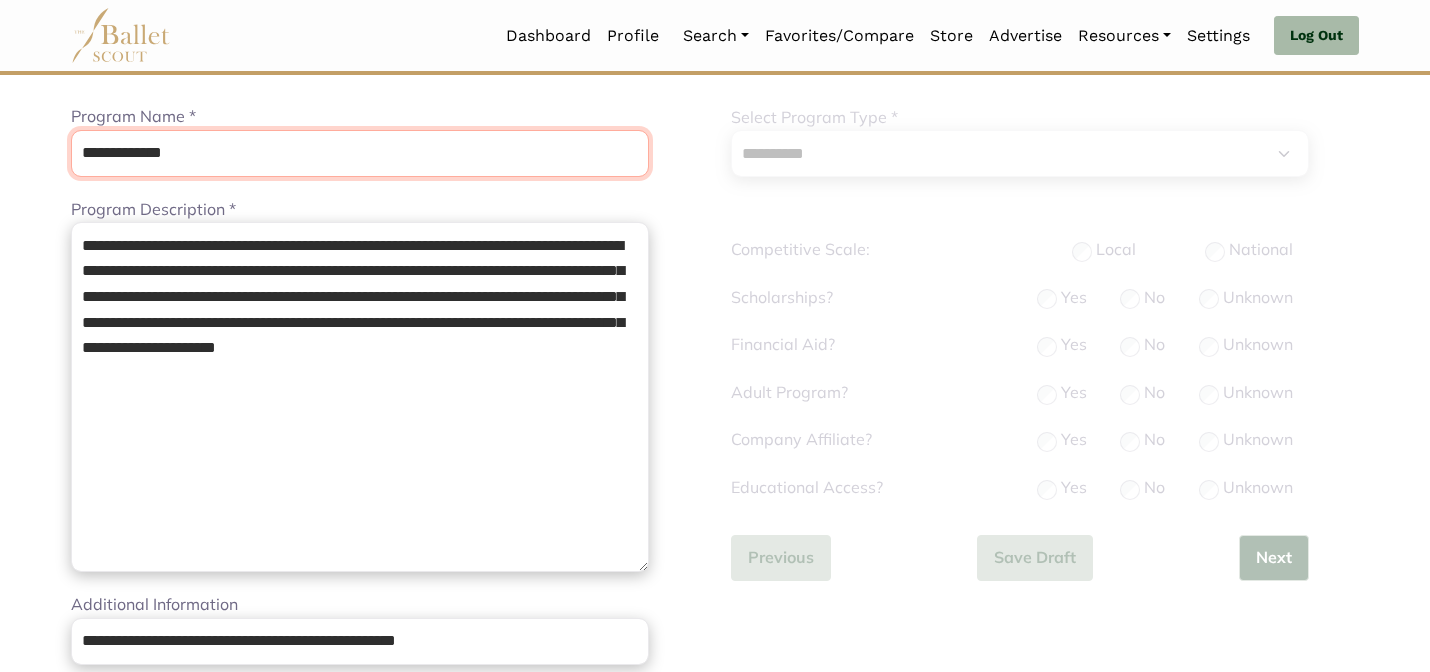 type on "**********" 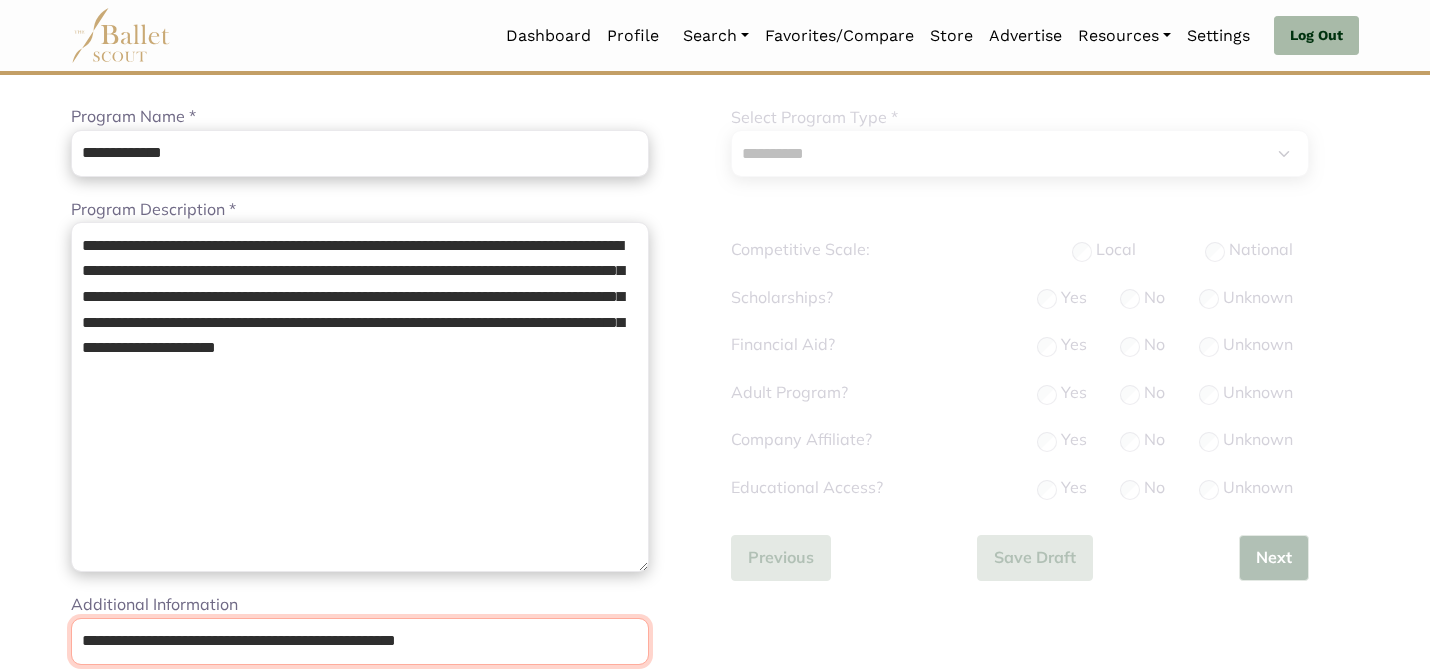 paste 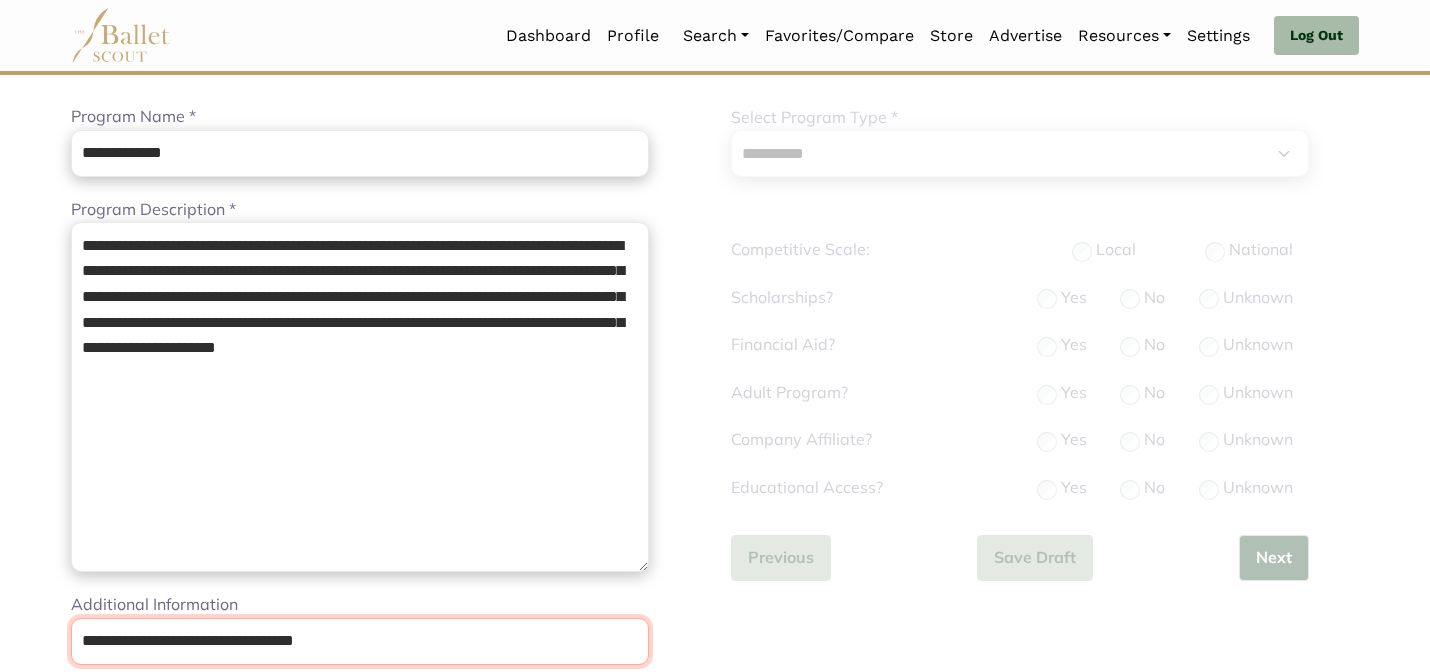 type on "**********" 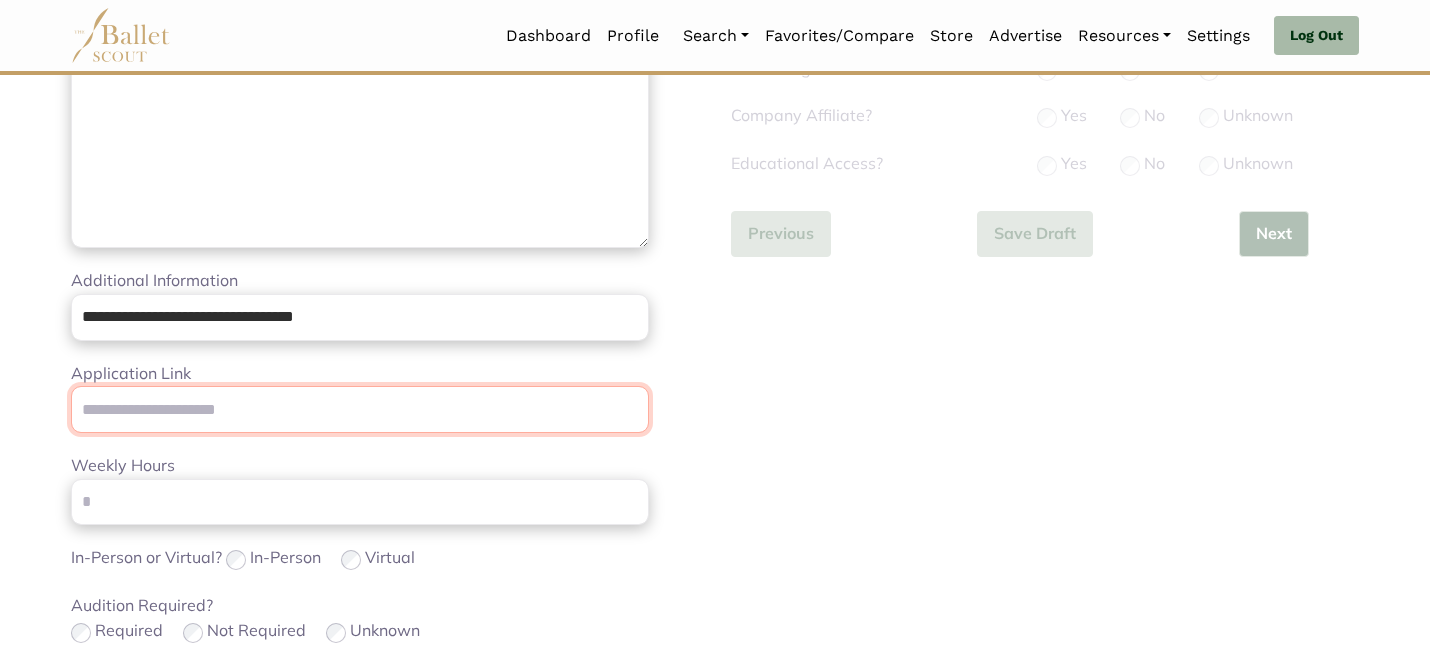 scroll, scrollTop: 598, scrollLeft: 0, axis: vertical 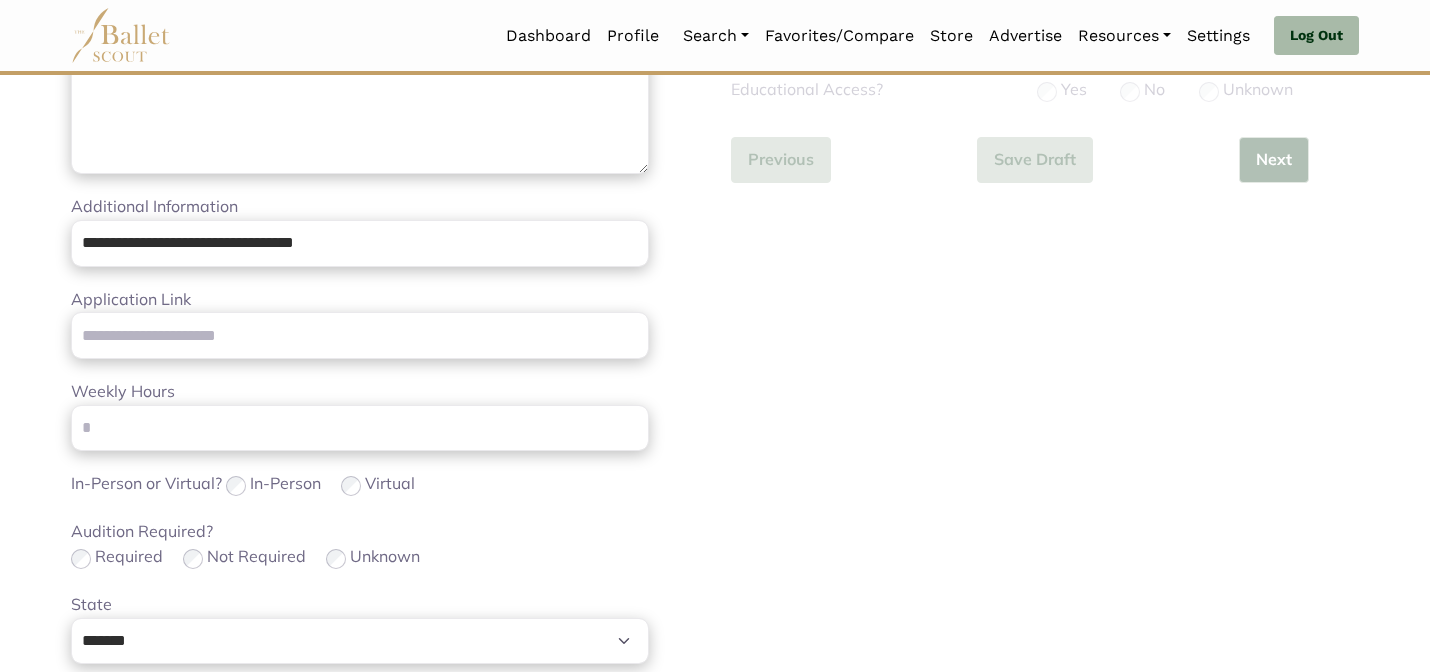 click on "**********" at bounding box center [360, 330] 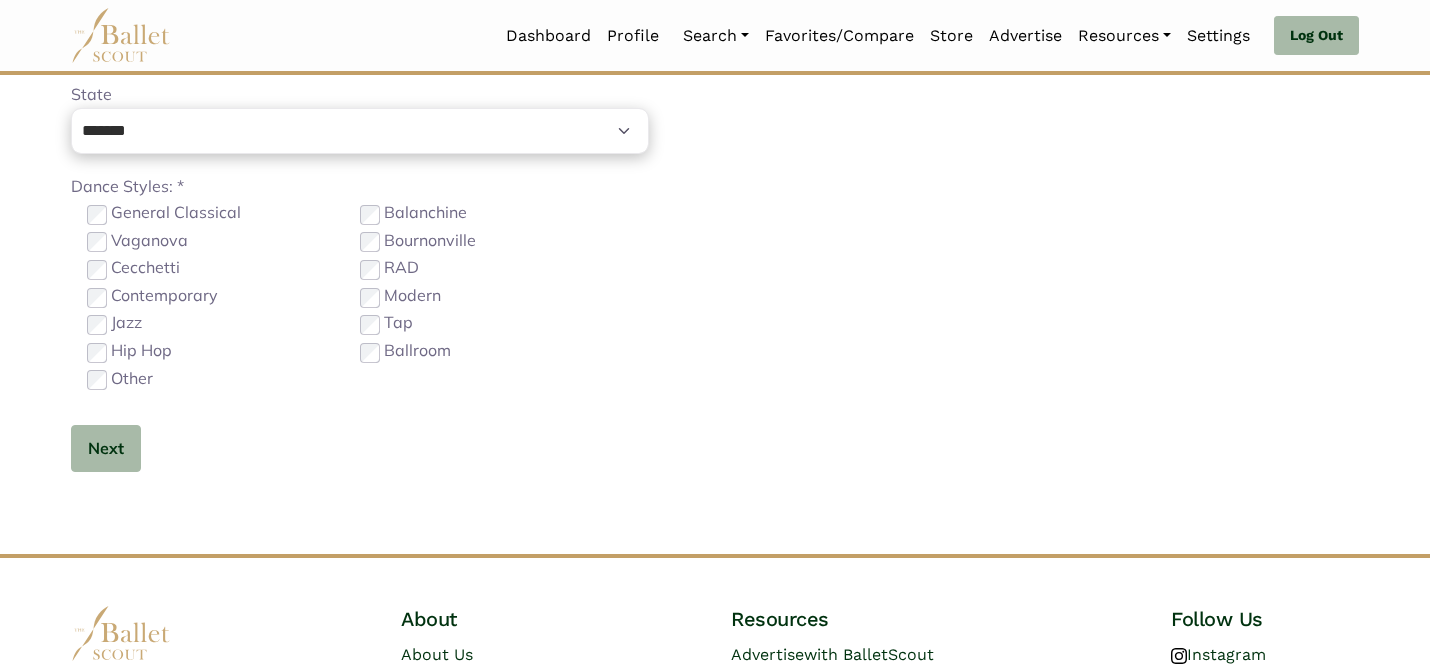scroll, scrollTop: 1230, scrollLeft: 0, axis: vertical 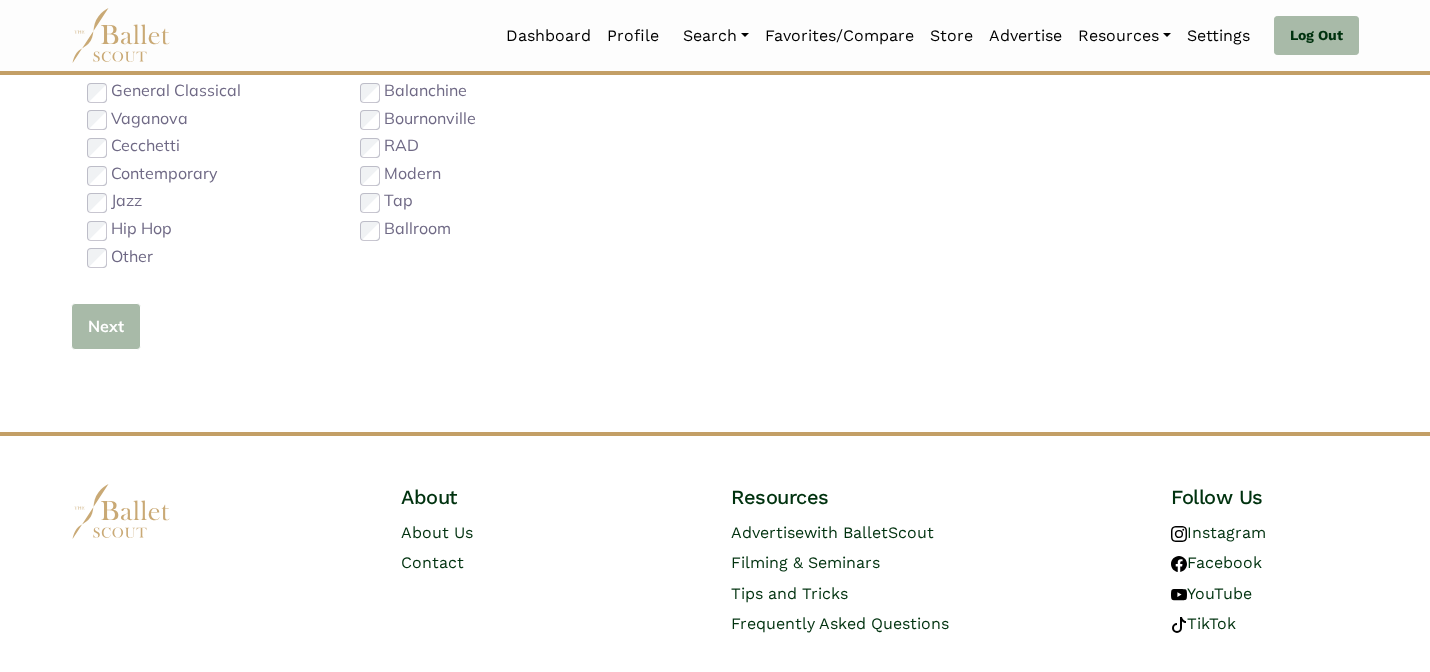 click on "Next" at bounding box center [106, 326] 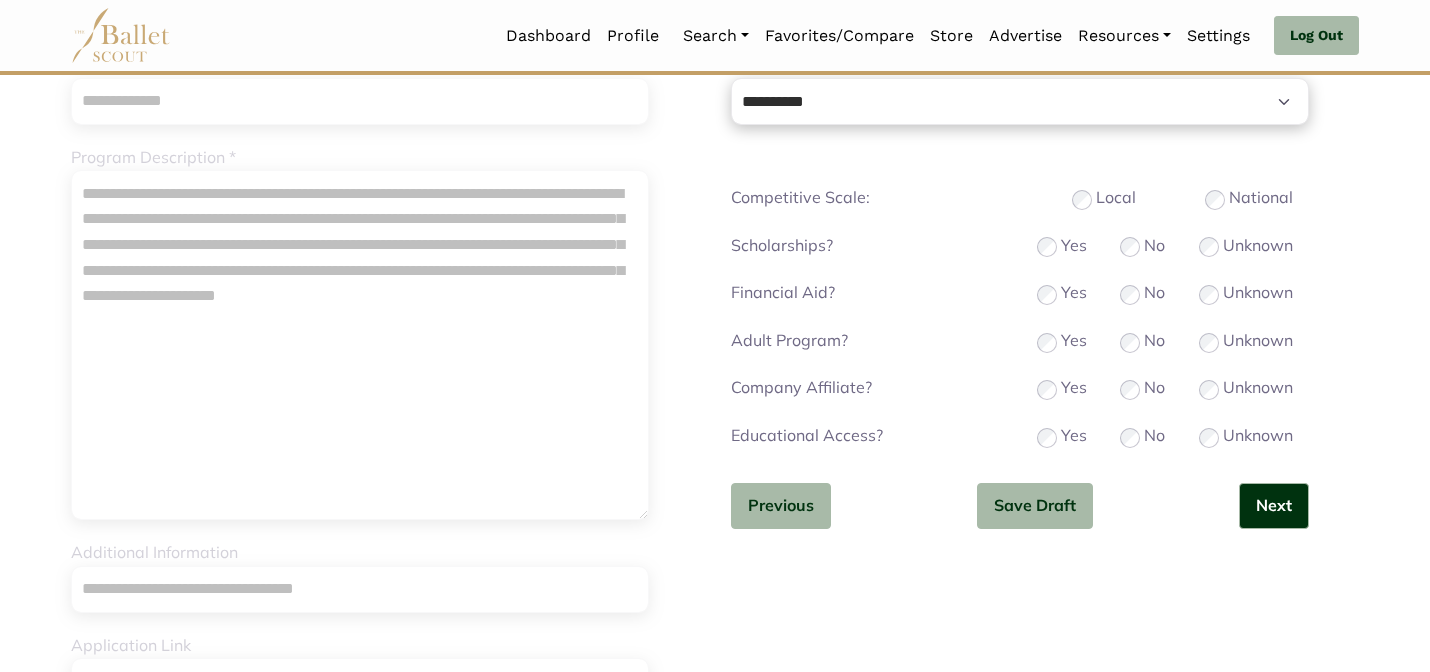 scroll, scrollTop: 238, scrollLeft: 0, axis: vertical 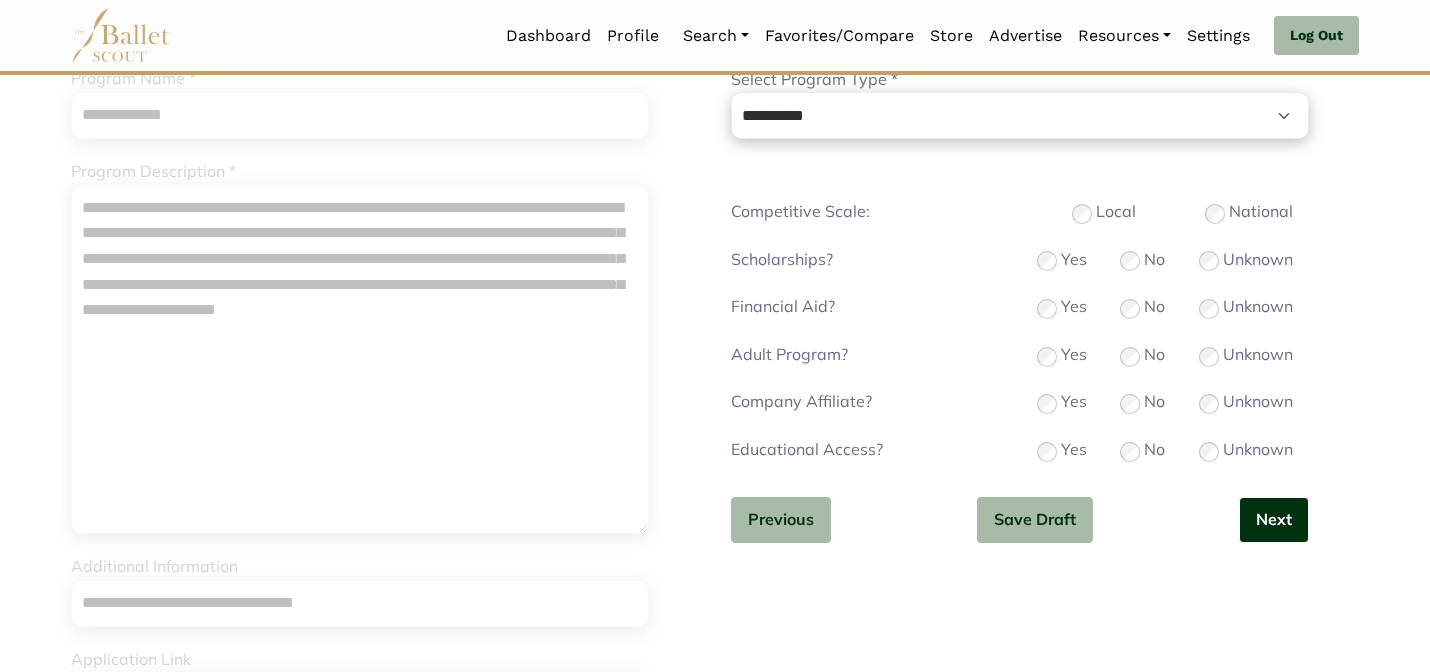 click on "Next" at bounding box center [1274, 520] 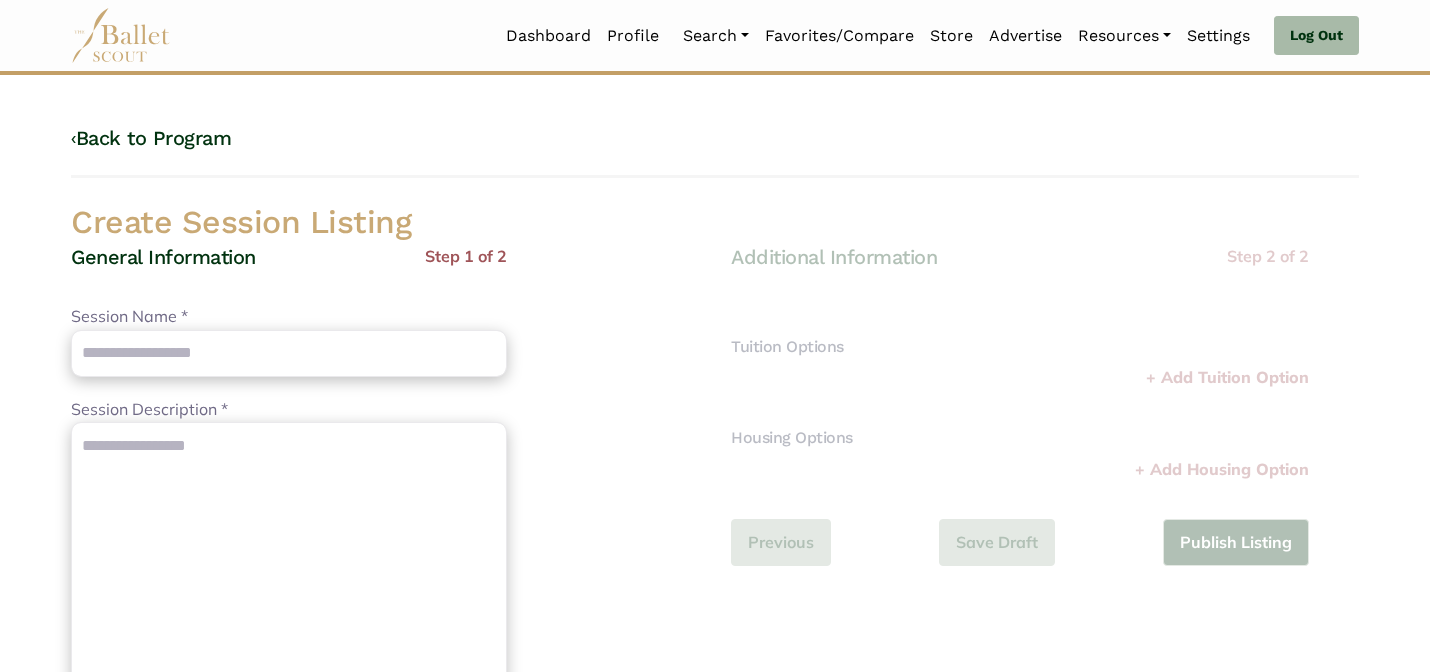 scroll, scrollTop: 0, scrollLeft: 0, axis: both 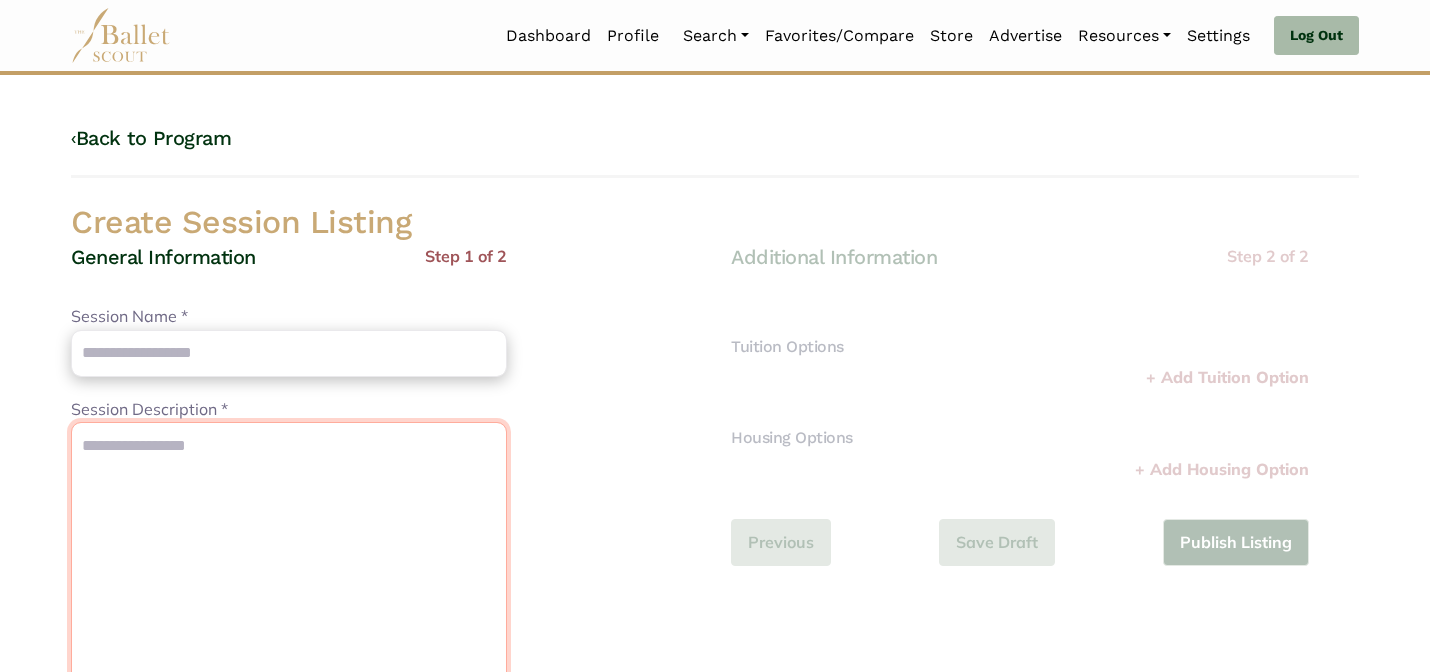 click on "Session Description *" at bounding box center (289, 597) 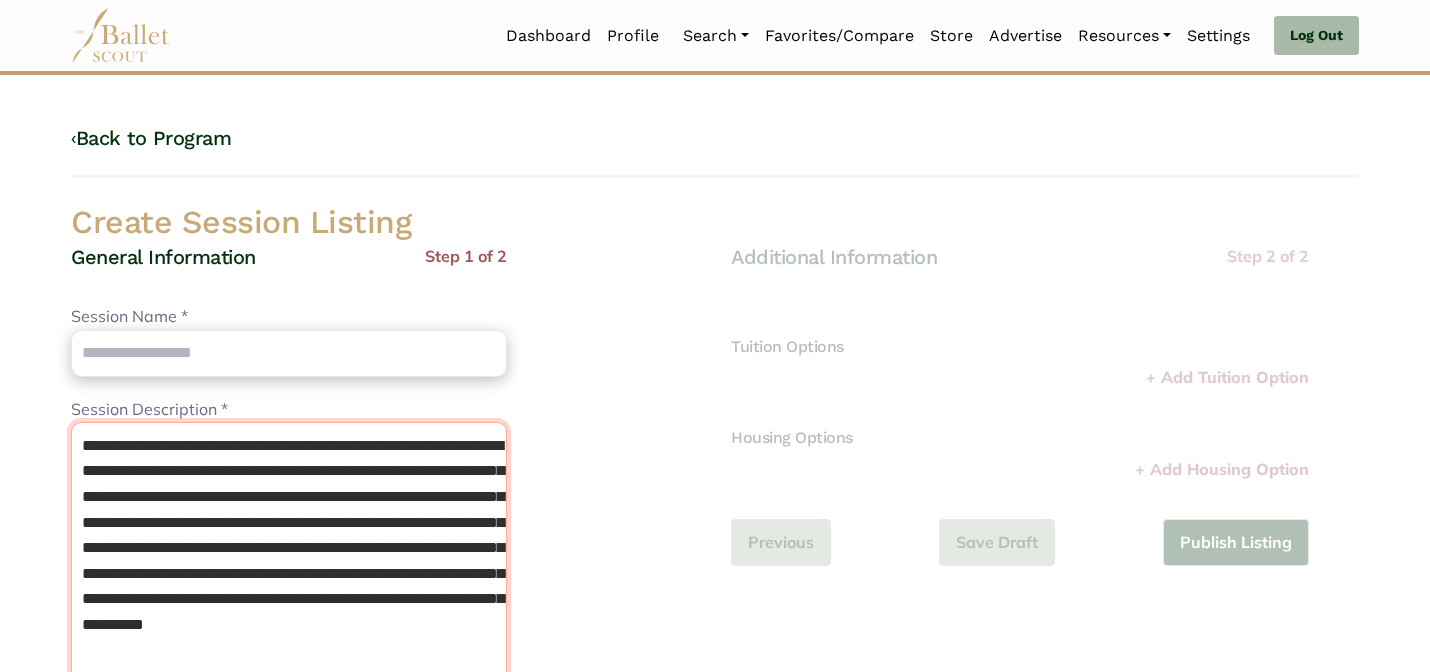type on "**********" 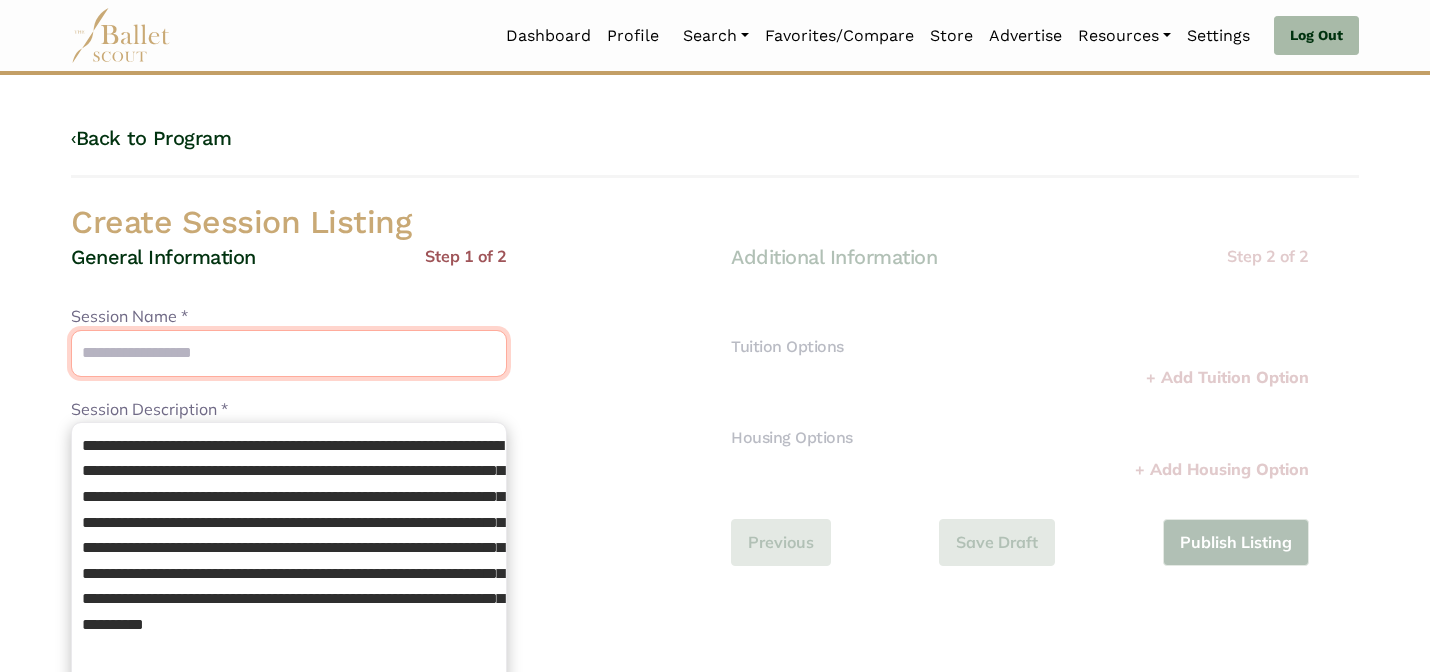 click on "Session Name *" at bounding box center [289, 353] 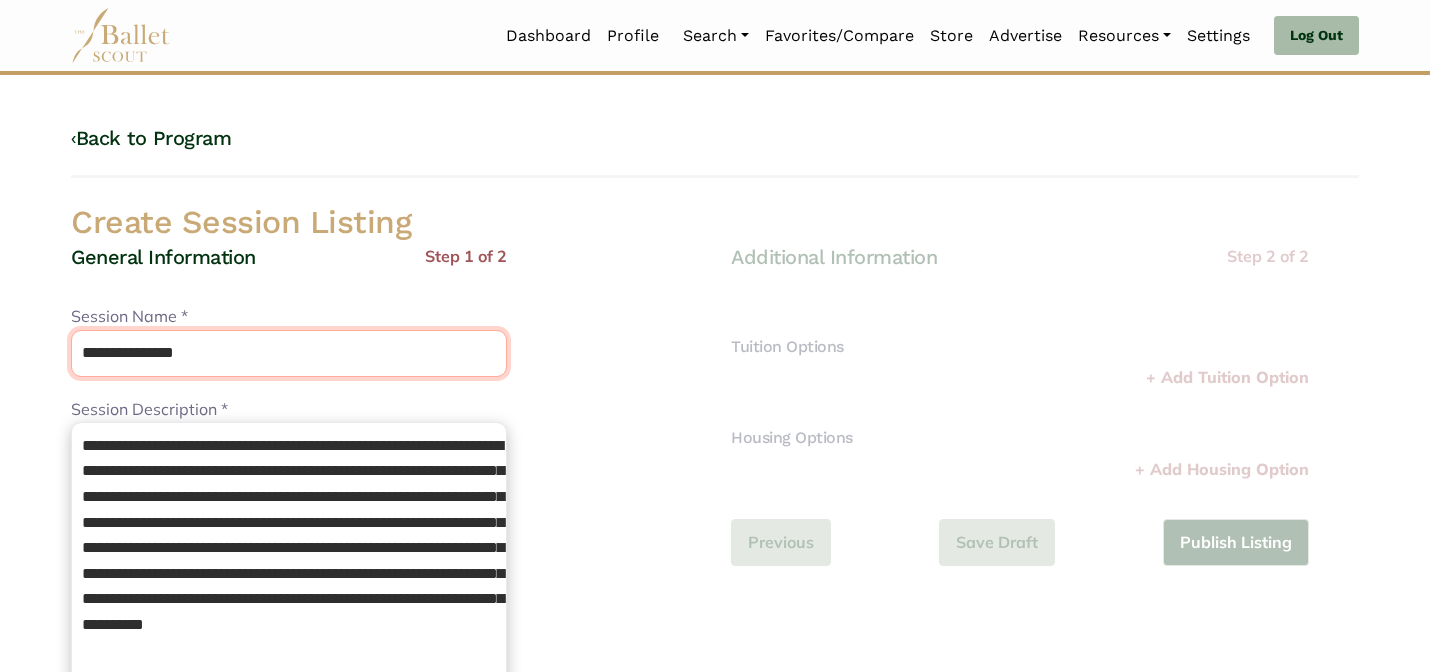 type on "**********" 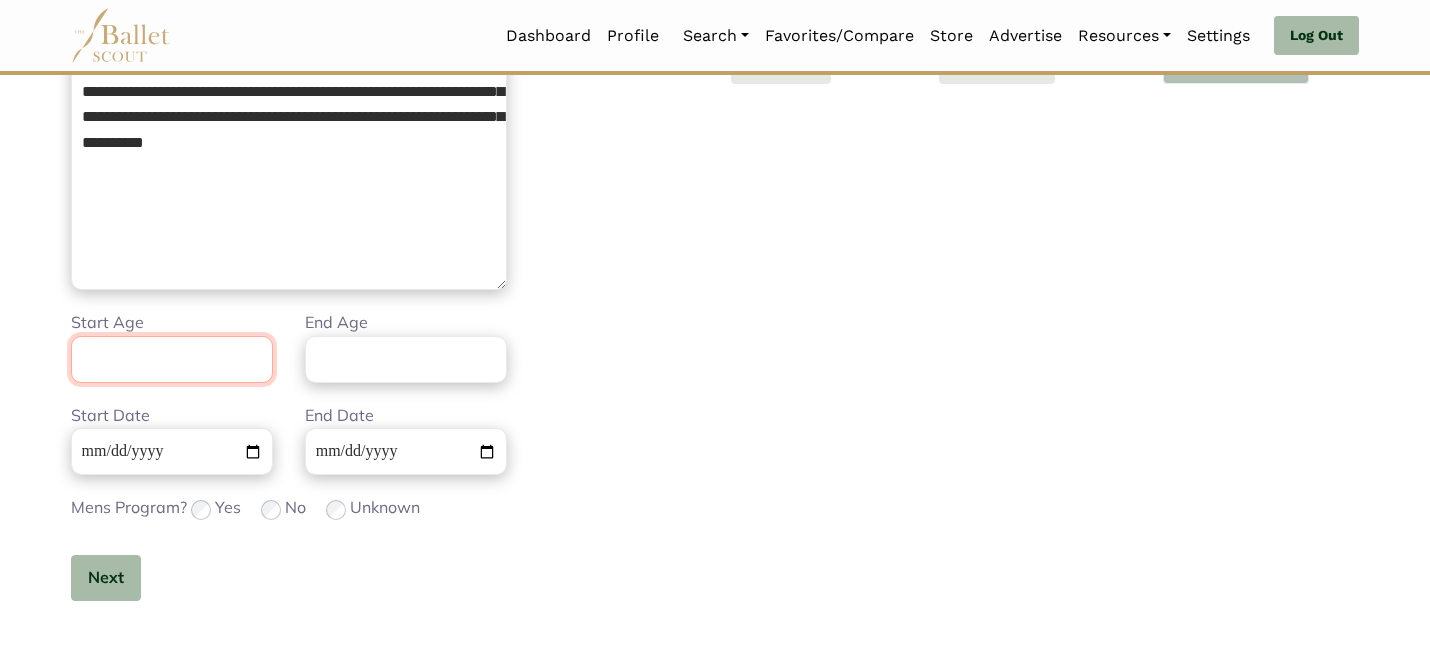 scroll, scrollTop: 506, scrollLeft: 0, axis: vertical 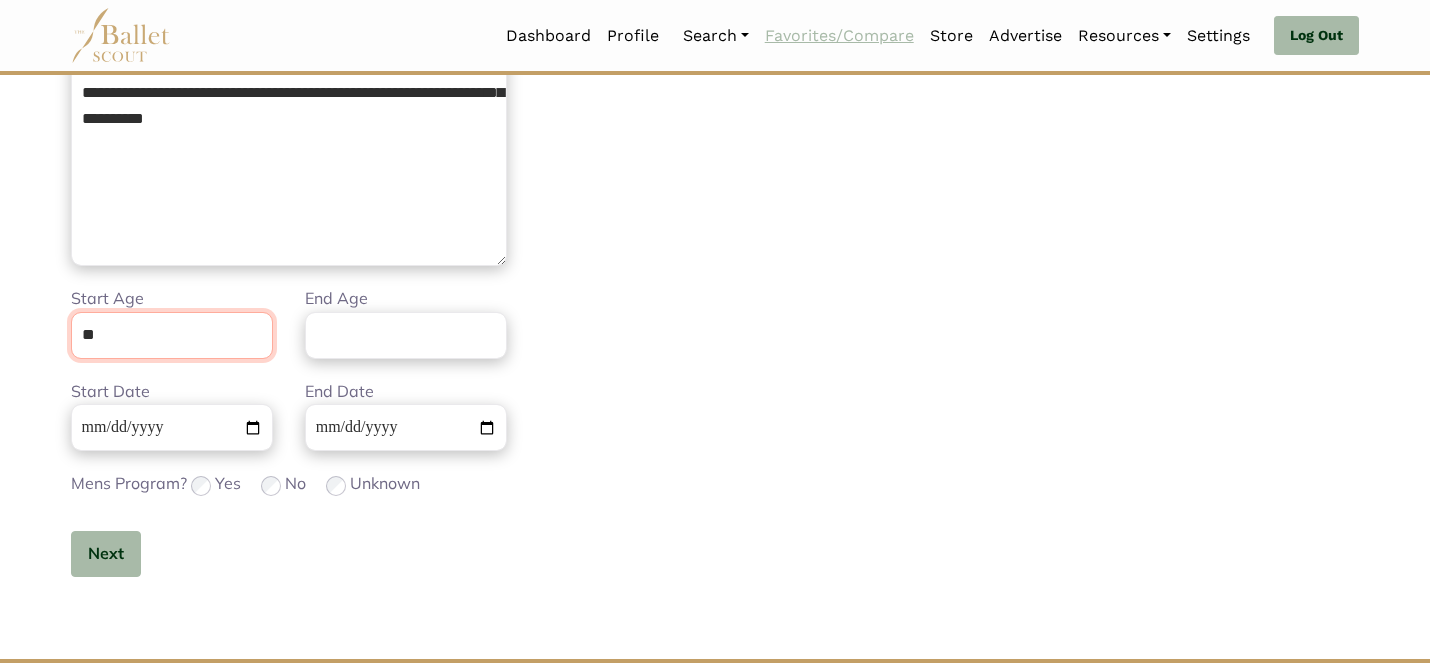 type on "**" 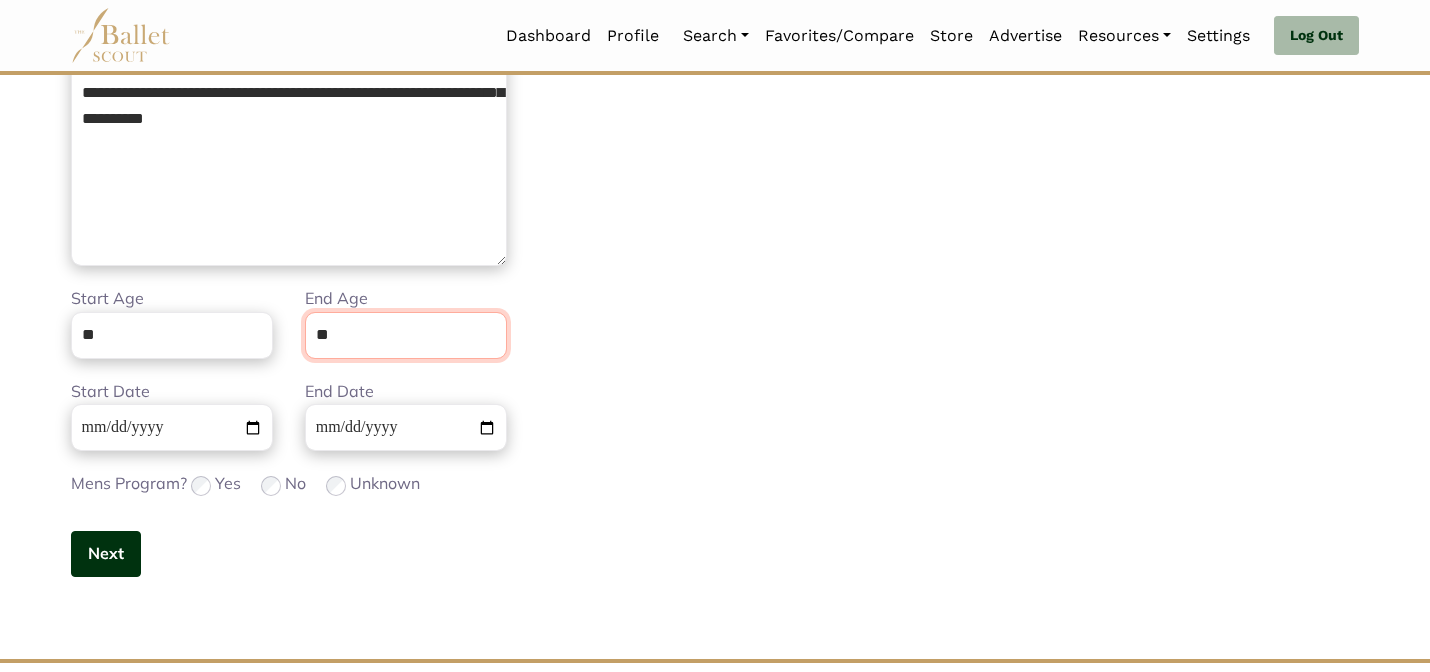 type on "**" 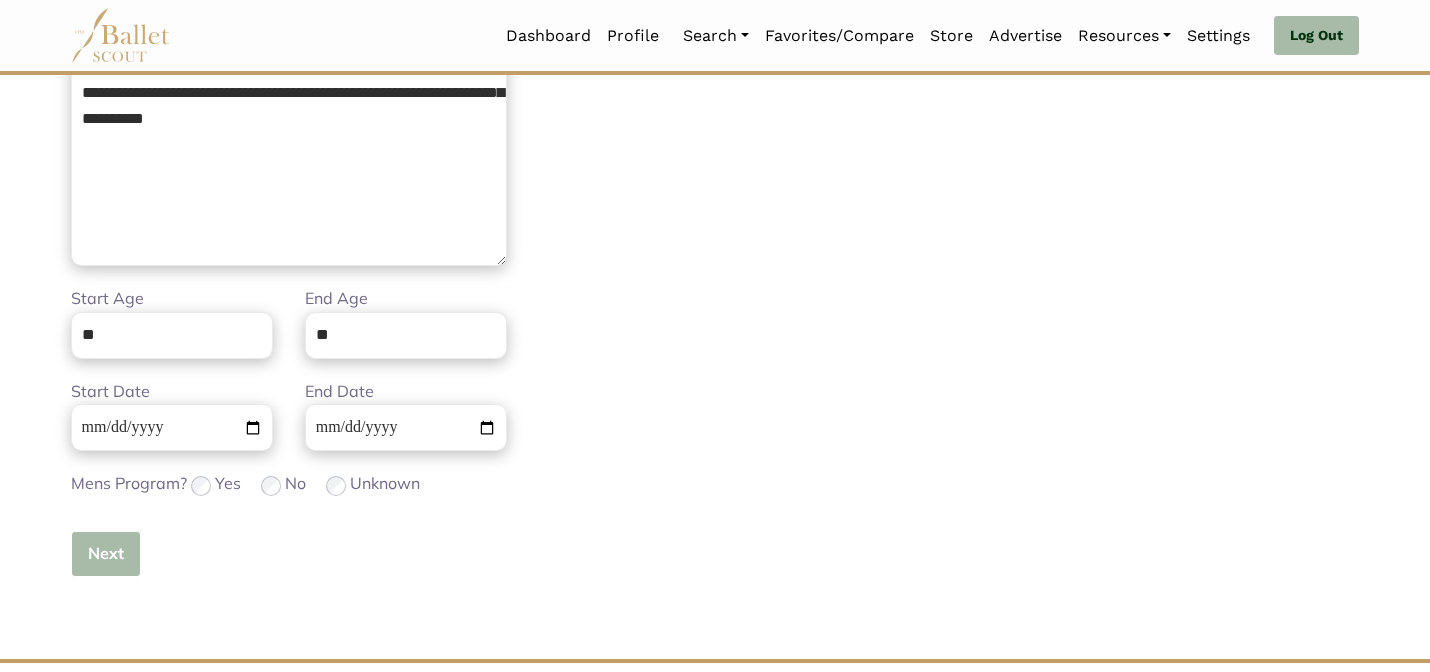 click on "Next" at bounding box center (106, 554) 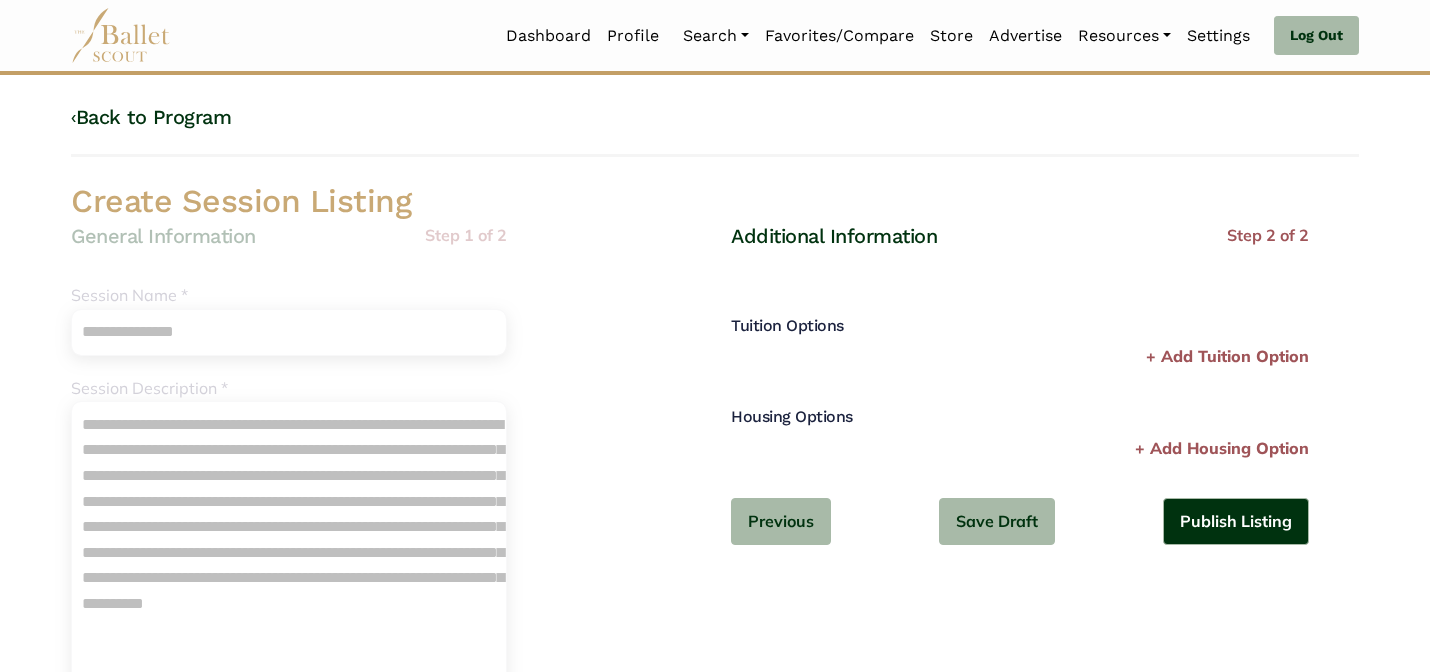 scroll, scrollTop: 0, scrollLeft: 0, axis: both 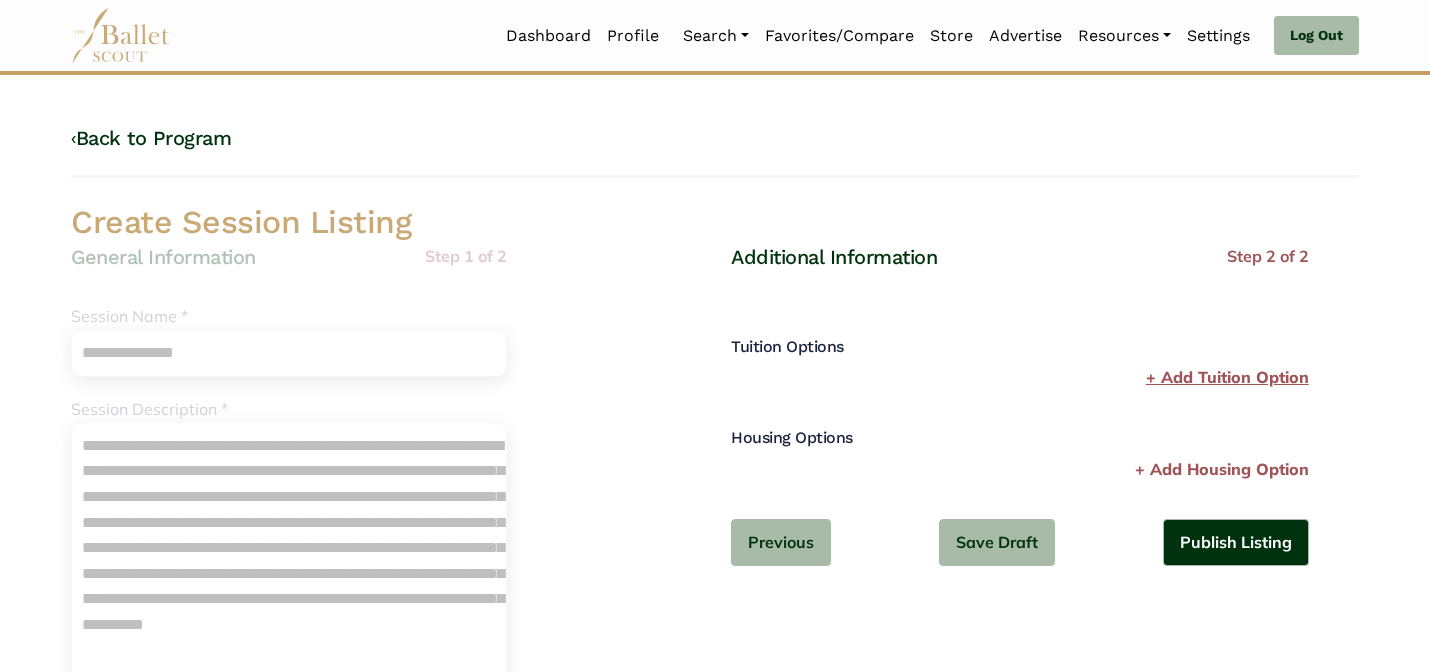 click on "+ Add Tuition Option" at bounding box center [1227, 378] 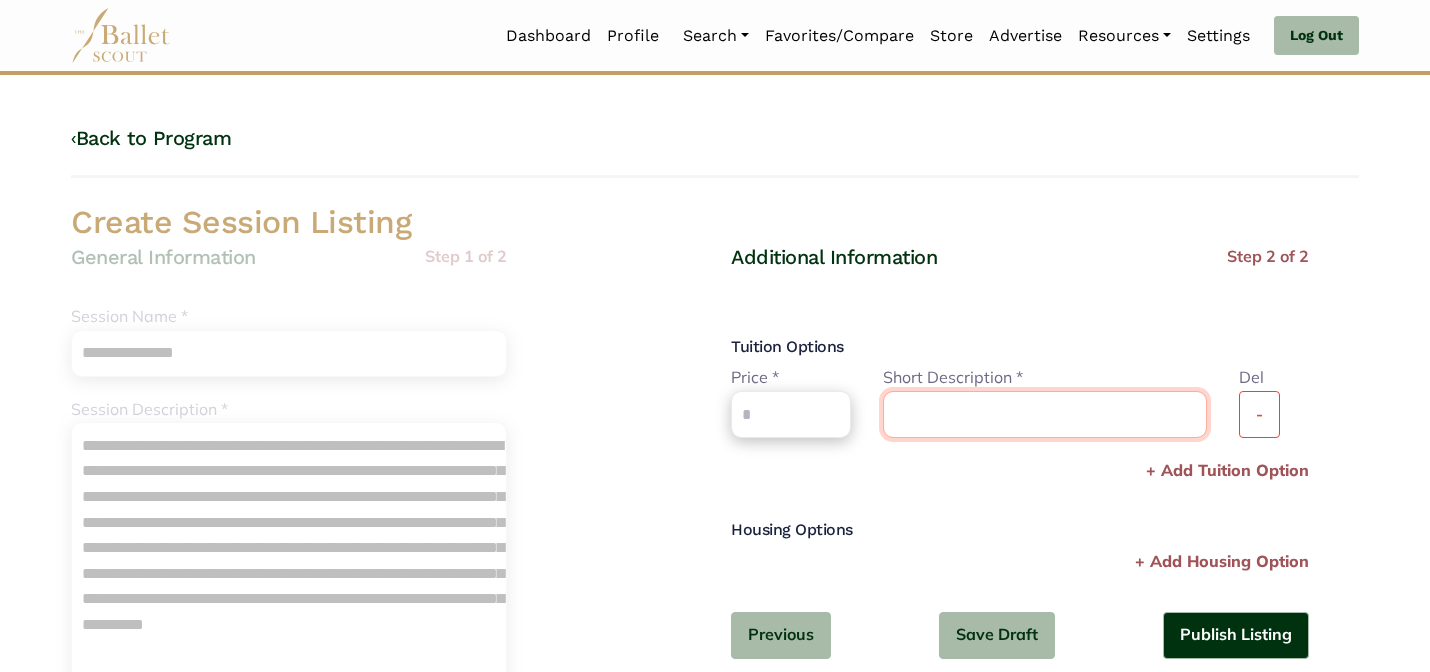 click at bounding box center [1045, 414] 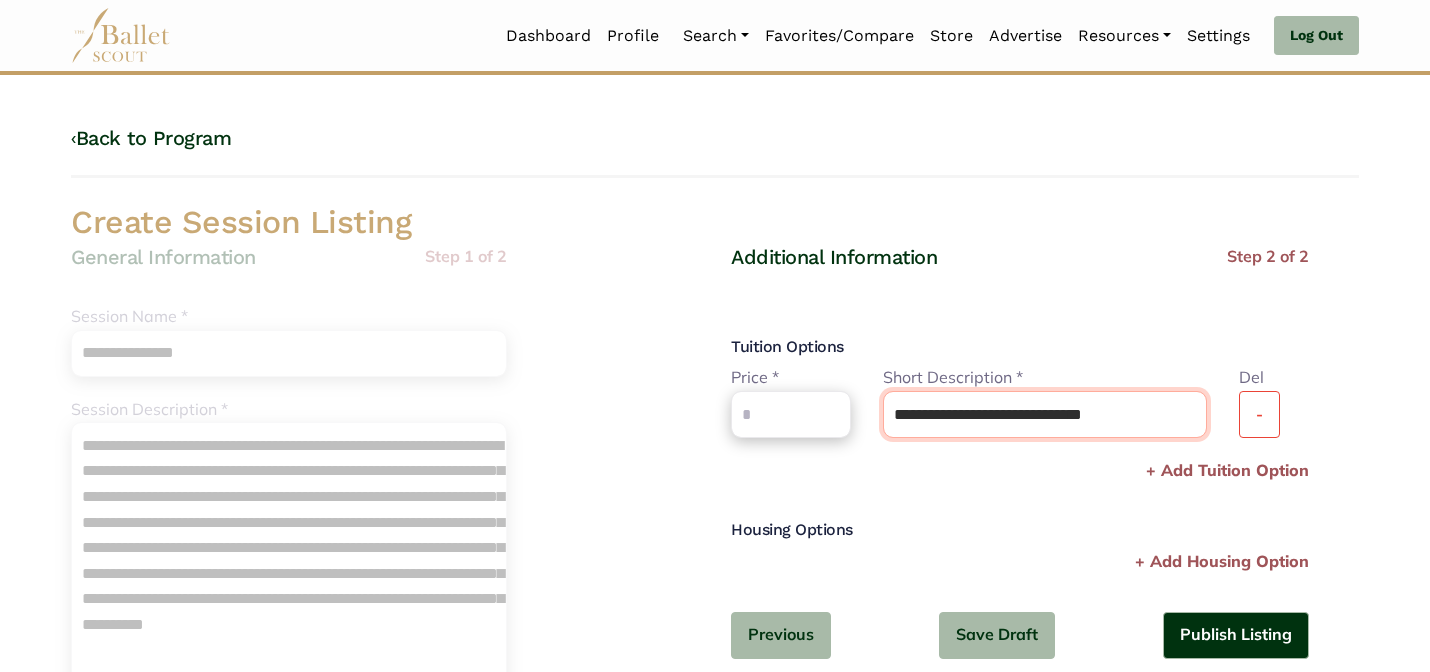 type on "**********" 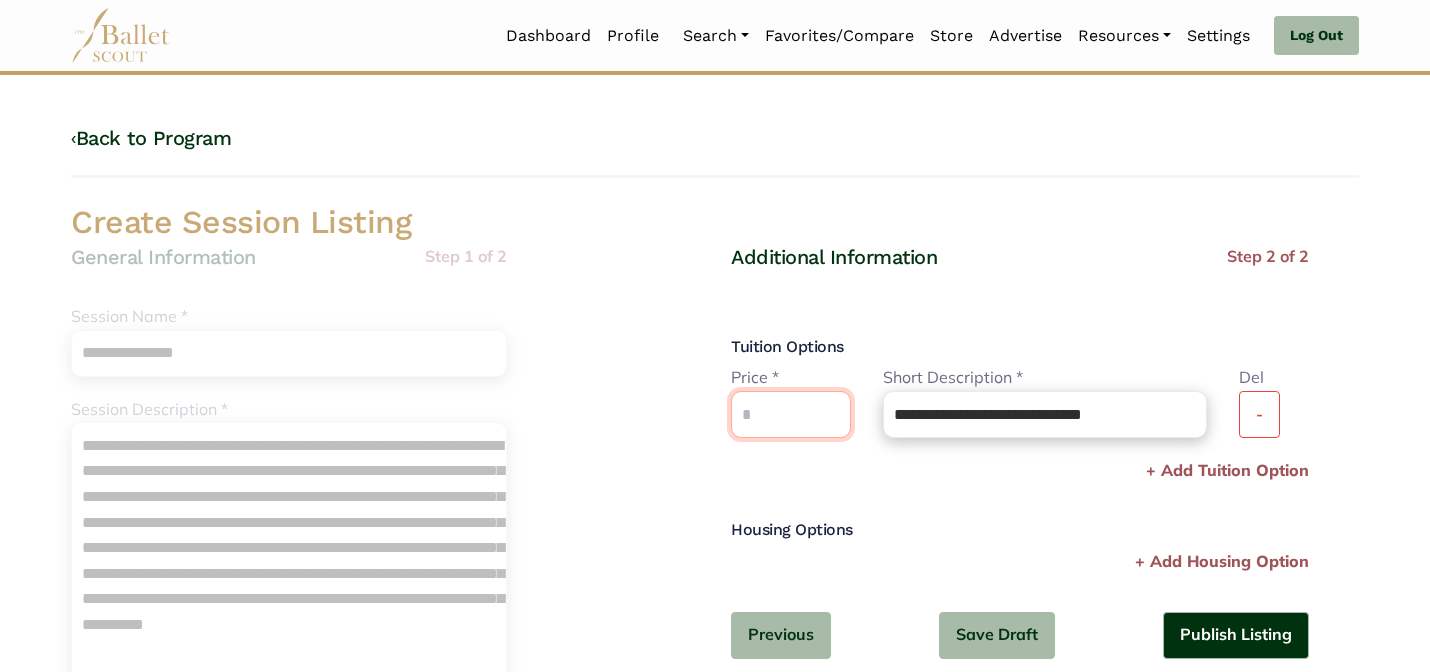 click at bounding box center [791, 414] 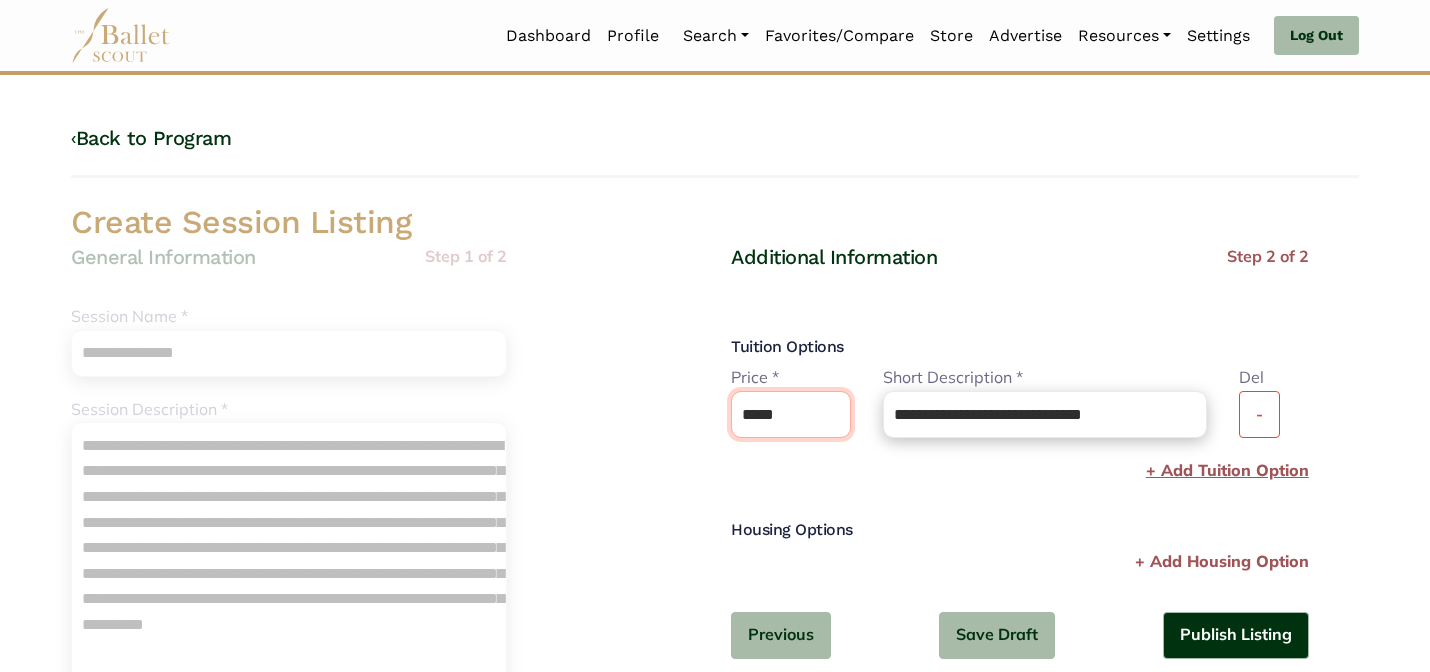 type on "*****" 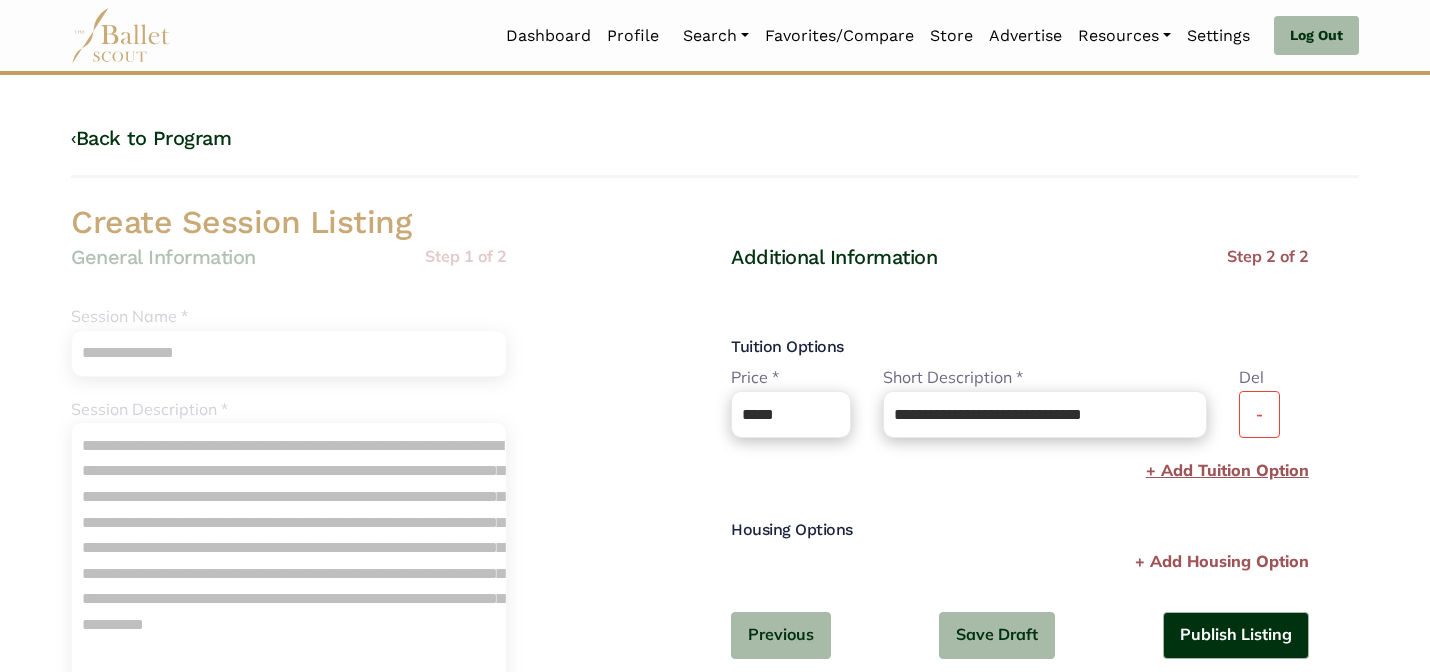 click on "+ Add Tuition Option" at bounding box center [1227, 471] 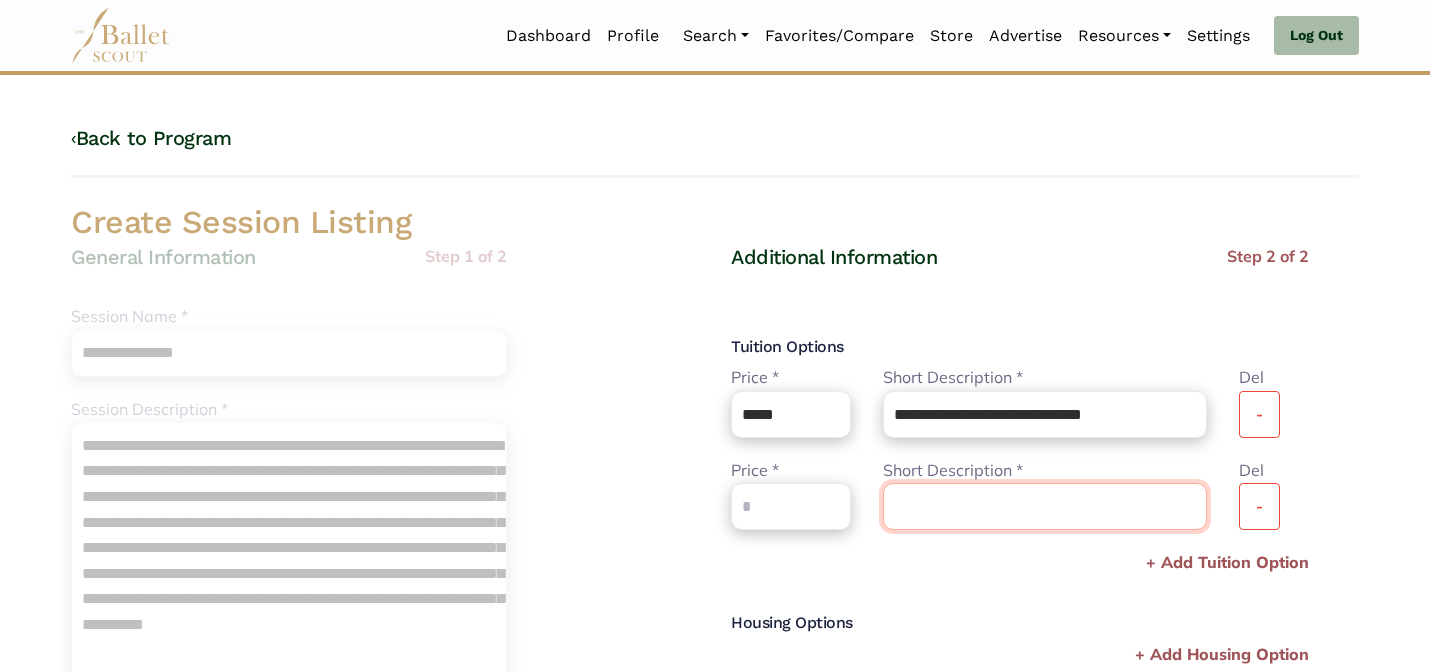 click at bounding box center (1045, 414) 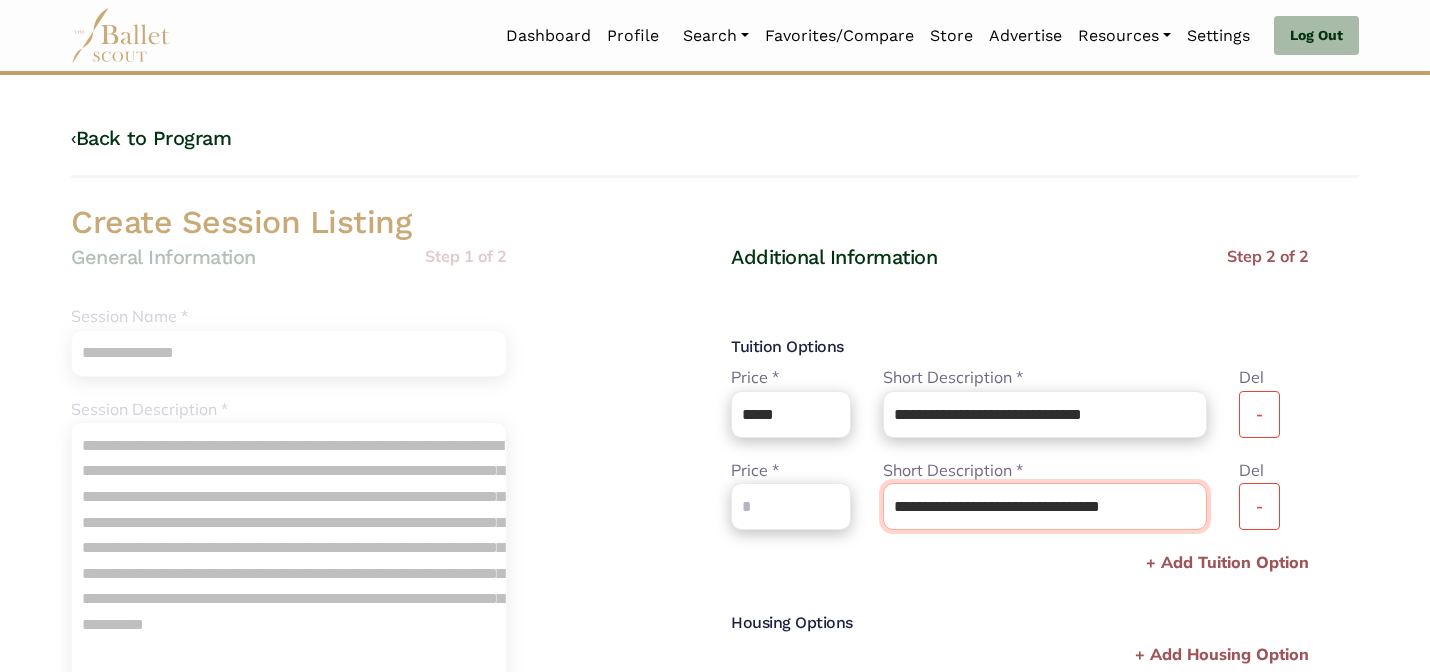 type on "**********" 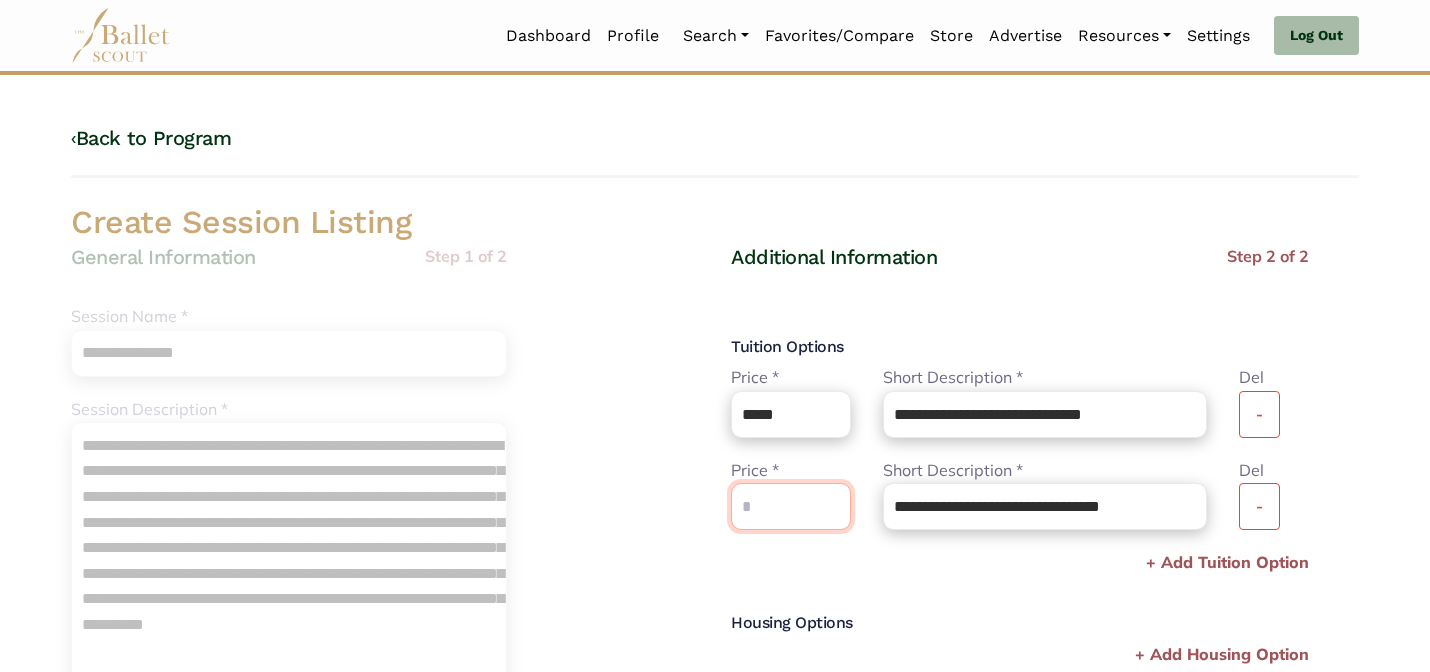 click at bounding box center (791, 414) 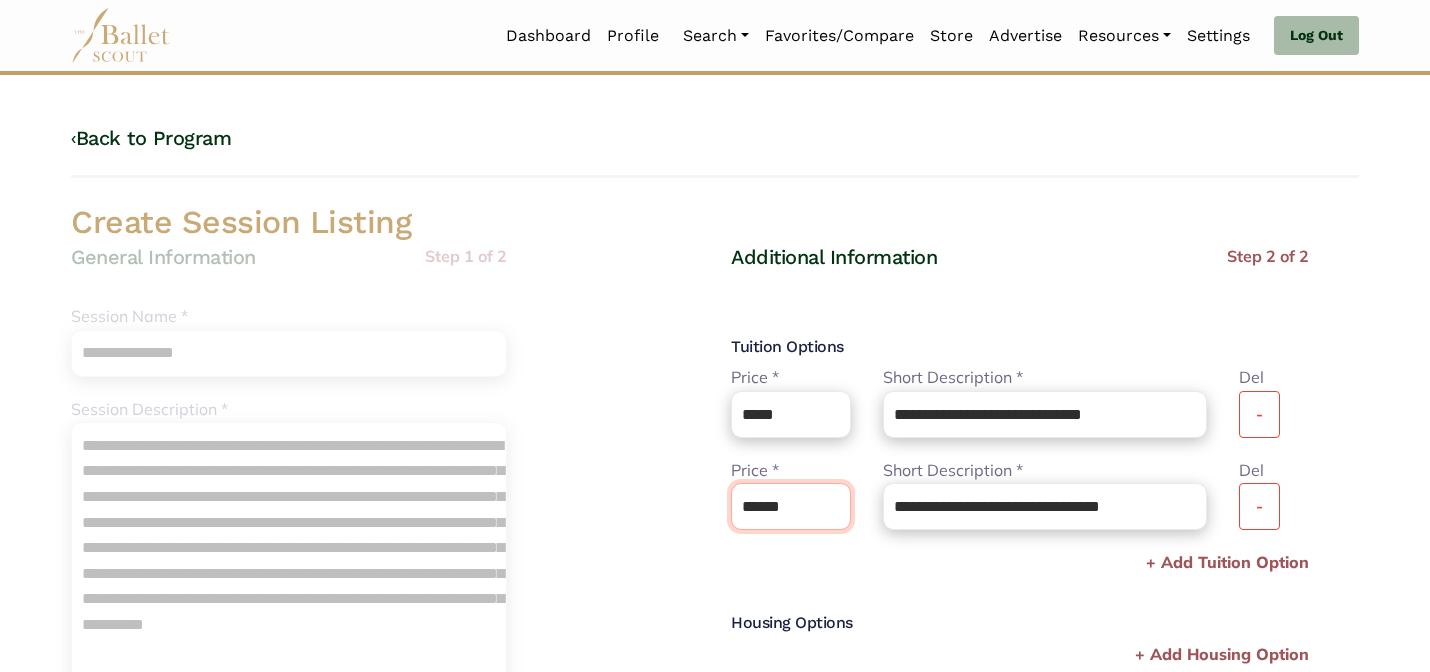 type on "******" 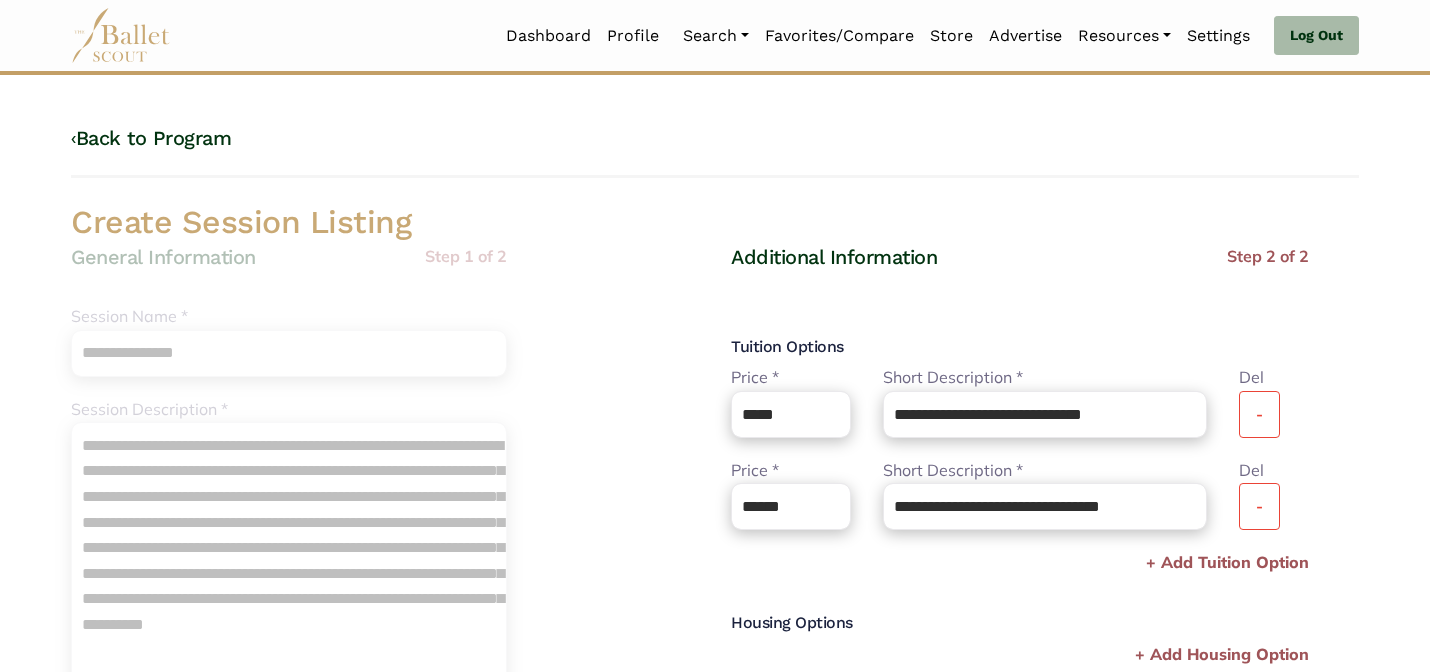 click on "Additional Information" at bounding box center [933, 257] 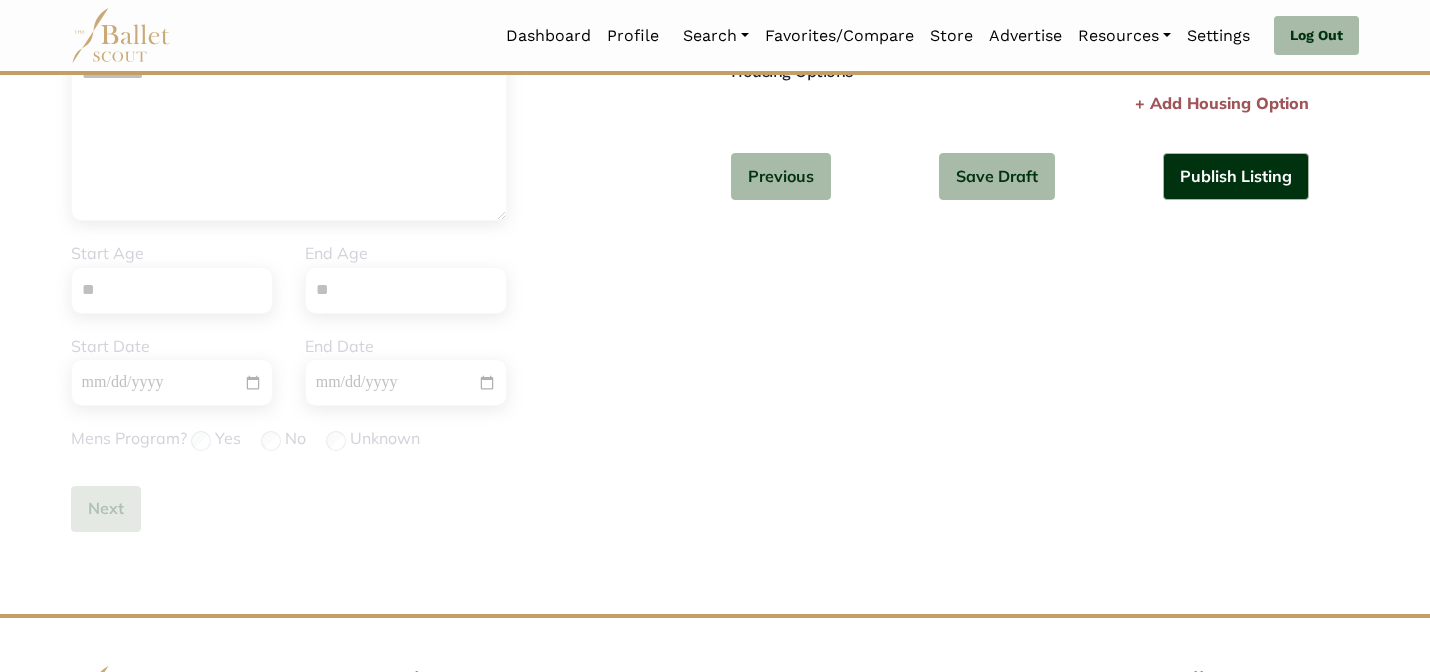 scroll, scrollTop: 632, scrollLeft: 0, axis: vertical 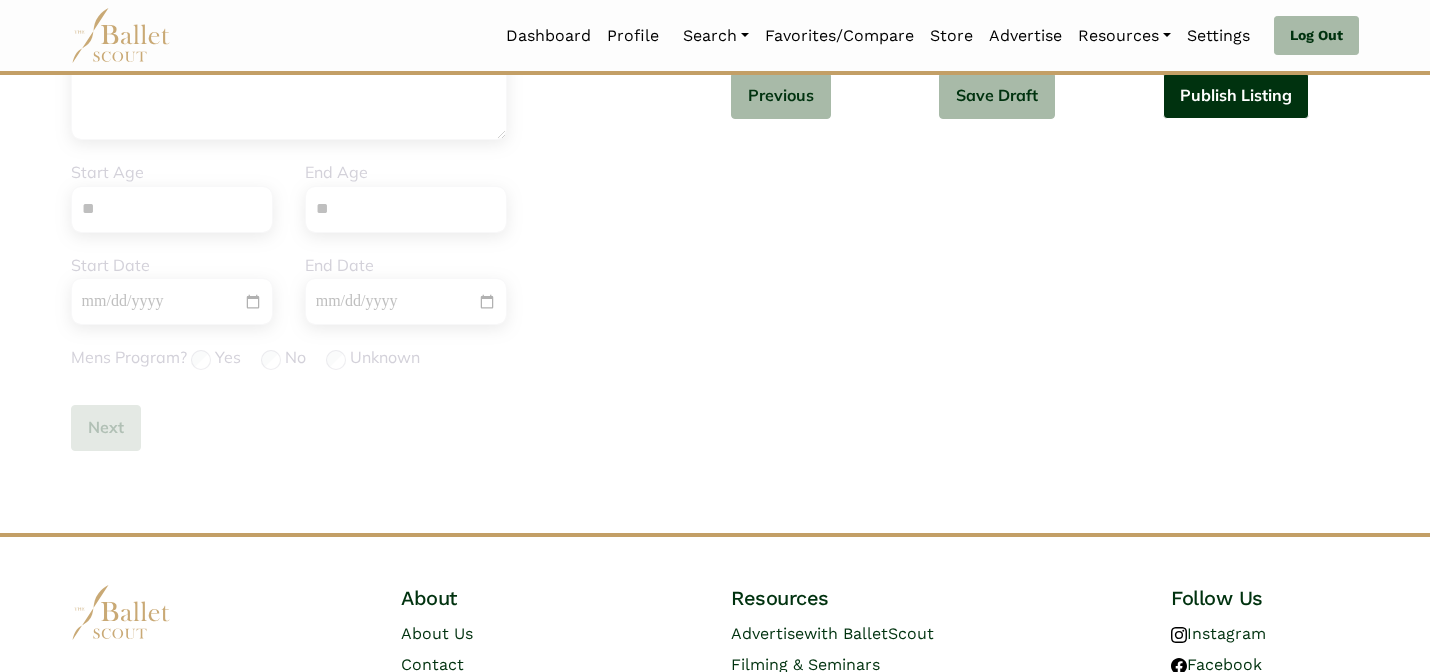 click on "Publish Listing" at bounding box center (1236, 95) 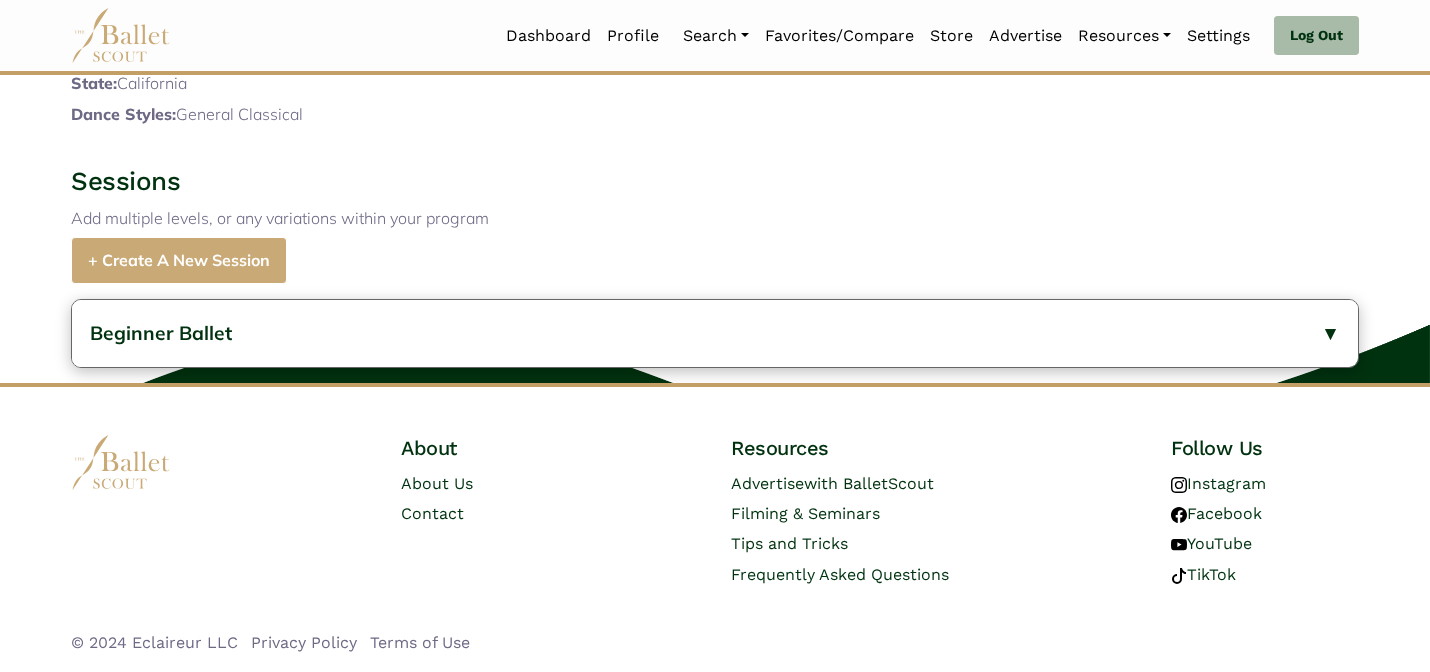 scroll, scrollTop: 721, scrollLeft: 0, axis: vertical 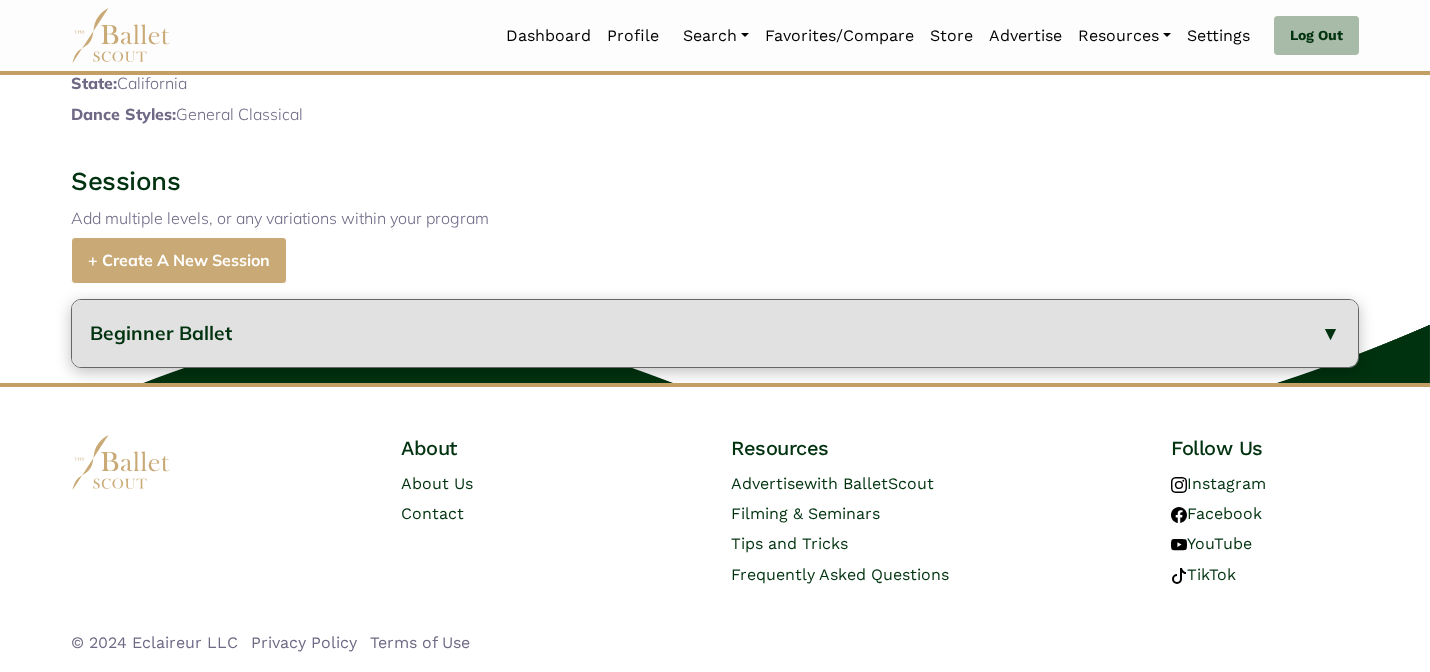 click on "Beginner Ballet" at bounding box center [715, 333] 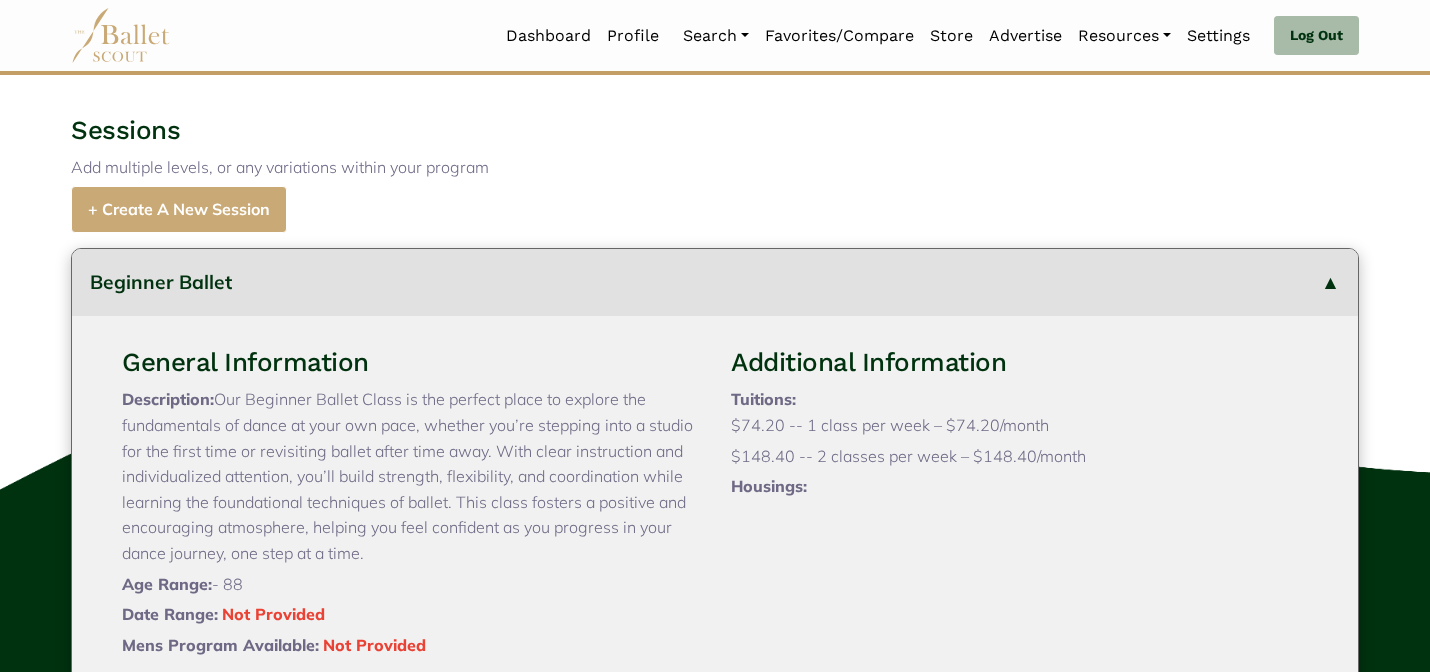 type 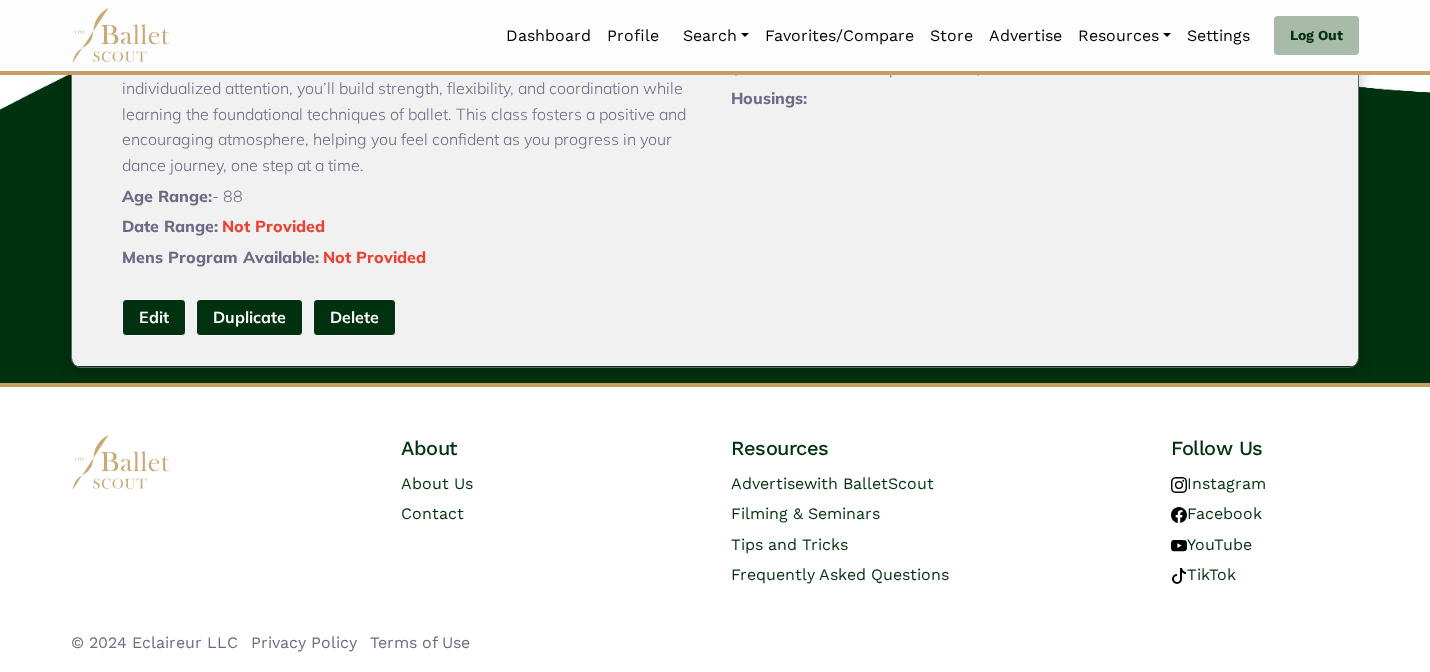 scroll, scrollTop: 1152, scrollLeft: 0, axis: vertical 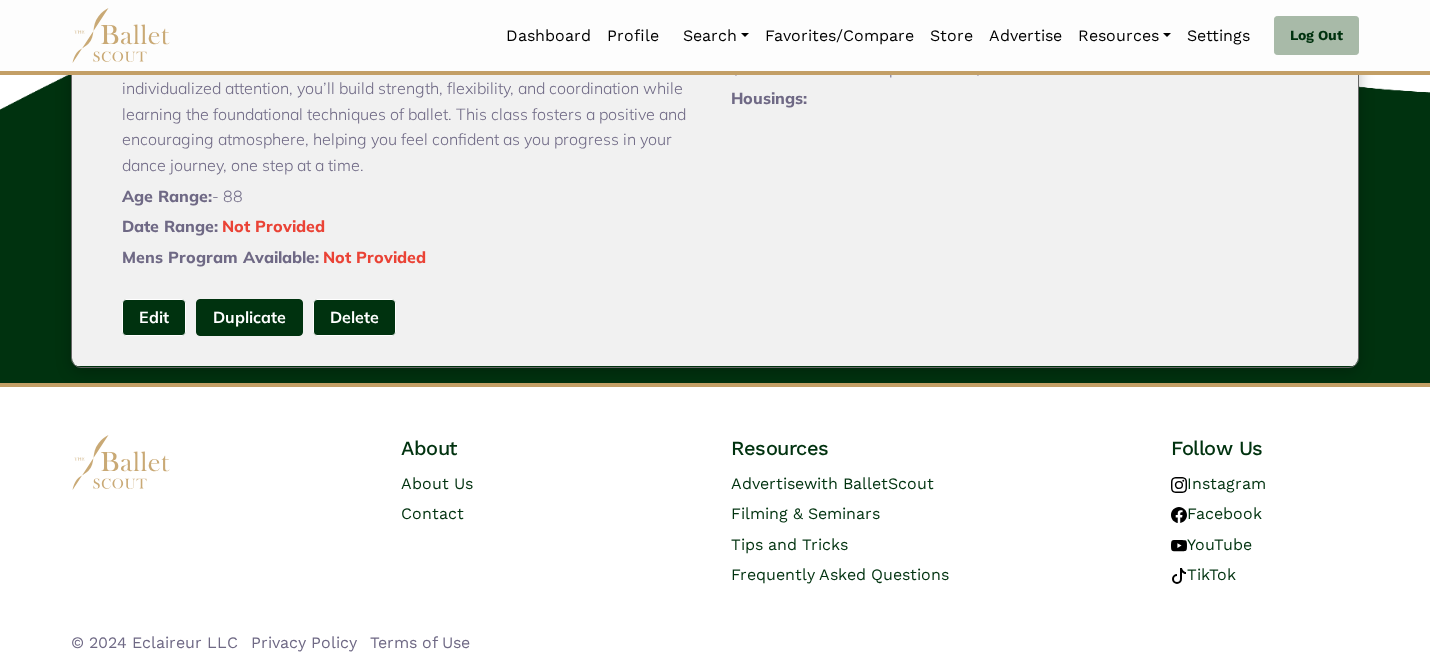 click on "Duplicate" at bounding box center (249, 317) 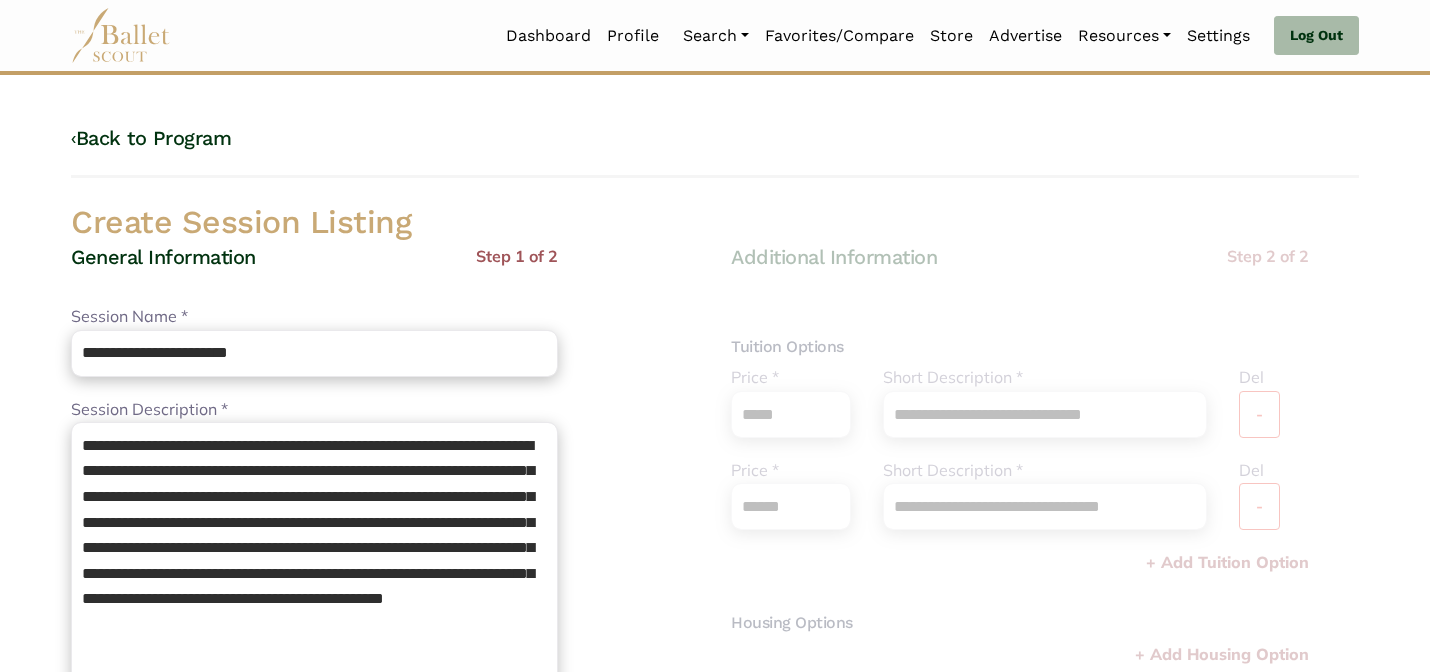 scroll, scrollTop: 0, scrollLeft: 0, axis: both 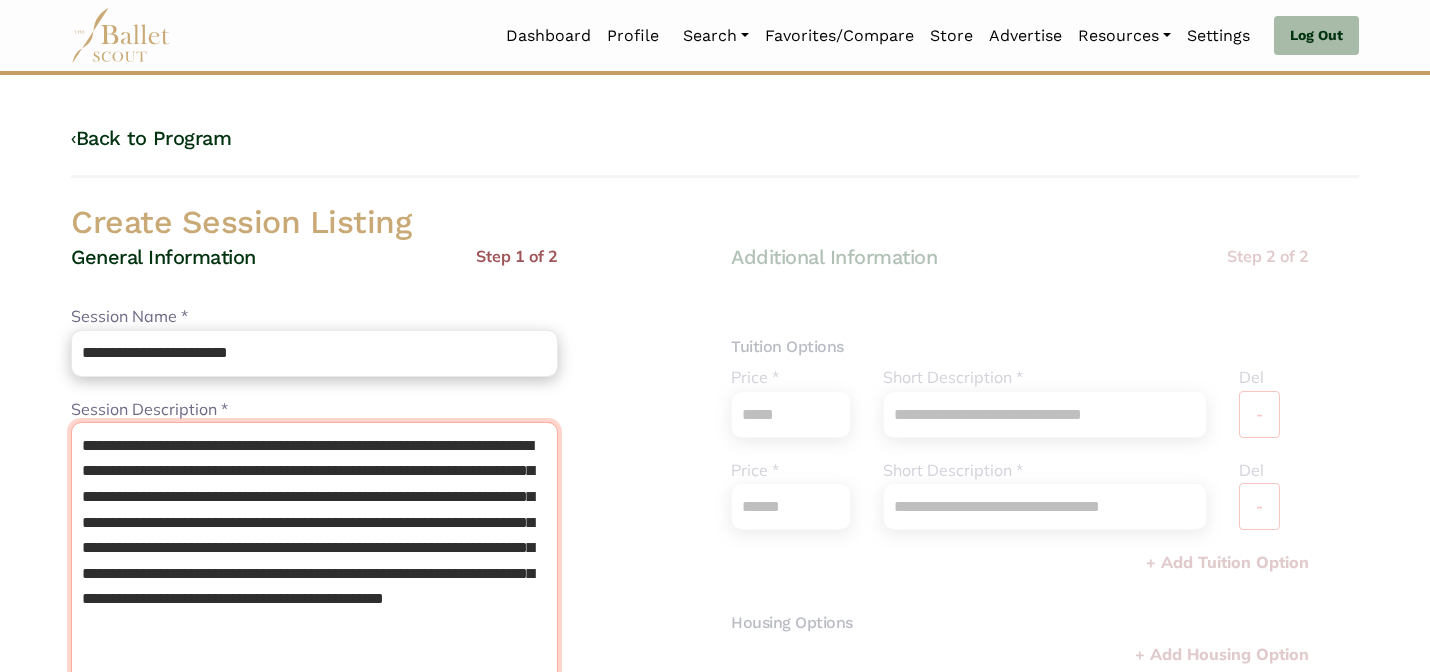 drag, startPoint x: 451, startPoint y: 659, endPoint x: 379, endPoint y: 402, distance: 266.8951 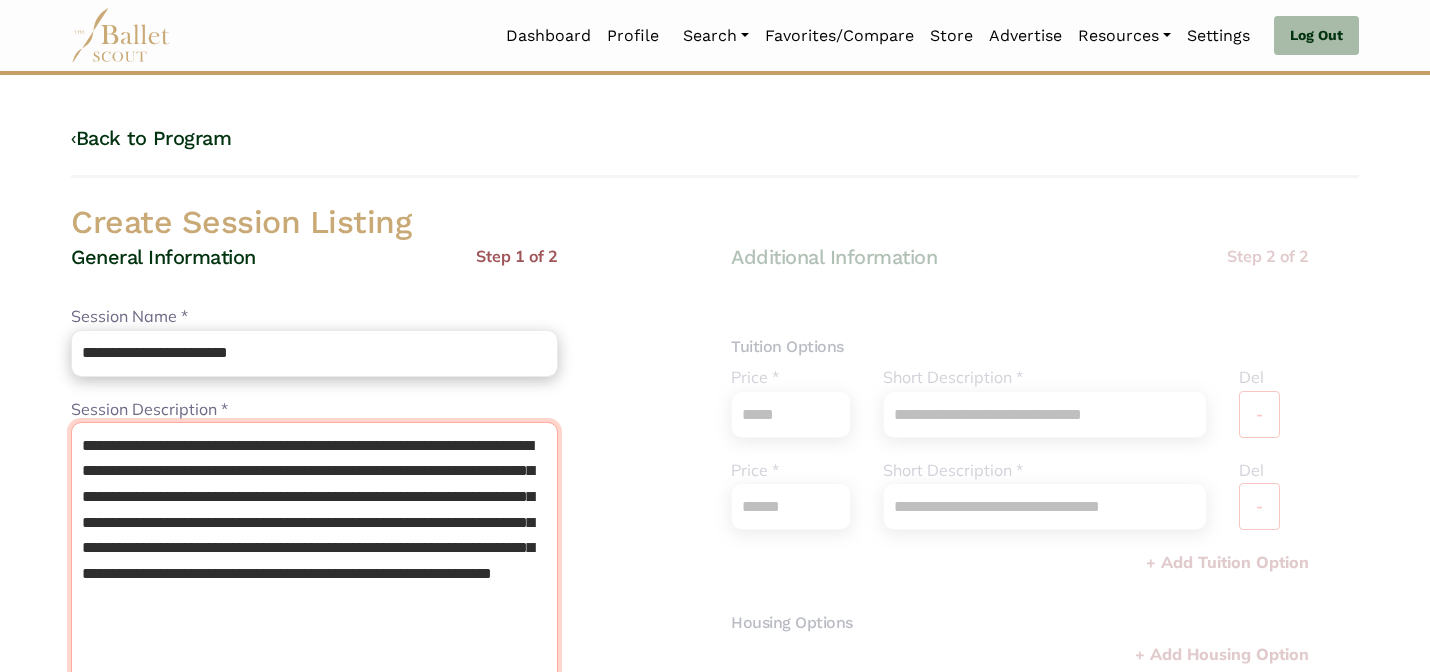 type on "**********" 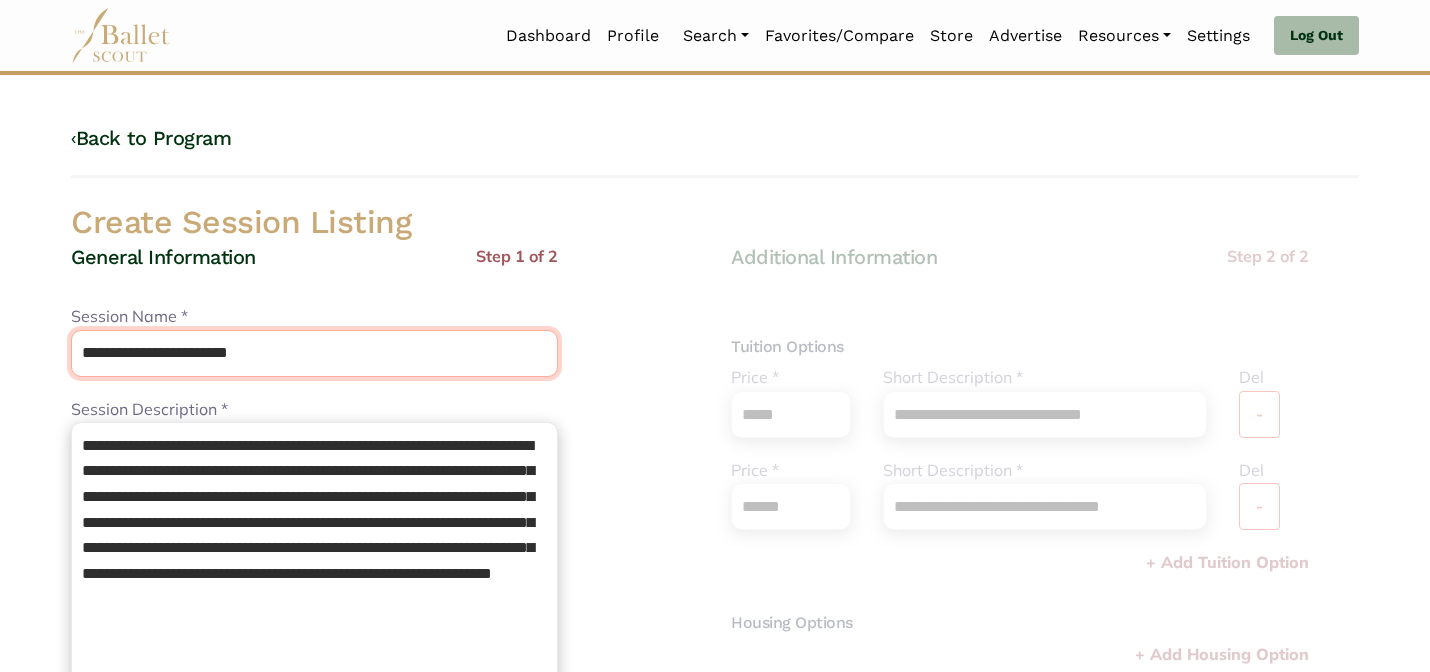 drag, startPoint x: 328, startPoint y: 362, endPoint x: 221, endPoint y: 279, distance: 135.41788 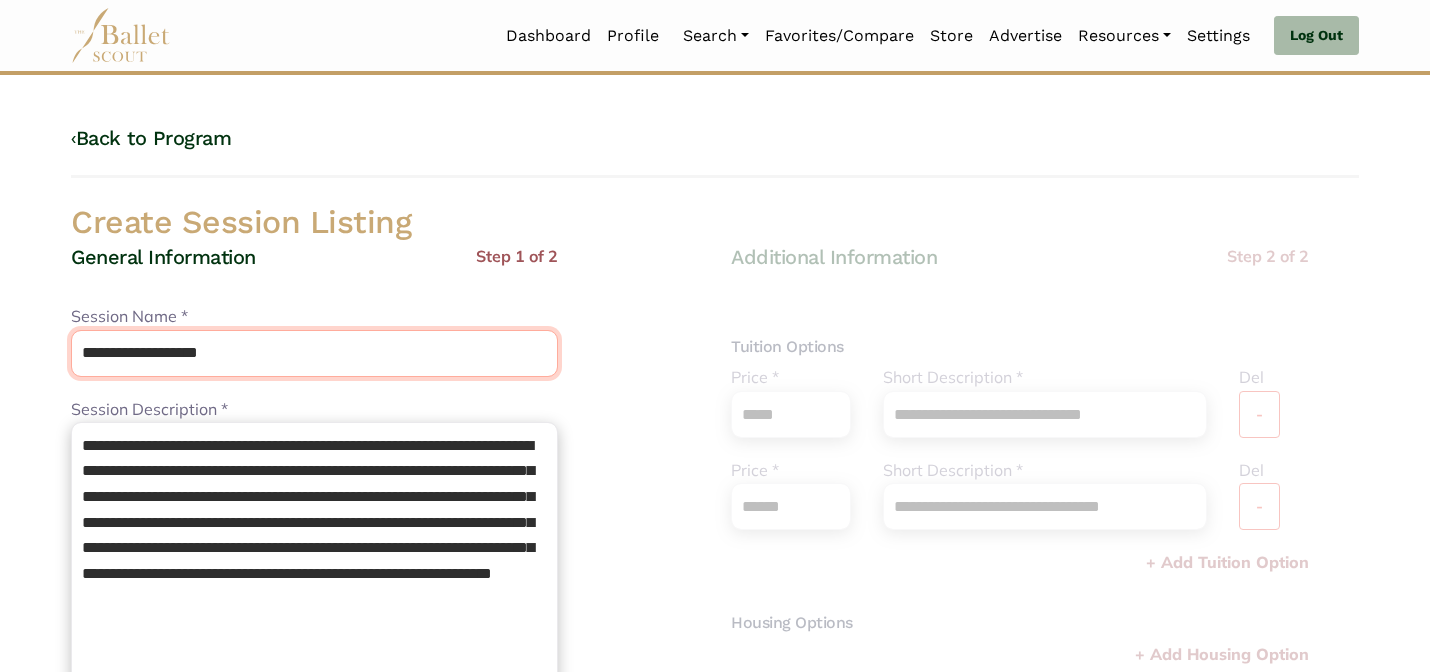 type on "**********" 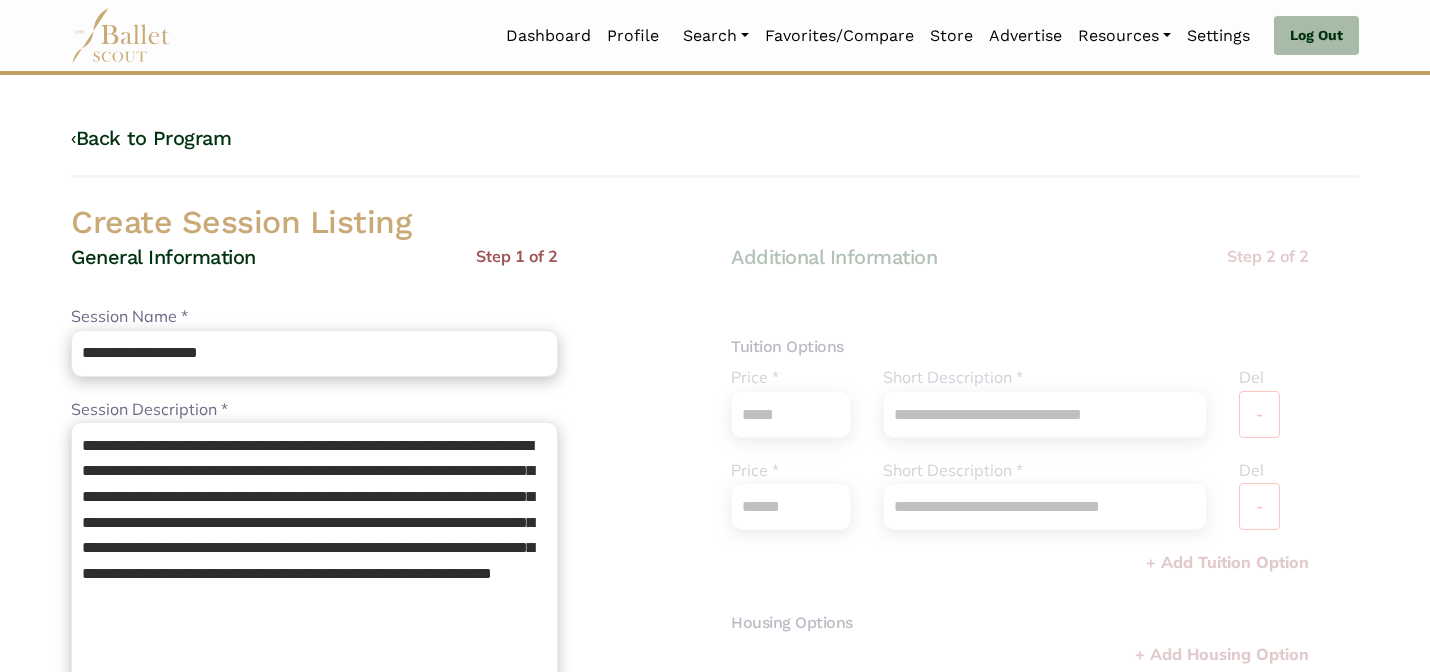 click on "**********" at bounding box center (385, 680) 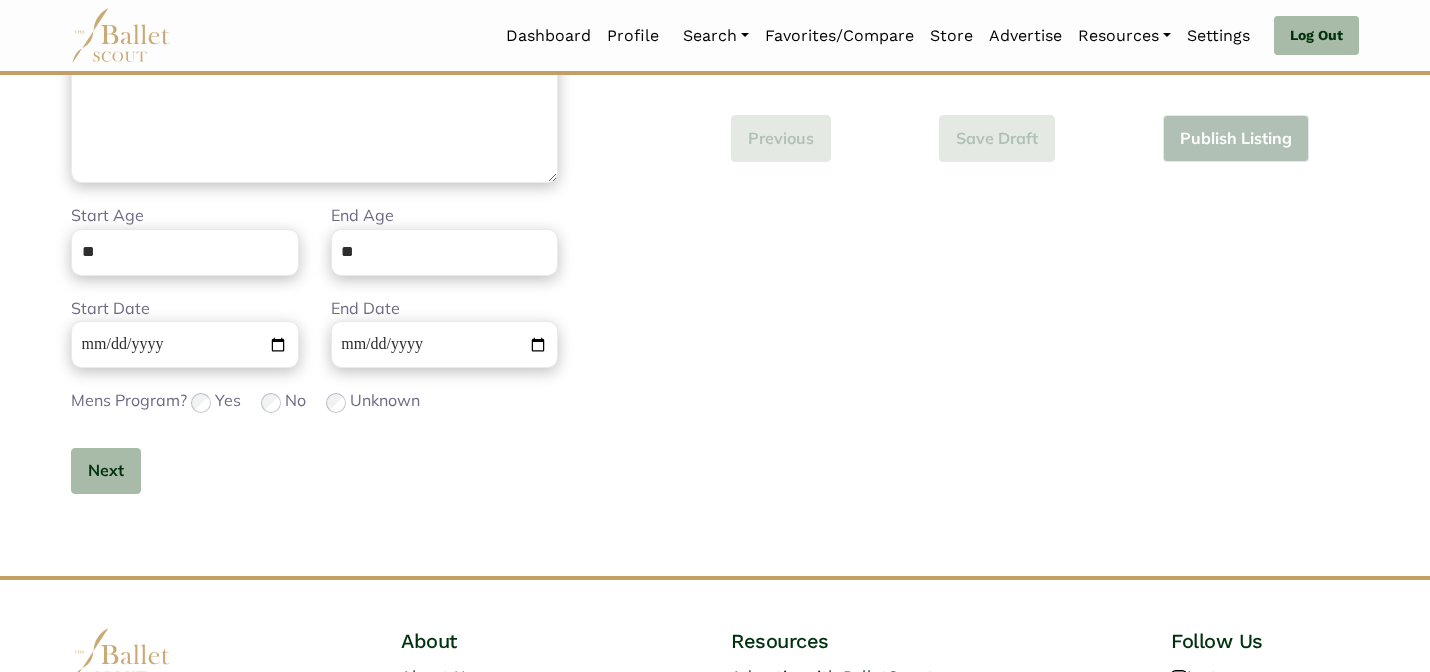 scroll, scrollTop: 632, scrollLeft: 0, axis: vertical 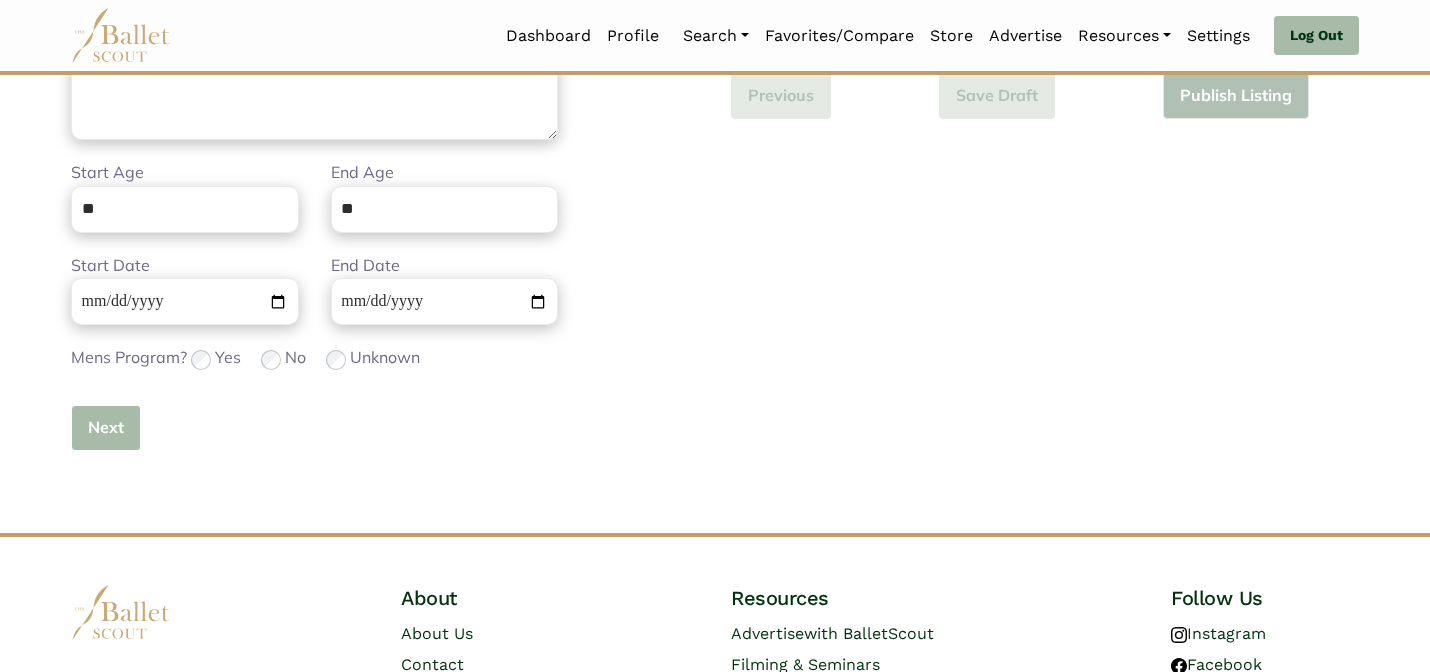 click on "Next" at bounding box center (106, 428) 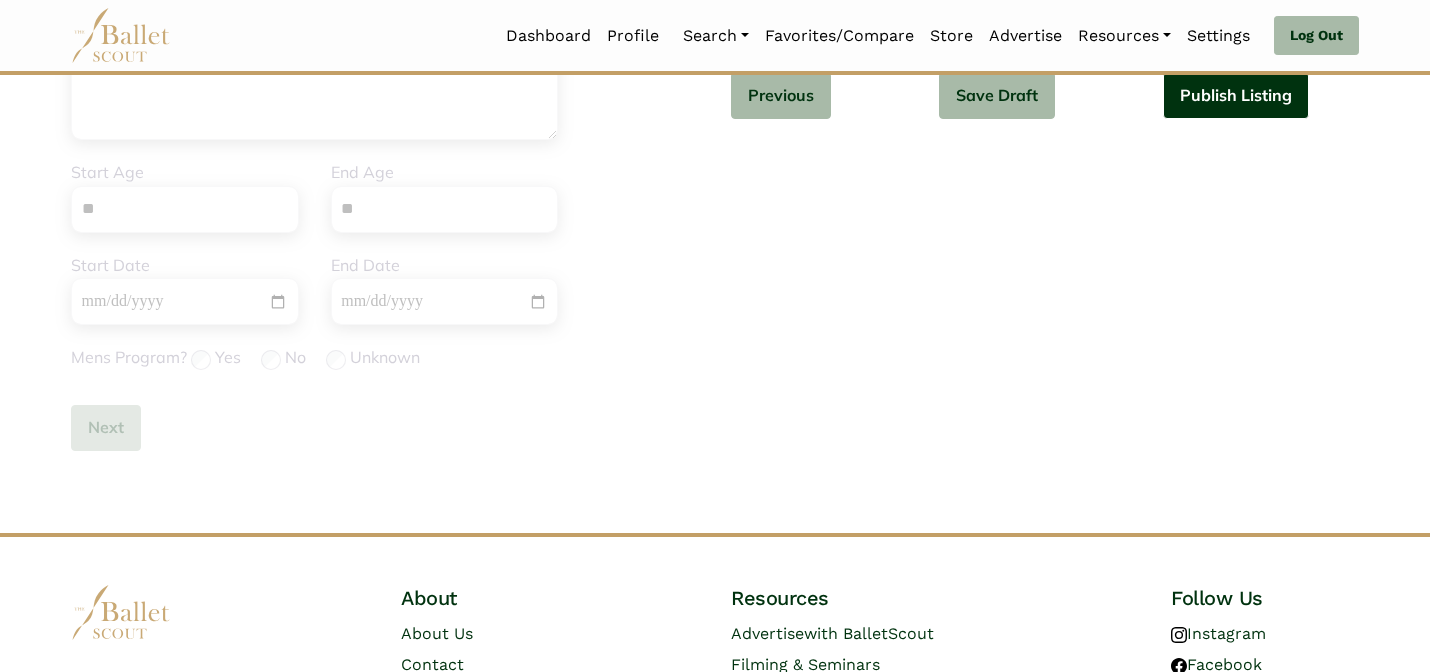 click on "Publish Listing" at bounding box center (1236, 95) 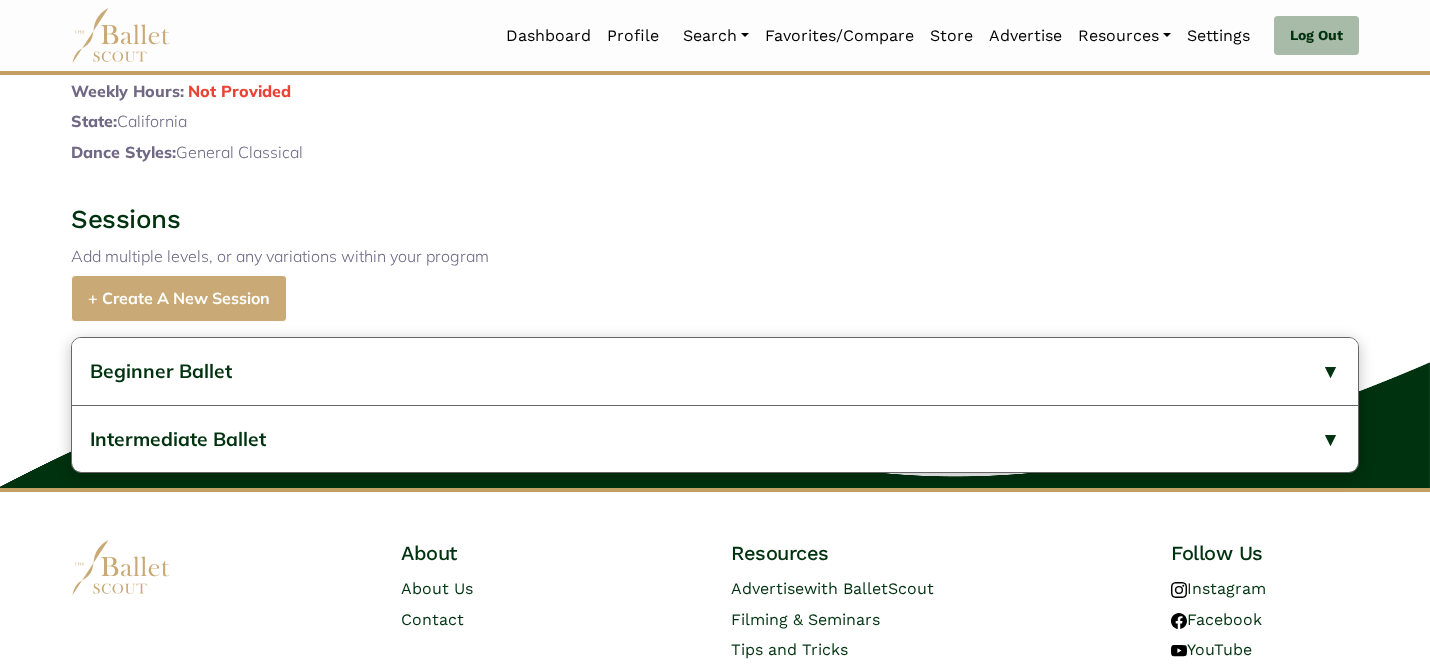 scroll, scrollTop: 789, scrollLeft: 0, axis: vertical 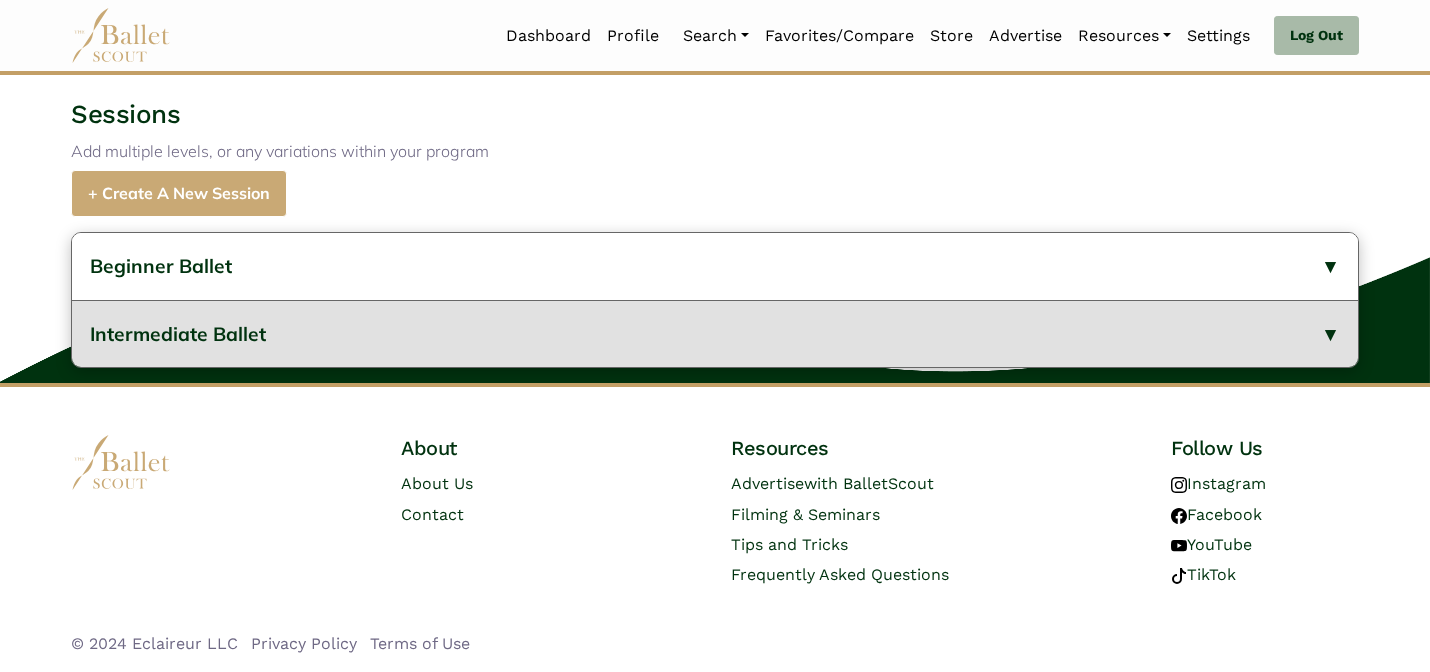 click on "Intermediate Ballet" at bounding box center (715, 334) 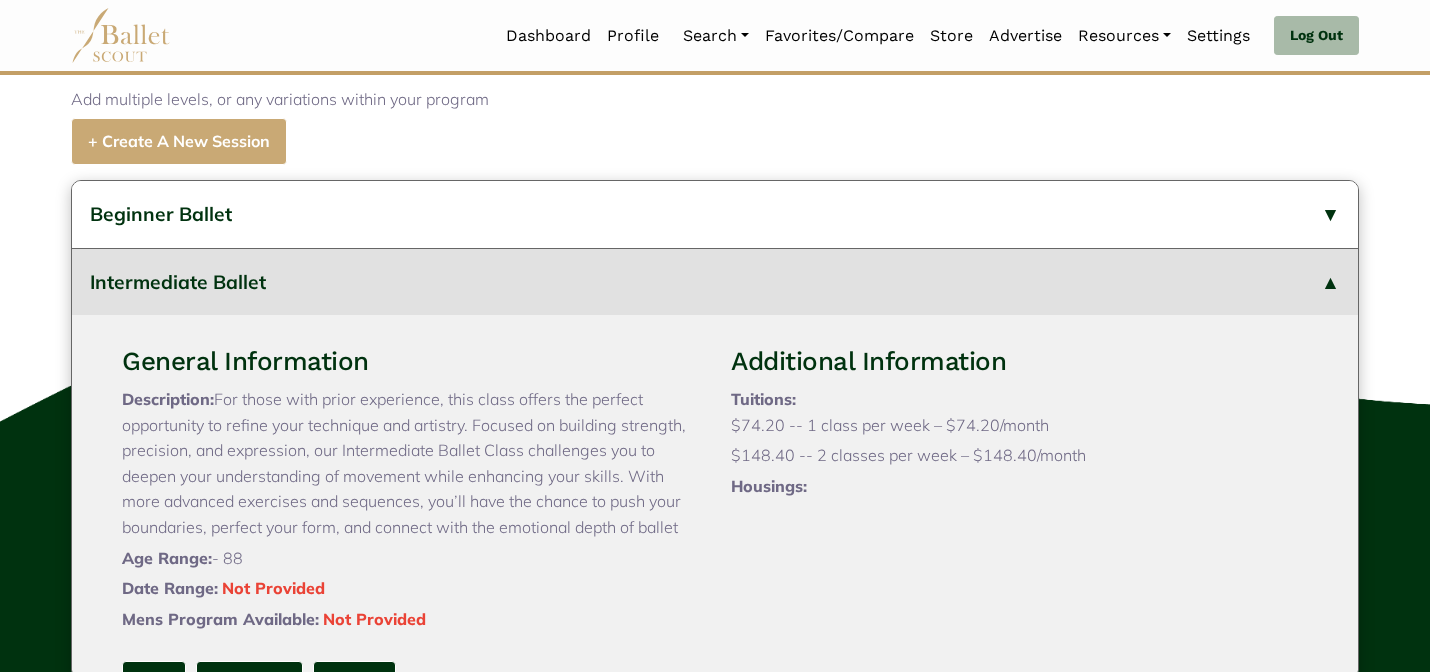 type 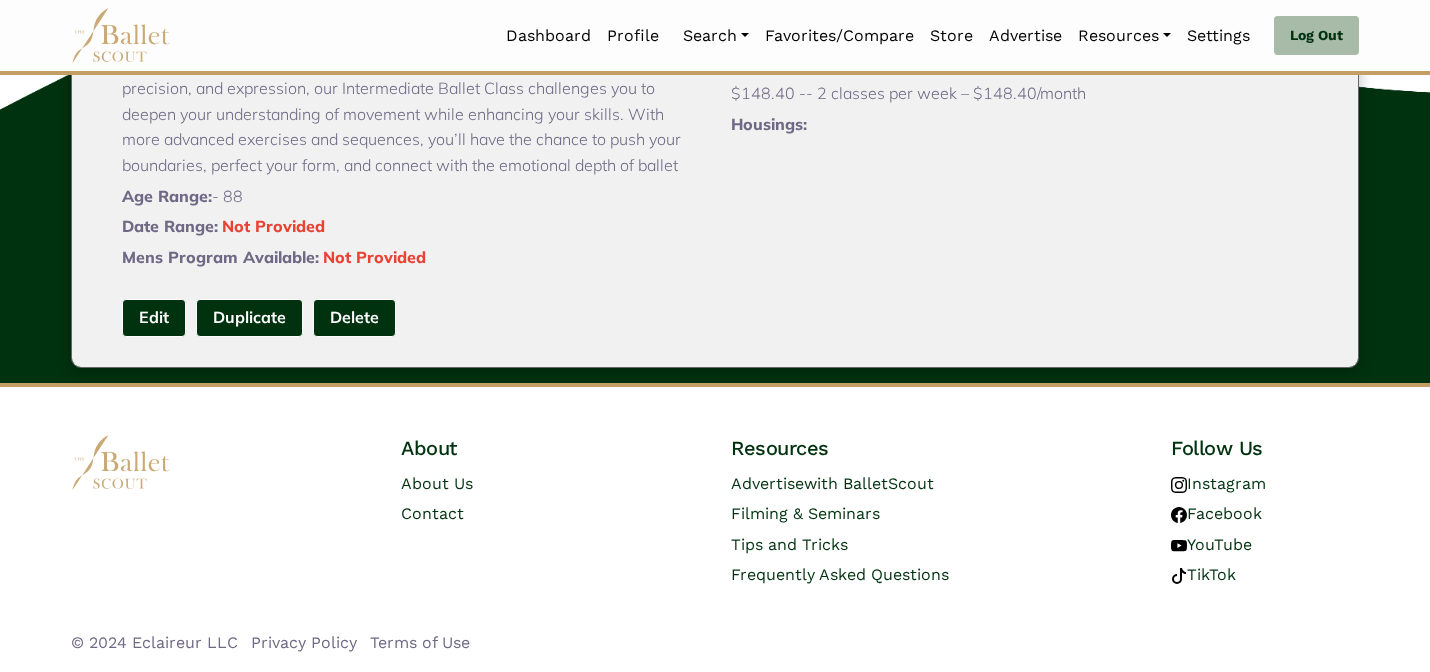 scroll, scrollTop: 1152, scrollLeft: 0, axis: vertical 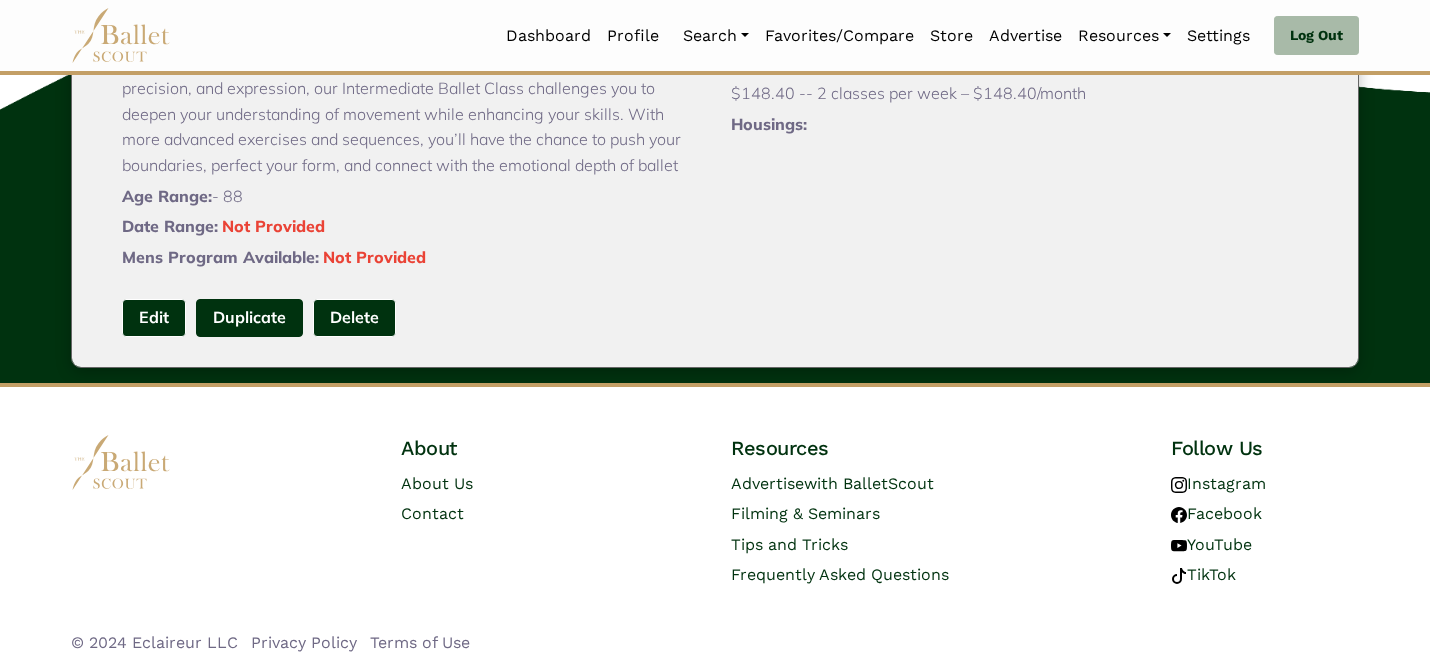 click on "Duplicate" at bounding box center [249, 317] 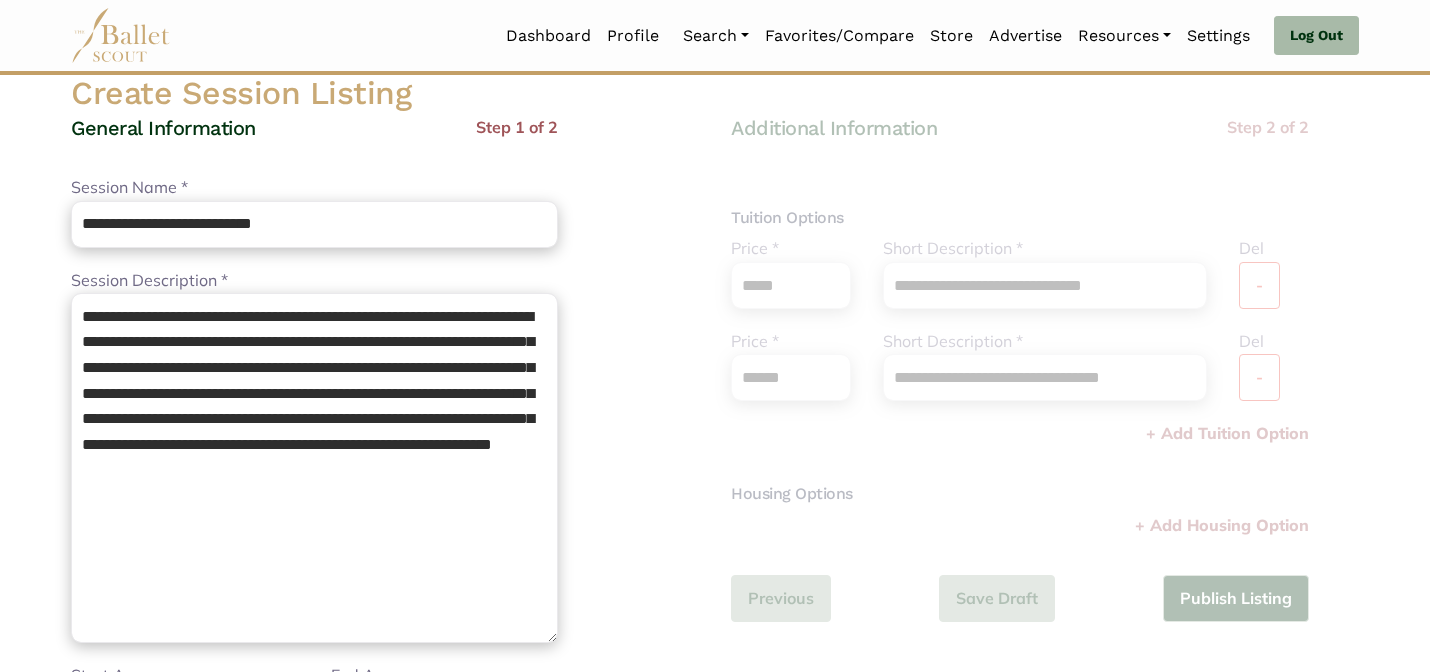 scroll, scrollTop: 160, scrollLeft: 0, axis: vertical 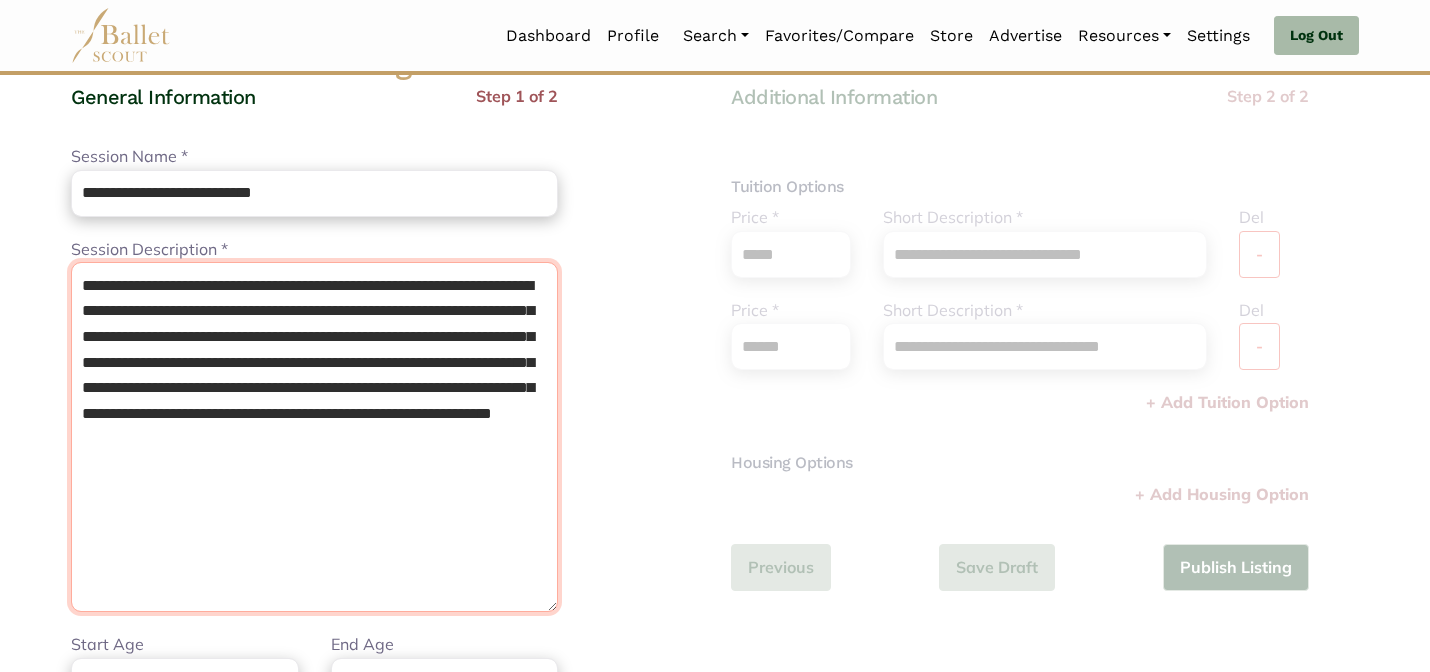 drag, startPoint x: 295, startPoint y: 501, endPoint x: 181, endPoint y: 96, distance: 420.73865 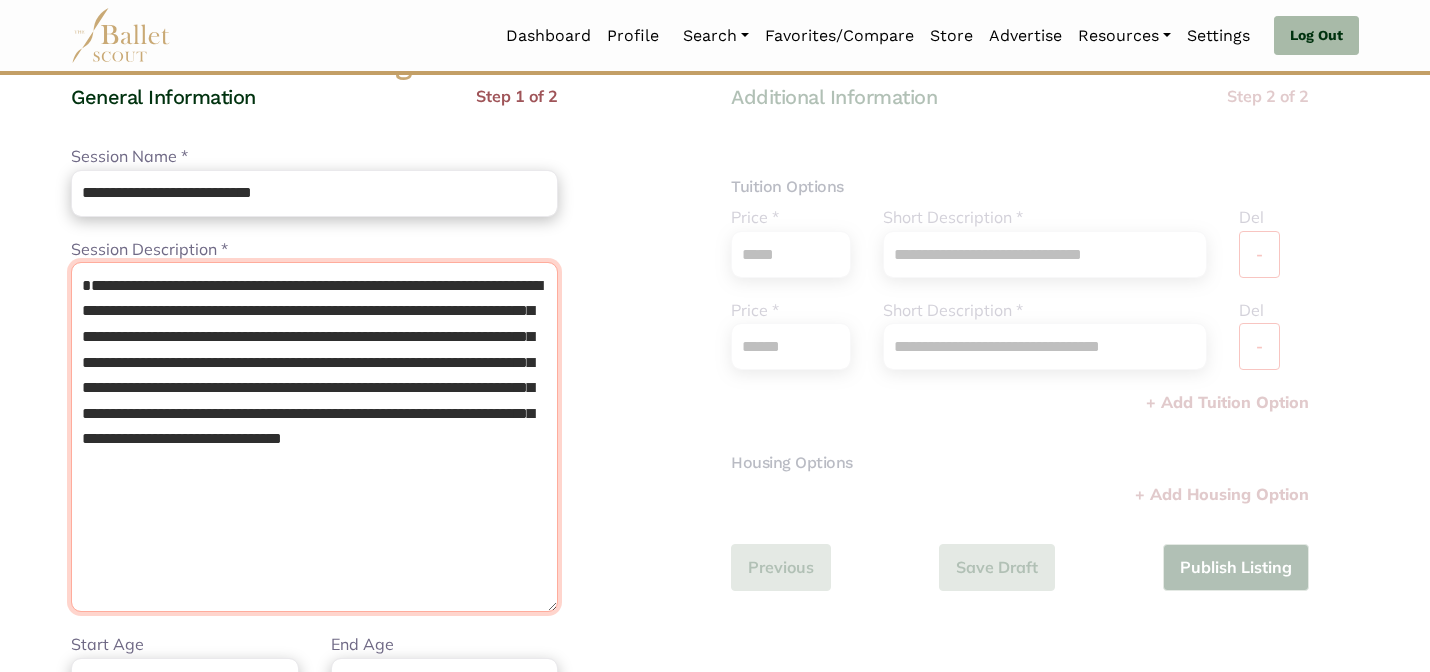 drag, startPoint x: 79, startPoint y: 313, endPoint x: 65, endPoint y: 209, distance: 104.93808 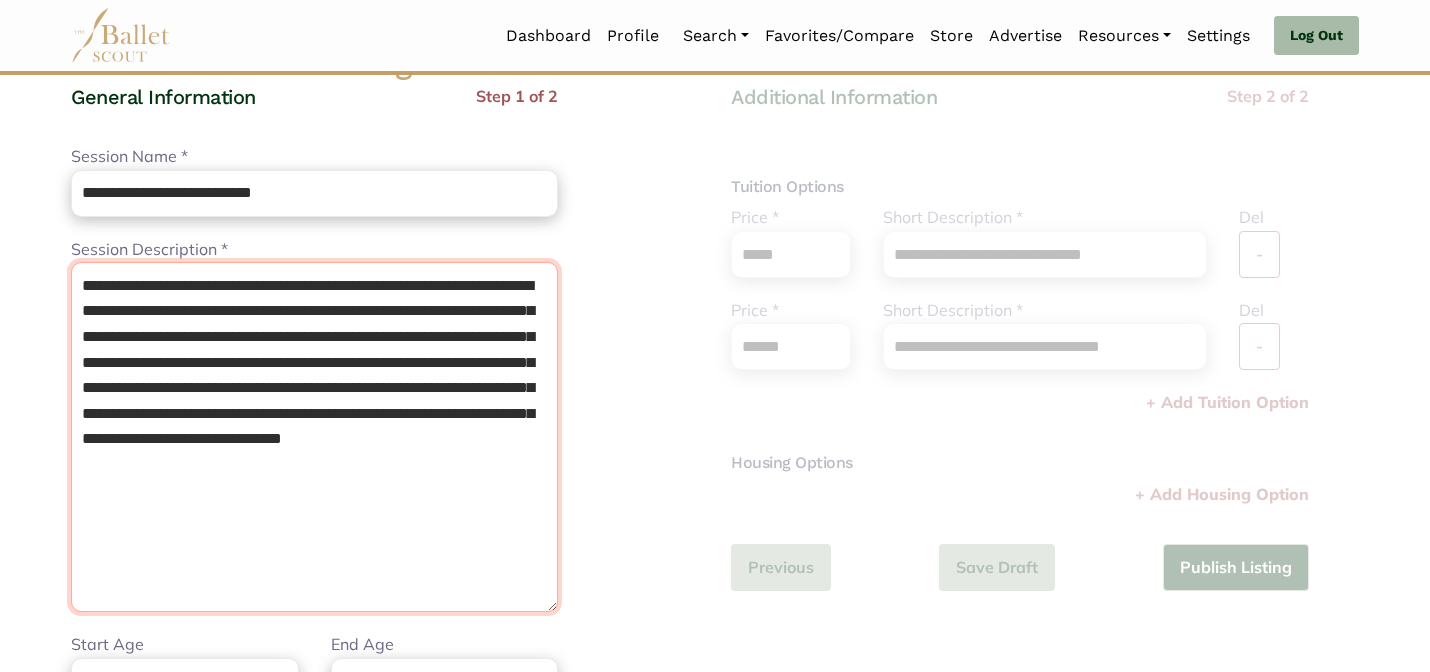 type on "**********" 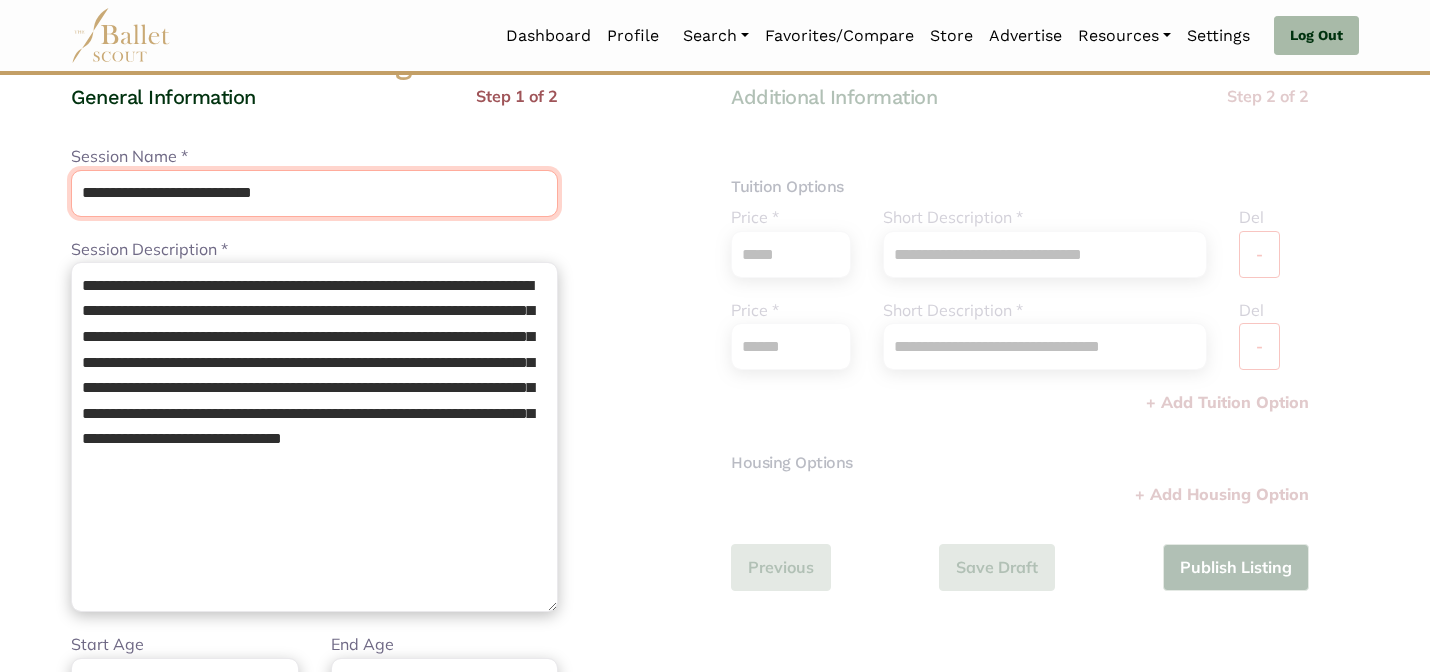 drag, startPoint x: 371, startPoint y: 184, endPoint x: 331, endPoint y: 125, distance: 71.281136 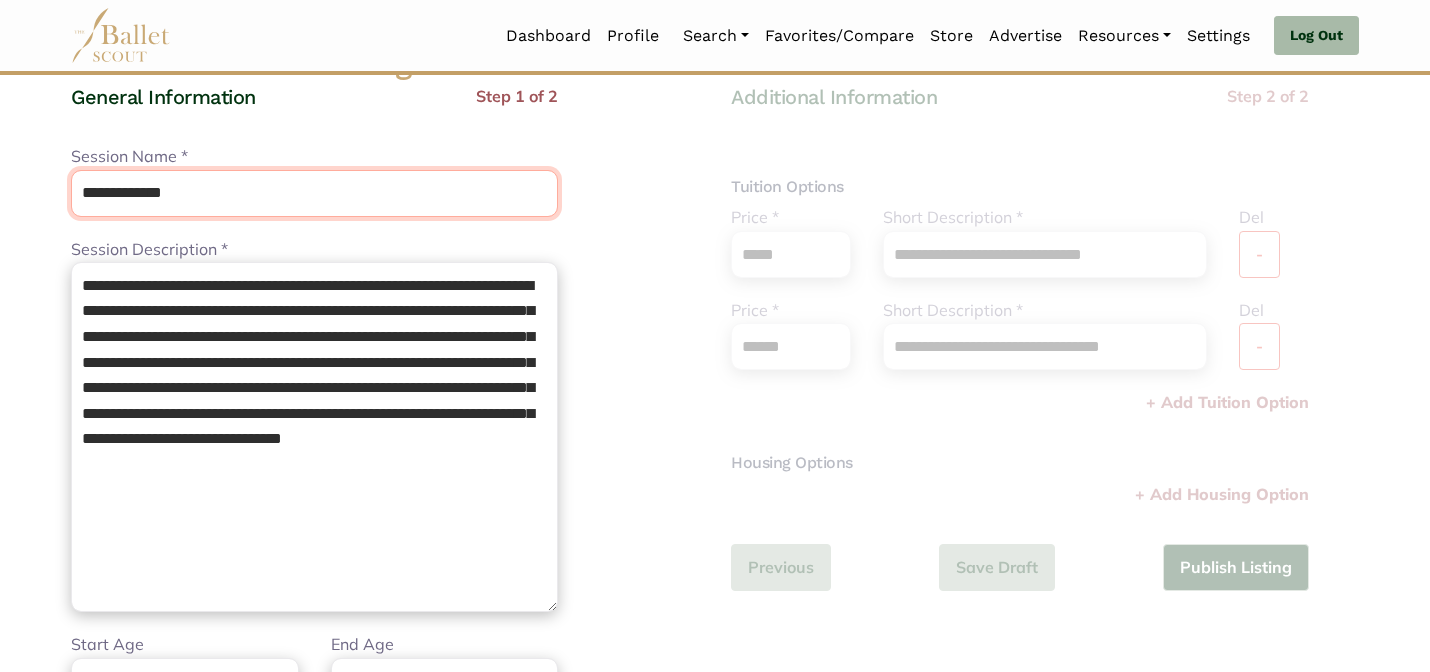 type on "**********" 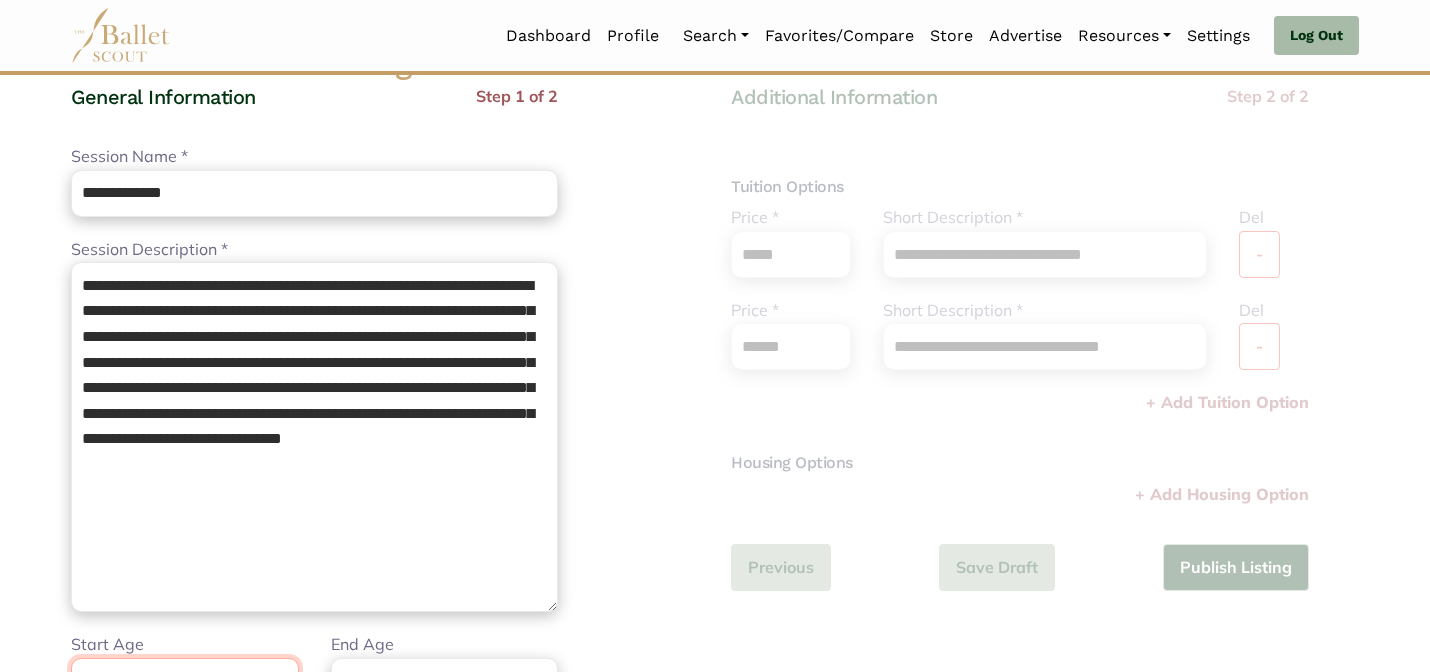 scroll, scrollTop: 182, scrollLeft: 0, axis: vertical 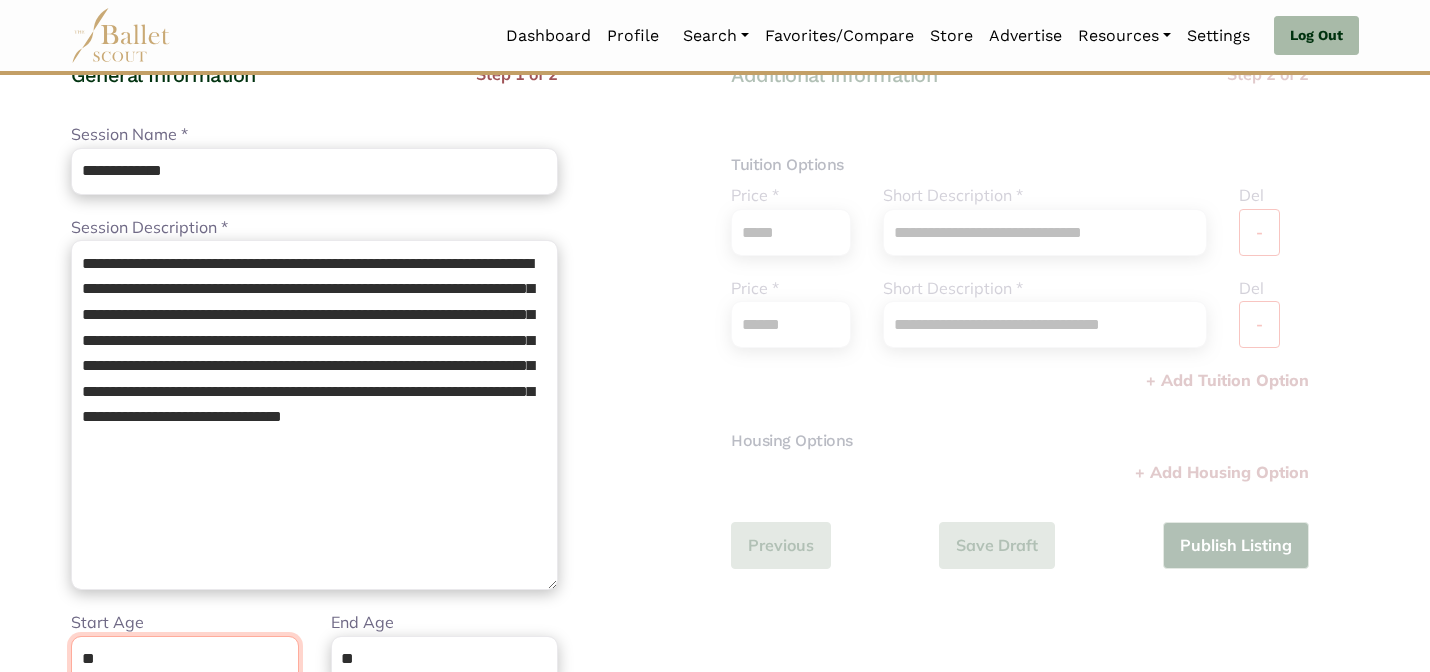type on "**" 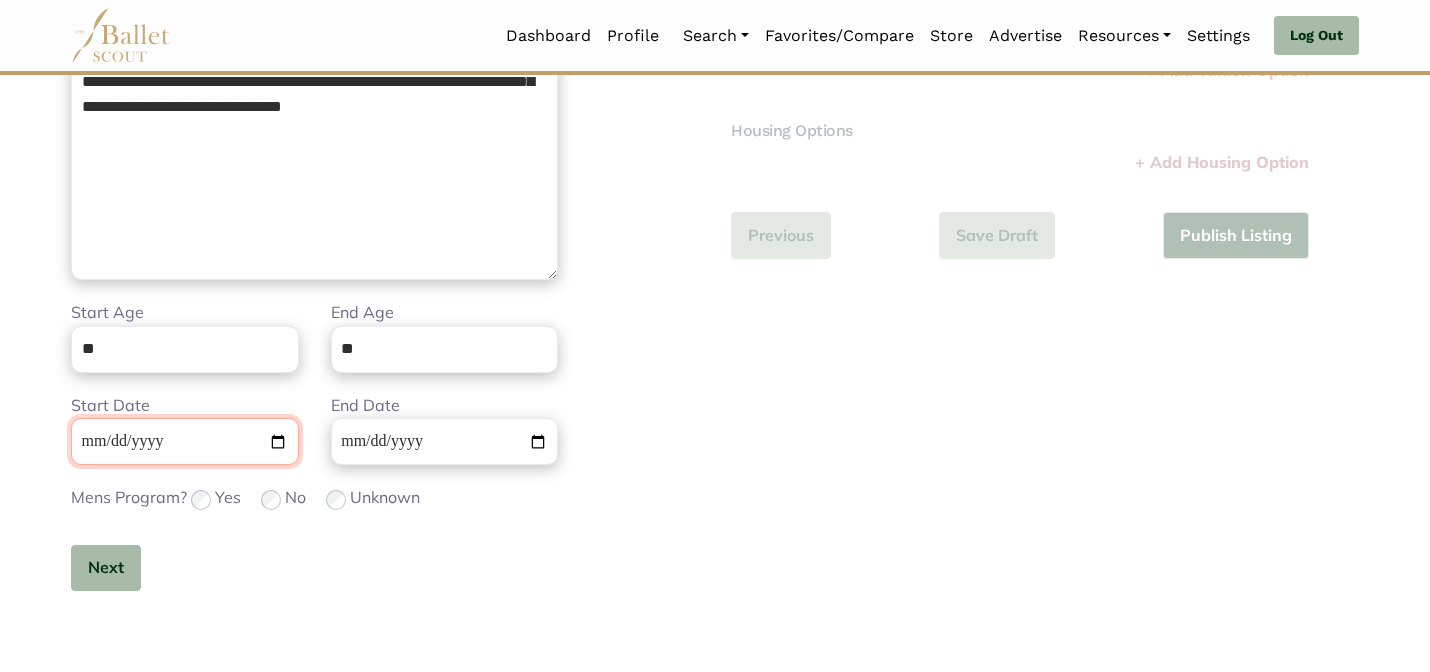 scroll, scrollTop: 597, scrollLeft: 0, axis: vertical 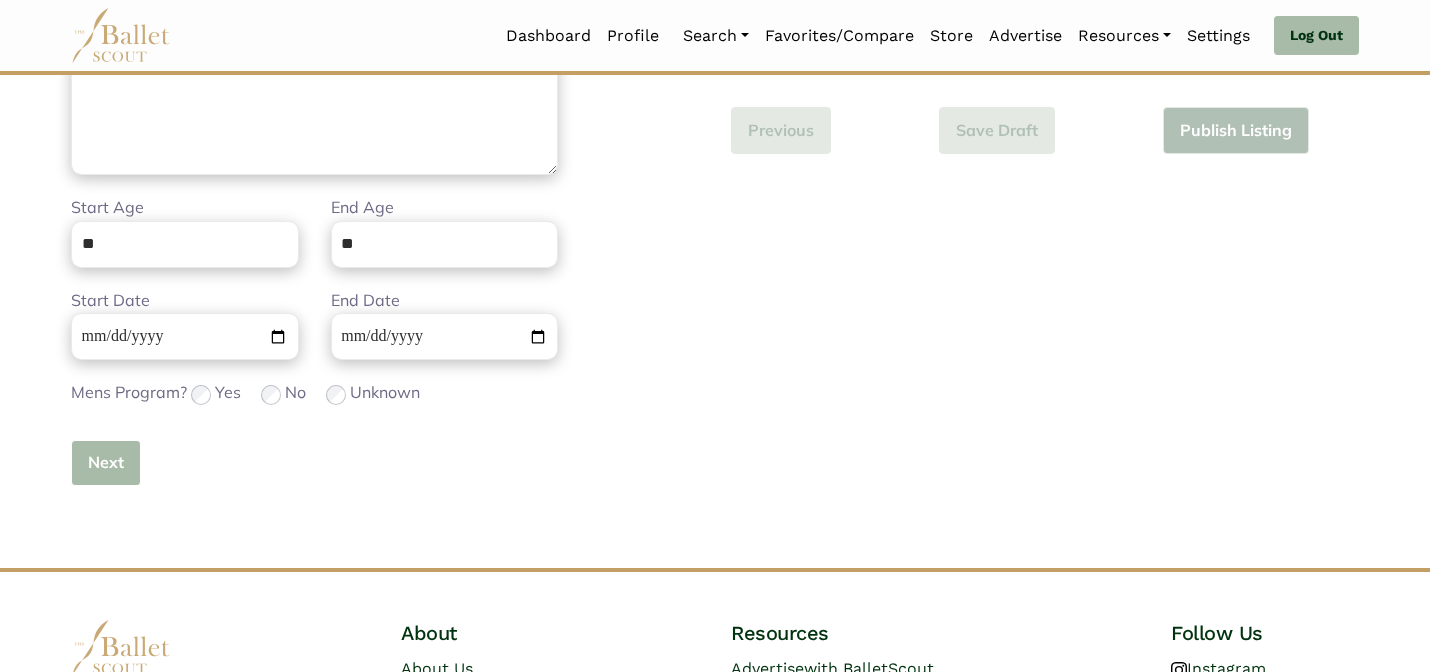 click on "Next" at bounding box center [106, 463] 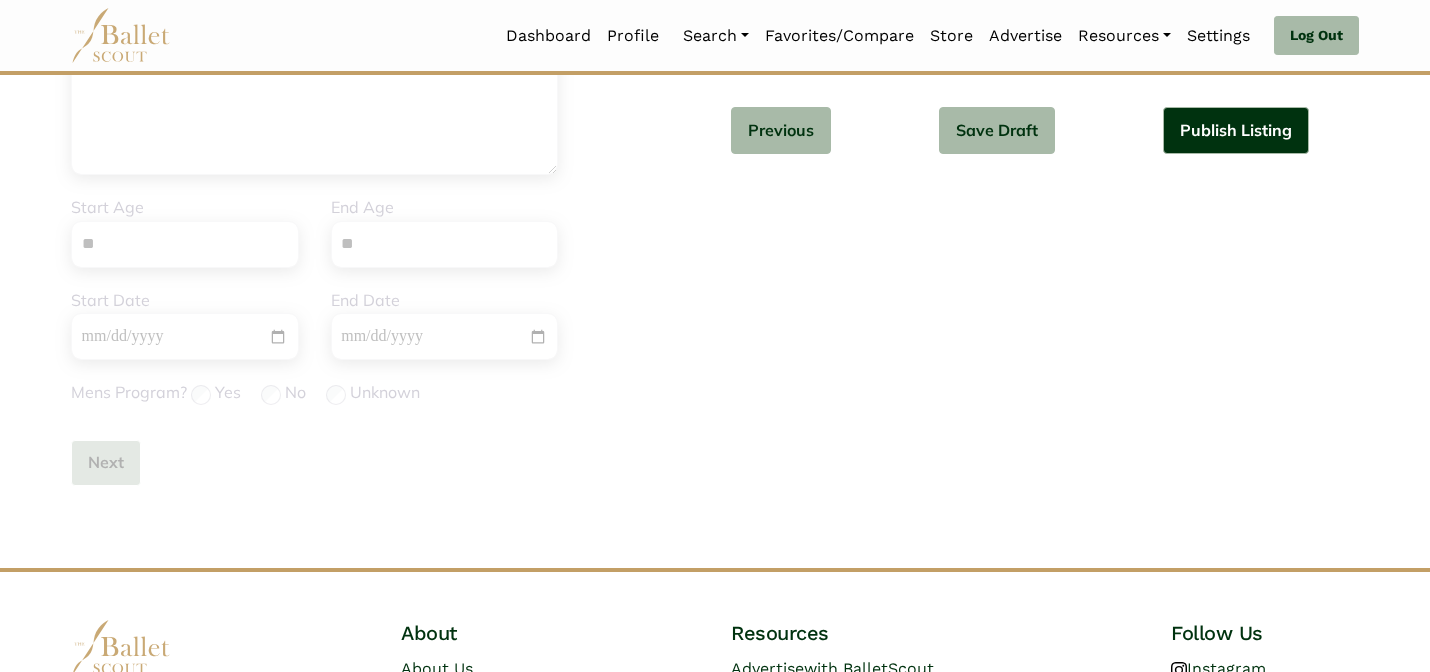 type 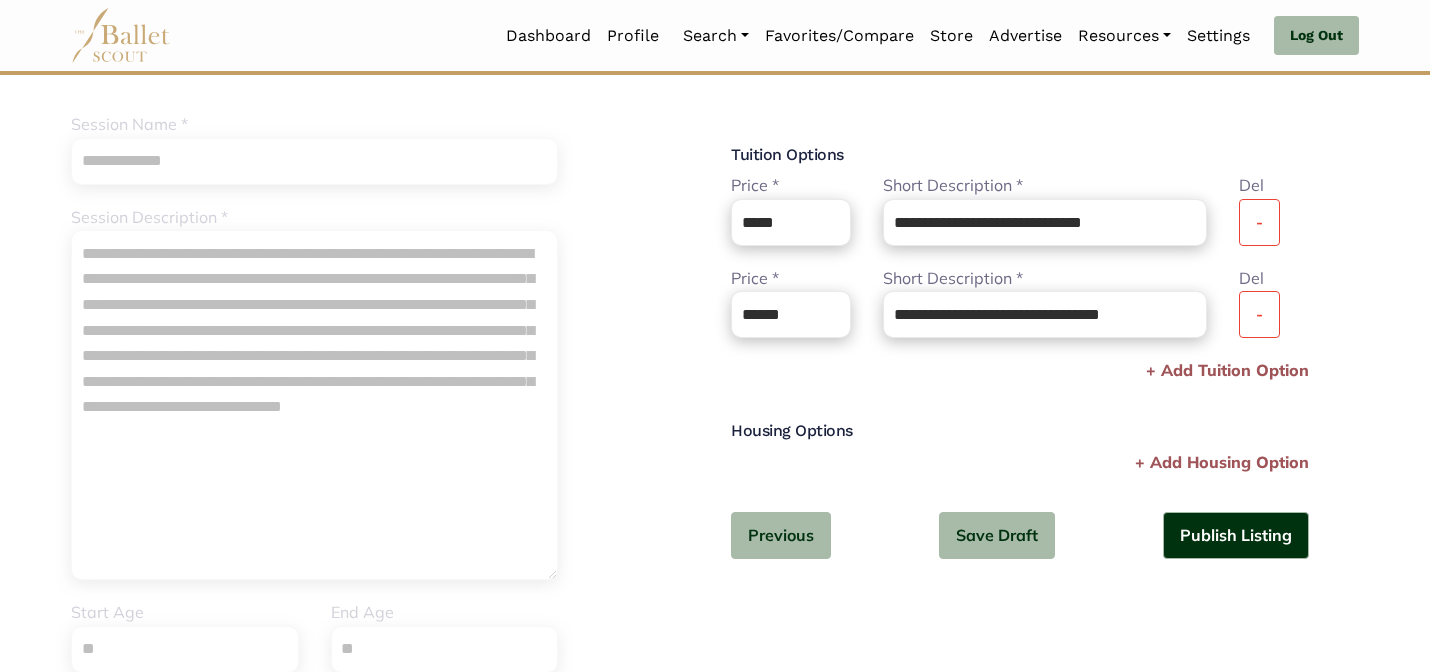 scroll, scrollTop: 200, scrollLeft: 0, axis: vertical 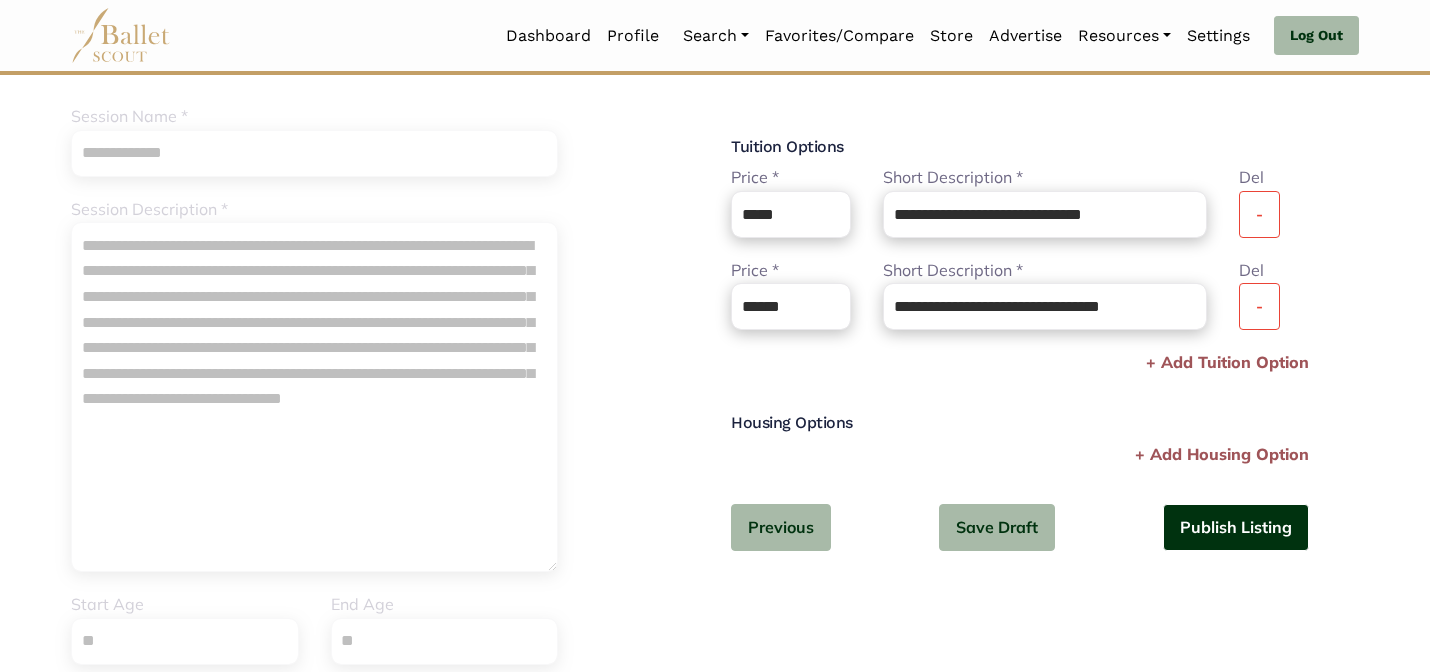 click on "Publish Listing" at bounding box center (1236, 527) 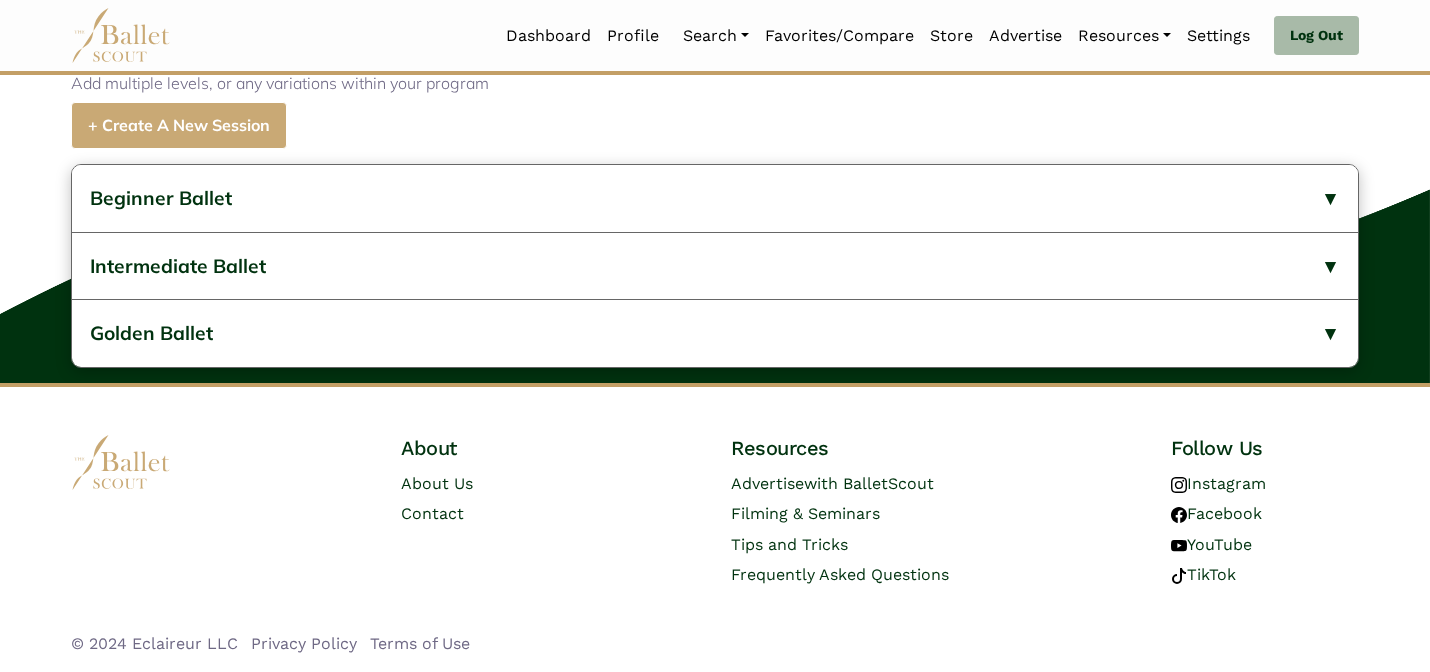 scroll, scrollTop: 856, scrollLeft: 0, axis: vertical 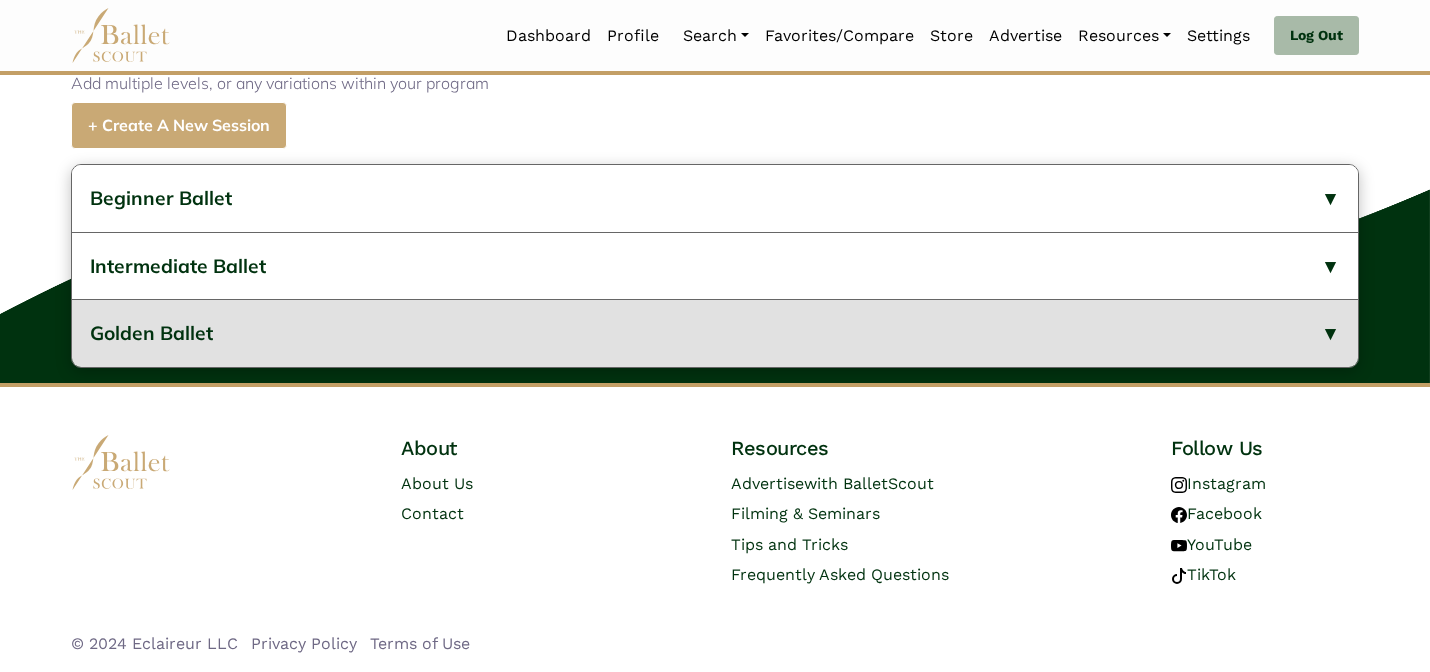 click on "Golden Ballet" at bounding box center (715, 333) 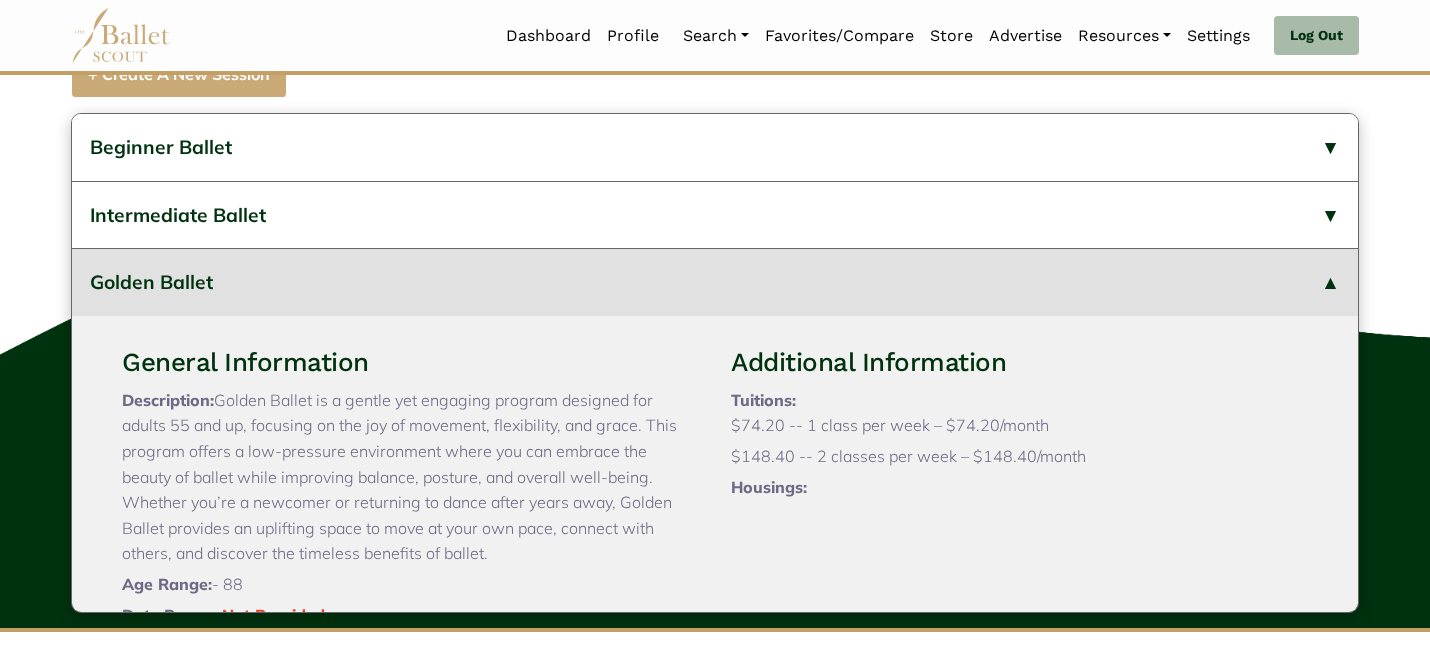 type 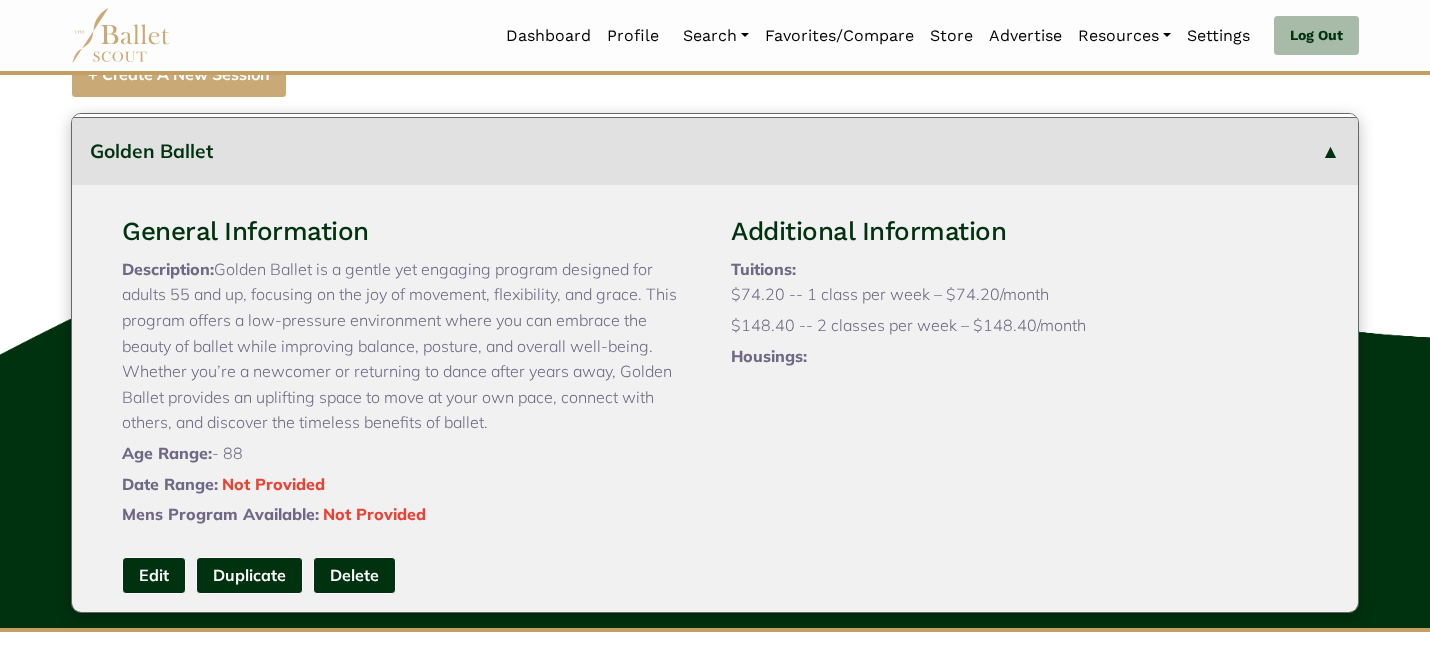 scroll, scrollTop: 143, scrollLeft: 0, axis: vertical 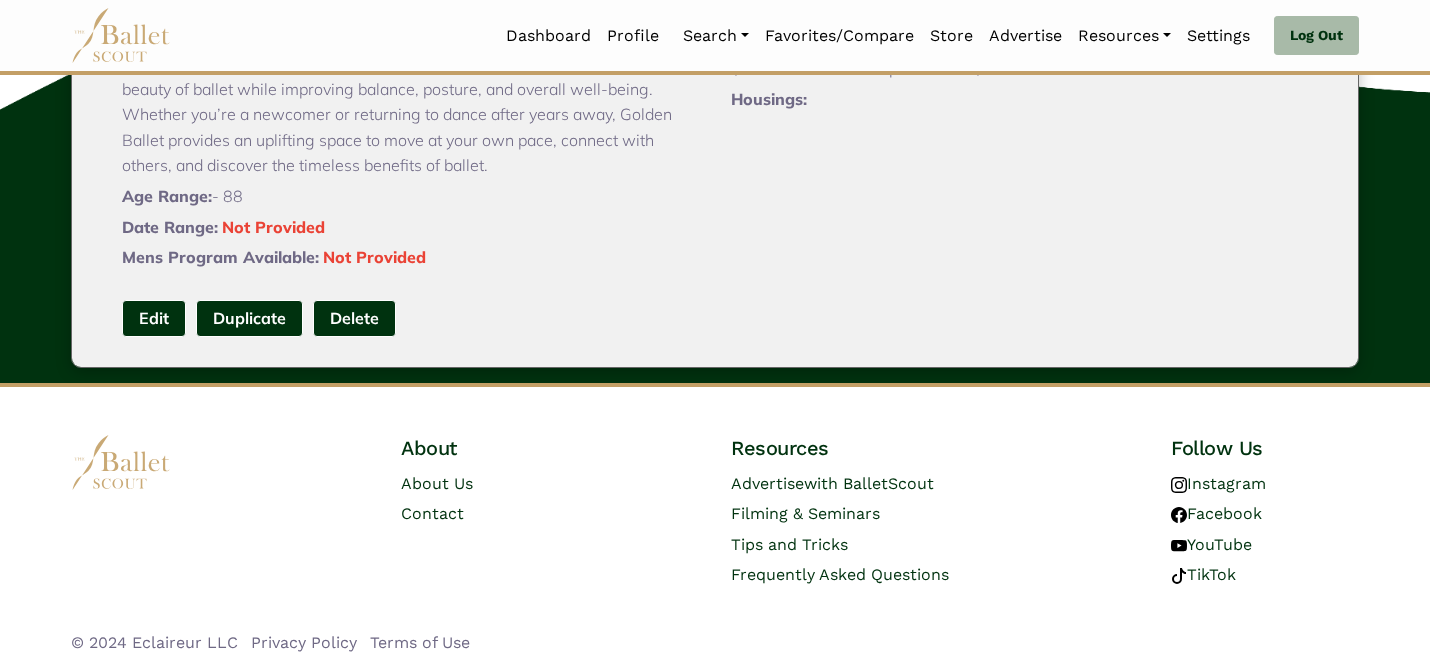 click on "General Information
Description:
Golden Ballet is a gentle yet engaging program designed for adults 55 and up, focusing on the joy of movement, flexibility, and grace. This program offers a low-pressure environment where you can embrace the beauty of ballet while improving balance, posture, and overall well-being. Whether you’re a newcomer or returning to dance after years away, Golden Ballet provides an uplifting space to move at your own pace, connect with others, and discover the timeless benefits of ballet.
Age Range:
- 88
Yes" at bounding box center (715, 147) 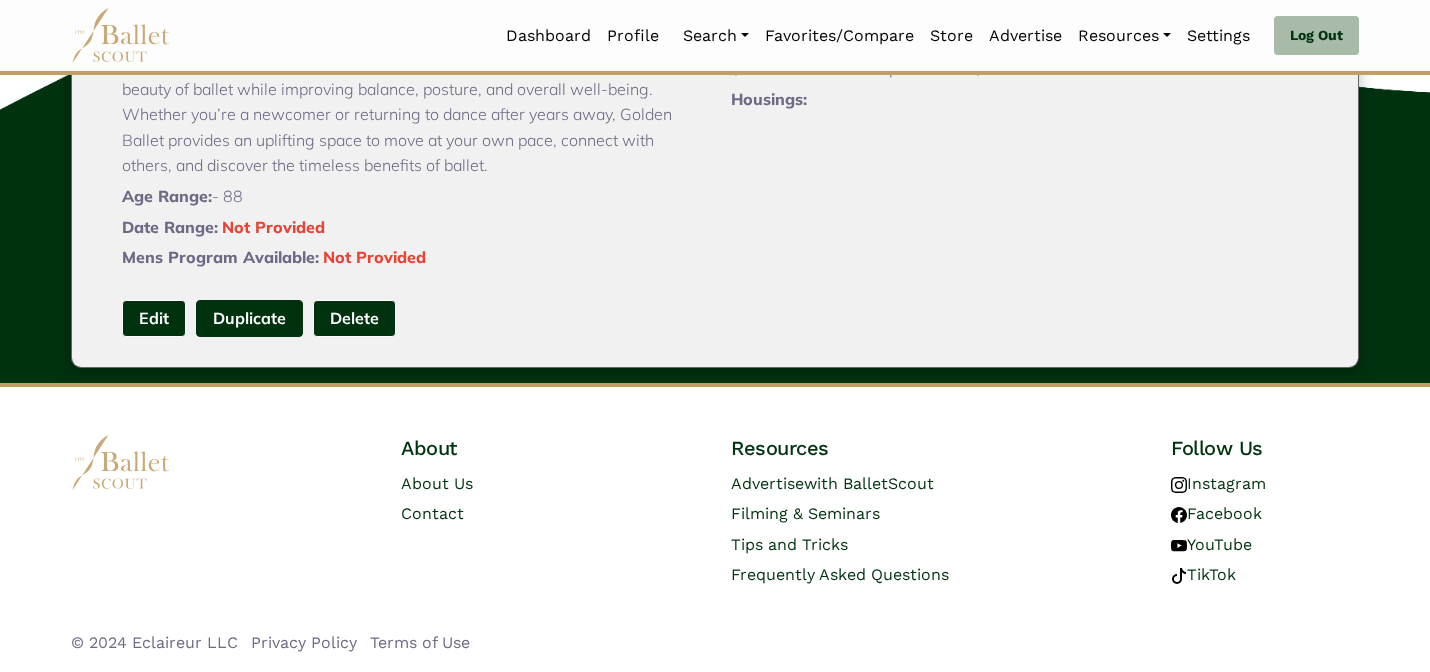 click on "Duplicate" at bounding box center [249, 318] 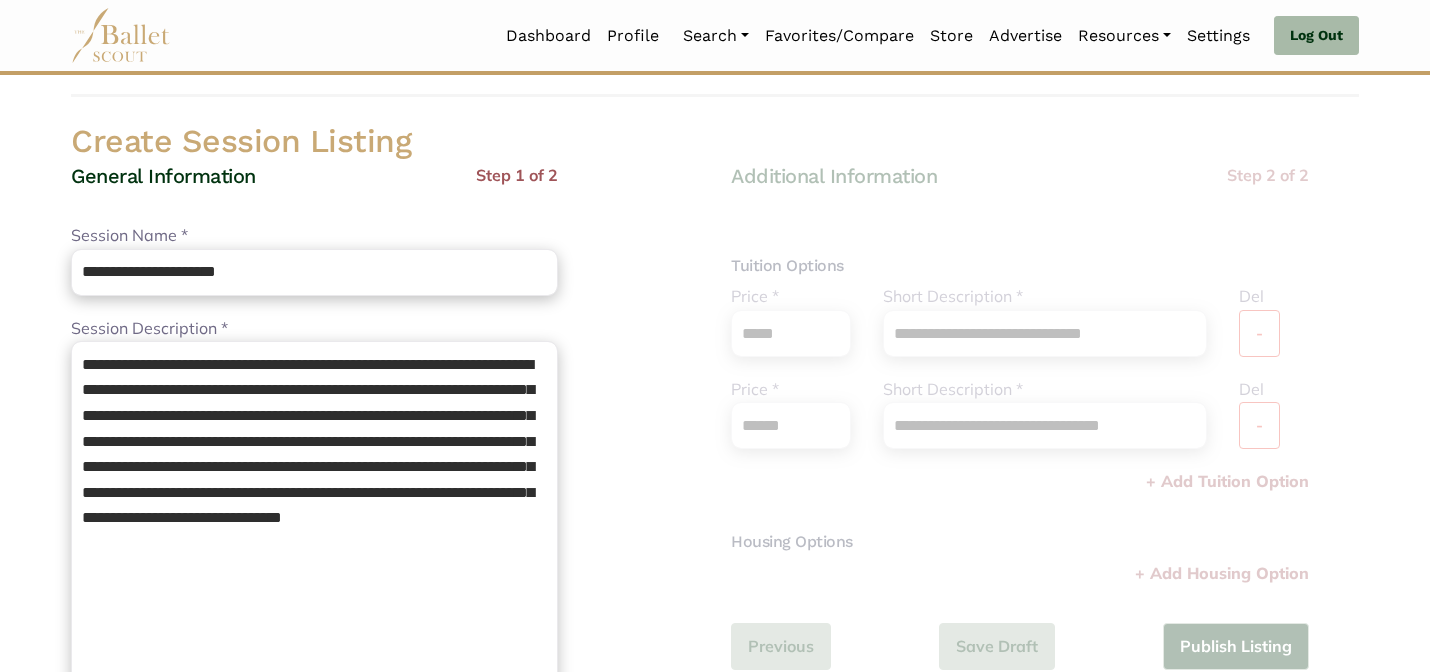 scroll, scrollTop: 120, scrollLeft: 0, axis: vertical 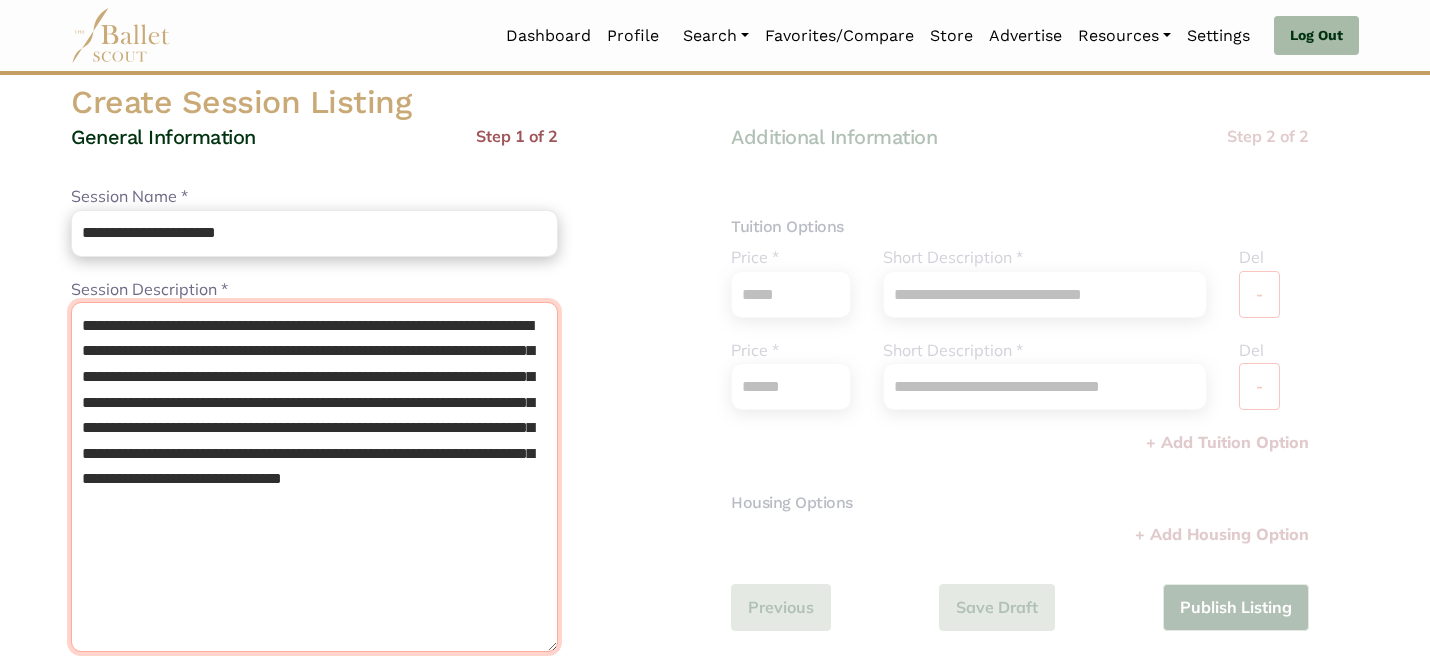 paste 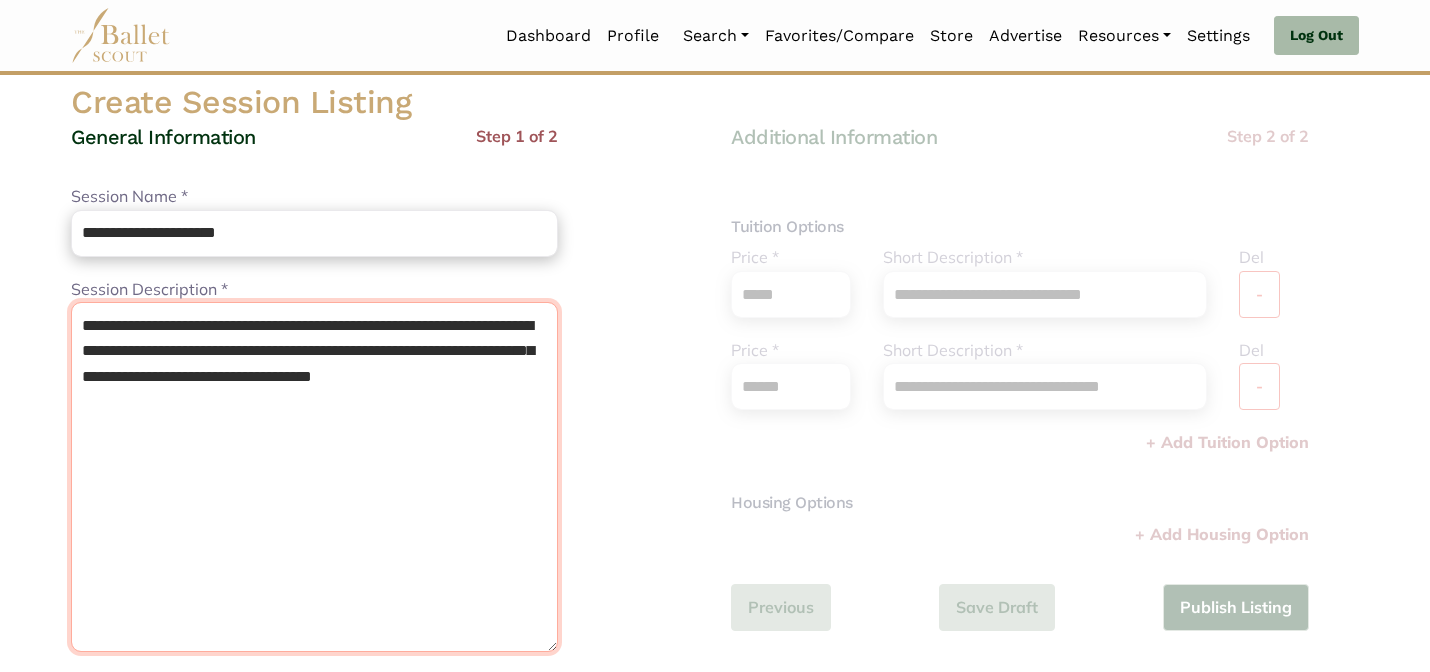 drag, startPoint x: 207, startPoint y: 581, endPoint x: 123, endPoint y: 149, distance: 440.0909 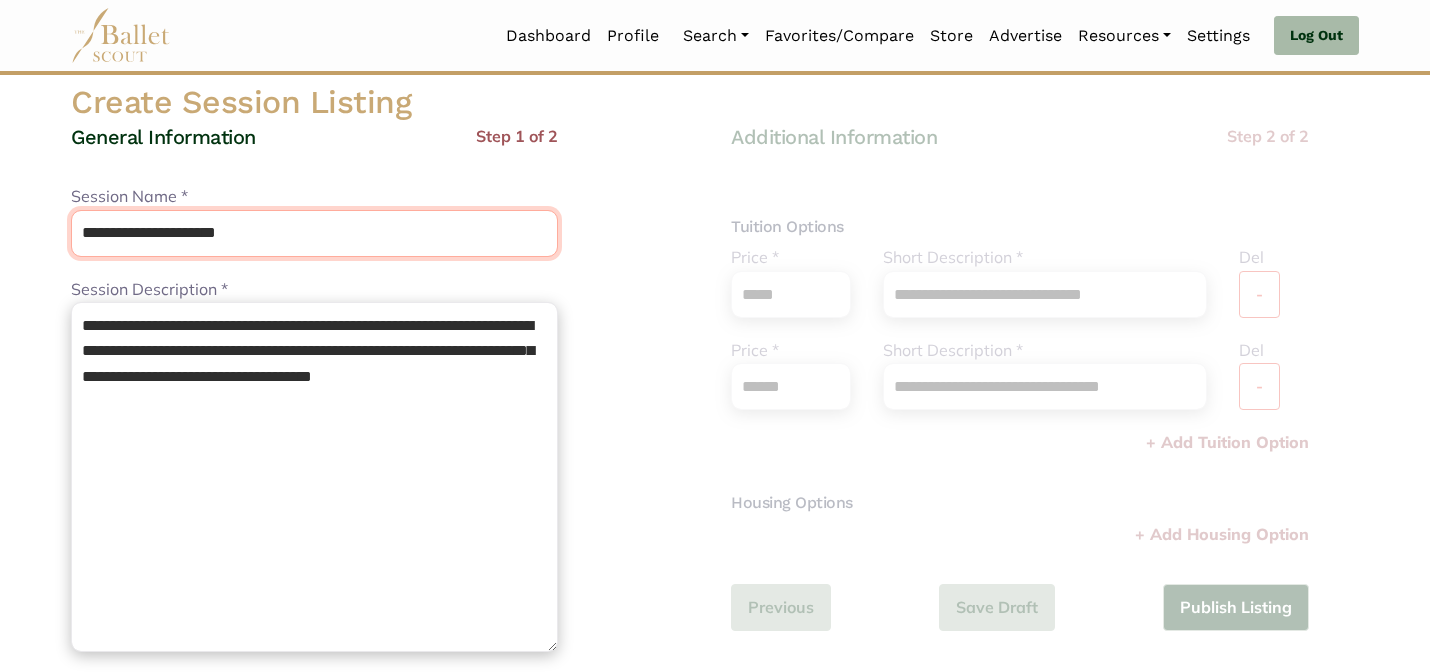 drag, startPoint x: 313, startPoint y: 239, endPoint x: 229, endPoint y: 120, distance: 145.66057 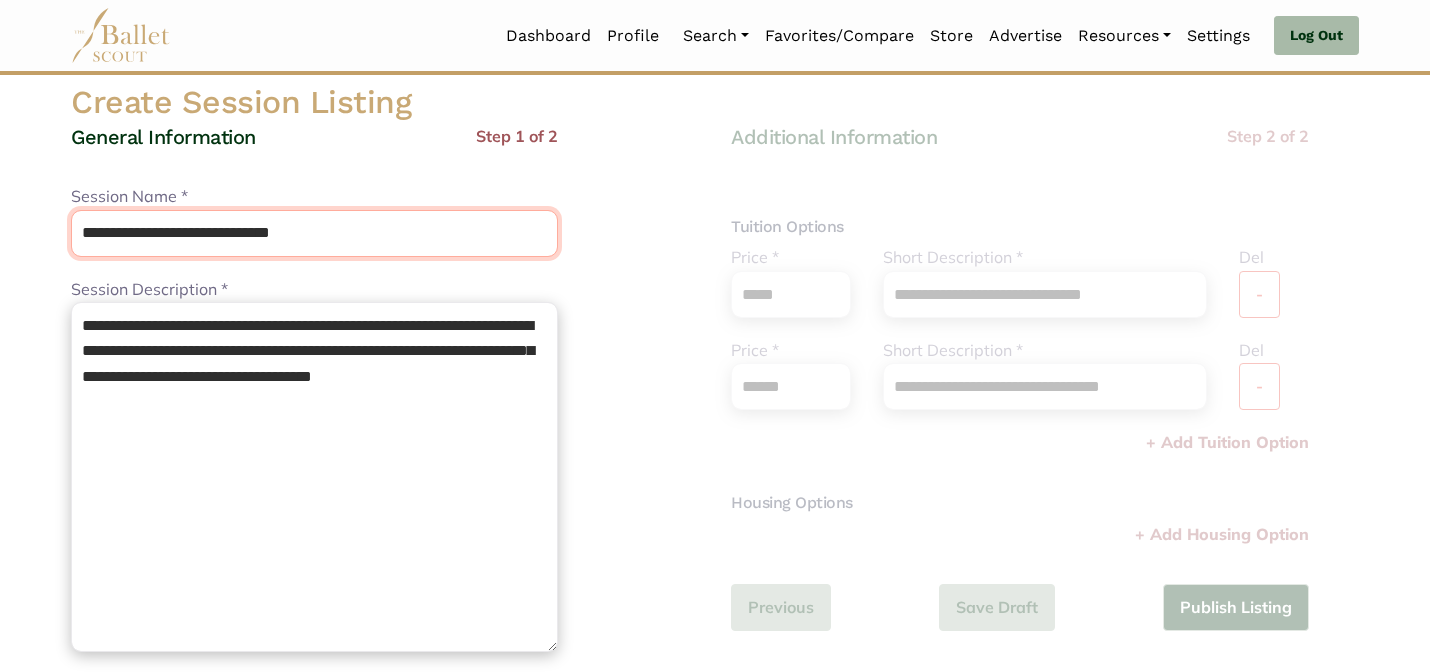 type on "**********" 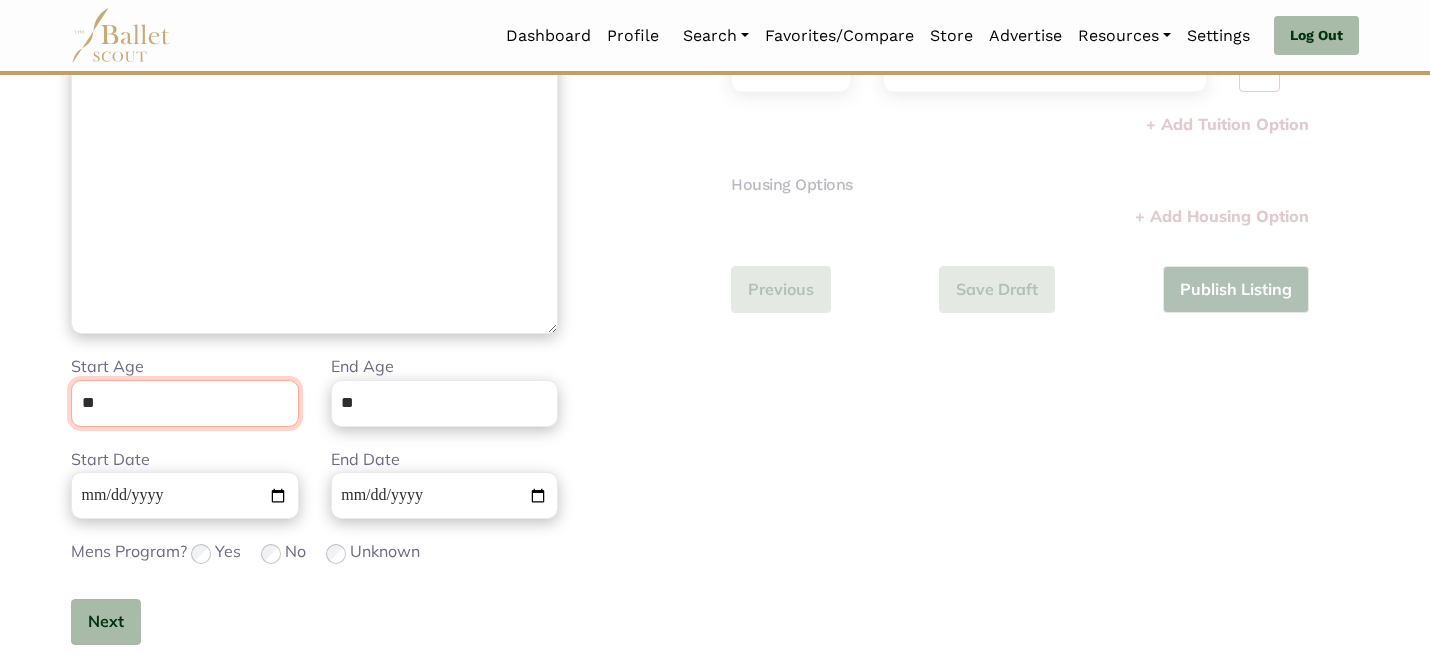 scroll, scrollTop: 505, scrollLeft: 0, axis: vertical 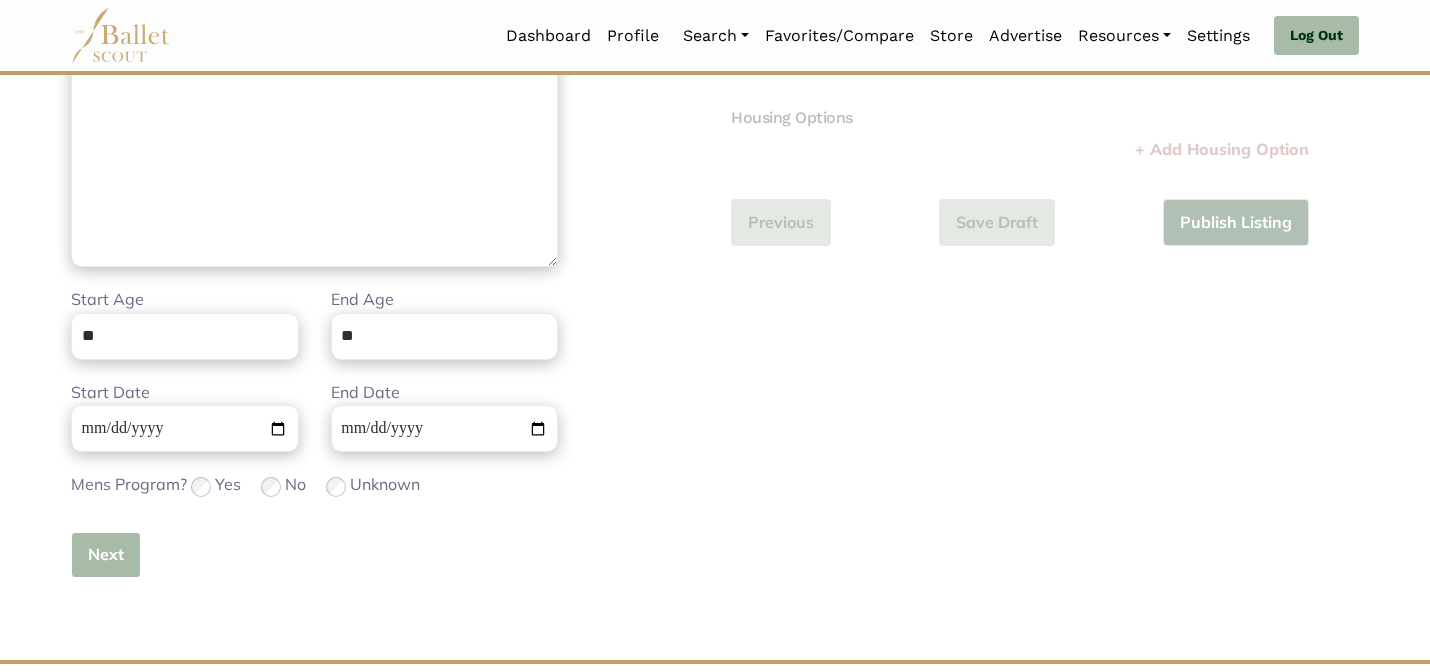 click on "Next" at bounding box center (106, 555) 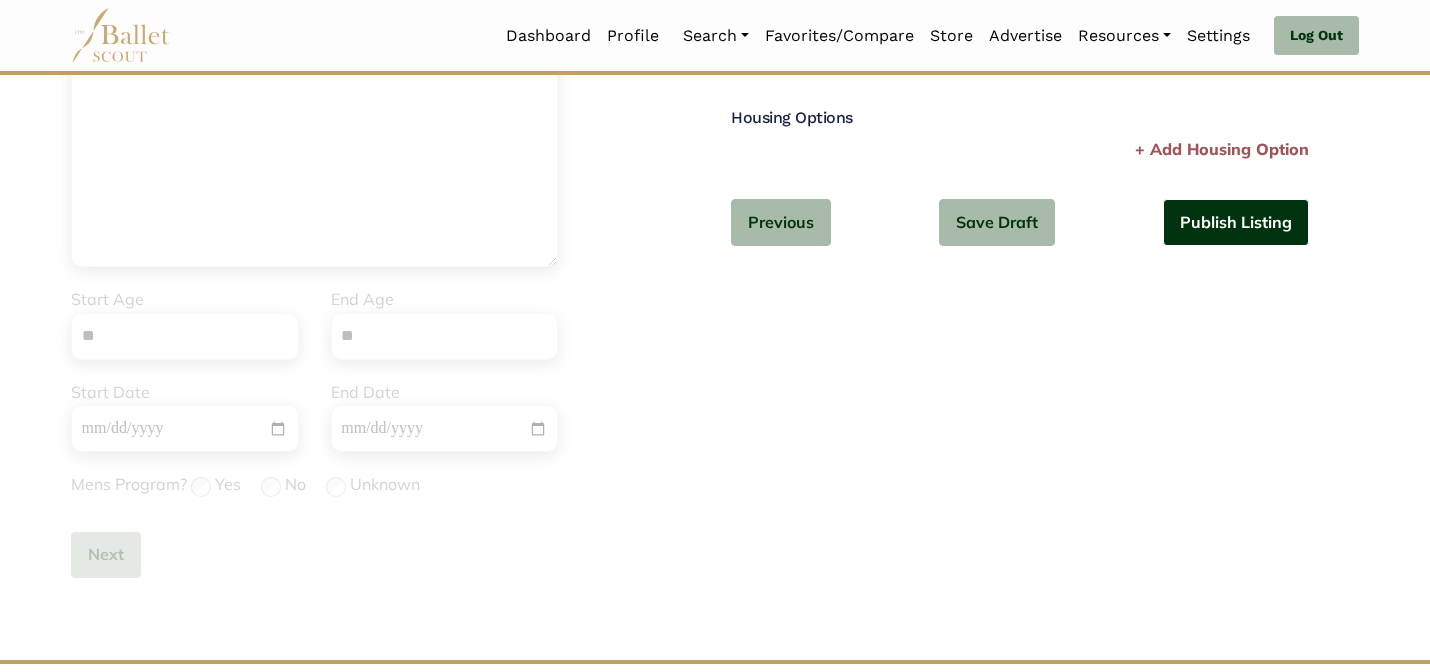 click on "Publish Listing" at bounding box center [1236, 222] 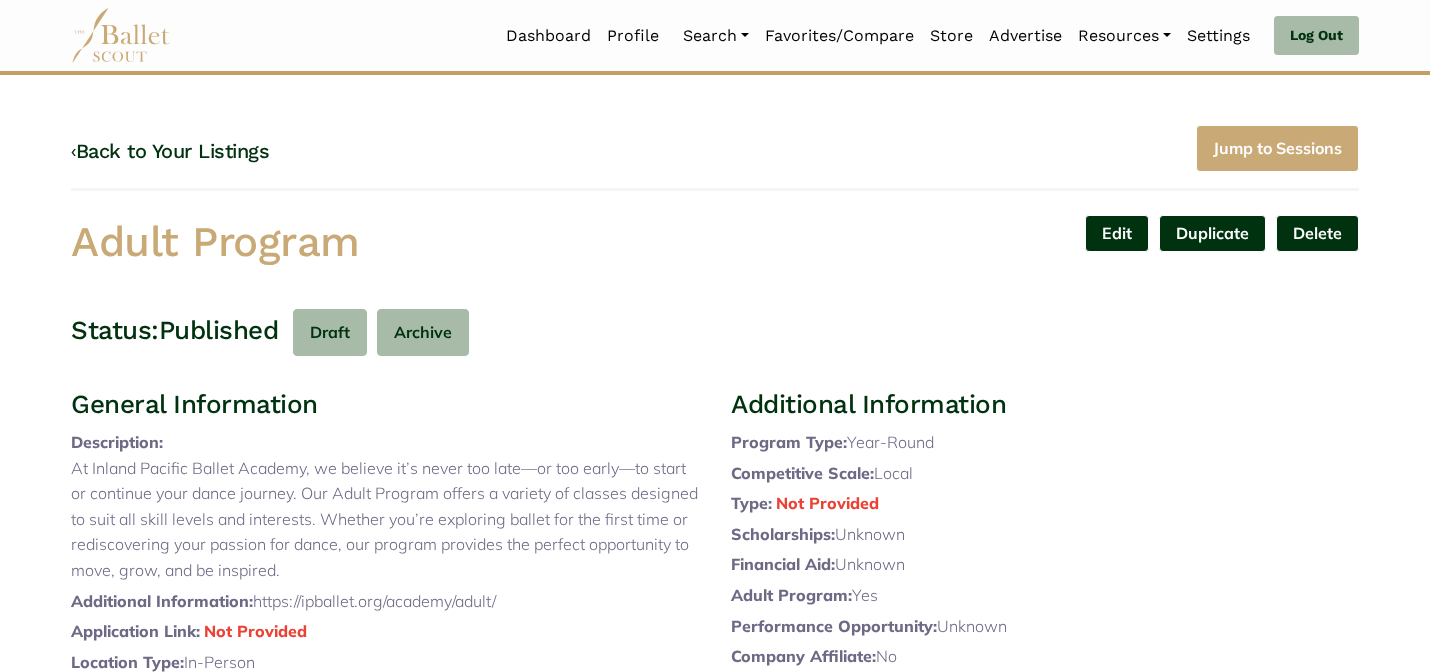 scroll, scrollTop: 0, scrollLeft: 0, axis: both 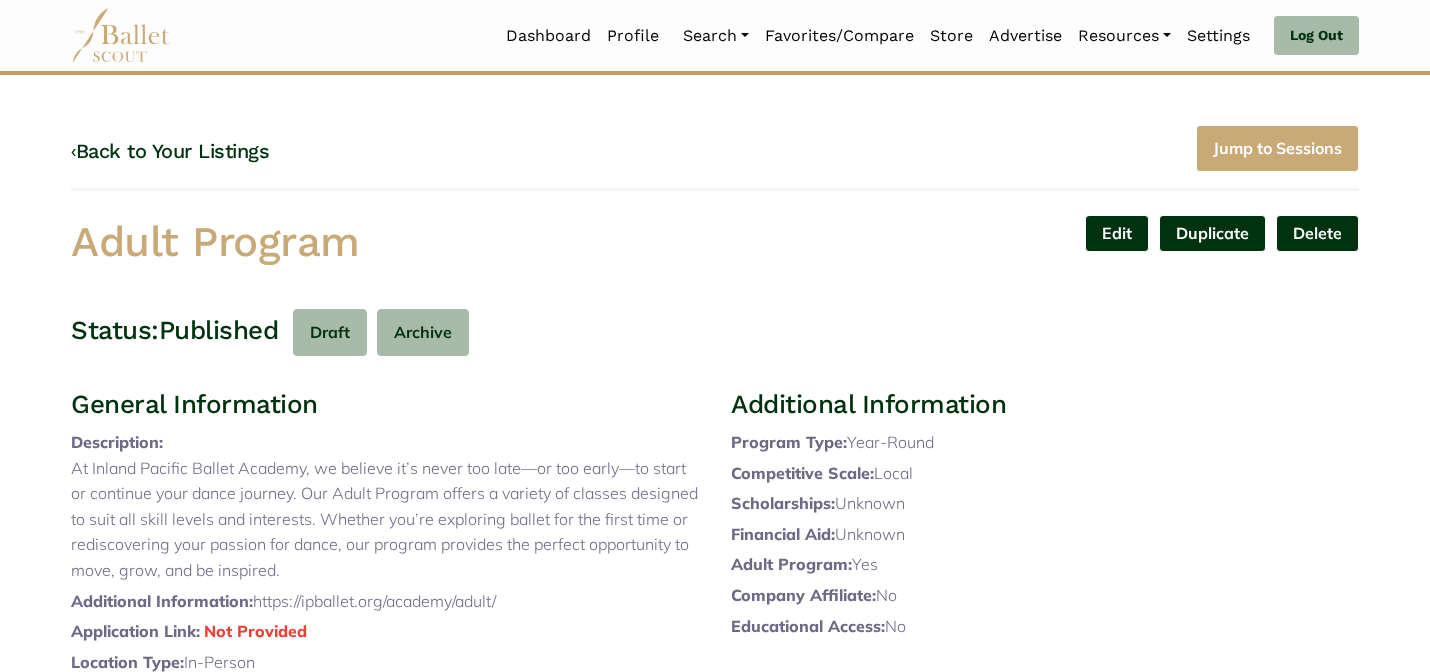 click on "Adult Program" at bounding box center (385, 242) 